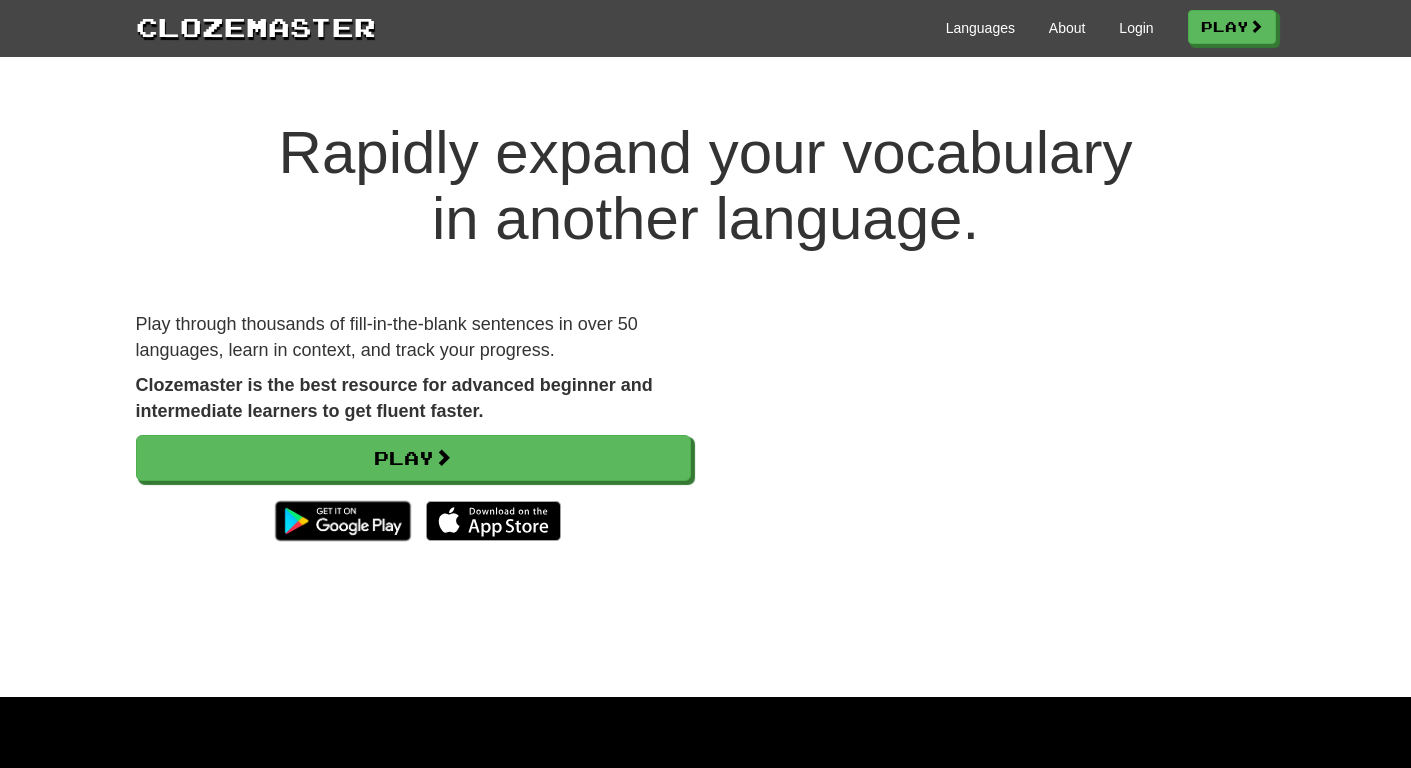 scroll, scrollTop: 0, scrollLeft: 0, axis: both 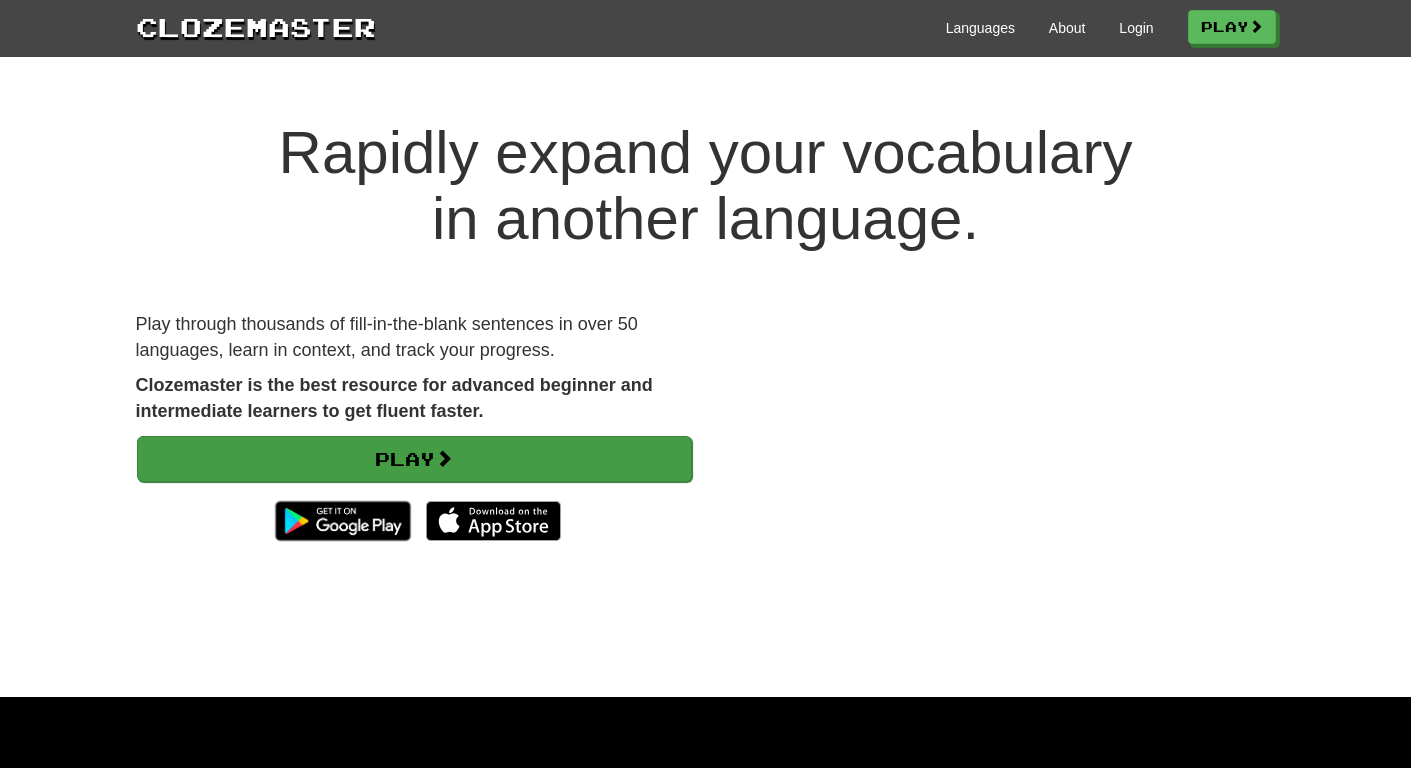 click on "Play" at bounding box center (414, 459) 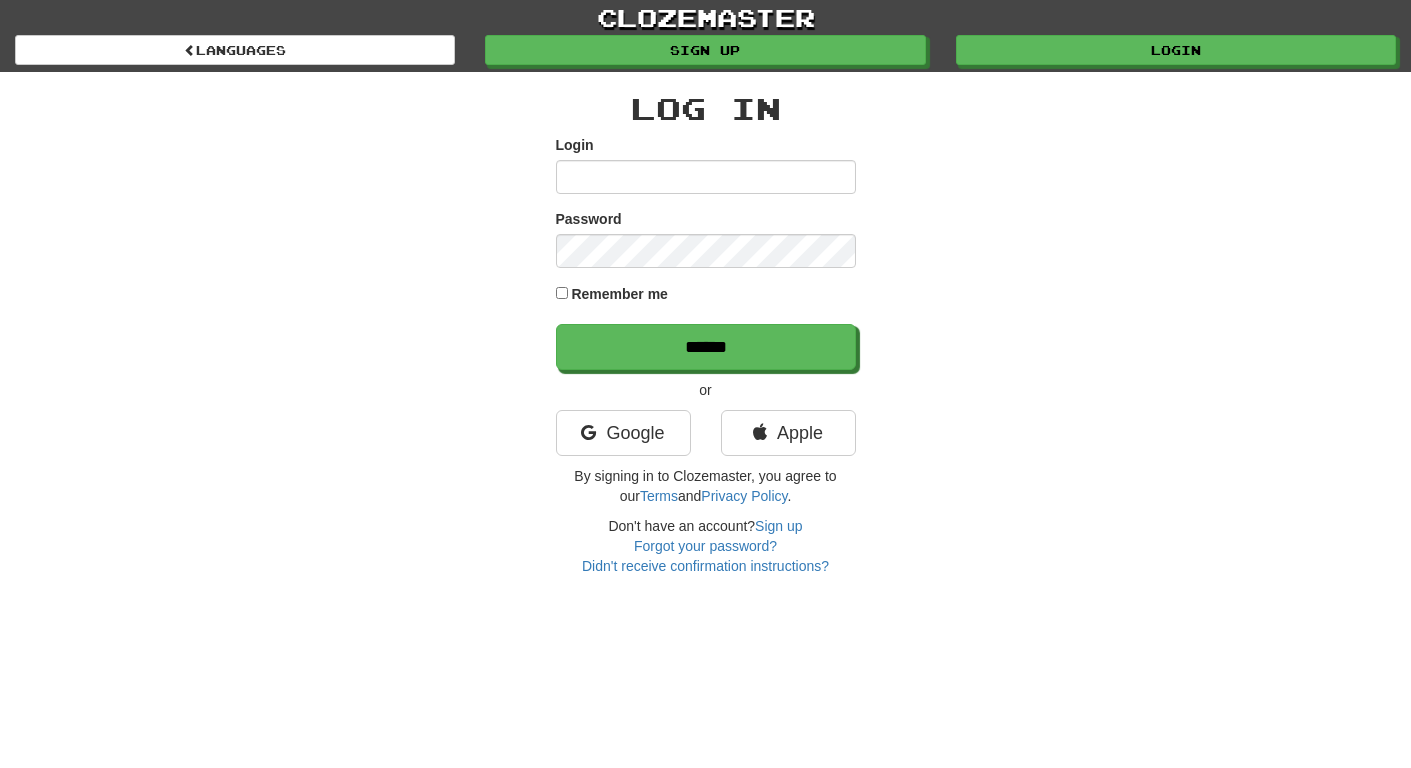 scroll, scrollTop: 0, scrollLeft: 0, axis: both 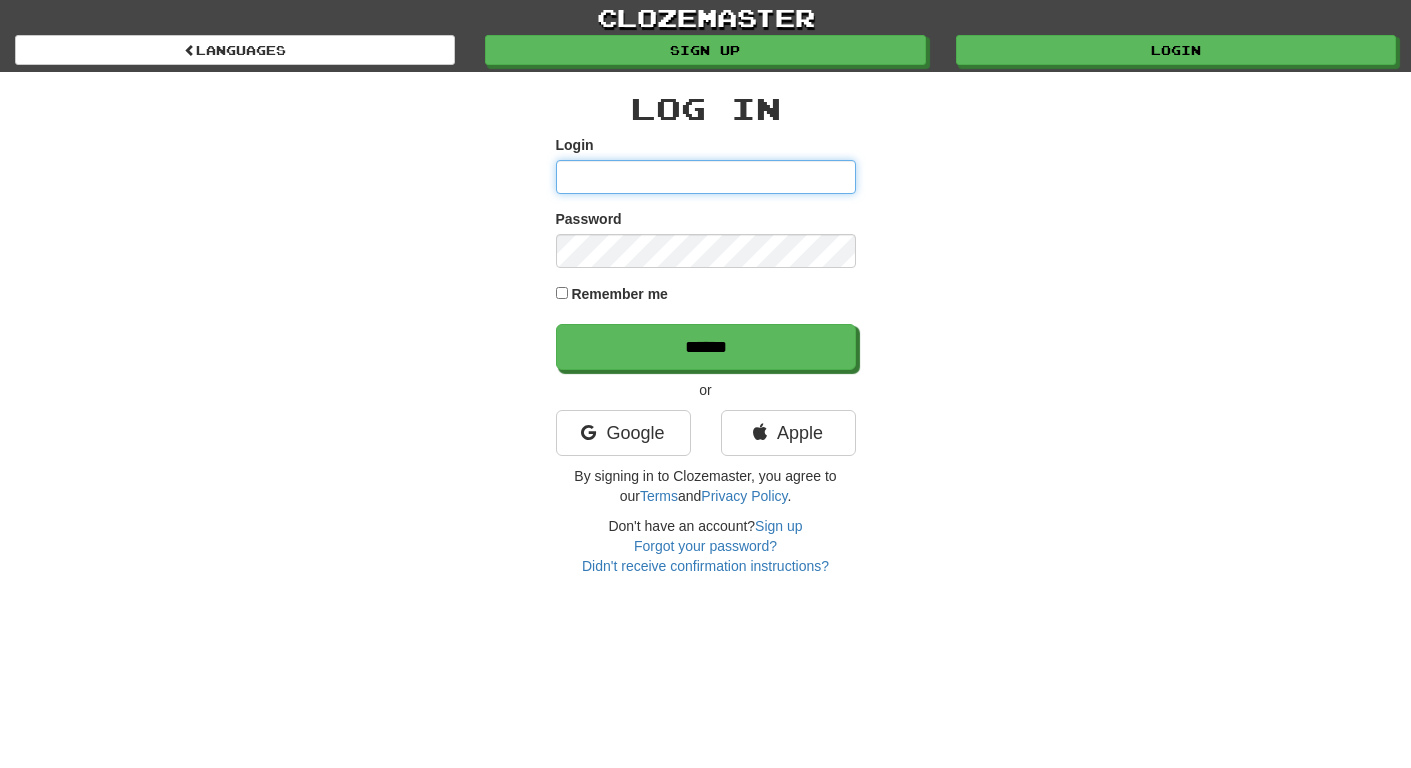 type on "******" 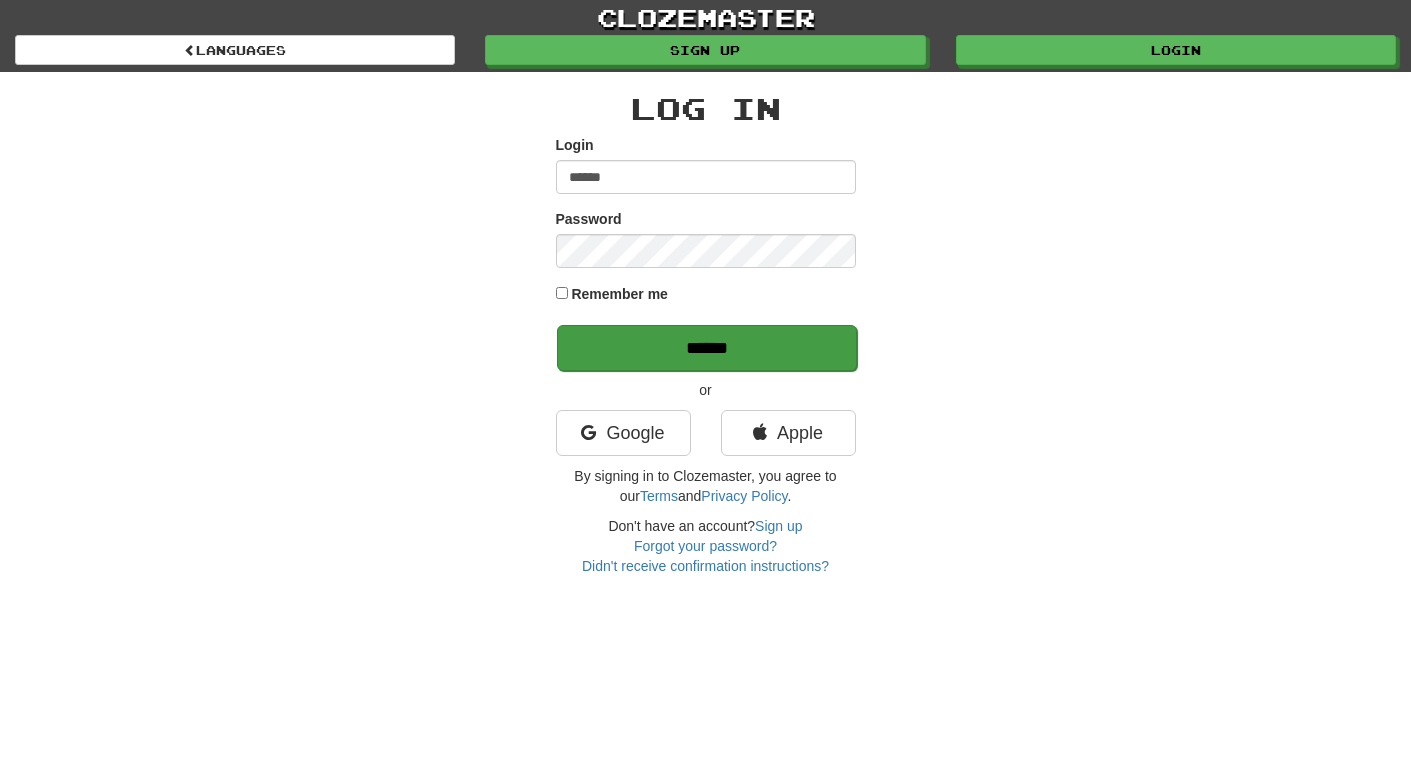 click on "******" at bounding box center [707, 348] 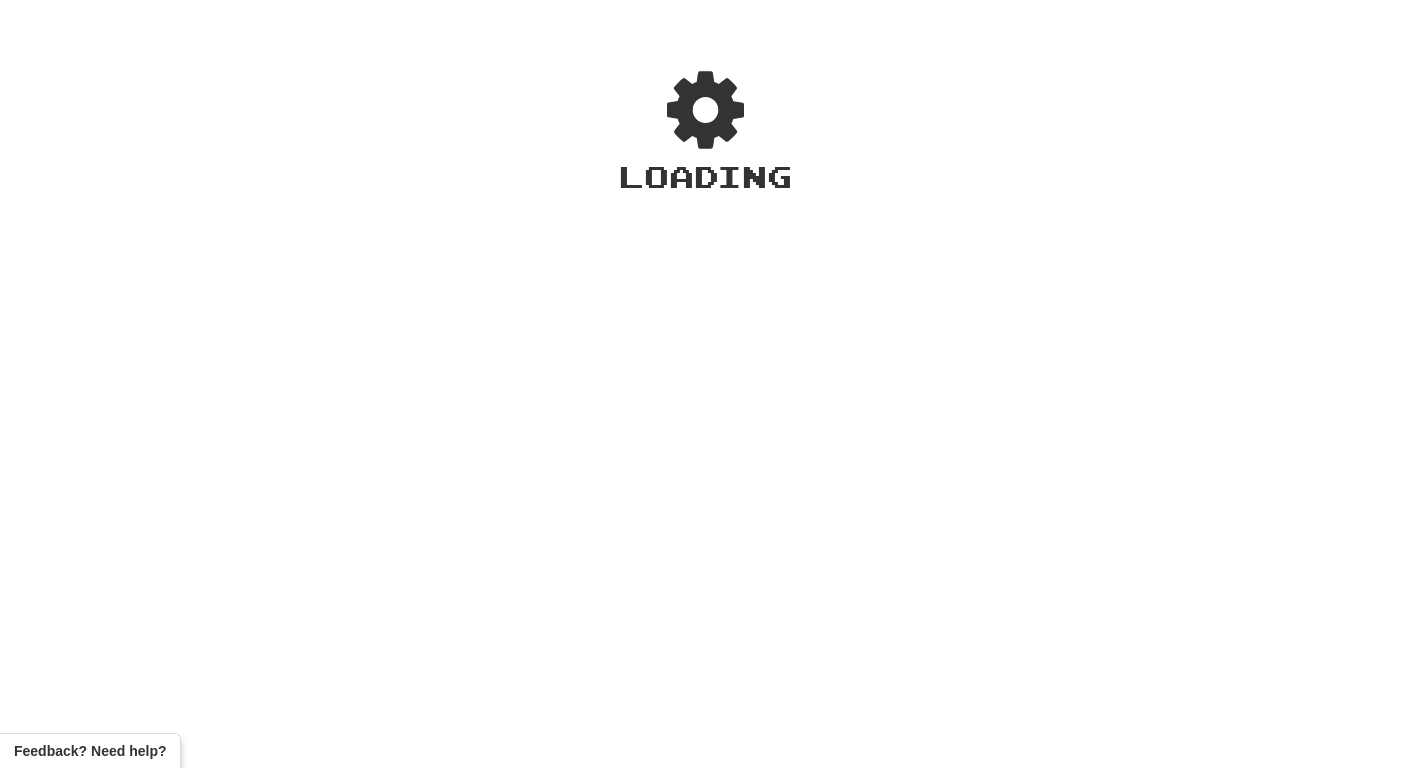 scroll, scrollTop: 0, scrollLeft: 0, axis: both 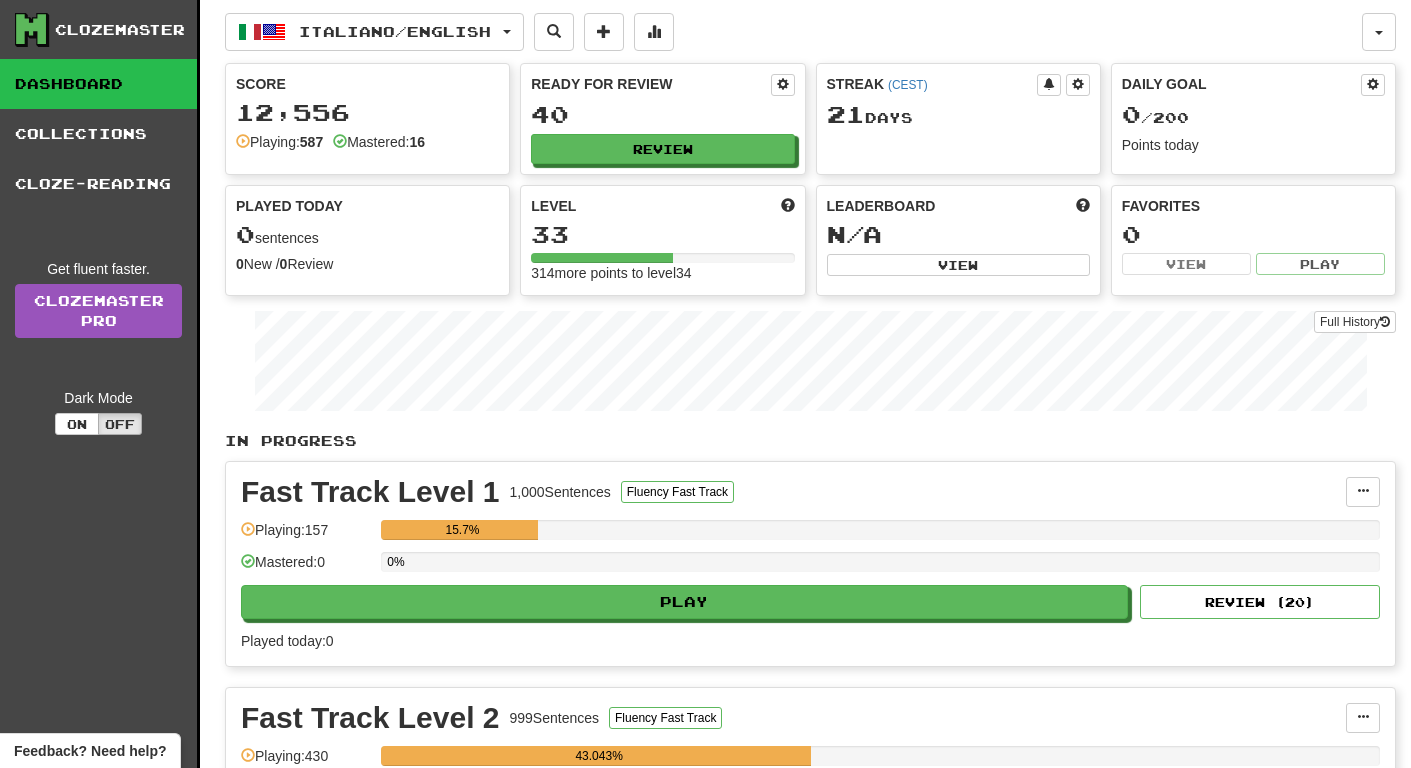 click on "43.043%" at bounding box center [599, 756] 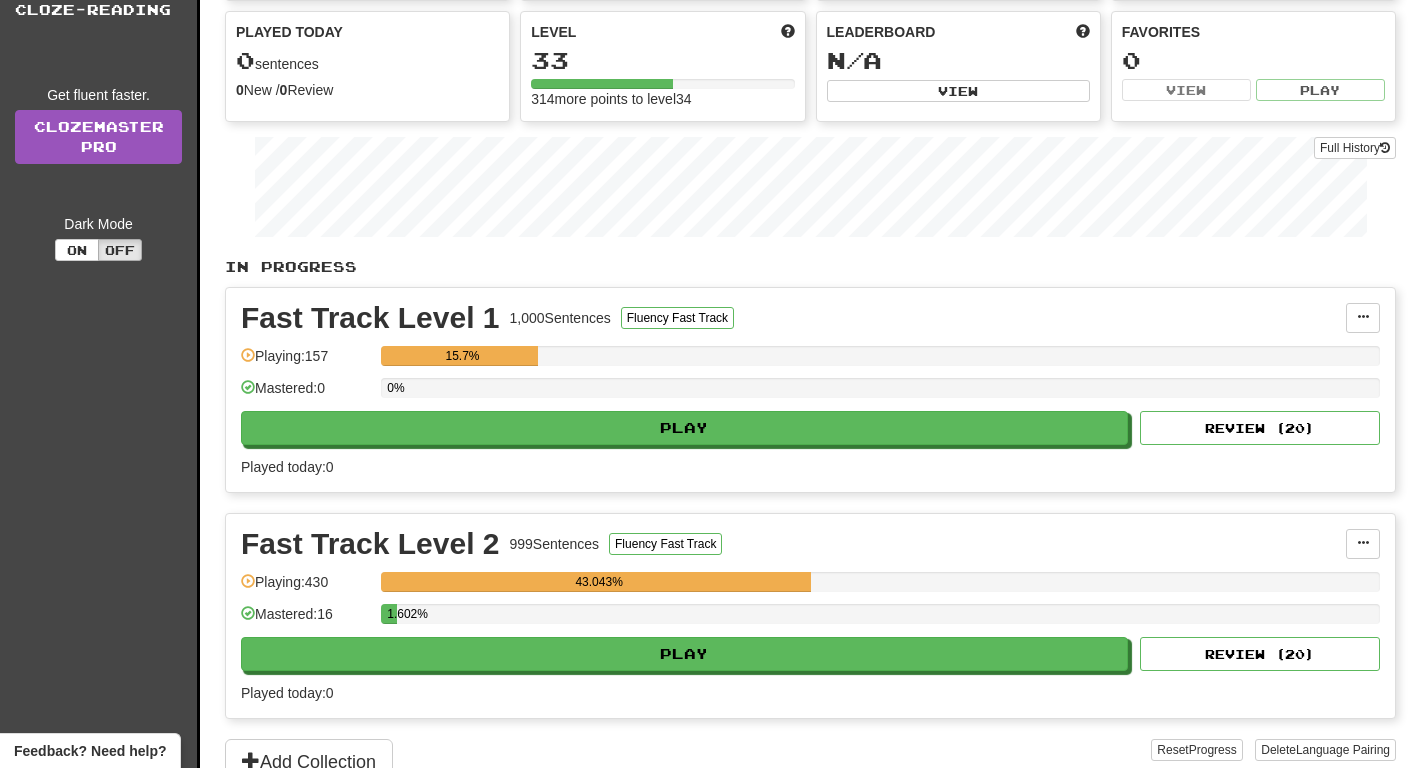 scroll, scrollTop: 178, scrollLeft: 0, axis: vertical 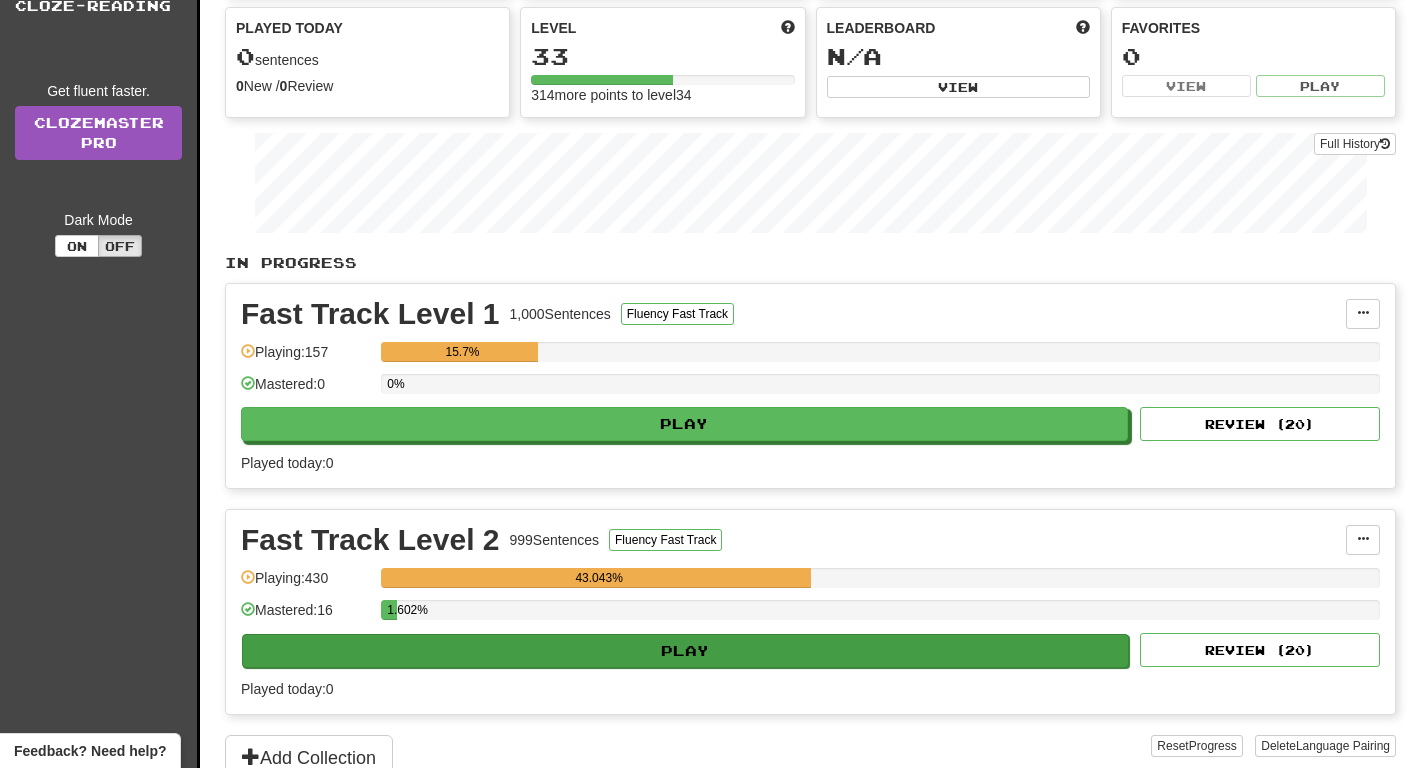 click on "Play" at bounding box center [685, 651] 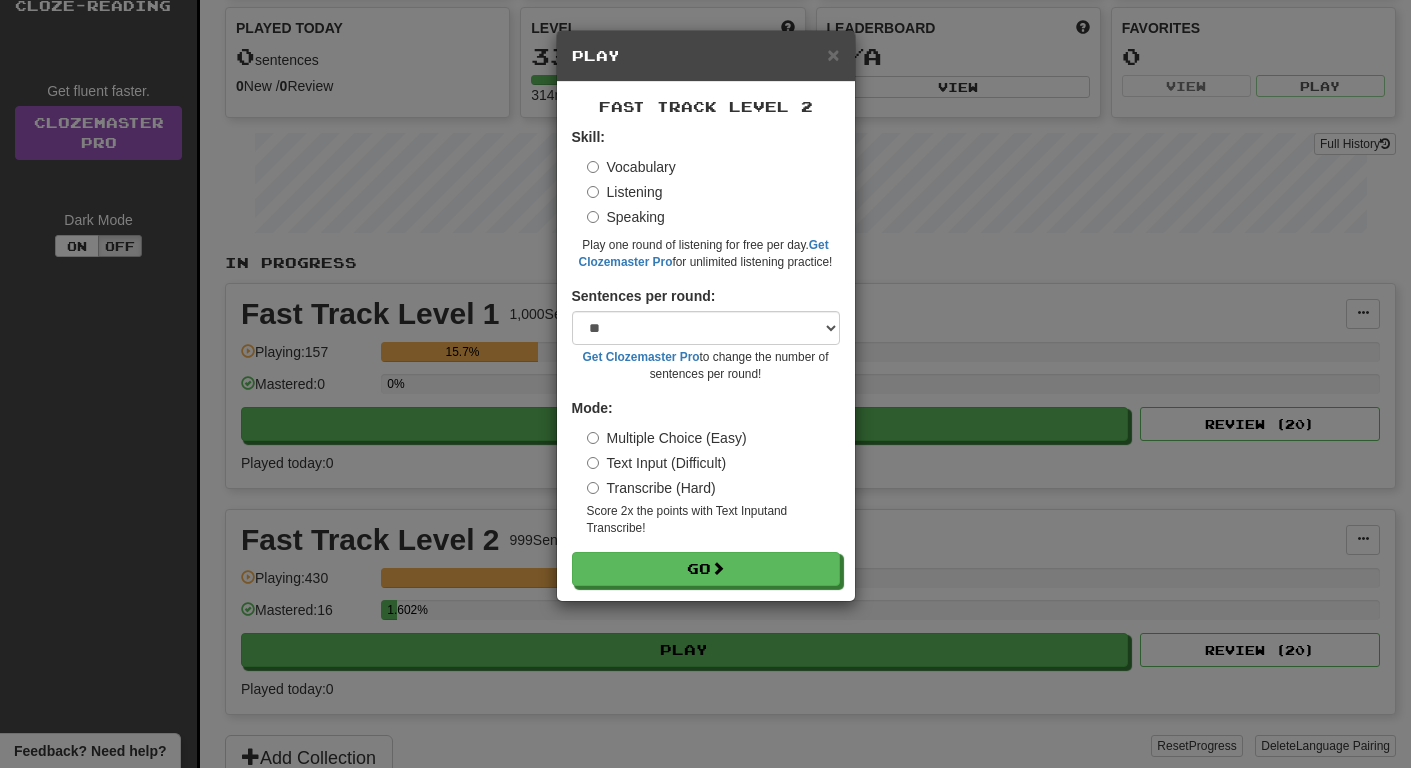click on "Multiple Choice (Easy) Text Input (Difficult) Transcribe (Hard) Score 2x the points with Text Input  and Transcribe !" at bounding box center [713, 482] 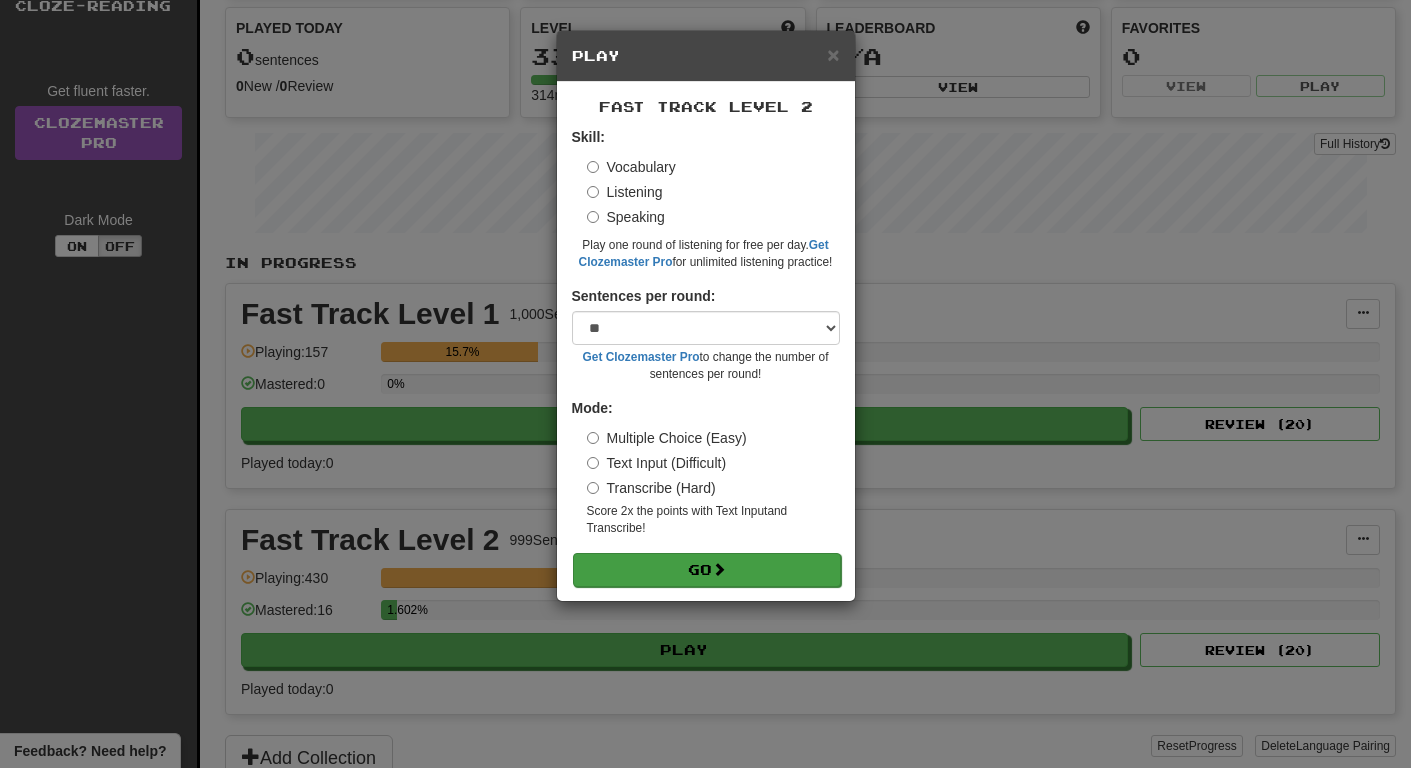 click on "Go" at bounding box center (707, 570) 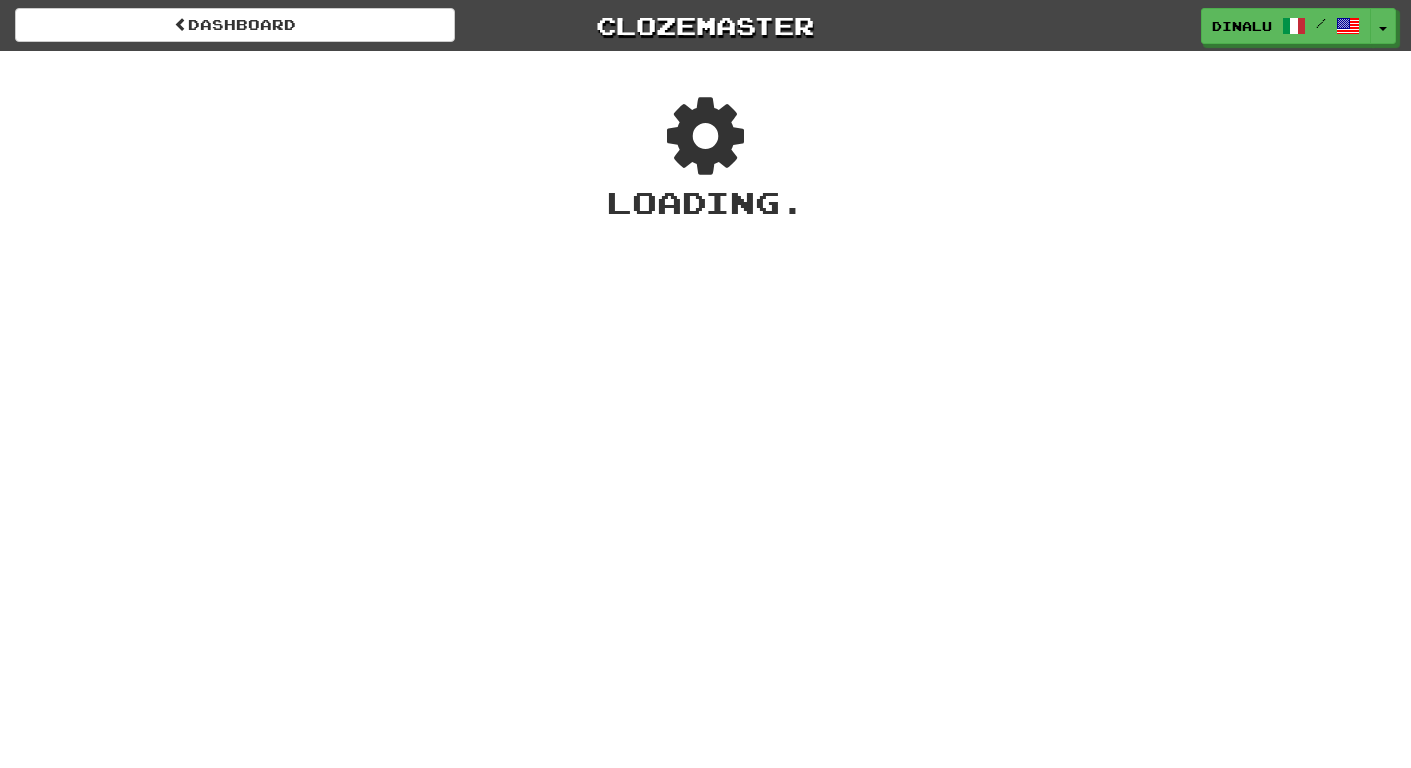 scroll, scrollTop: 0, scrollLeft: 0, axis: both 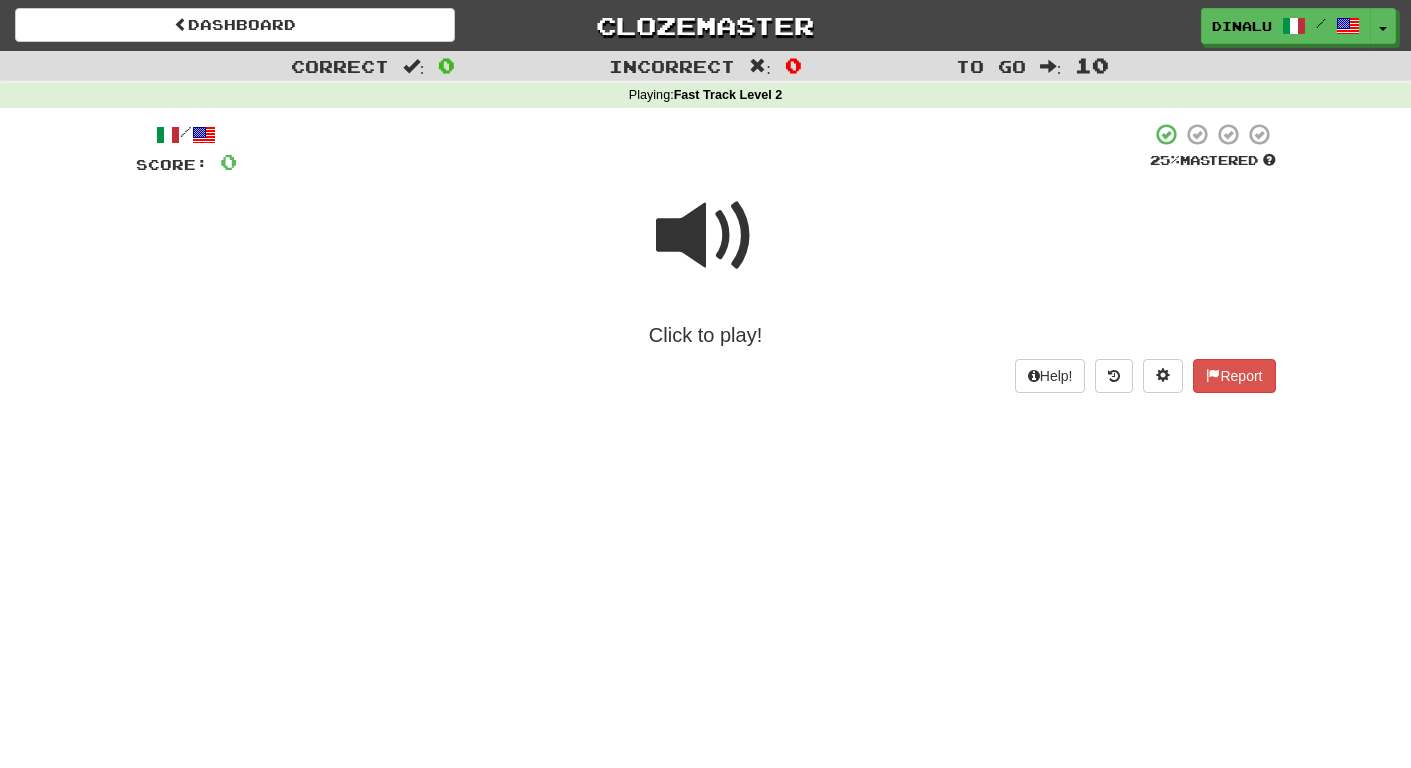 click at bounding box center [706, 236] 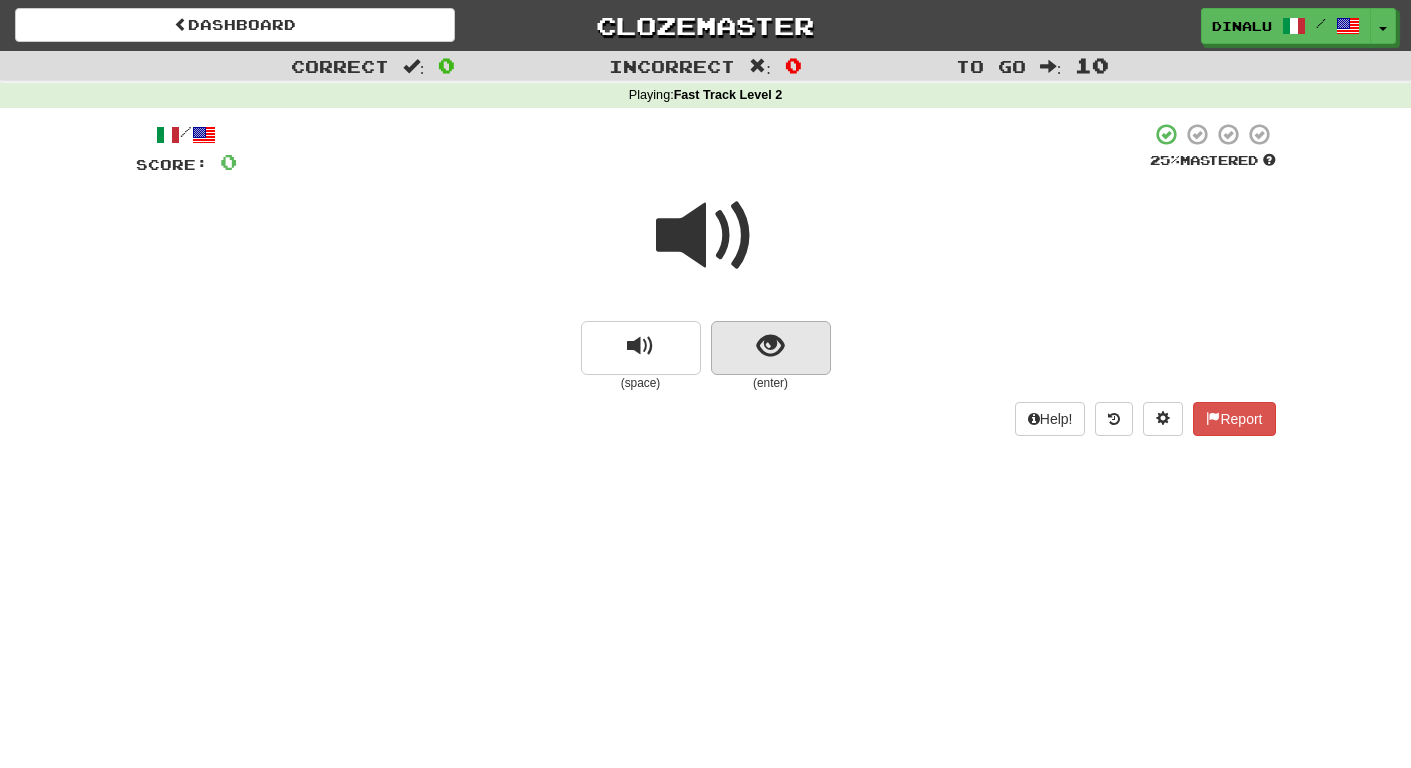 click at bounding box center (770, 346) 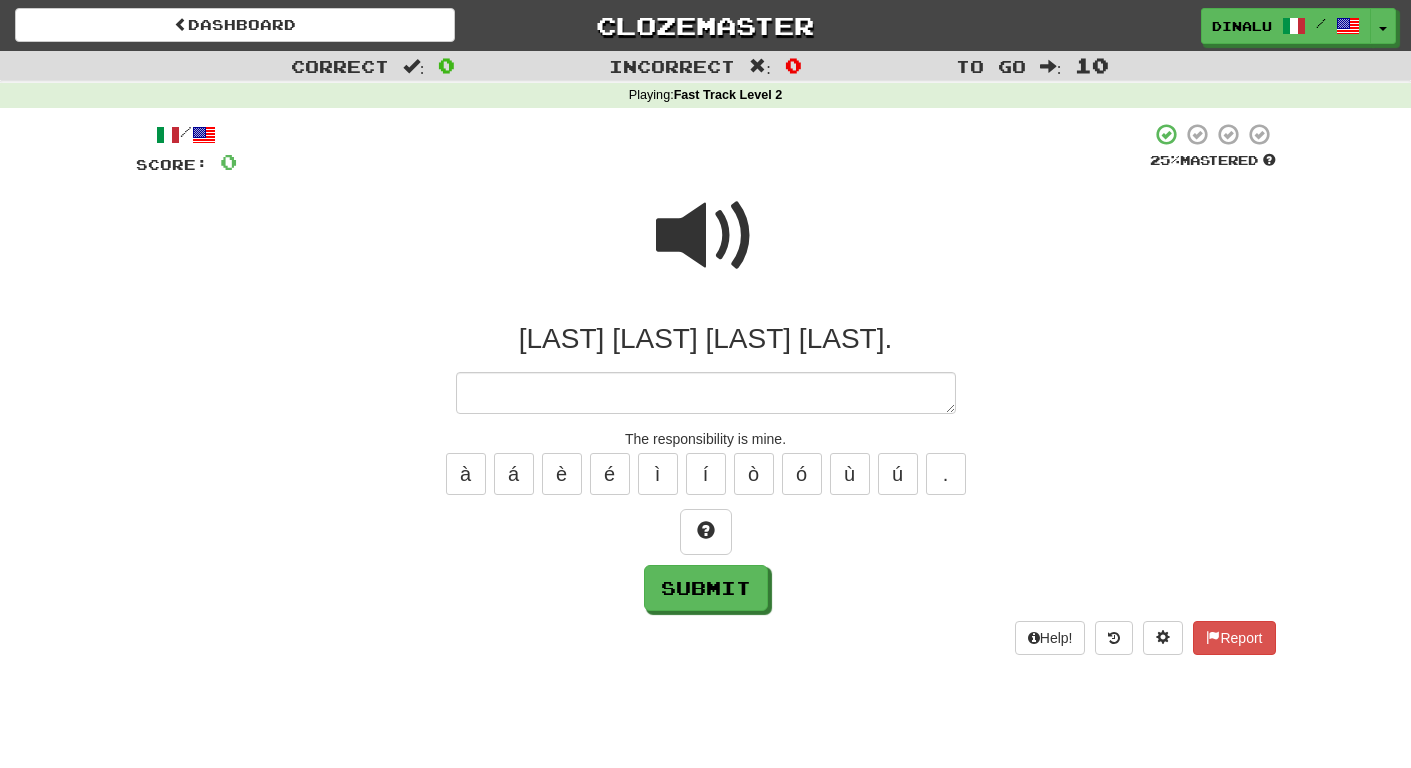 type on "*" 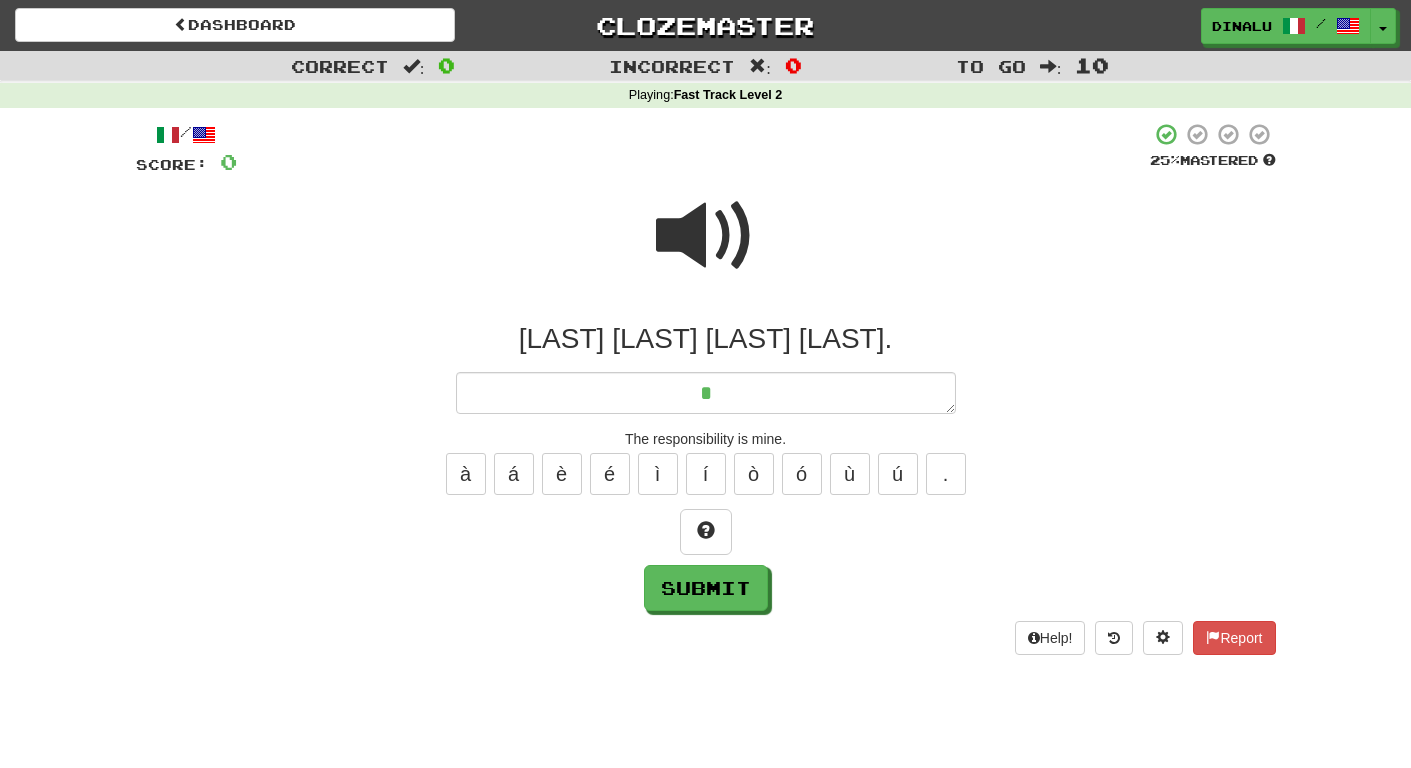 type on "*" 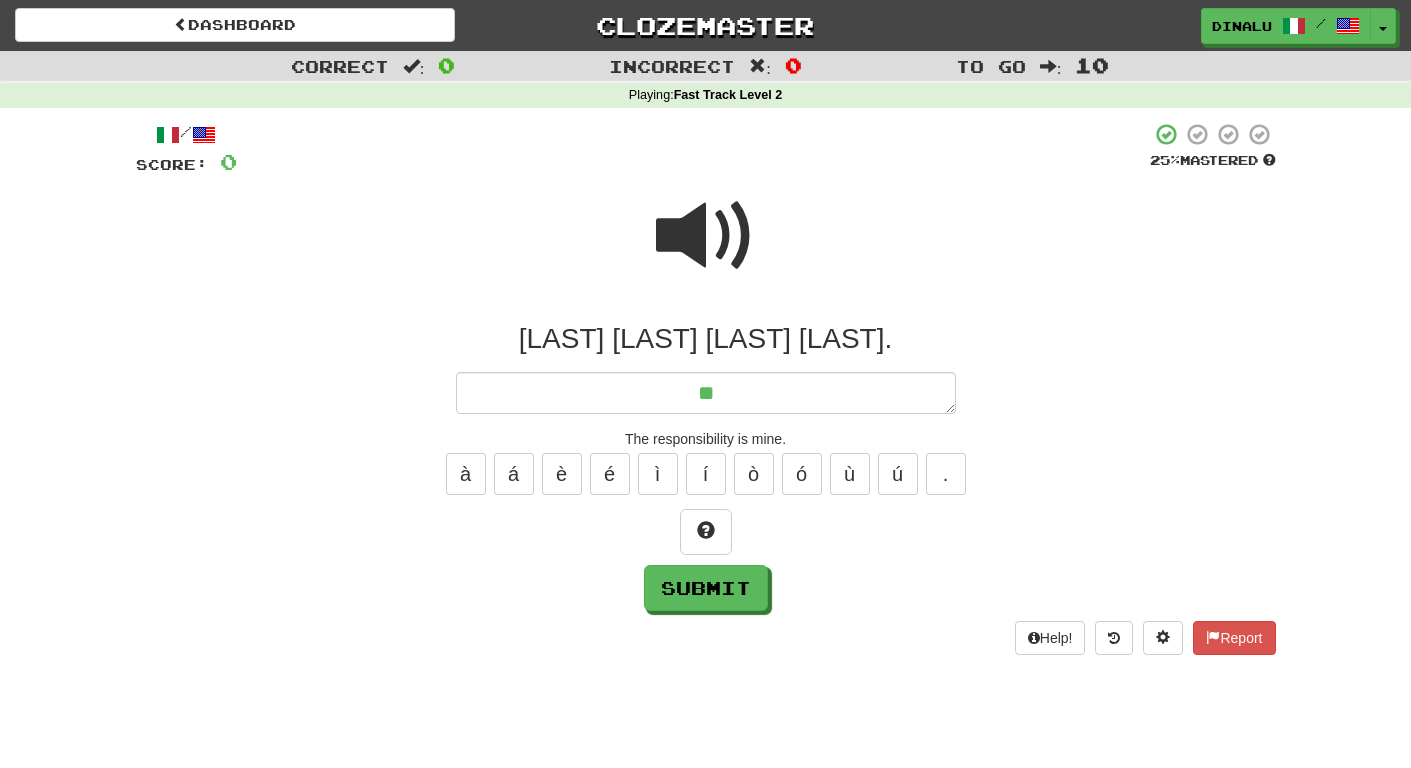 type on "*" 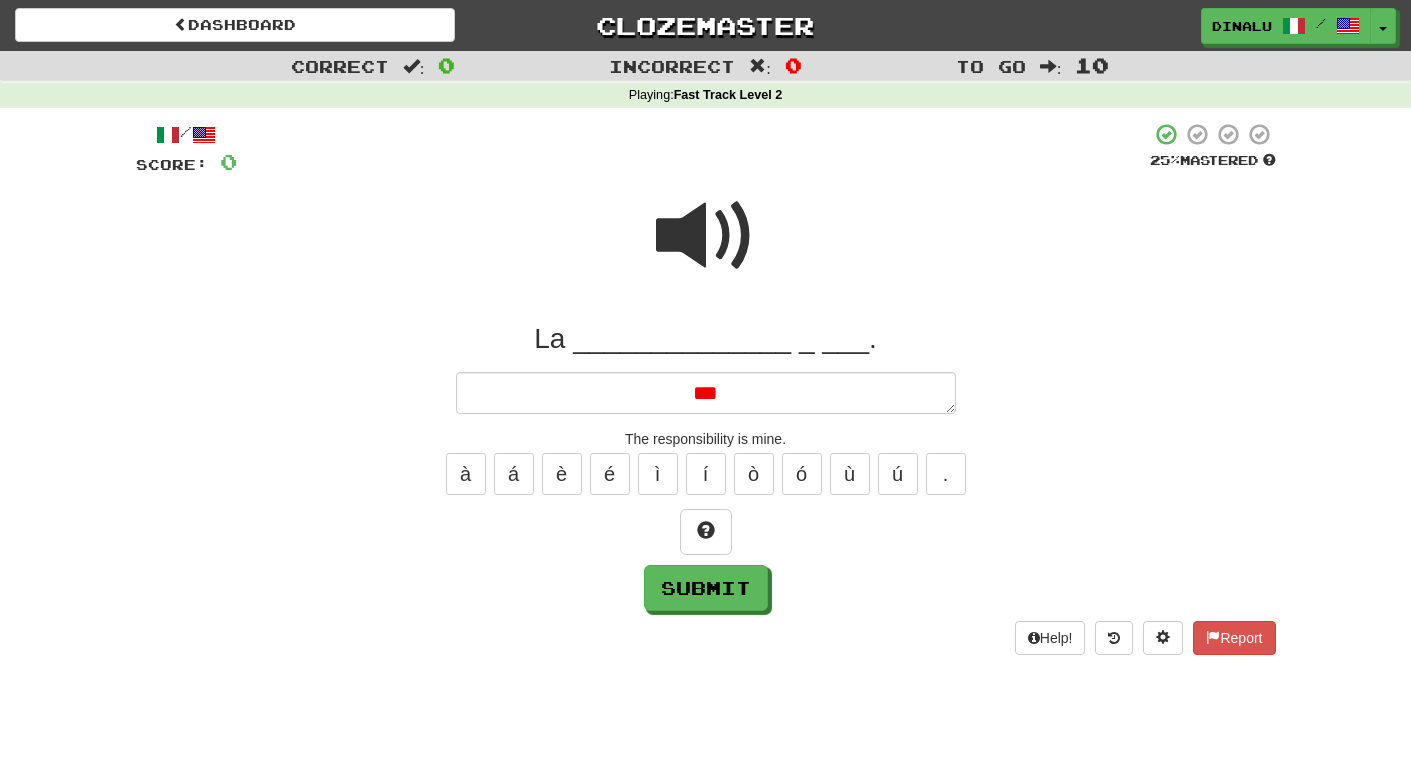 type on "*" 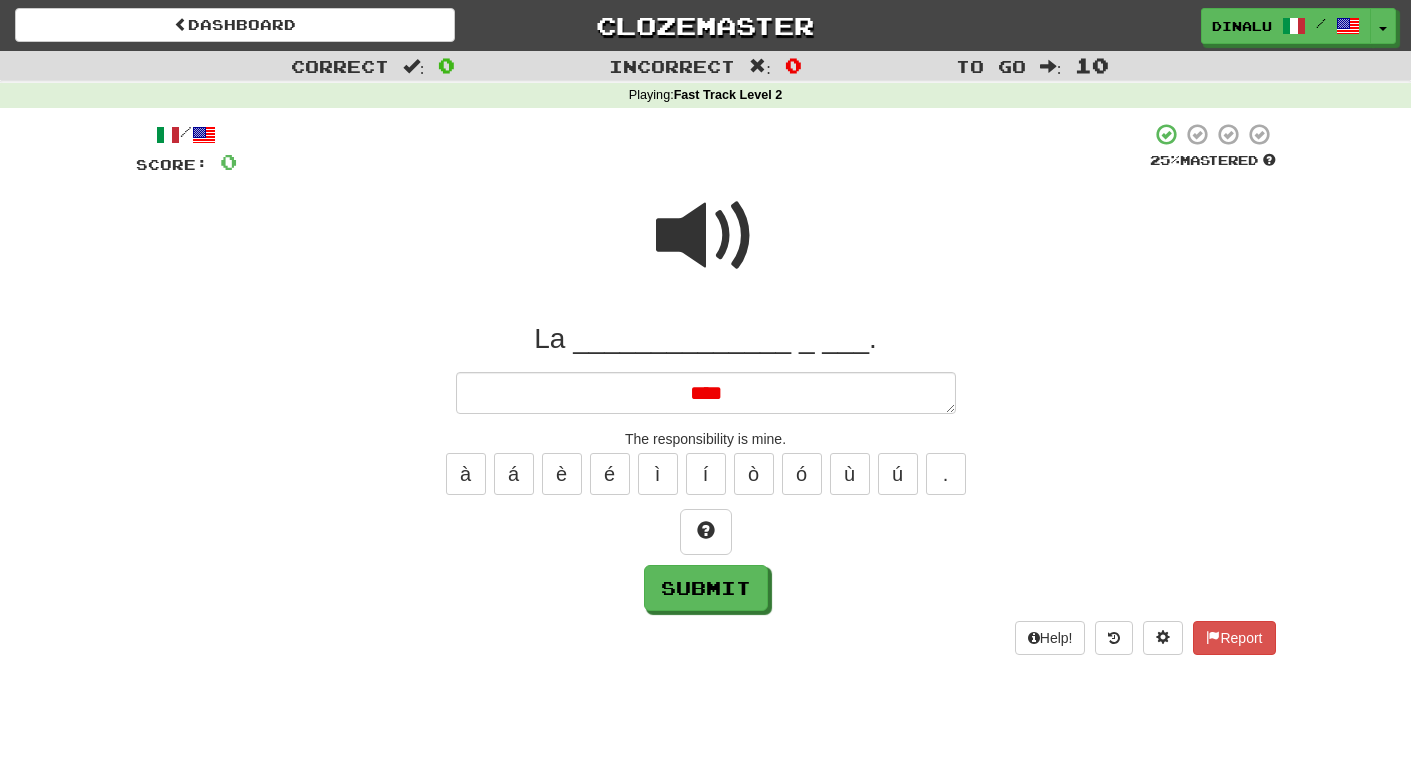 type on "*" 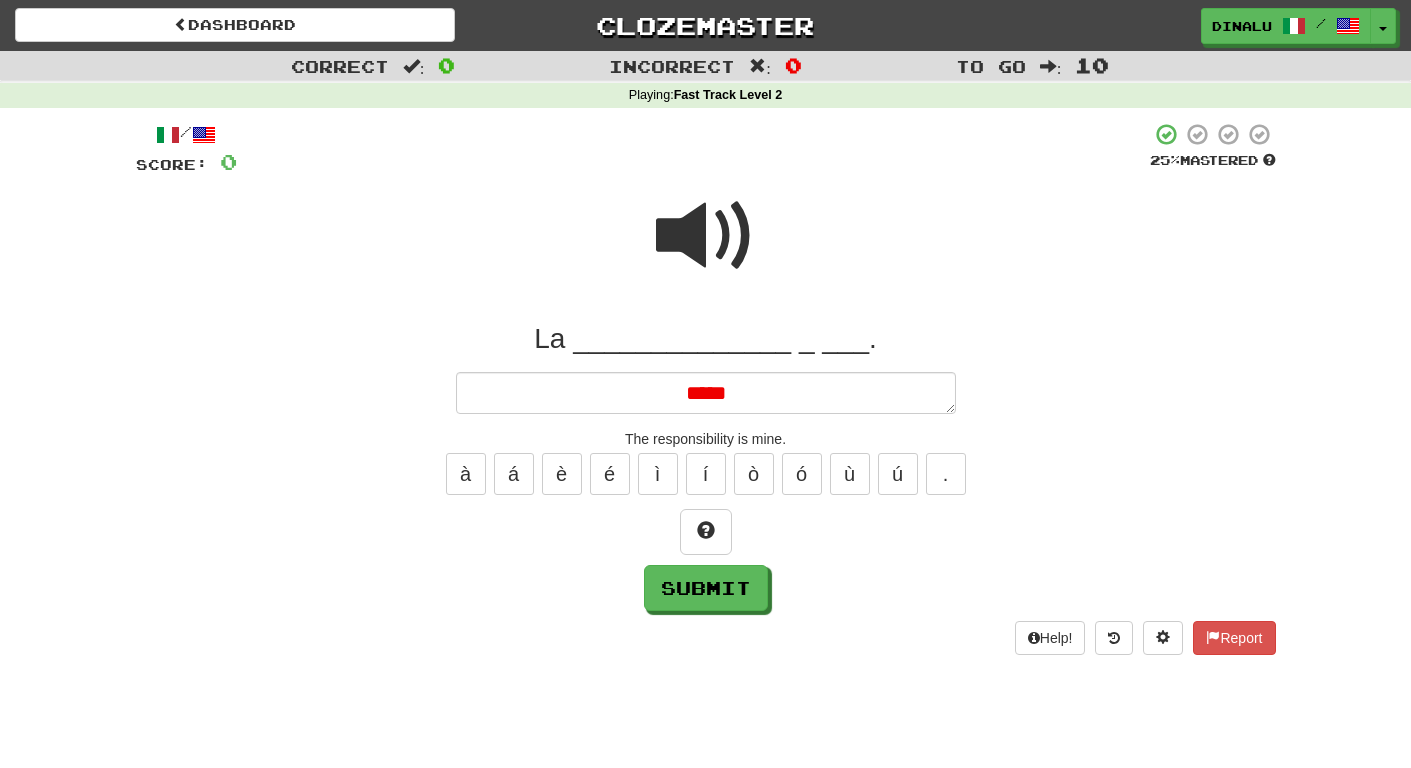type on "*" 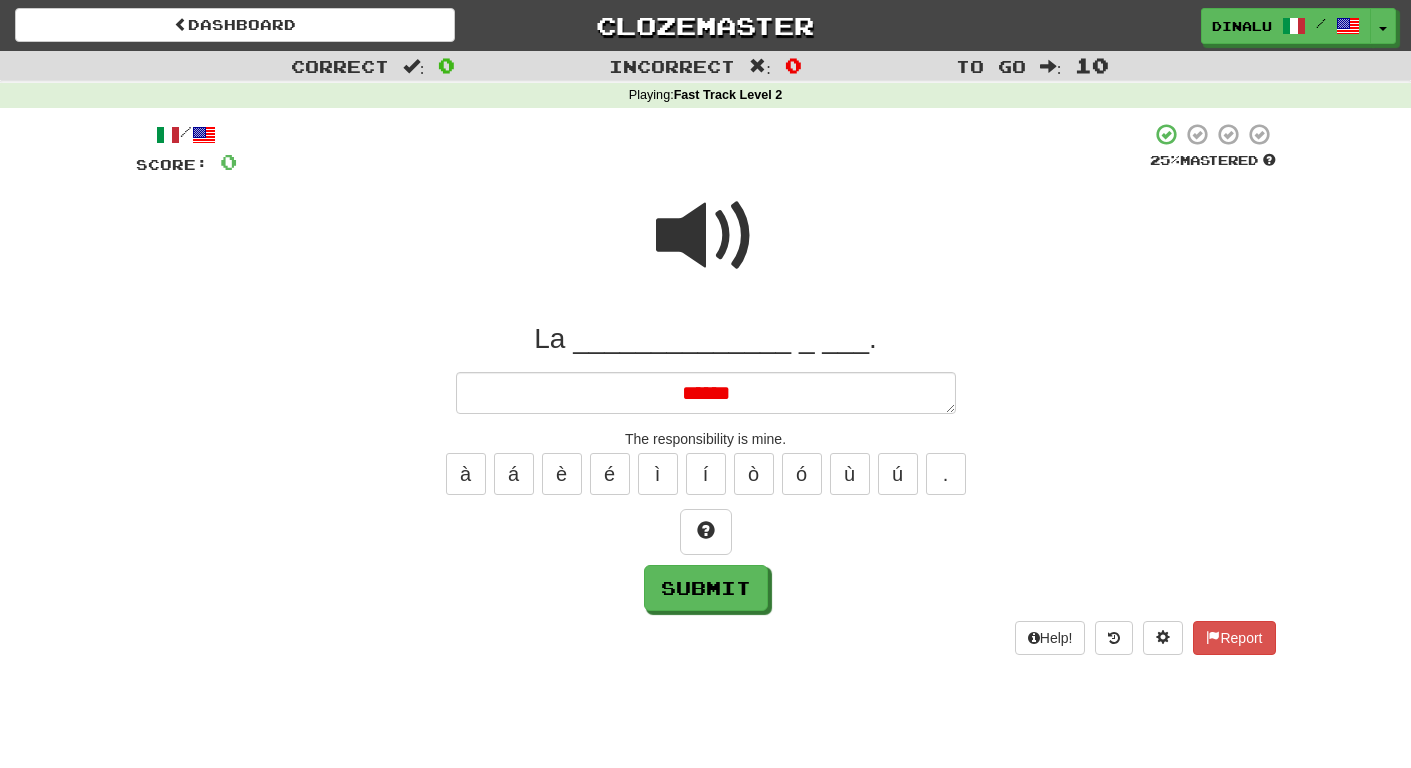 type on "*" 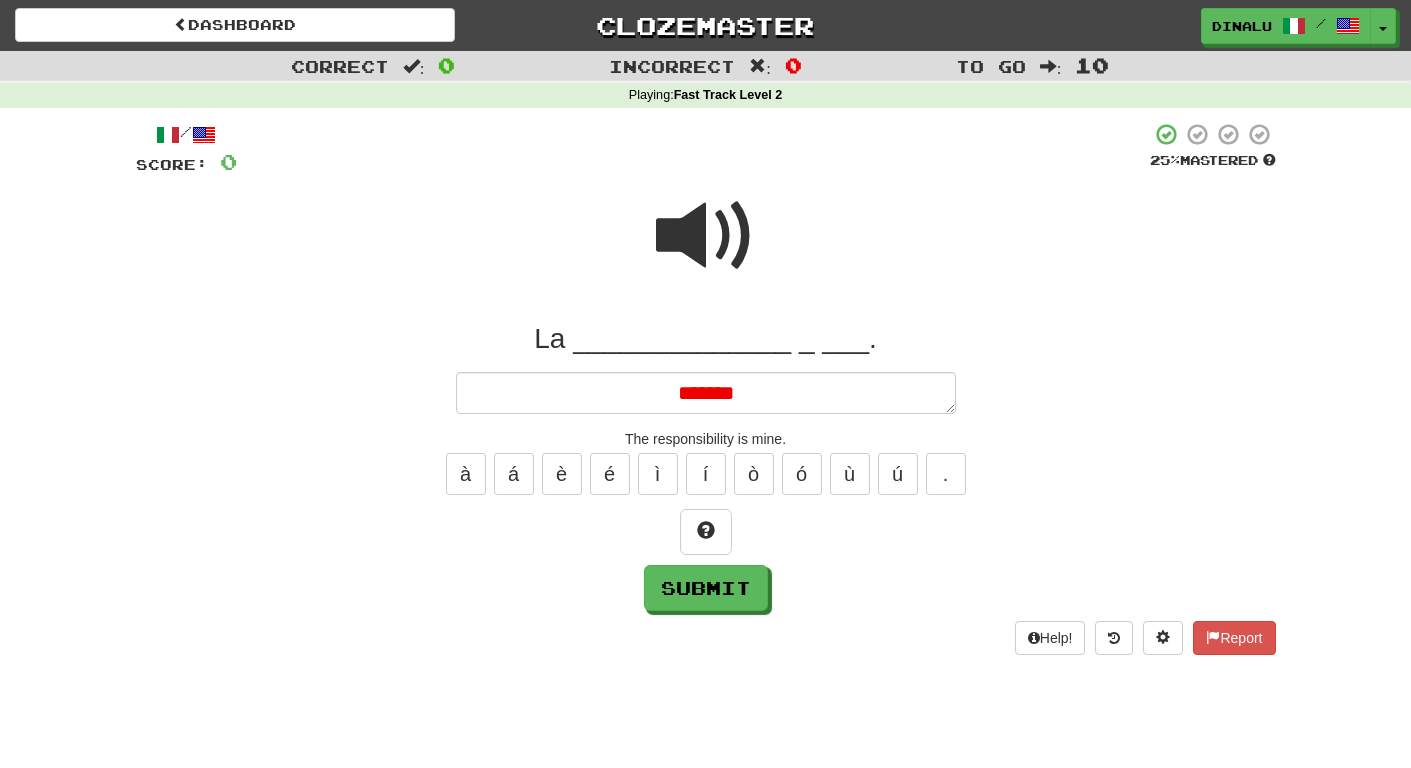 type on "*" 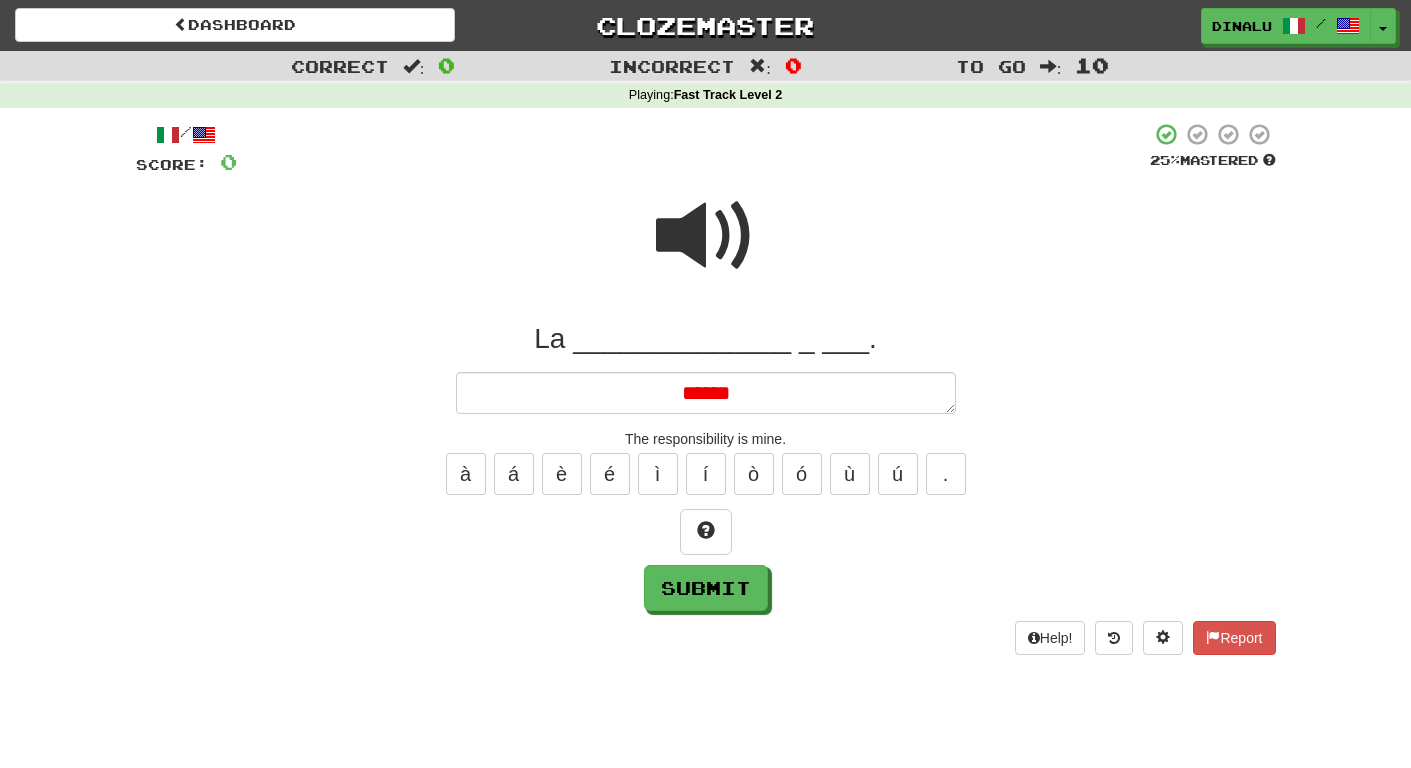 type on "*" 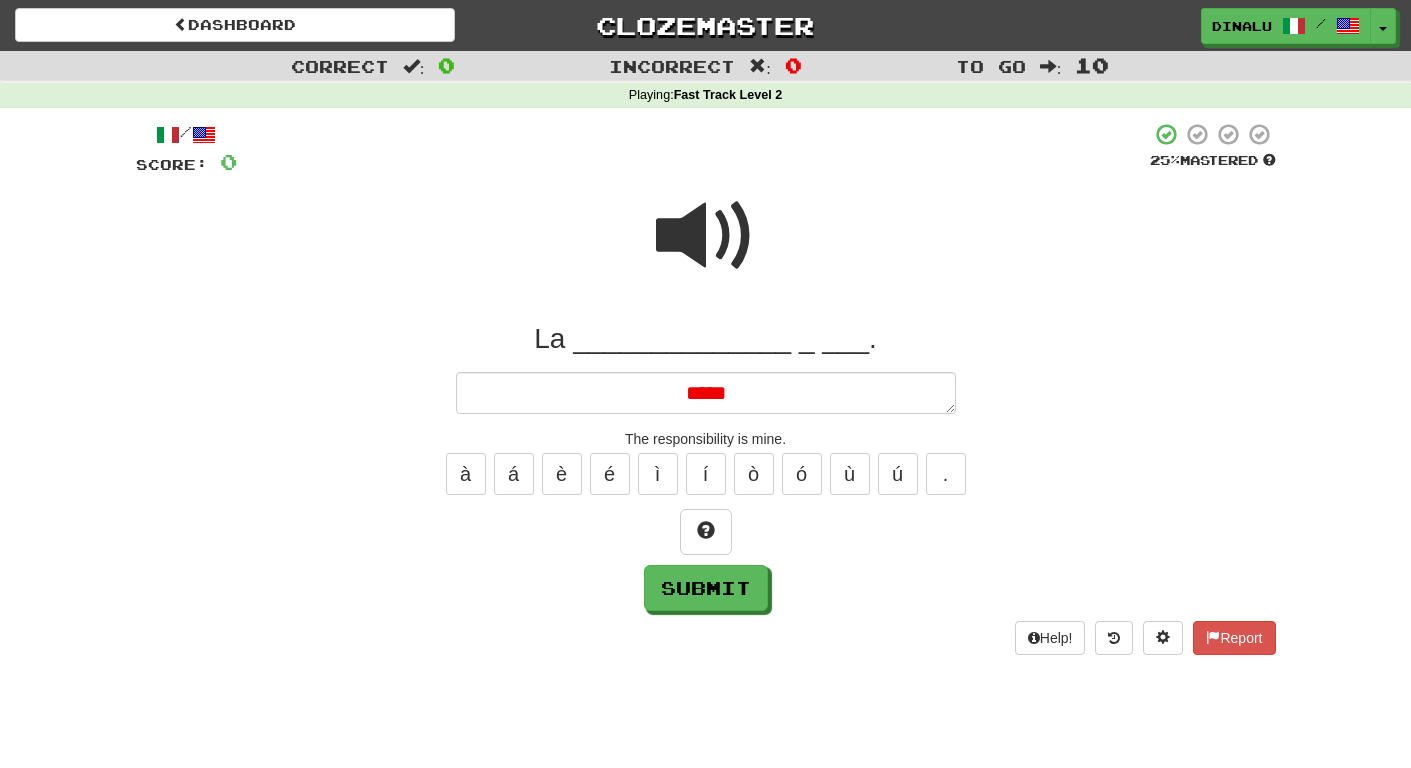 type on "*" 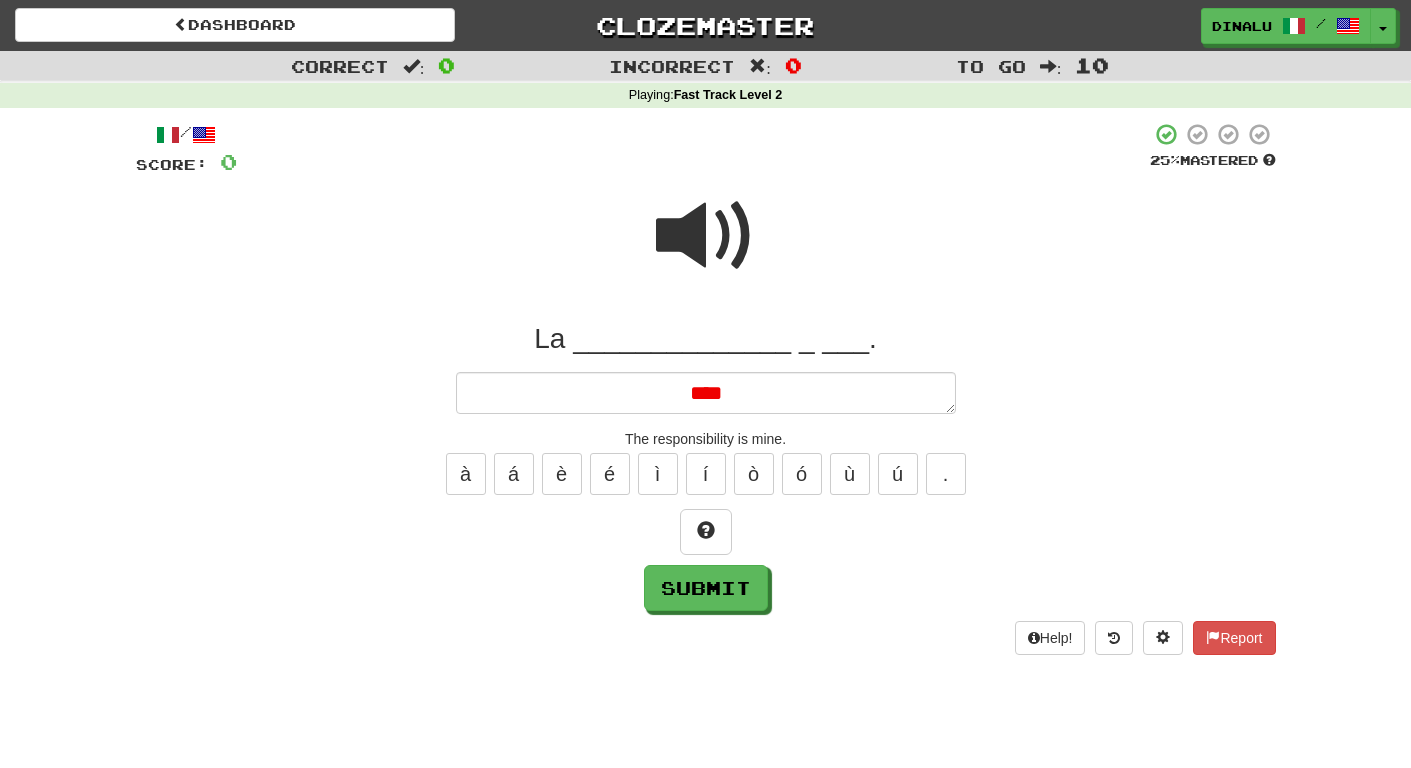 type on "*" 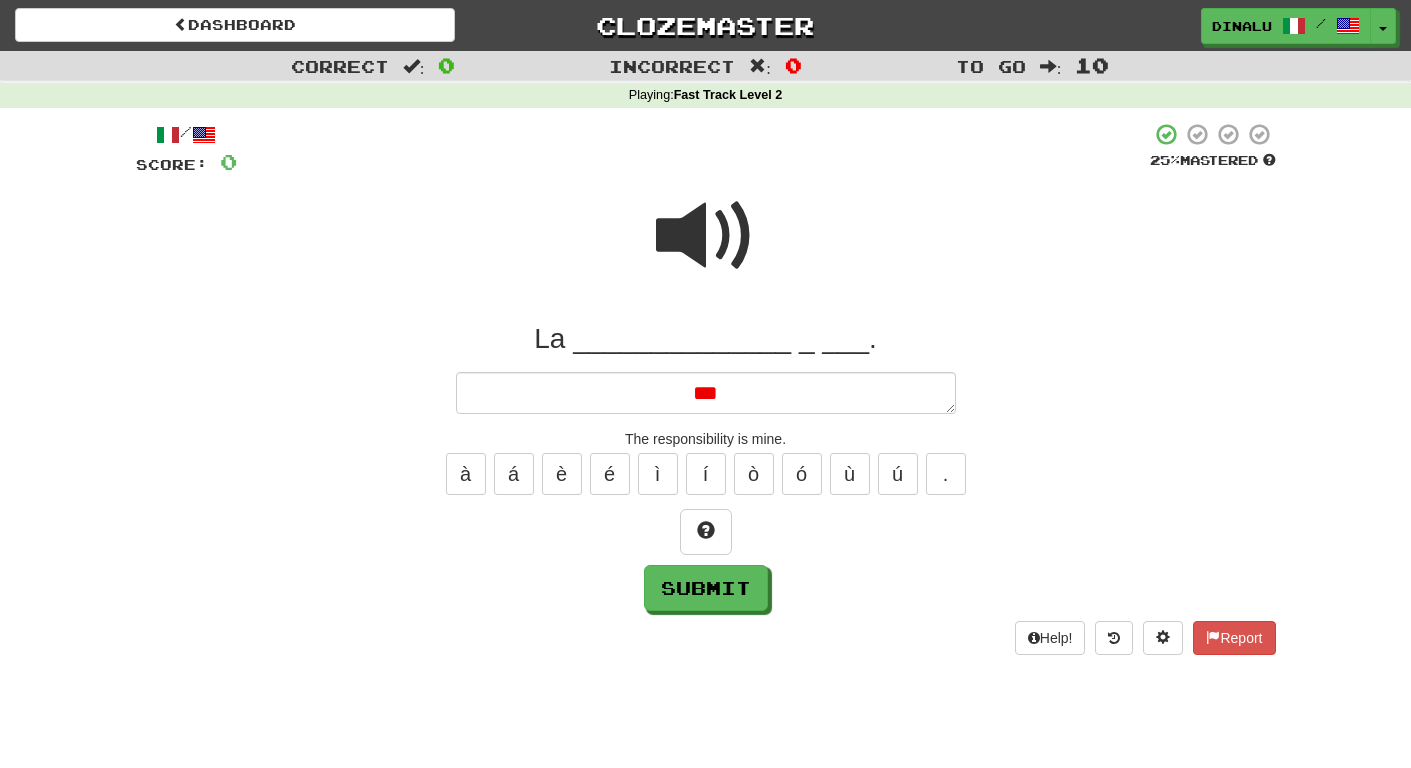 type on "*" 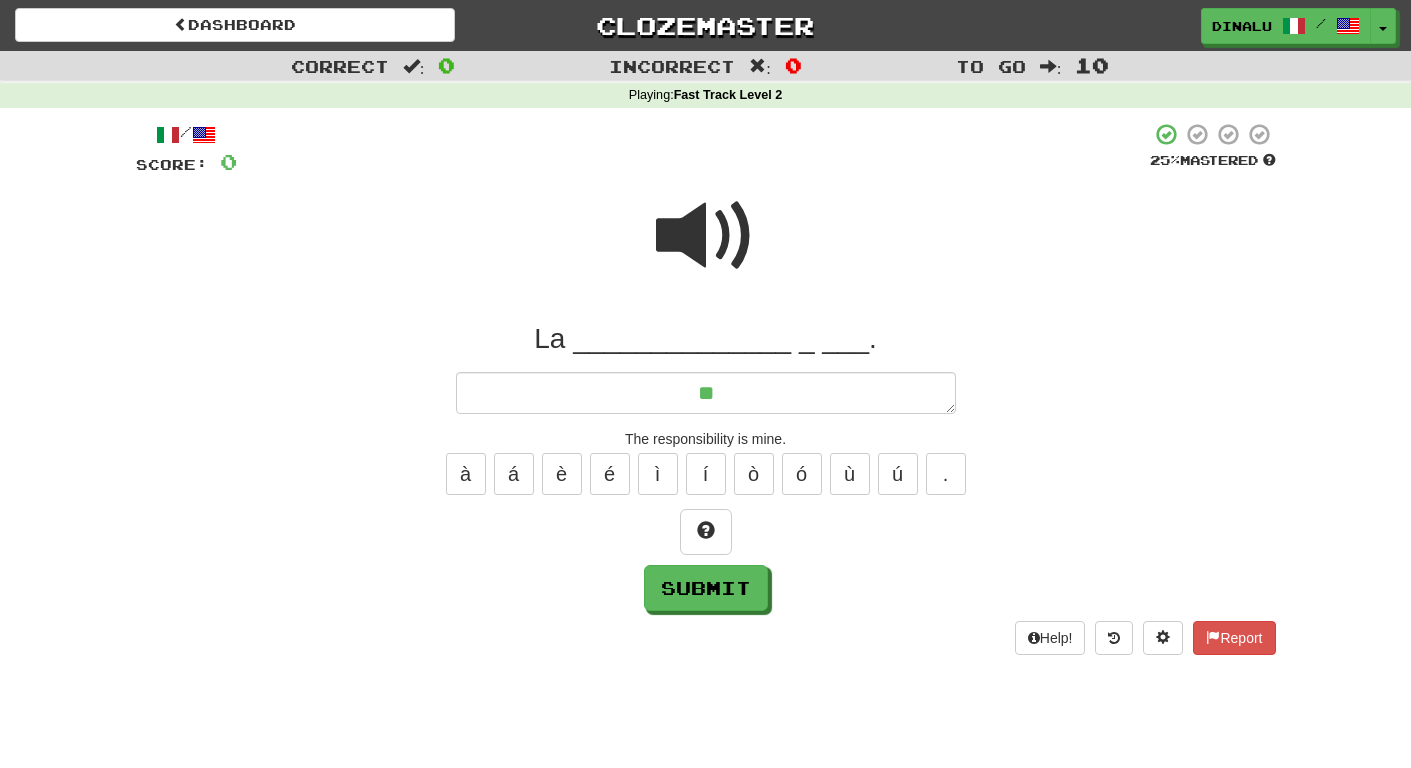 type on "*" 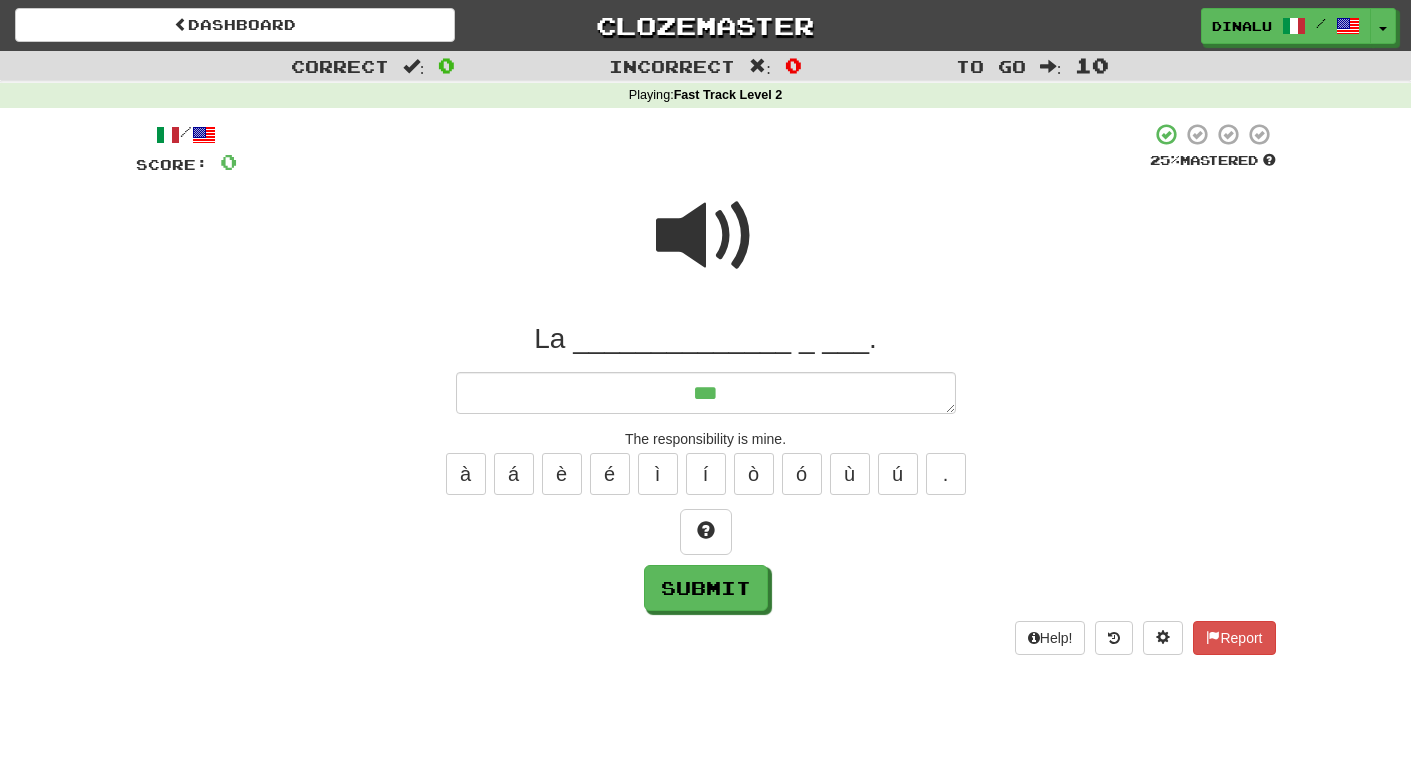 type on "*" 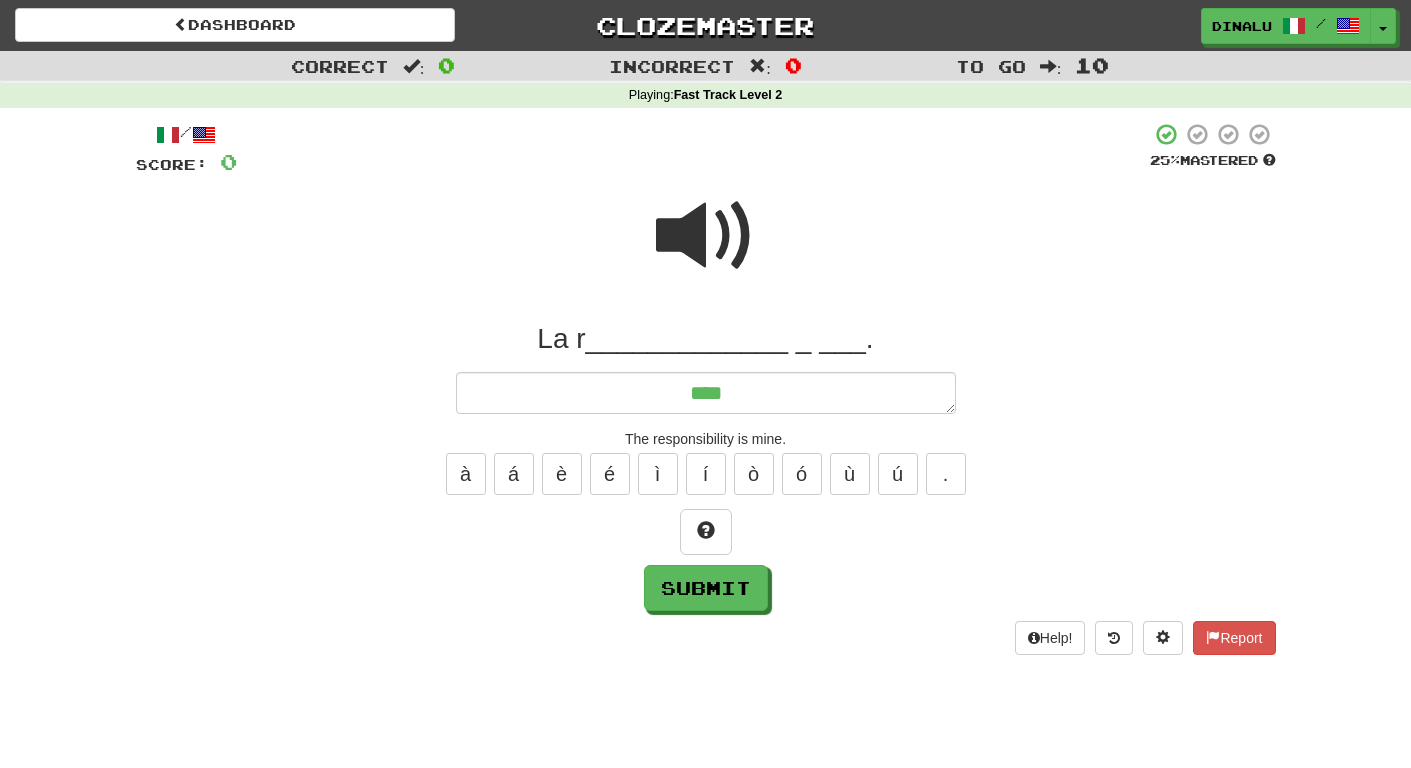 type on "*" 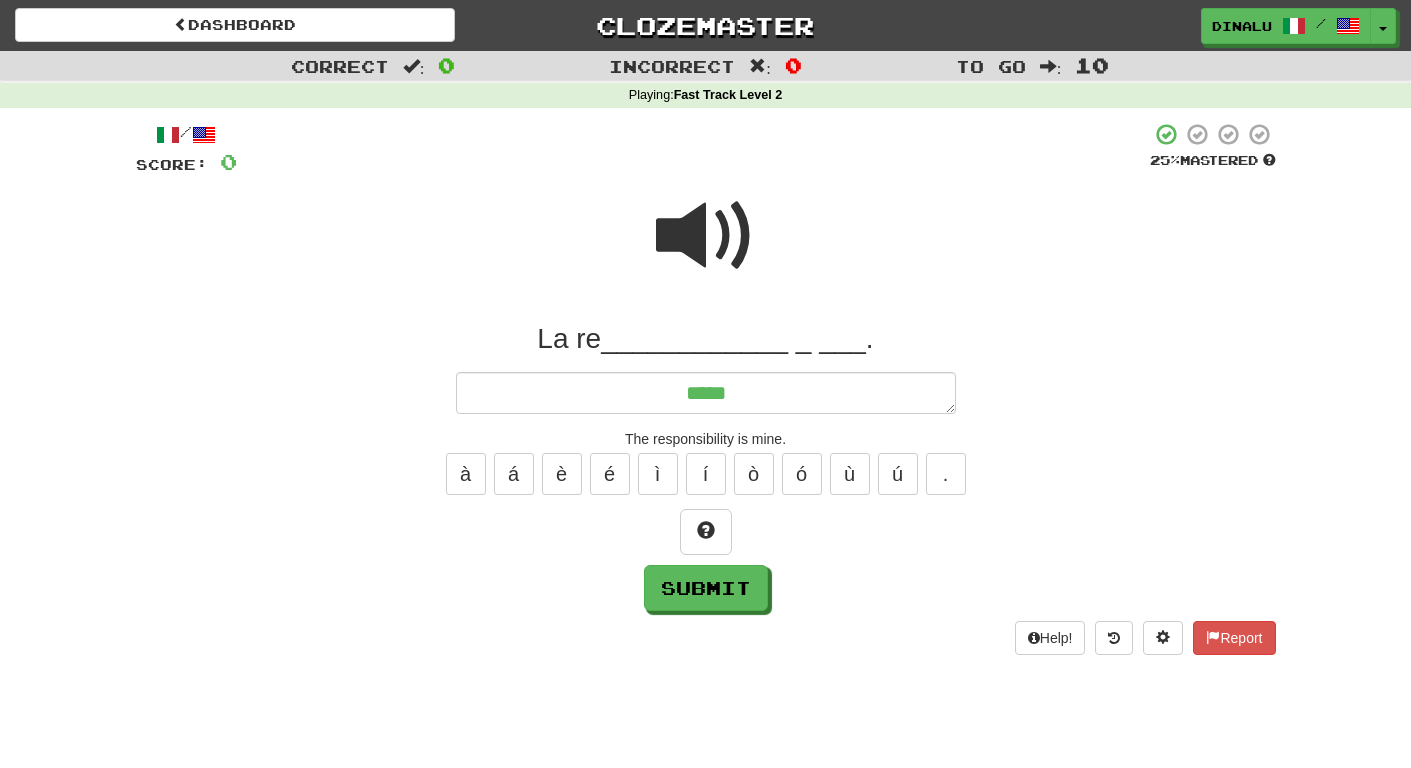 type on "*" 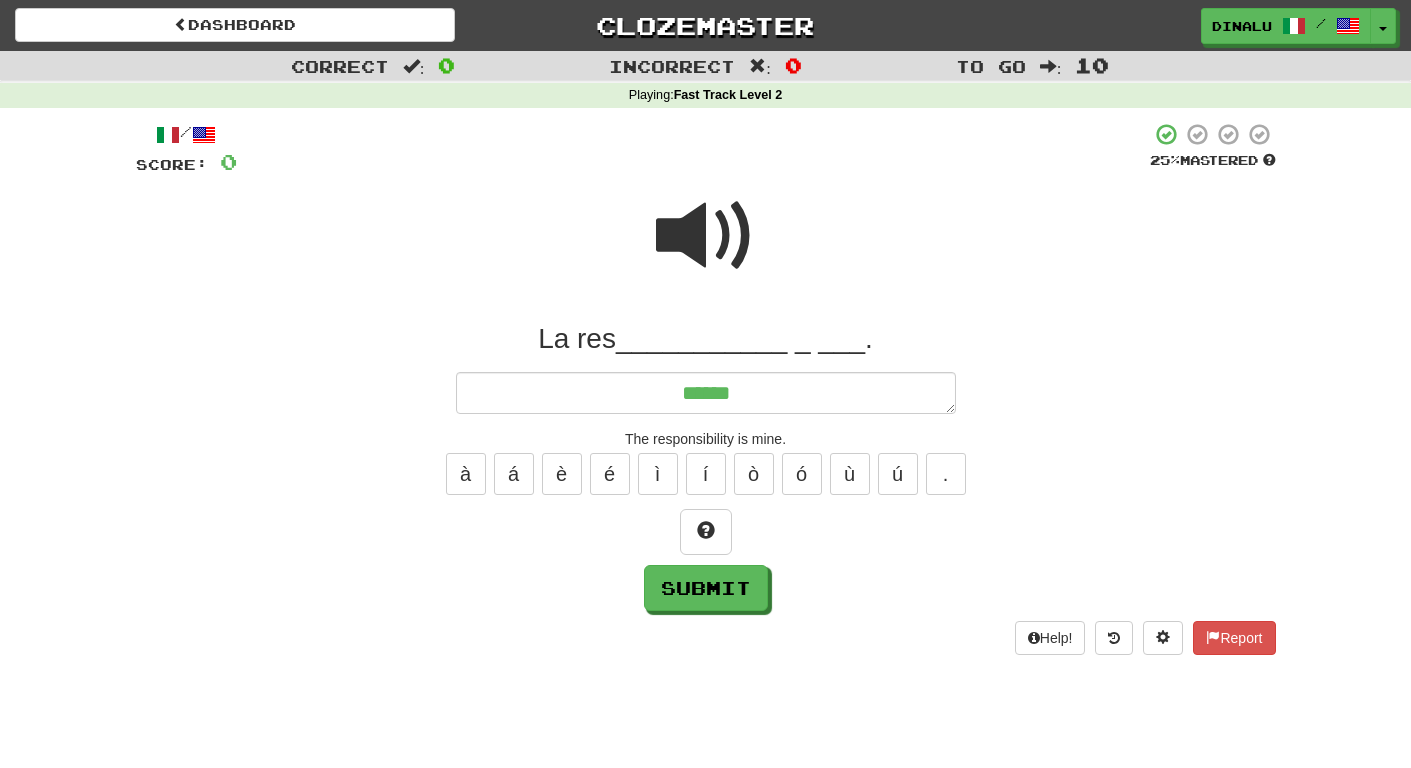 type on "*" 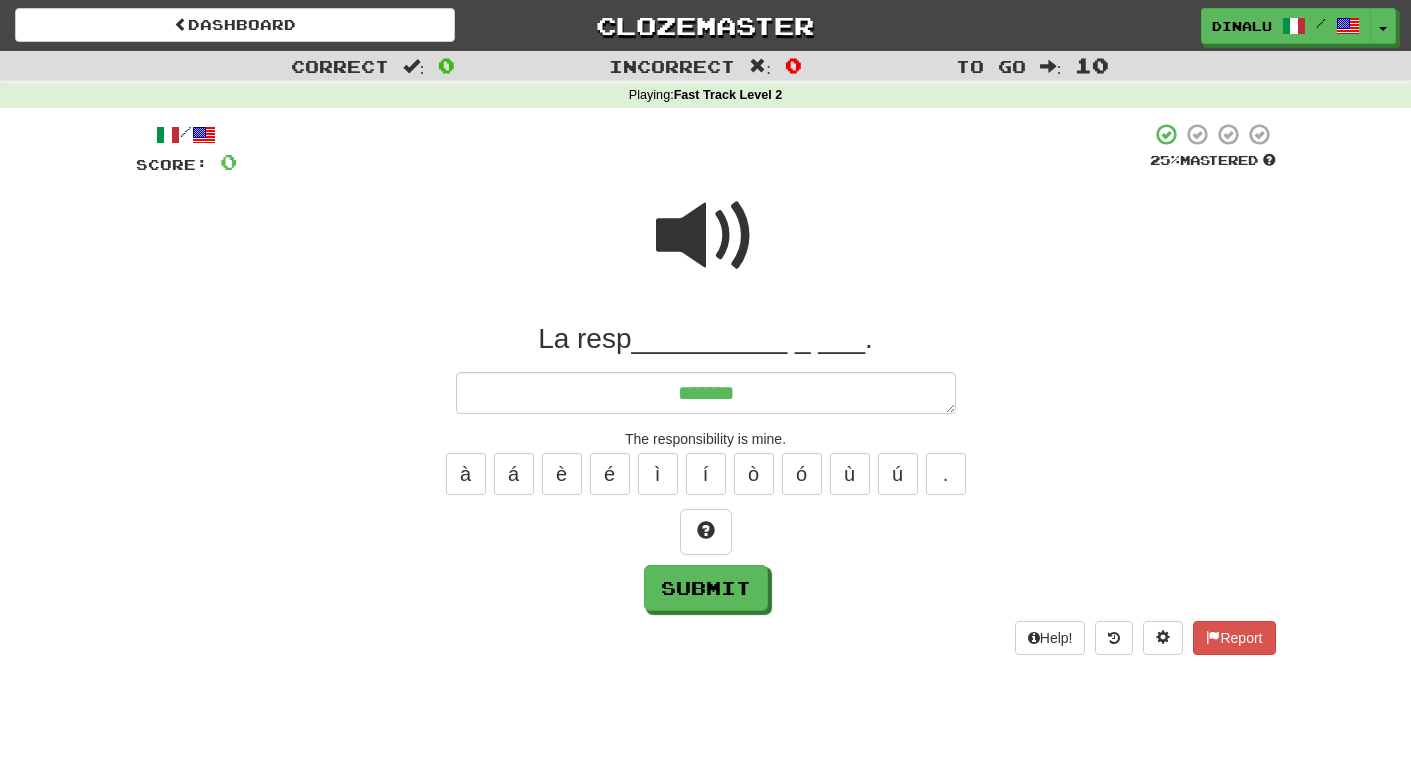 type on "*" 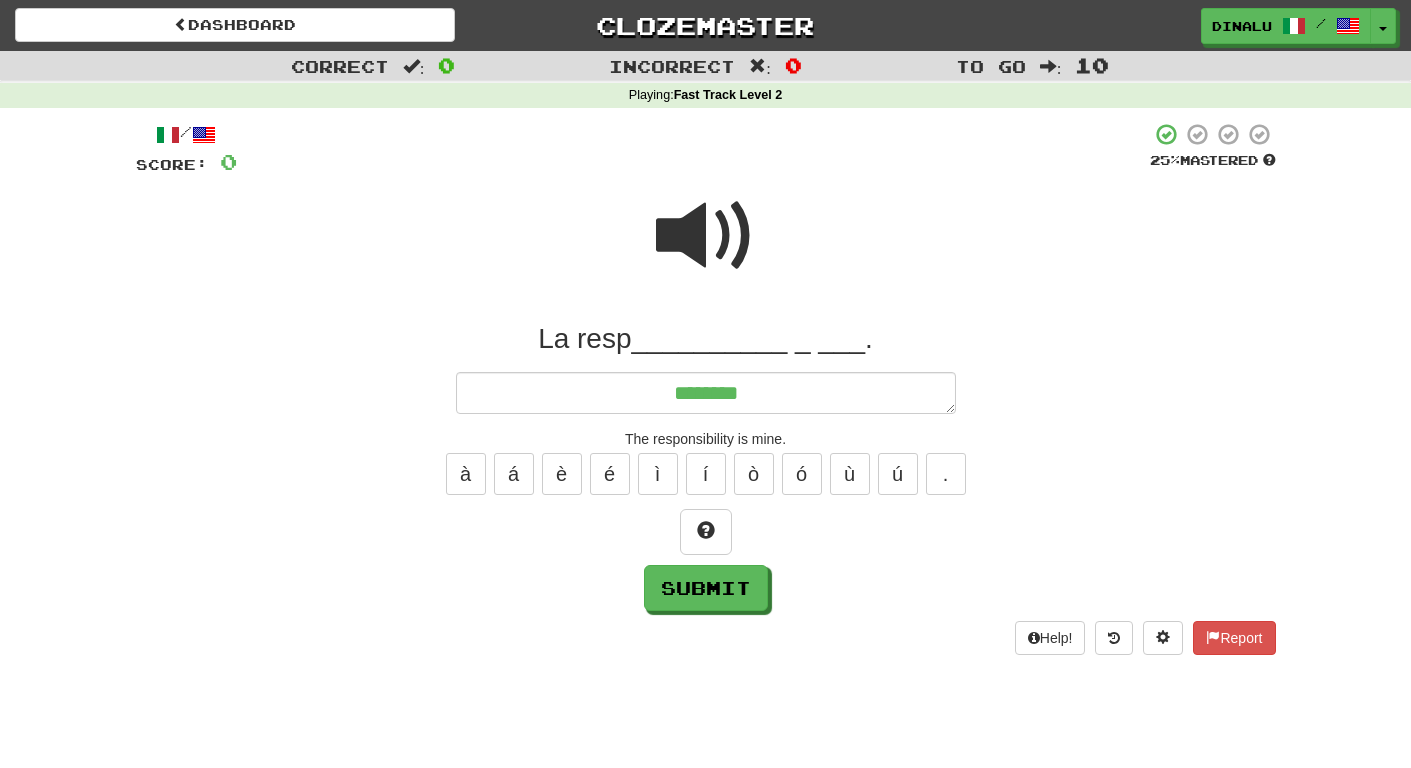 type on "*" 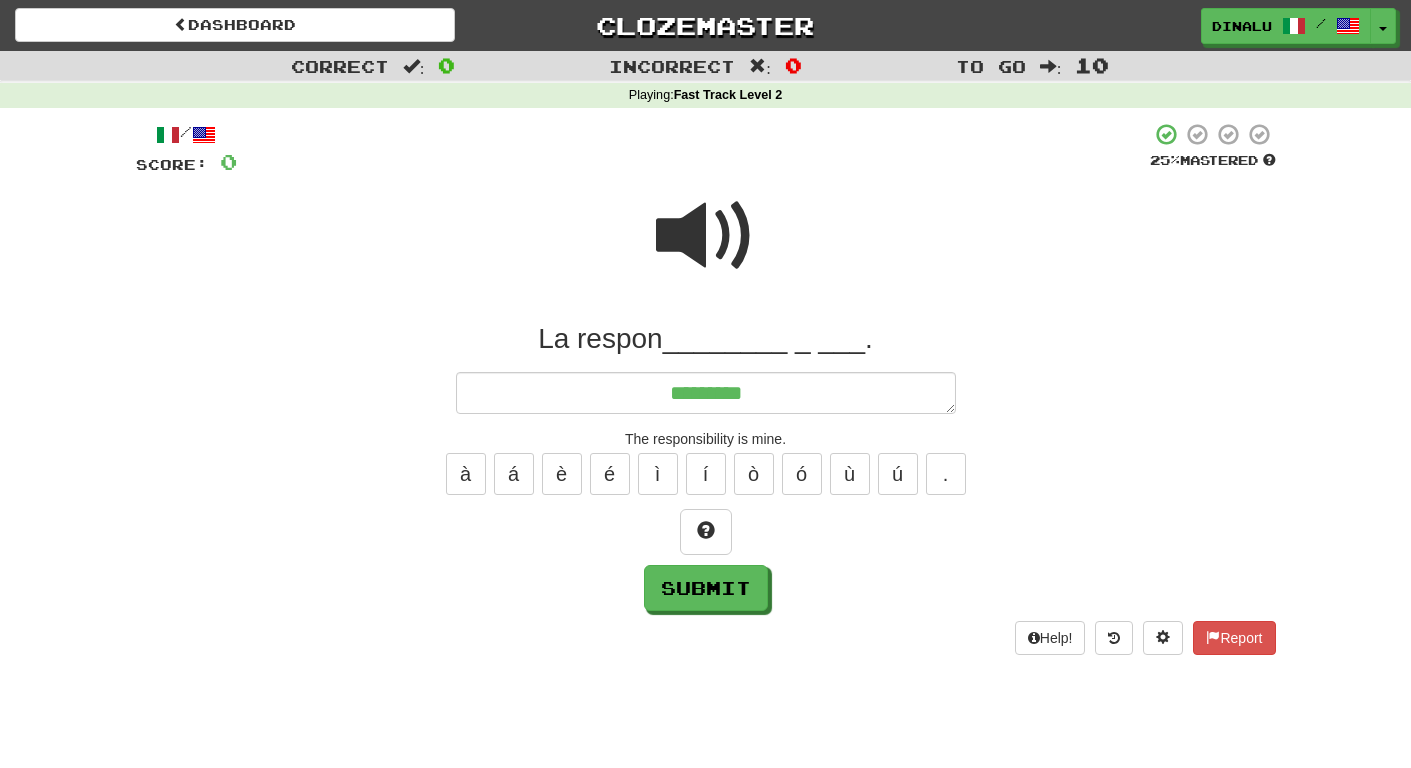 type on "*" 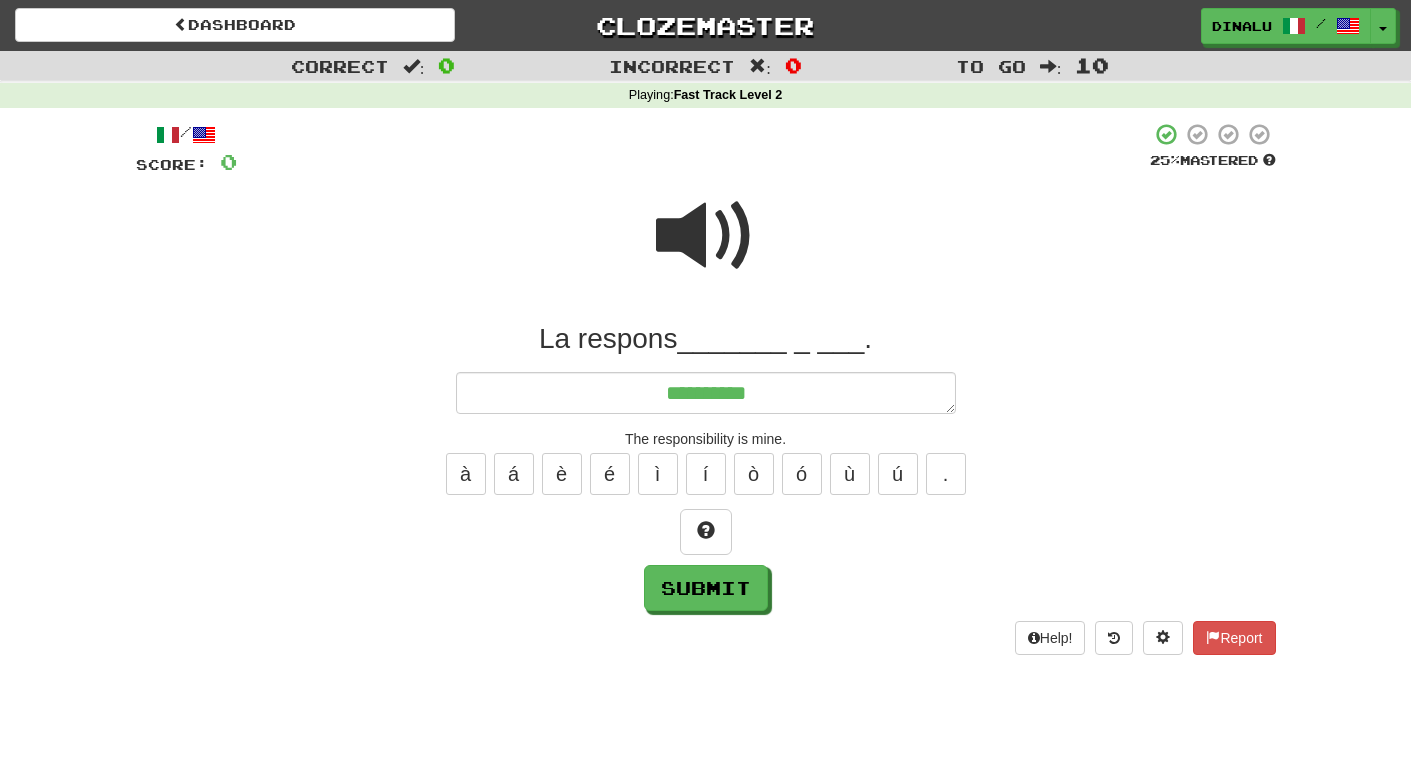 type on "*" 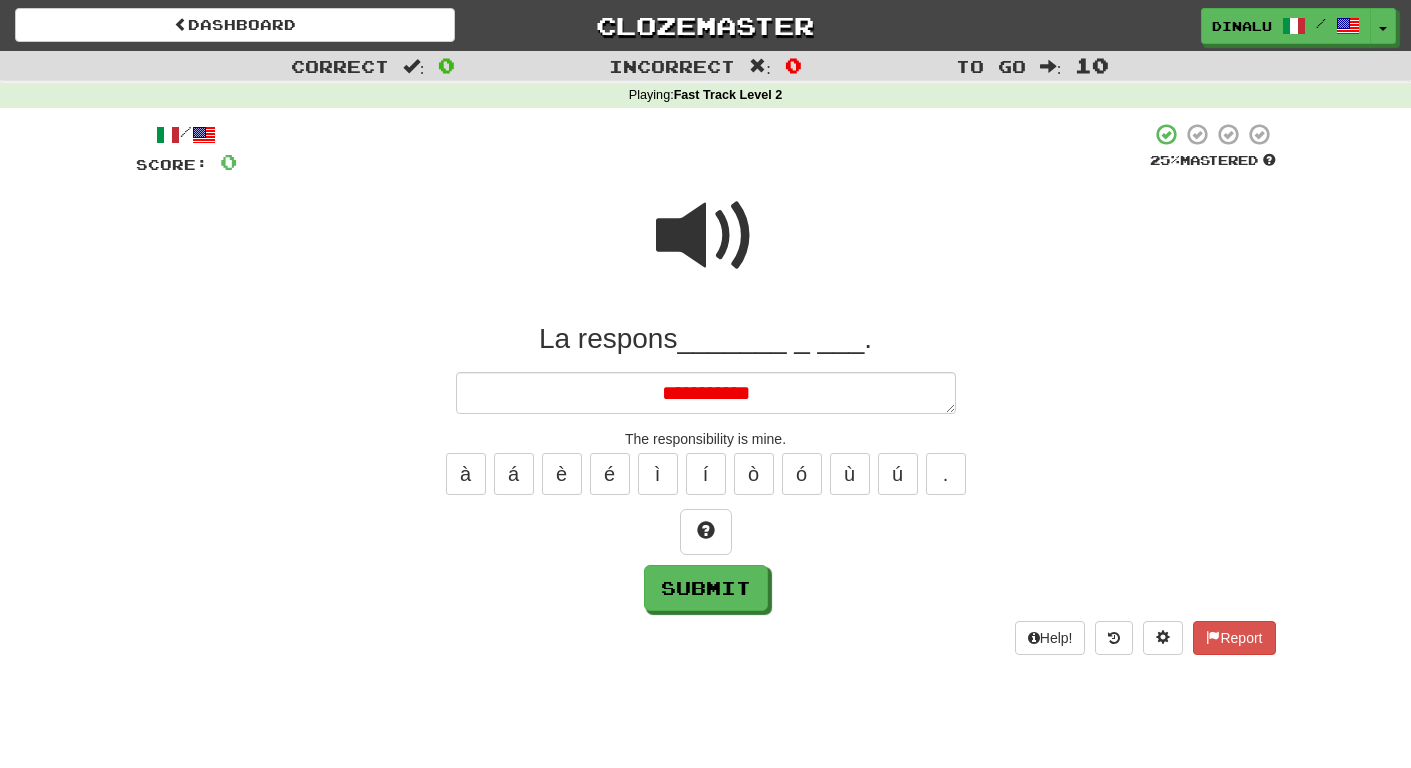 type on "*" 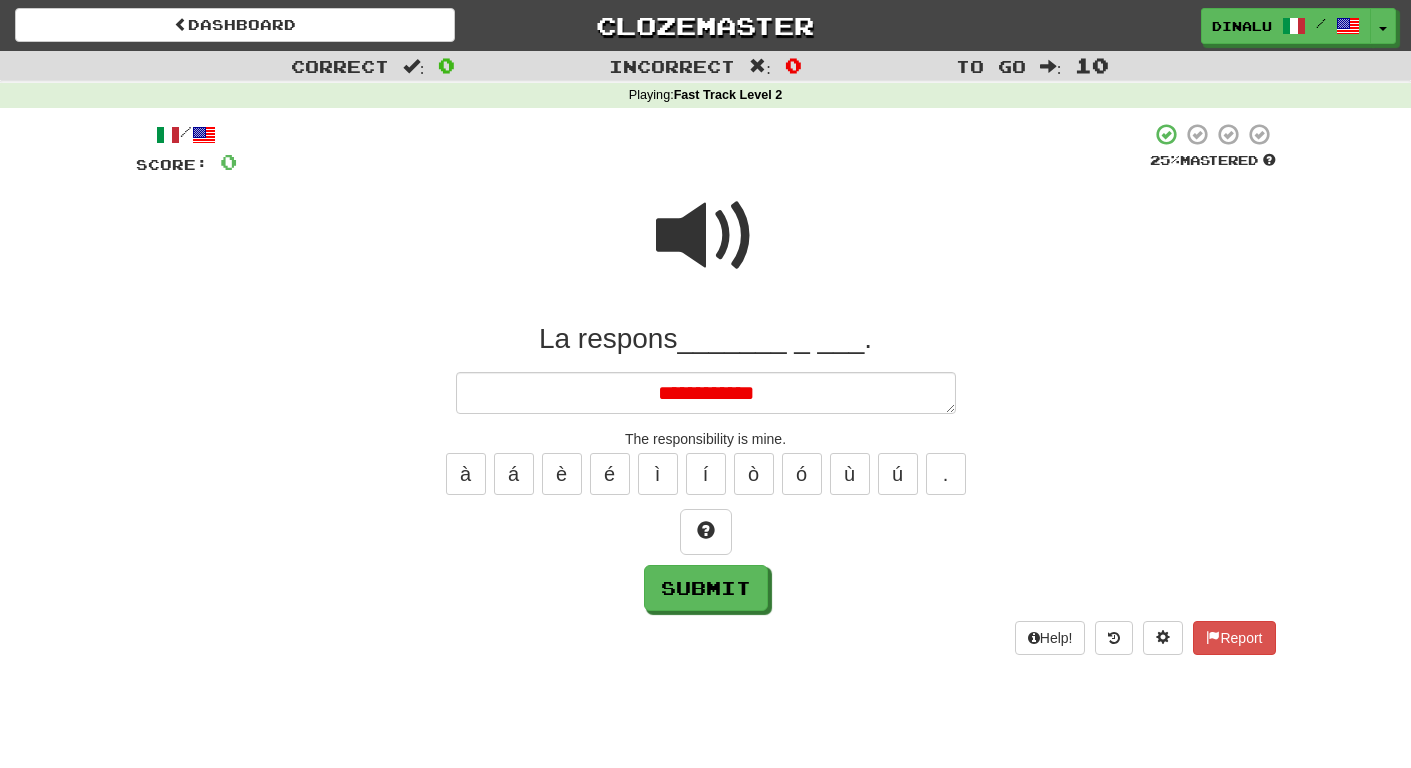 type on "*" 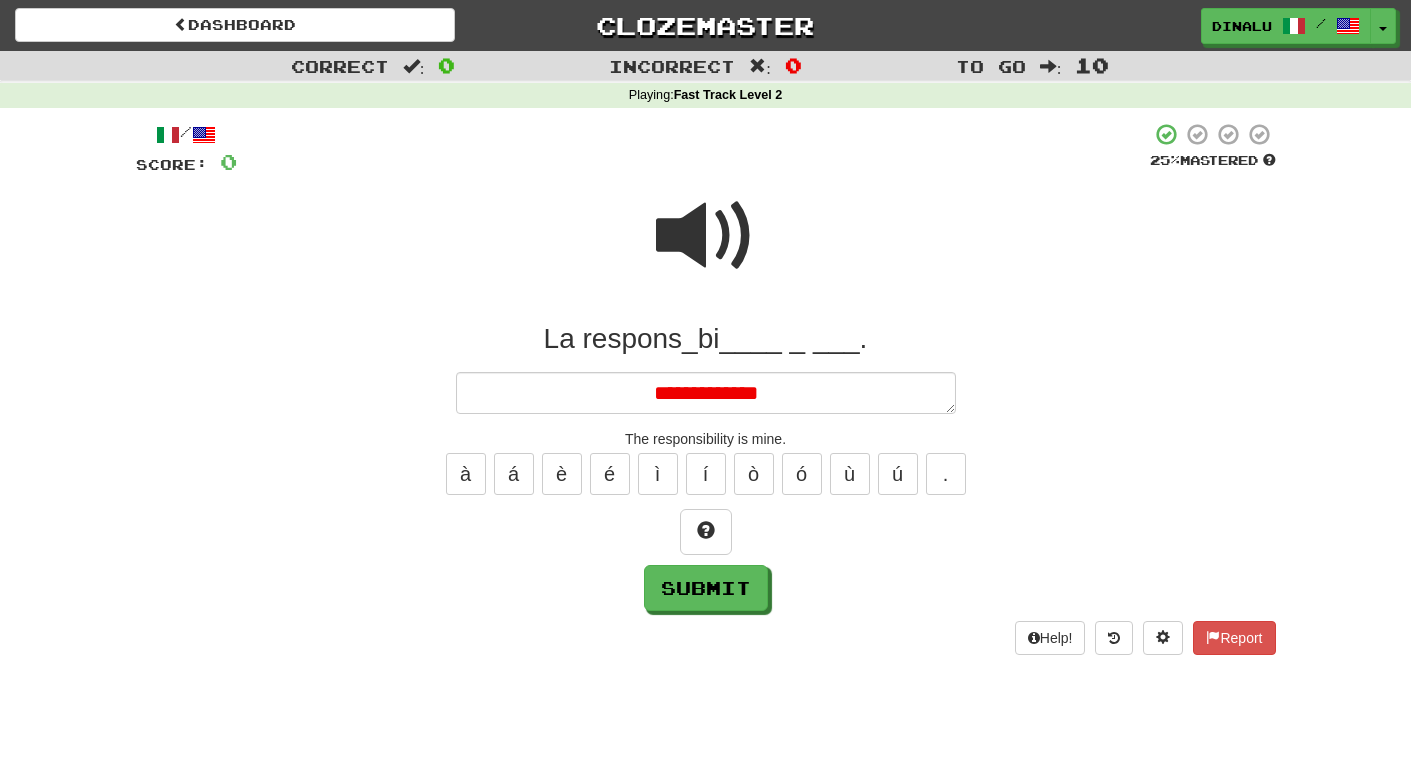 type on "*" 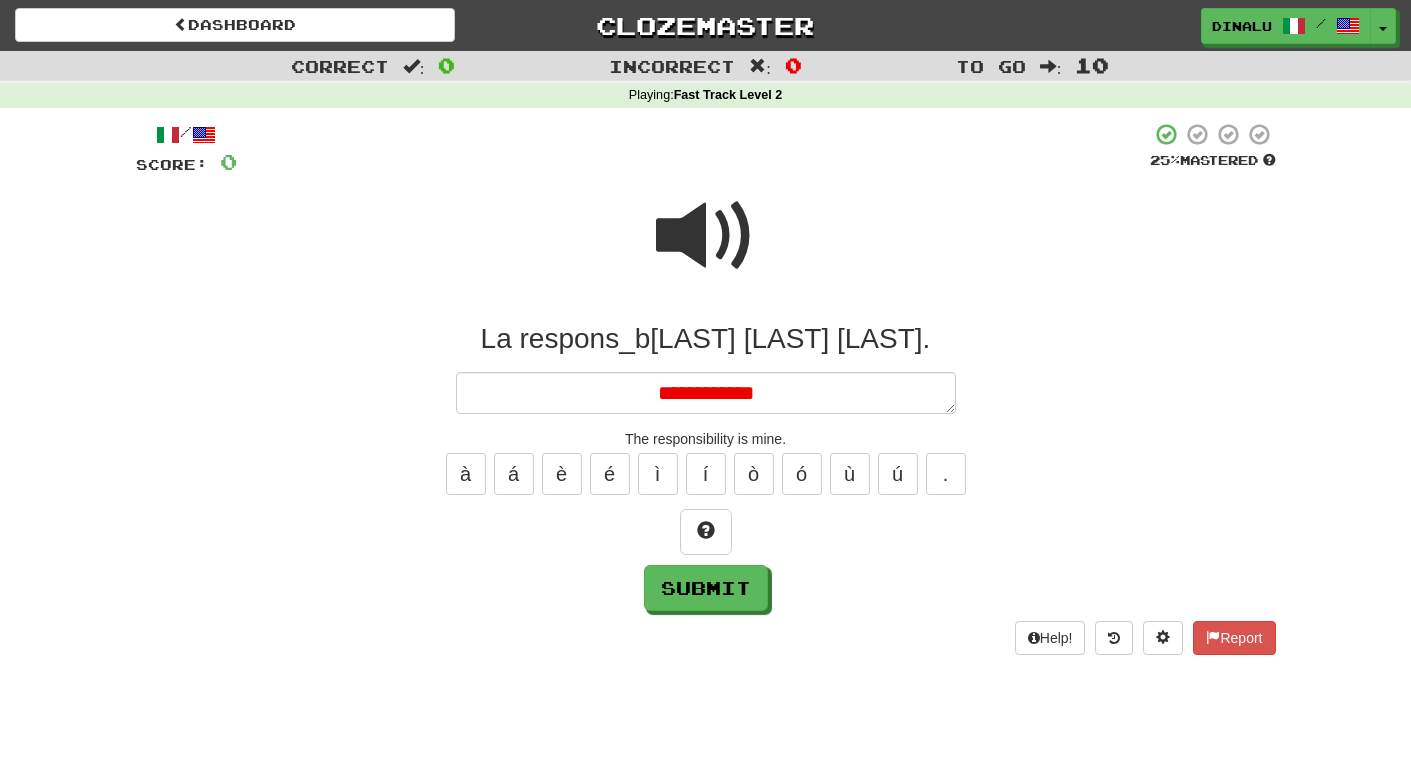 type on "*" 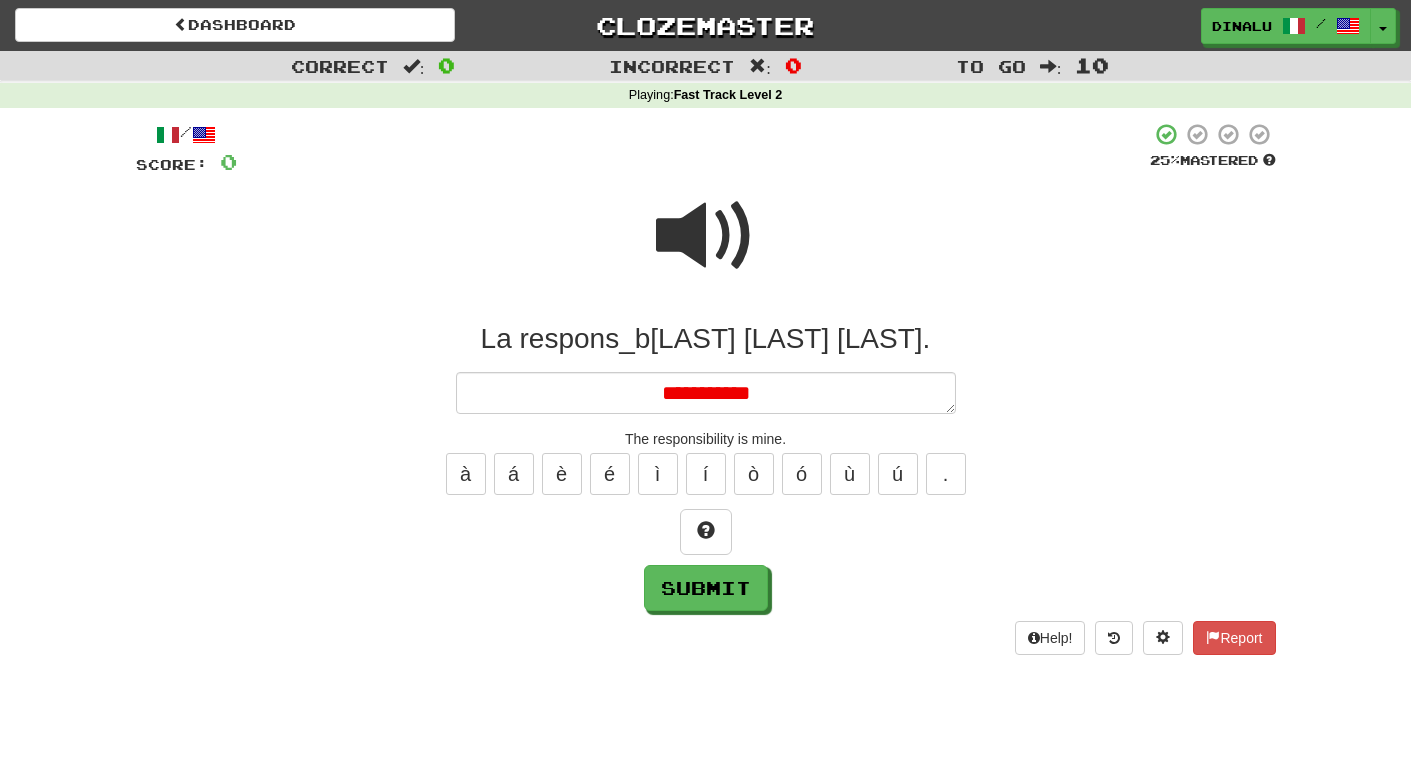 type on "*" 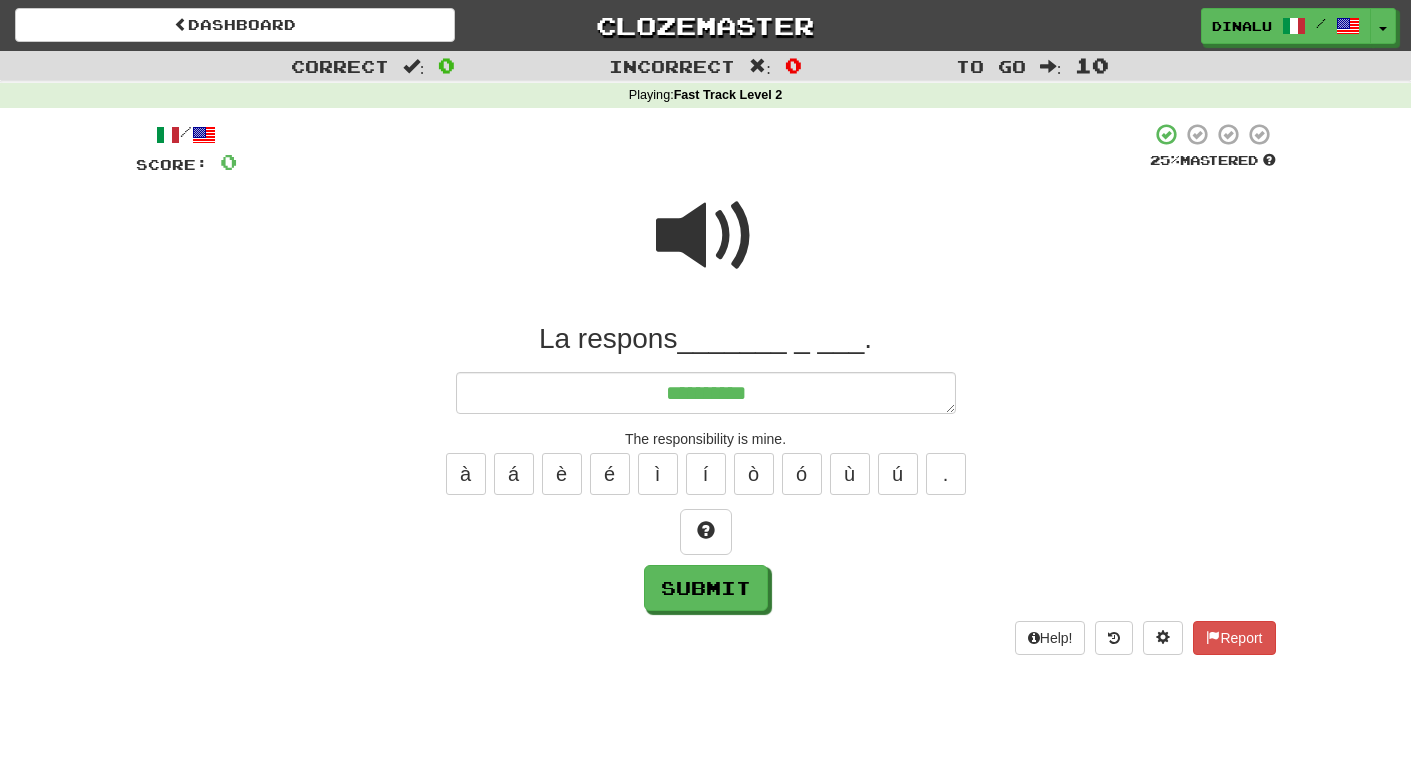 type on "*" 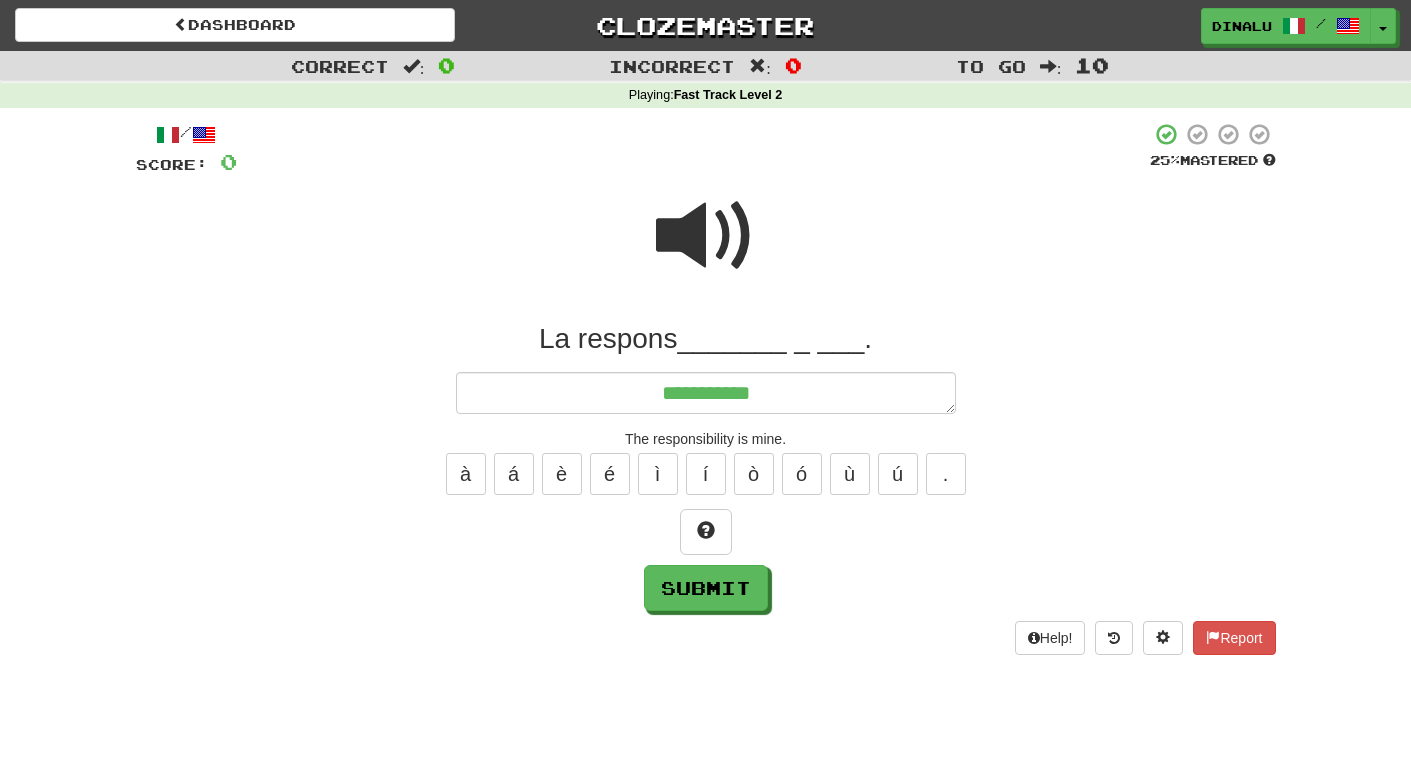 type on "*" 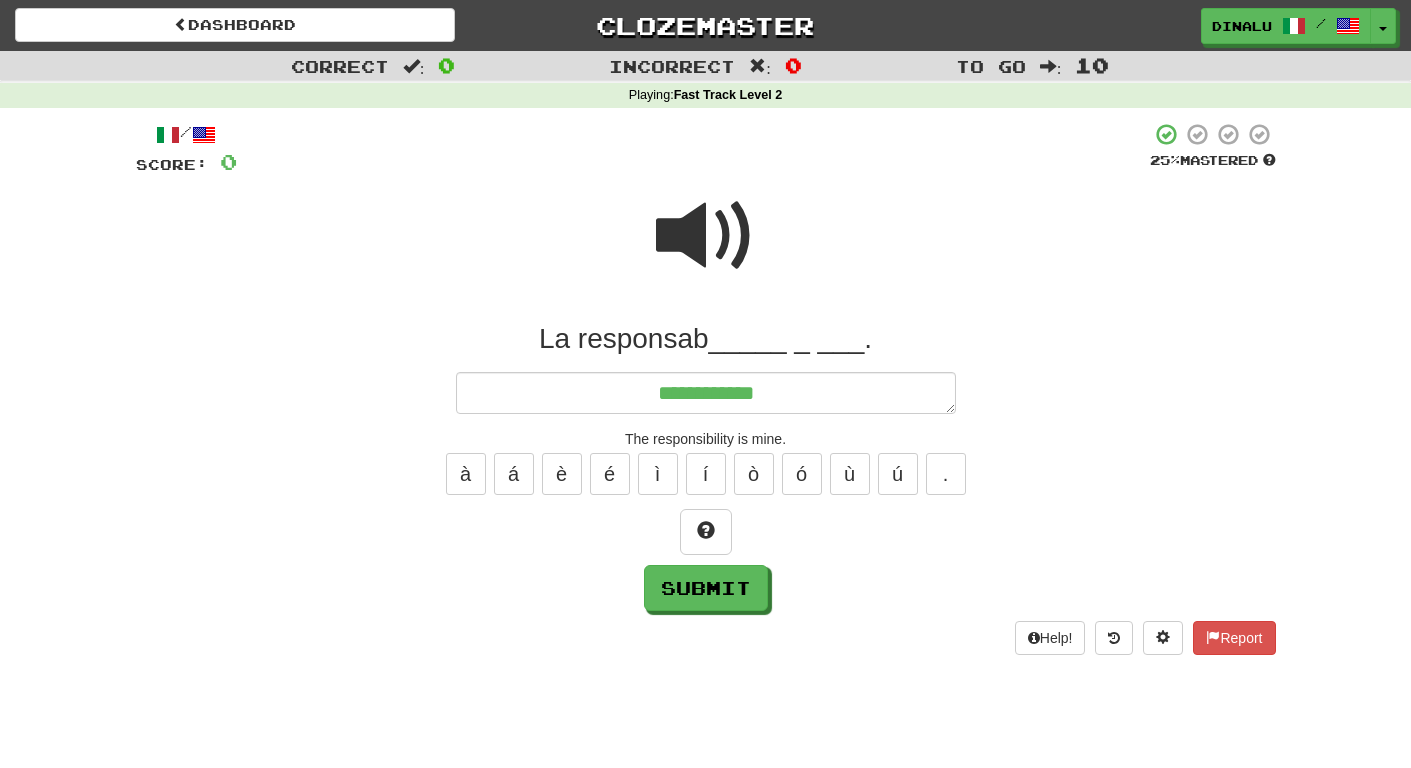 type on "*" 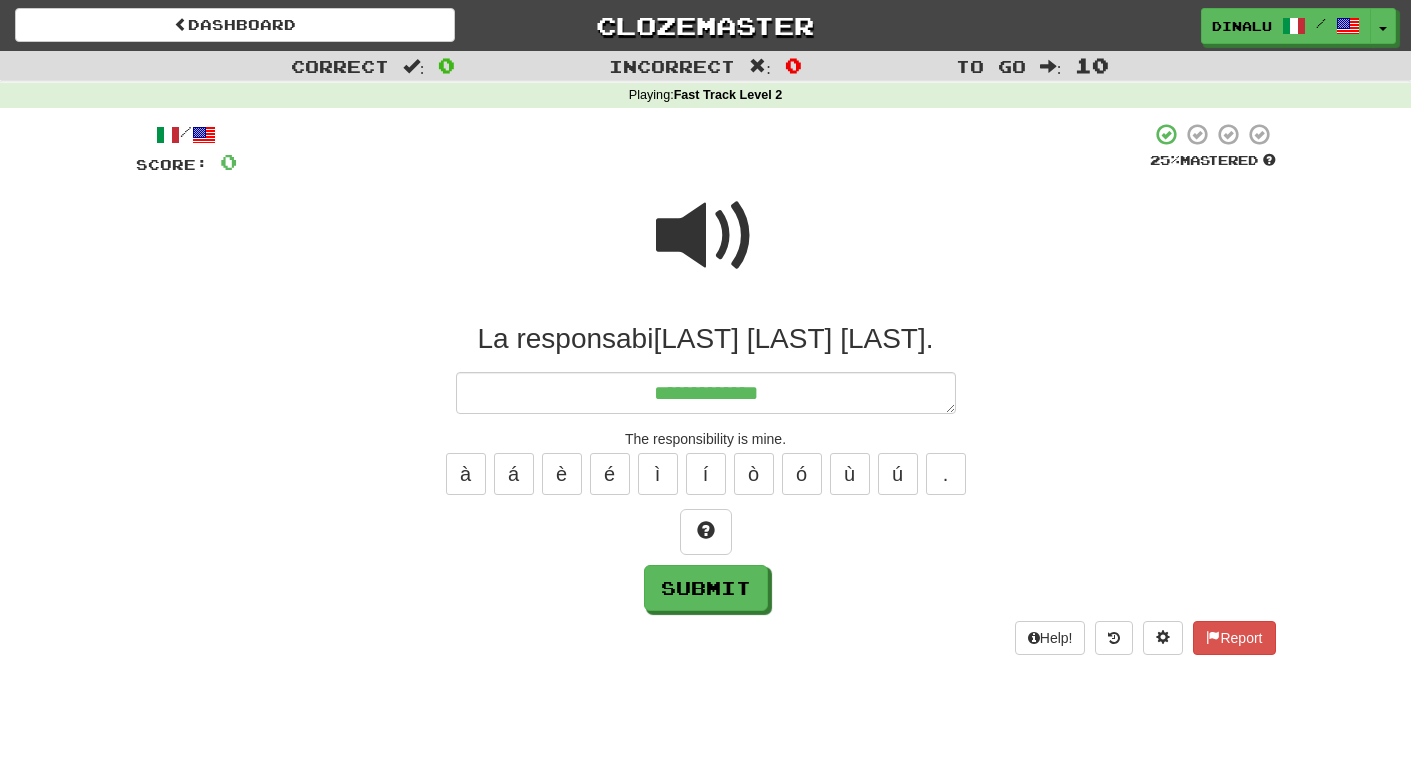 type on "*" 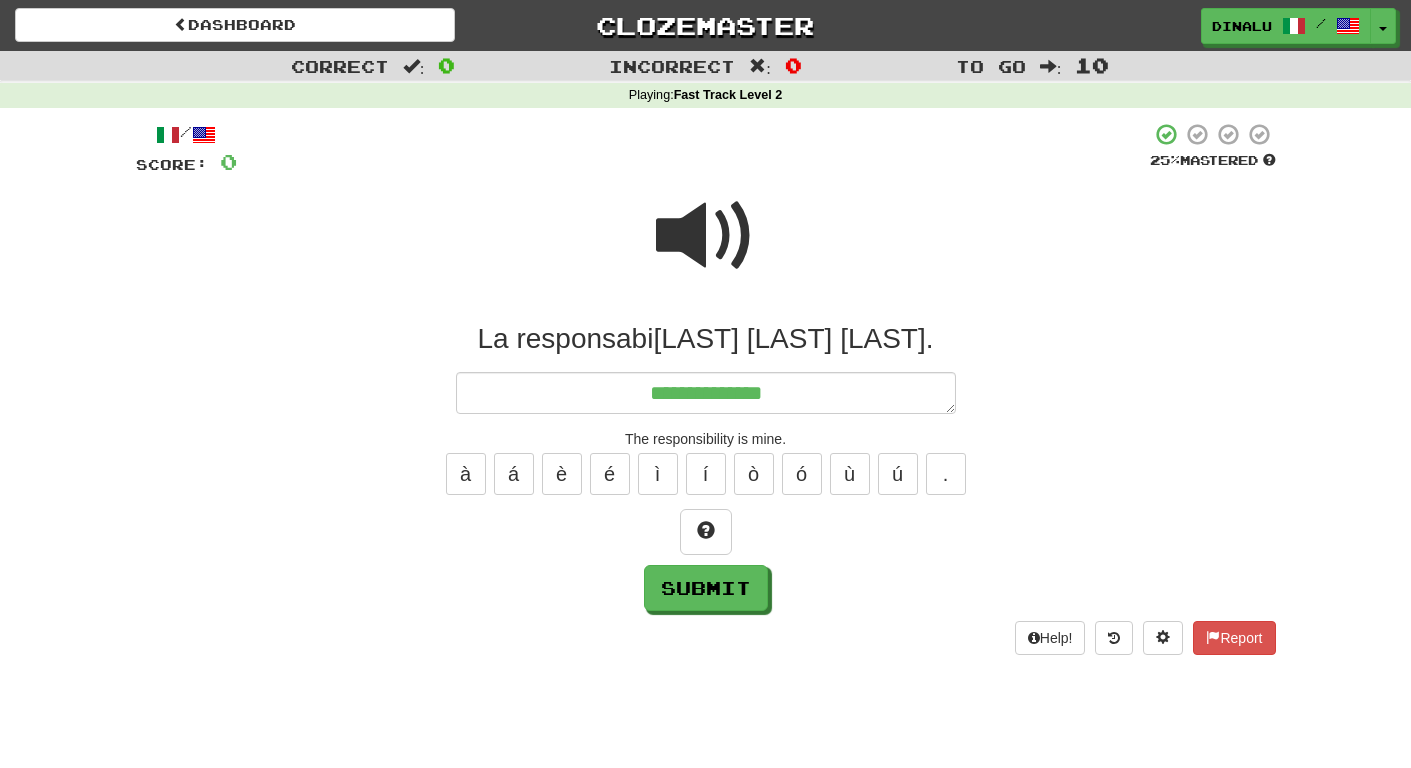 type on "*" 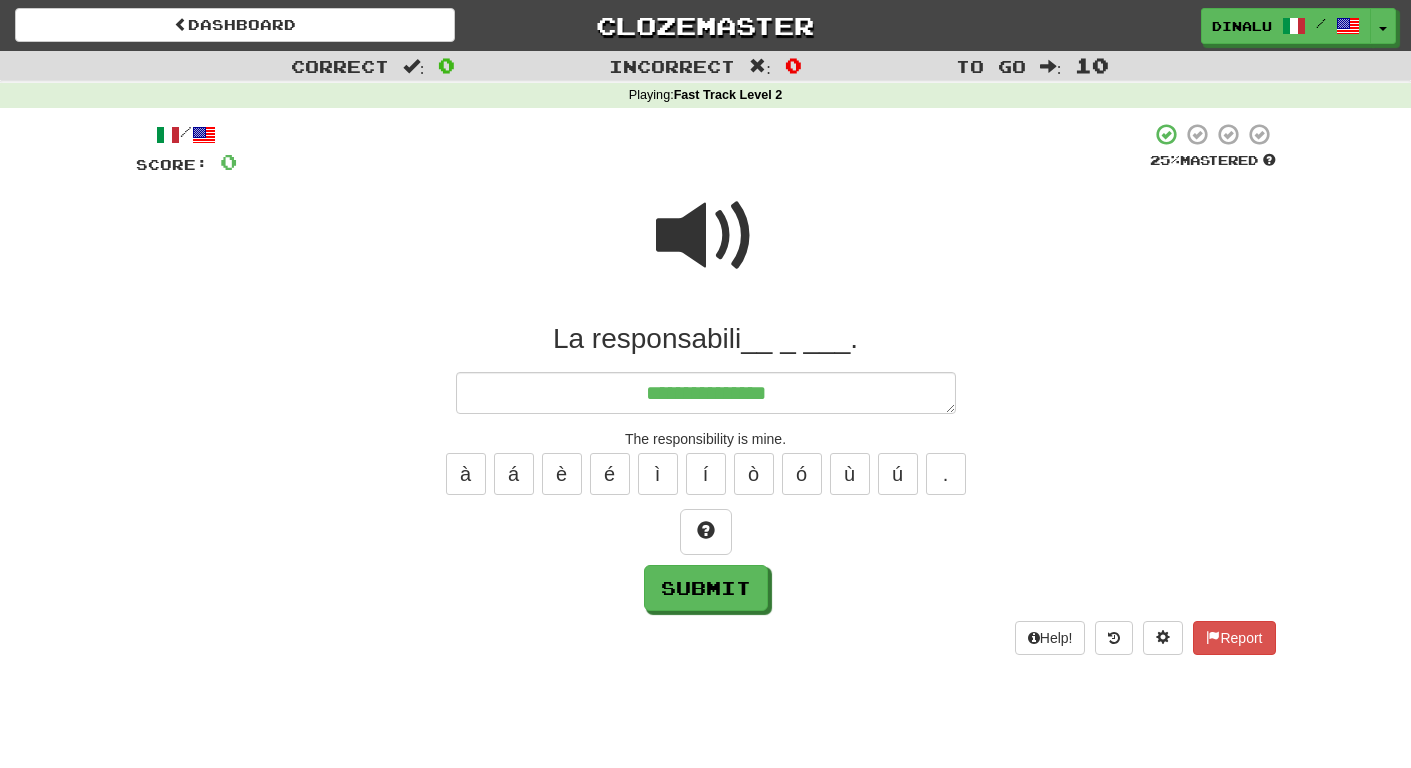 type on "*" 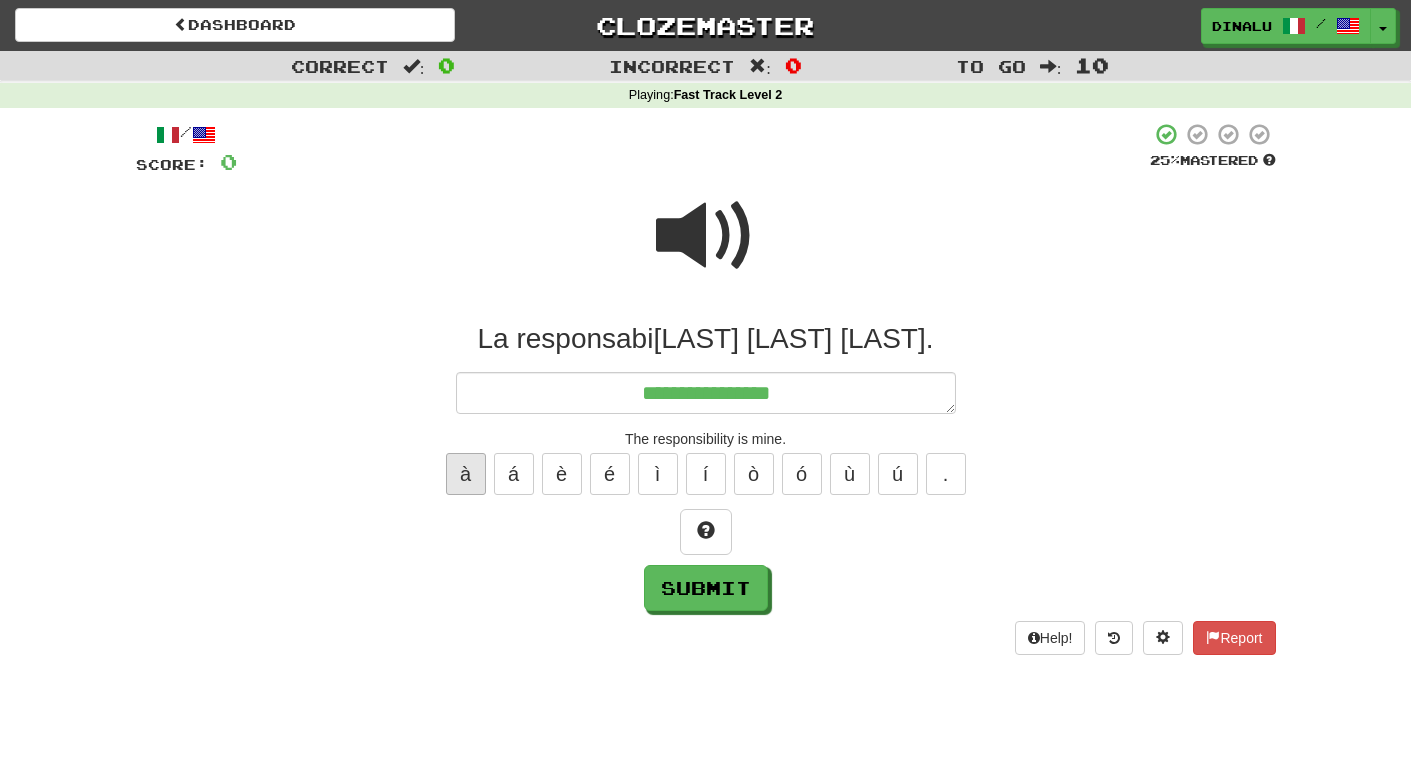 type on "**********" 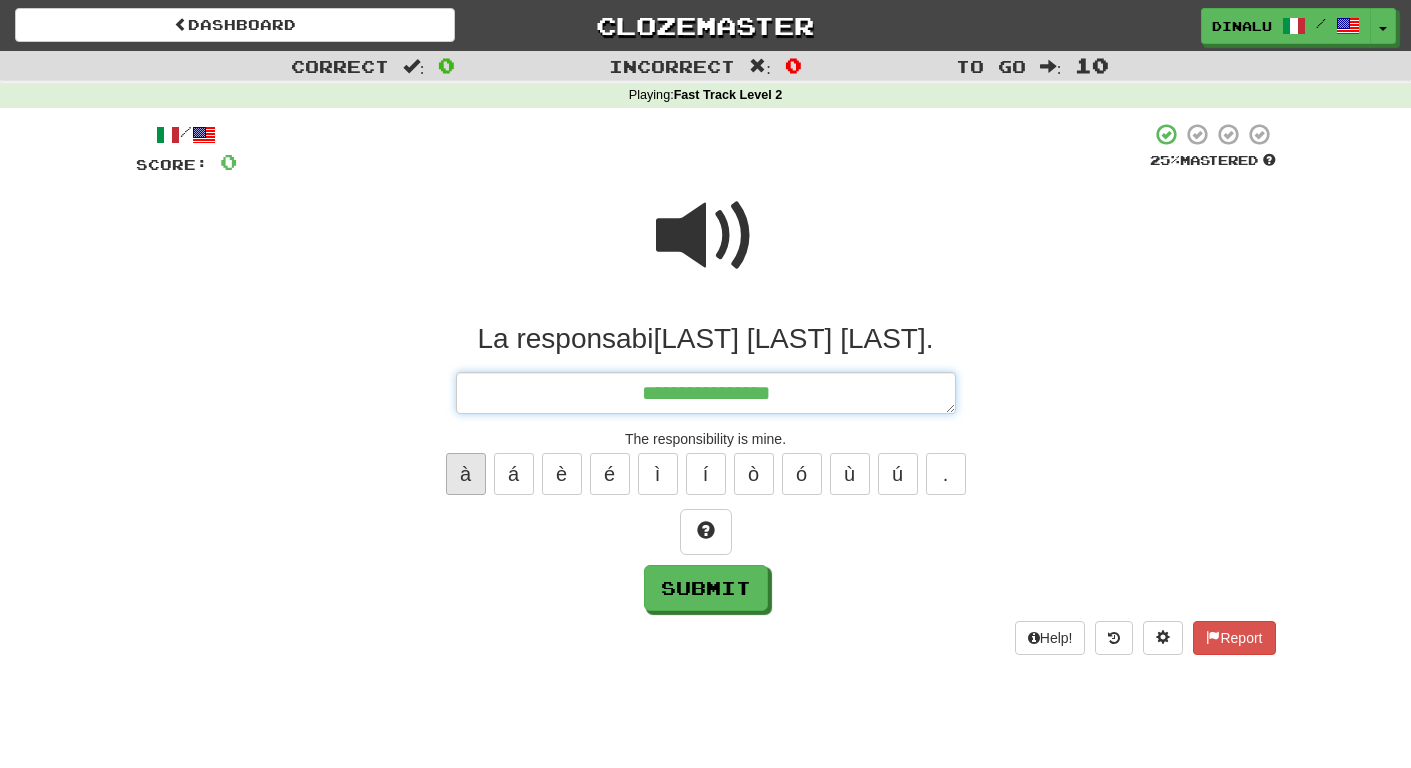 type on "*" 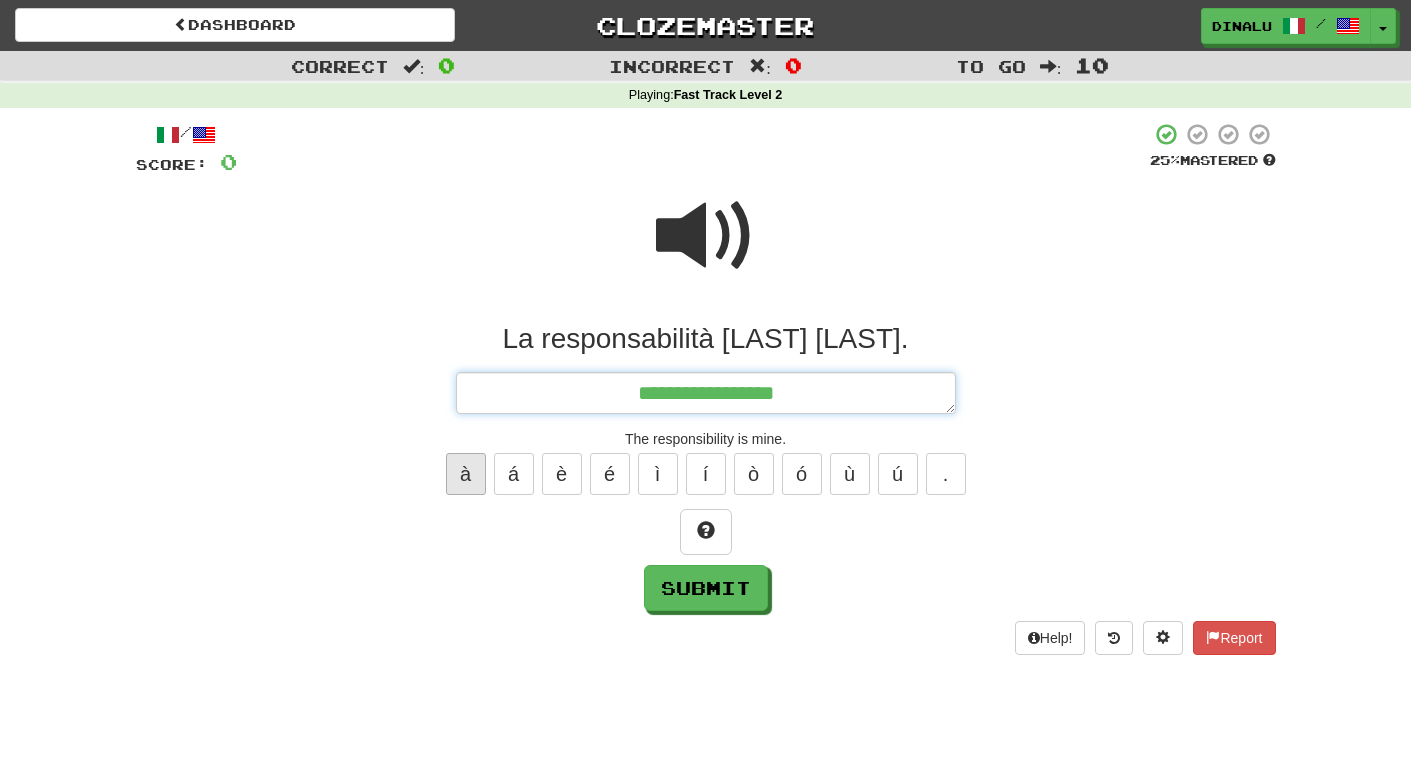 type on "*" 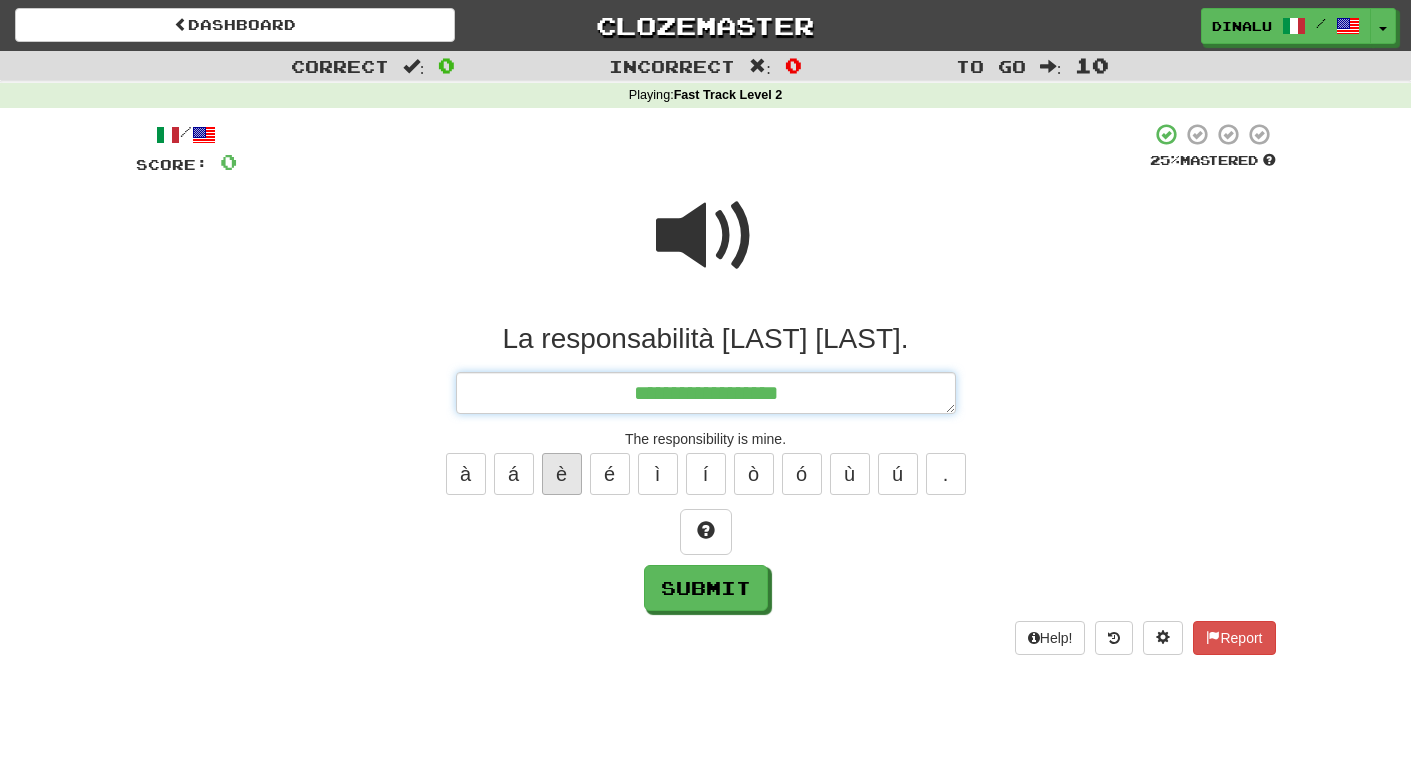 type on "**********" 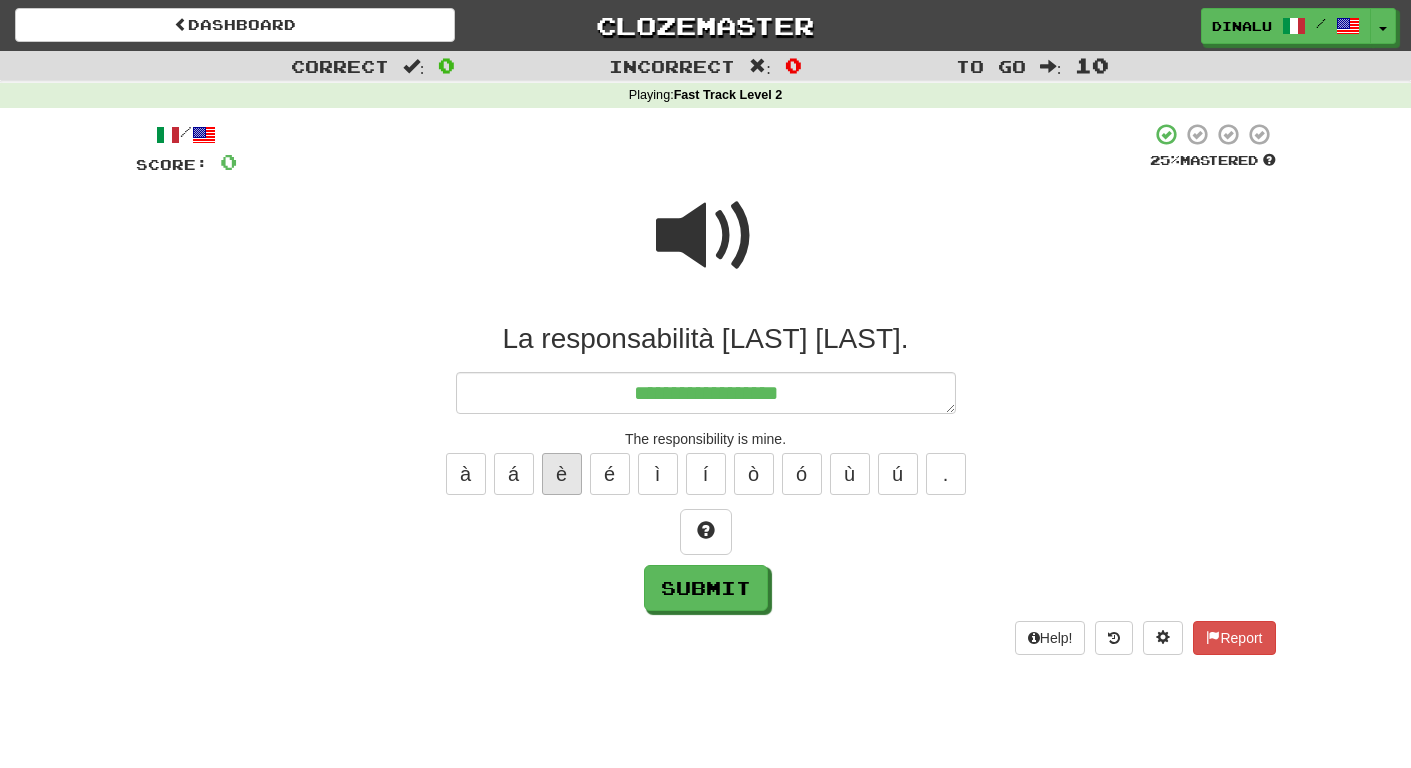 click on "è" at bounding box center (562, 474) 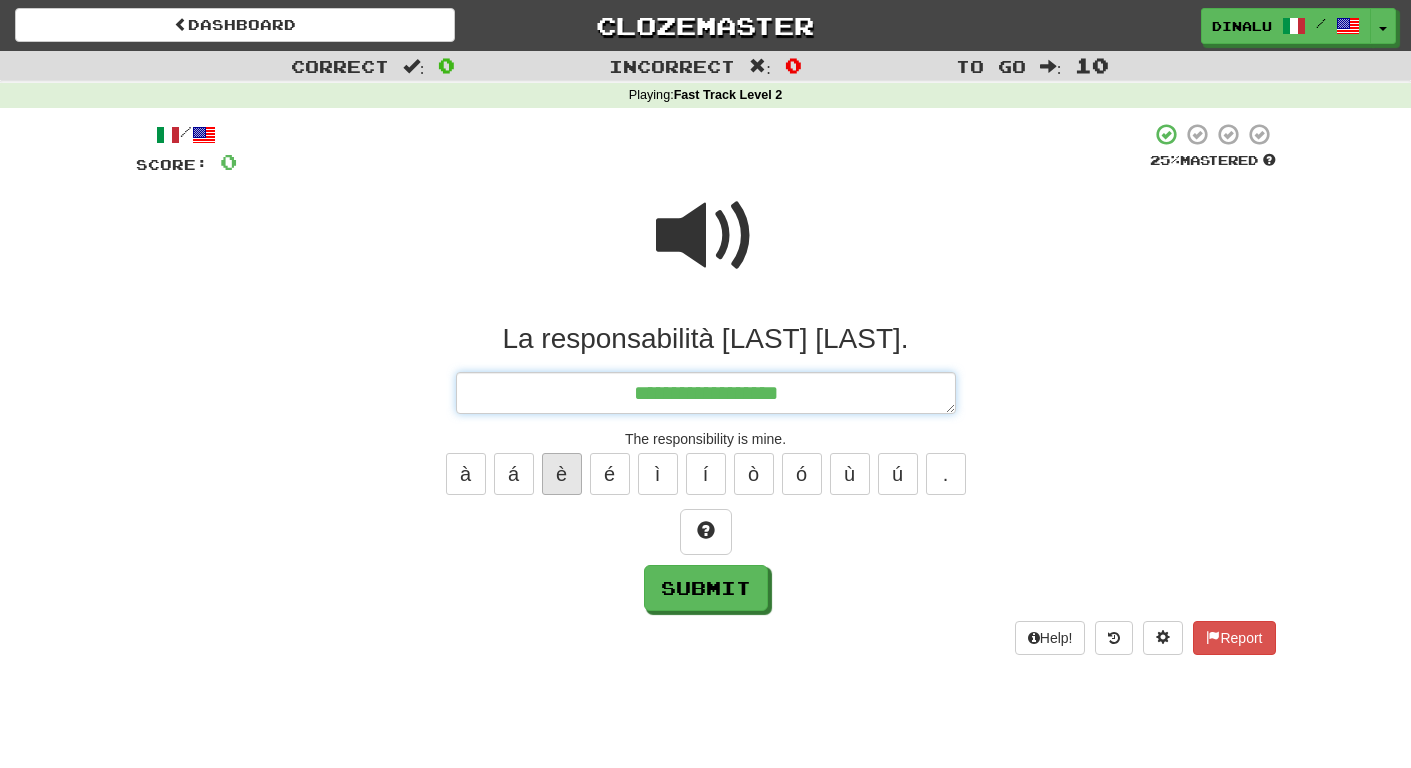 type on "*" 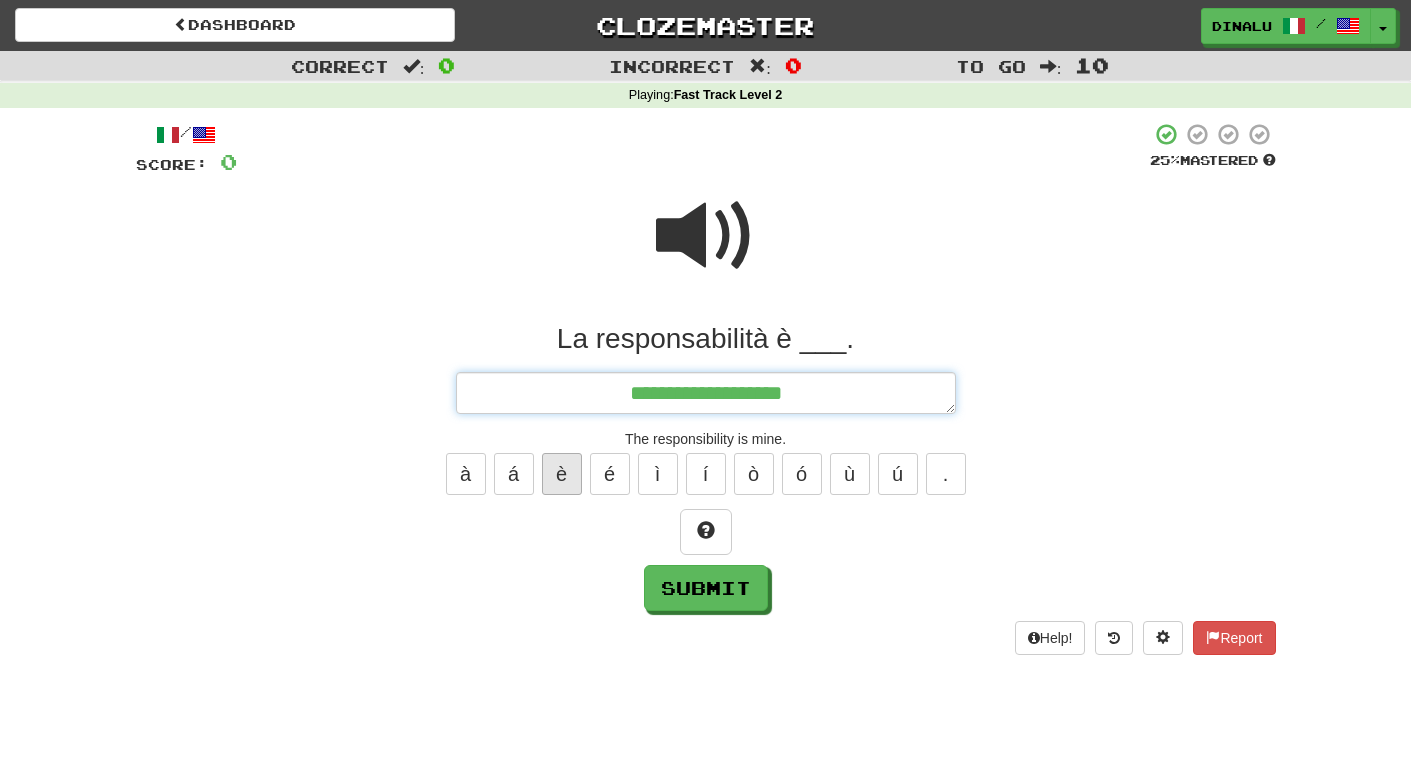type on "*" 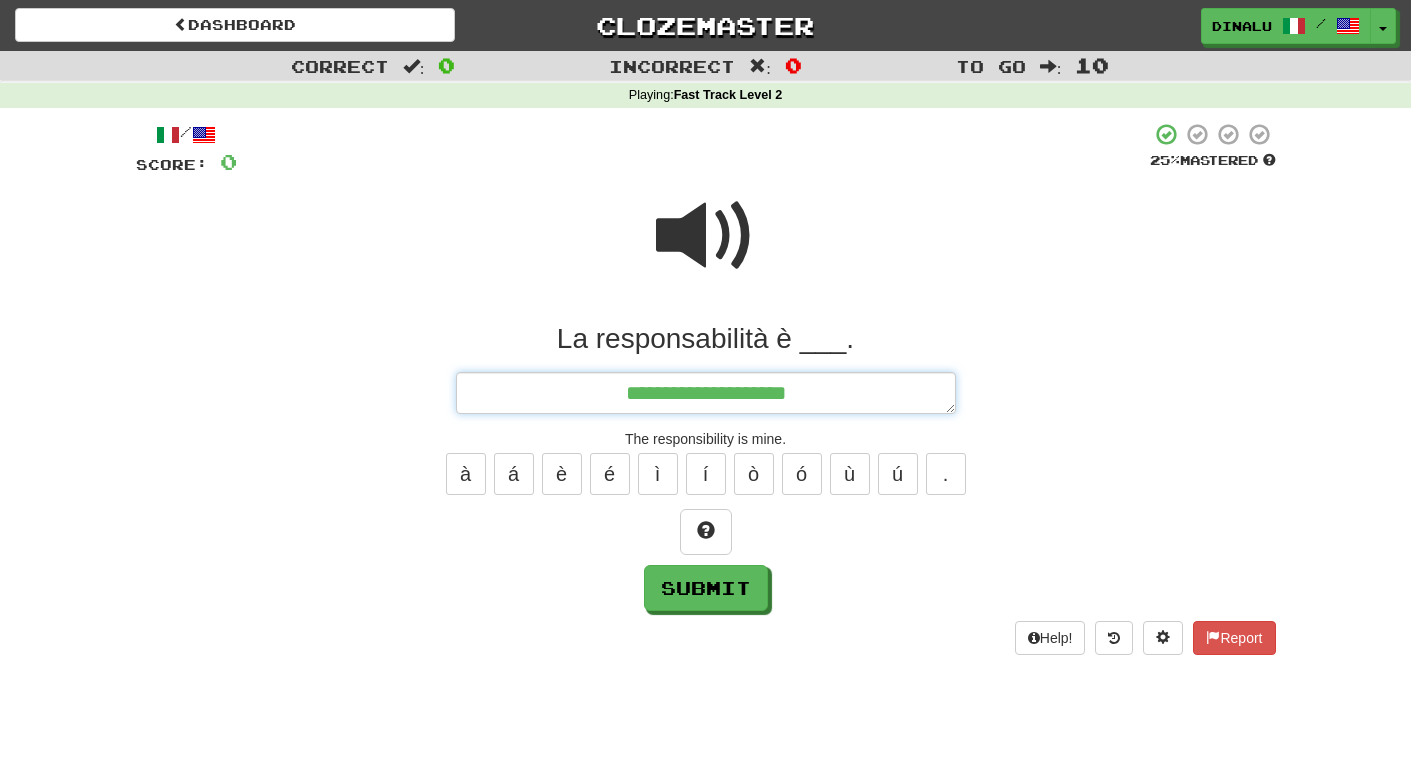 type on "**********" 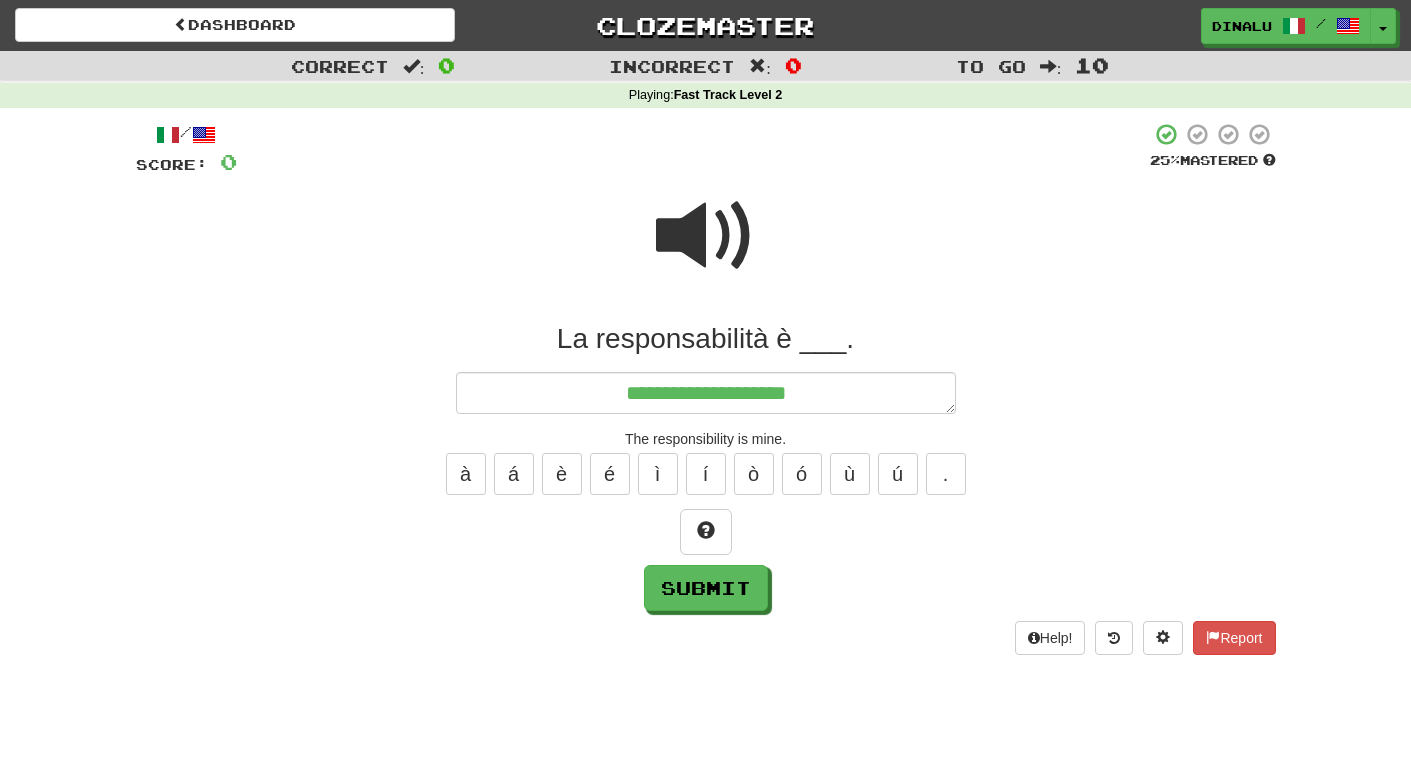 click at bounding box center [706, 236] 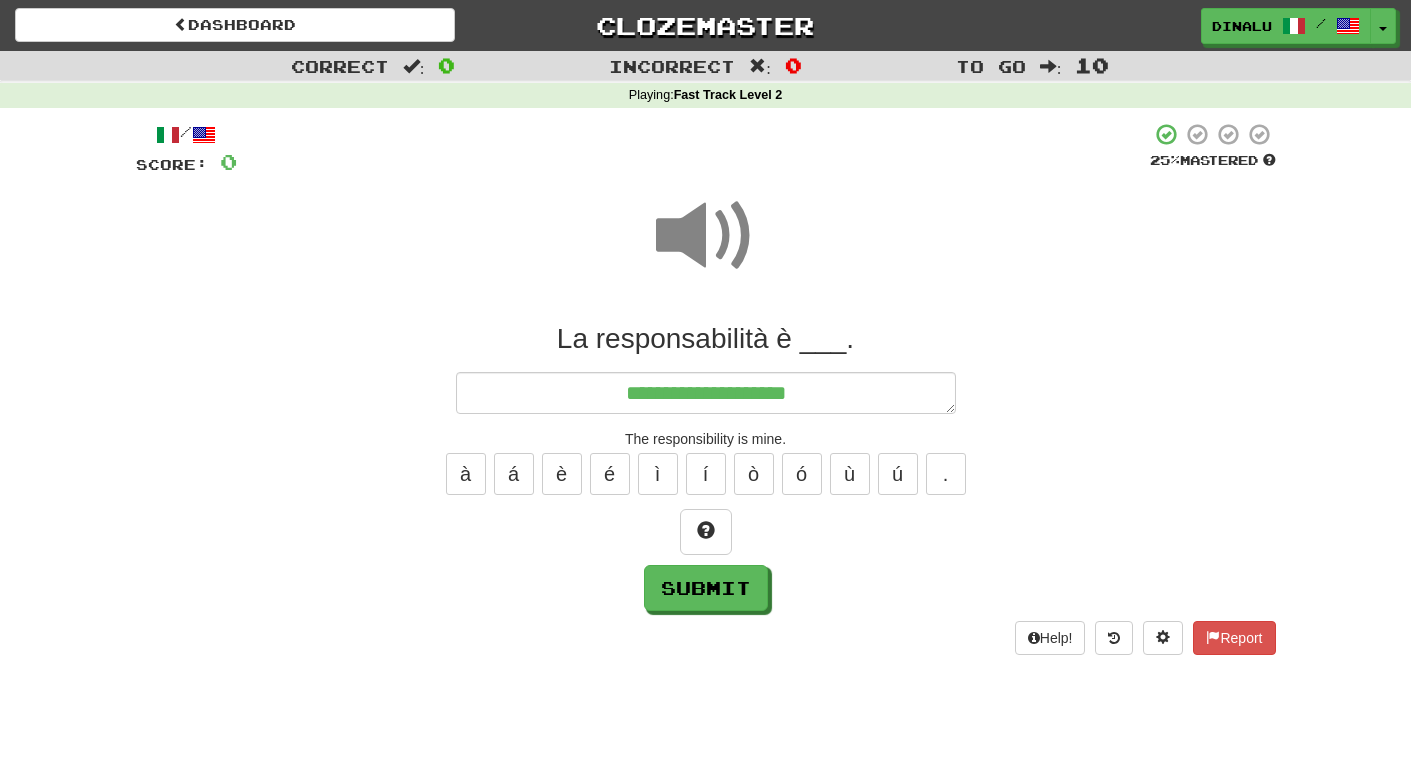 click at bounding box center (706, 236) 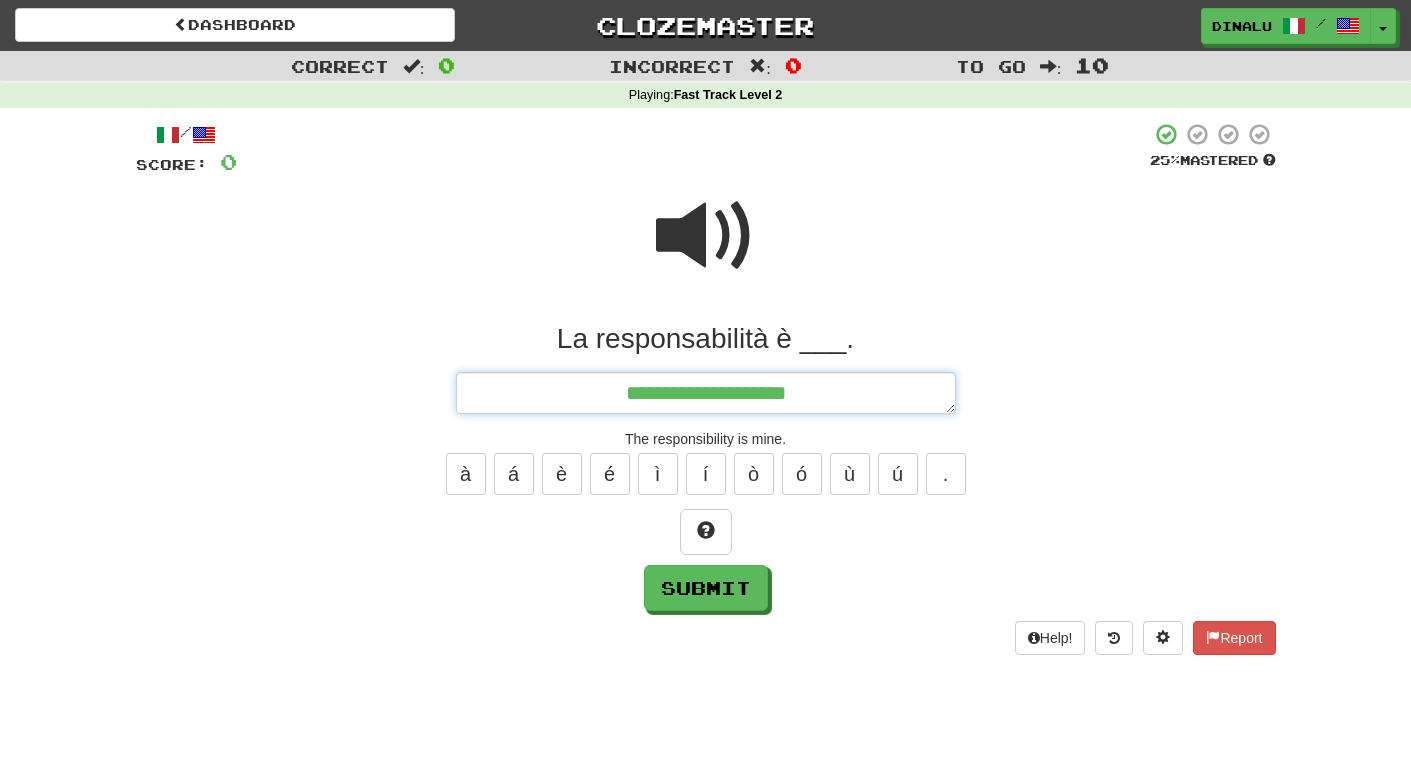 click on "**********" at bounding box center (706, 393) 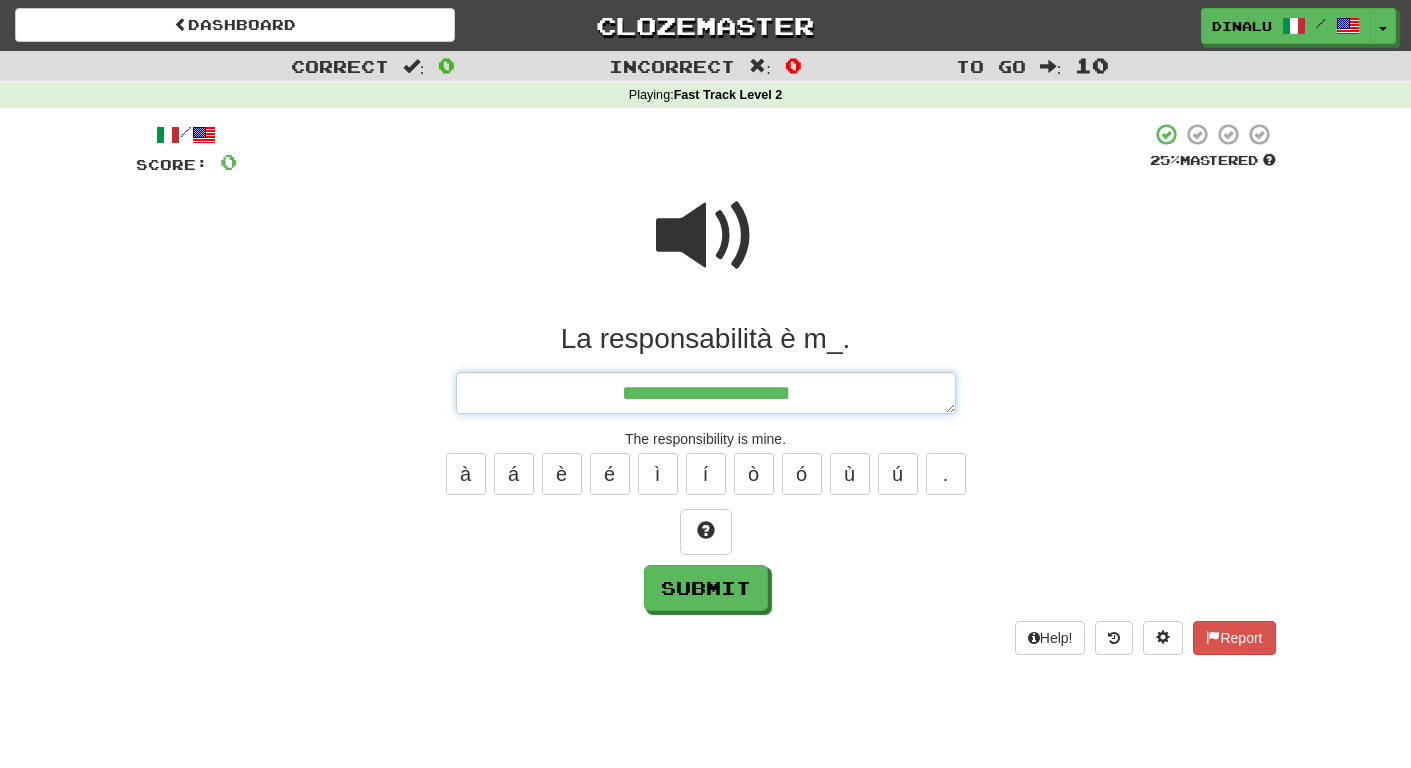 type on "*" 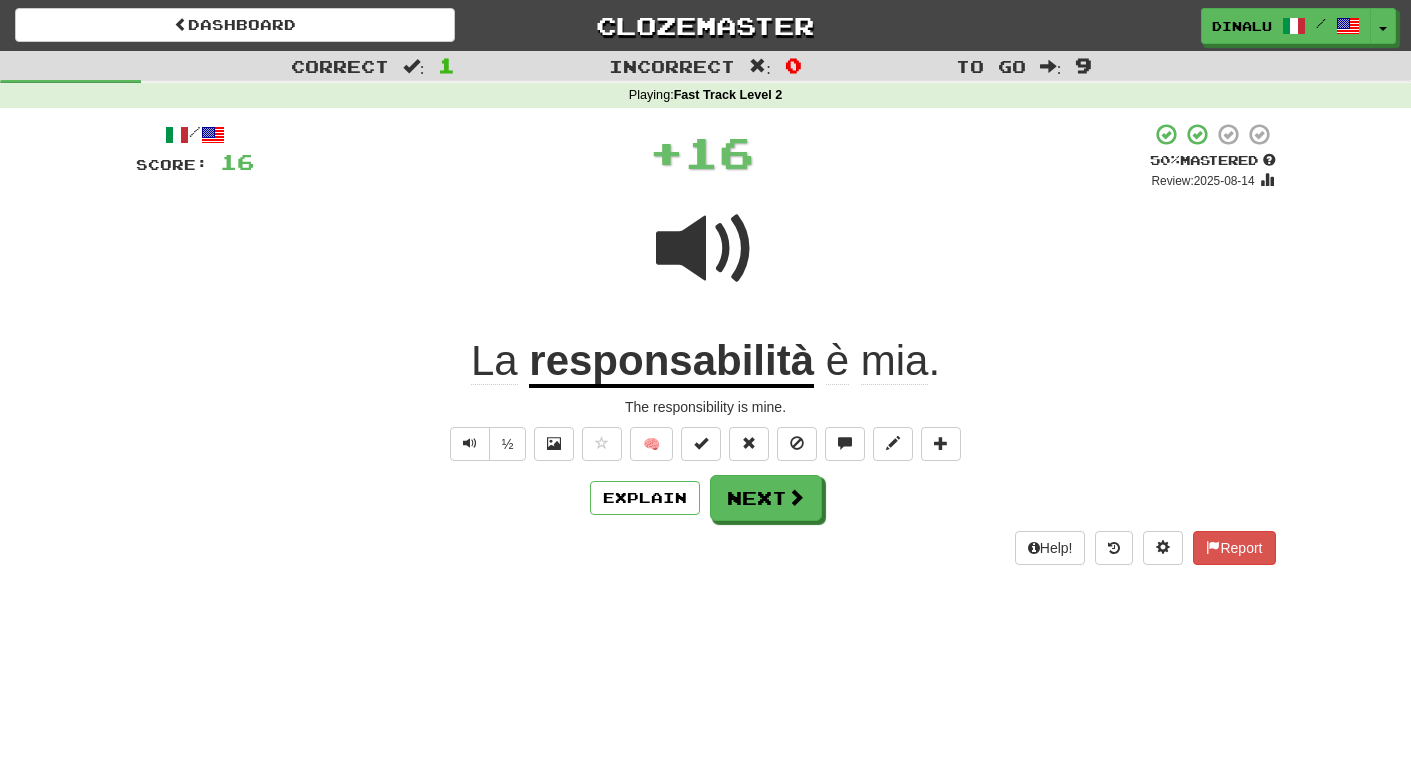 click on "Explain Next" at bounding box center [706, 498] 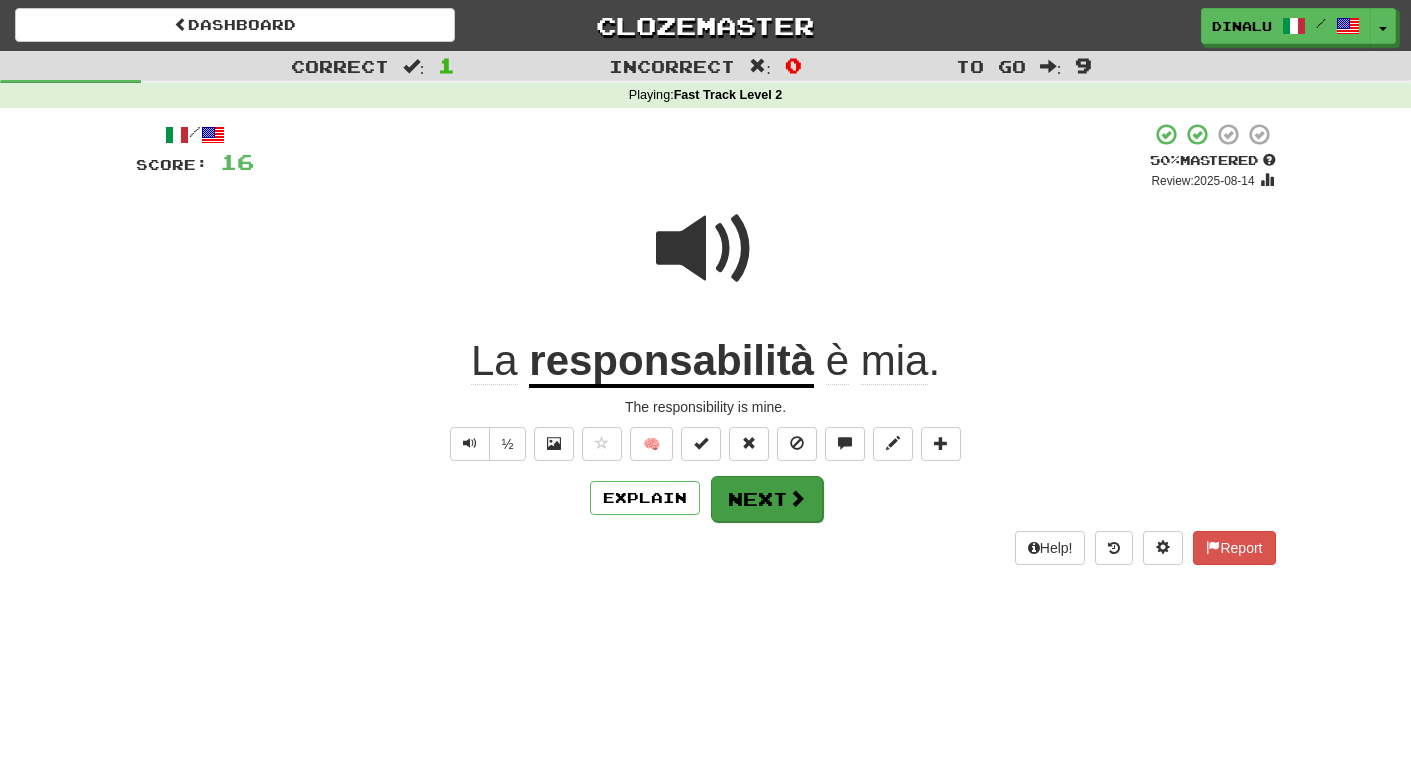 click at bounding box center (797, 498) 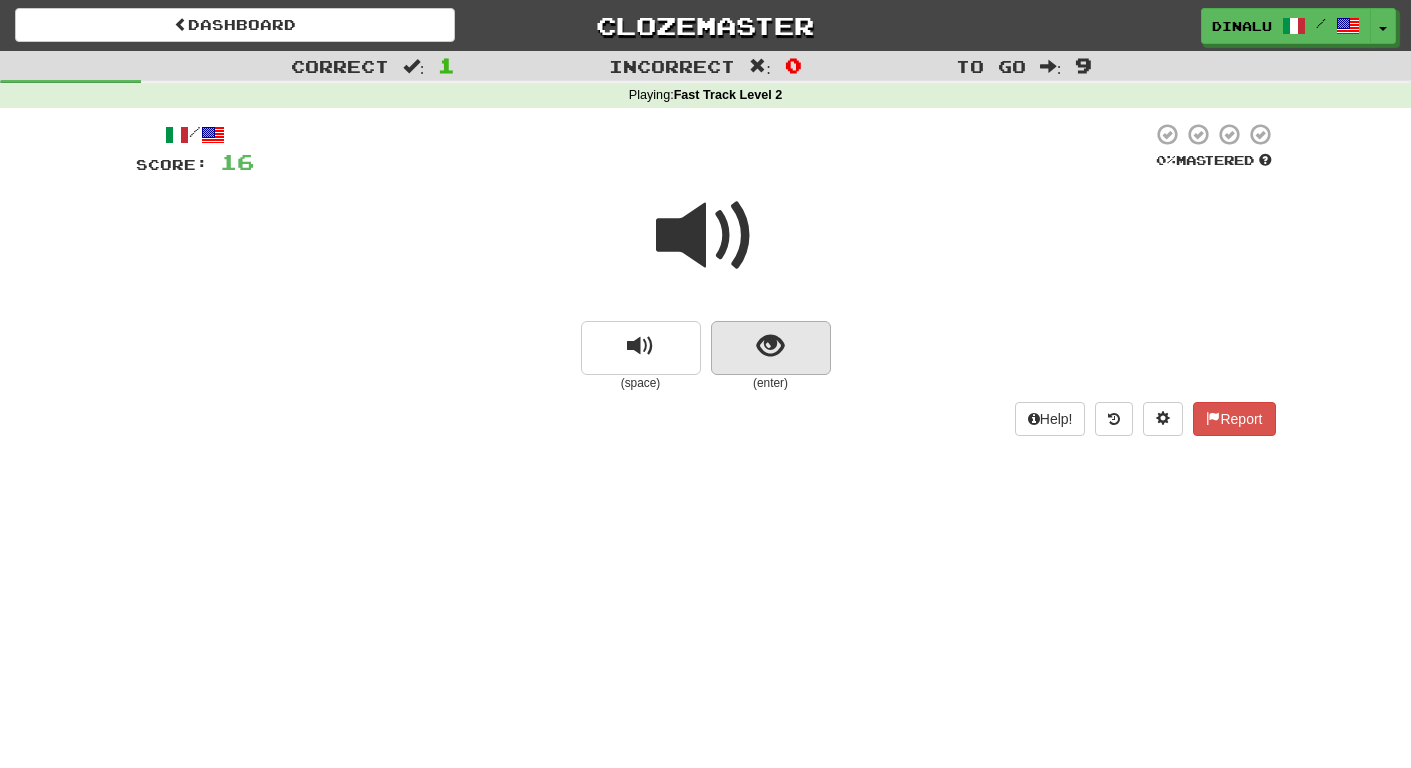 click at bounding box center [771, 348] 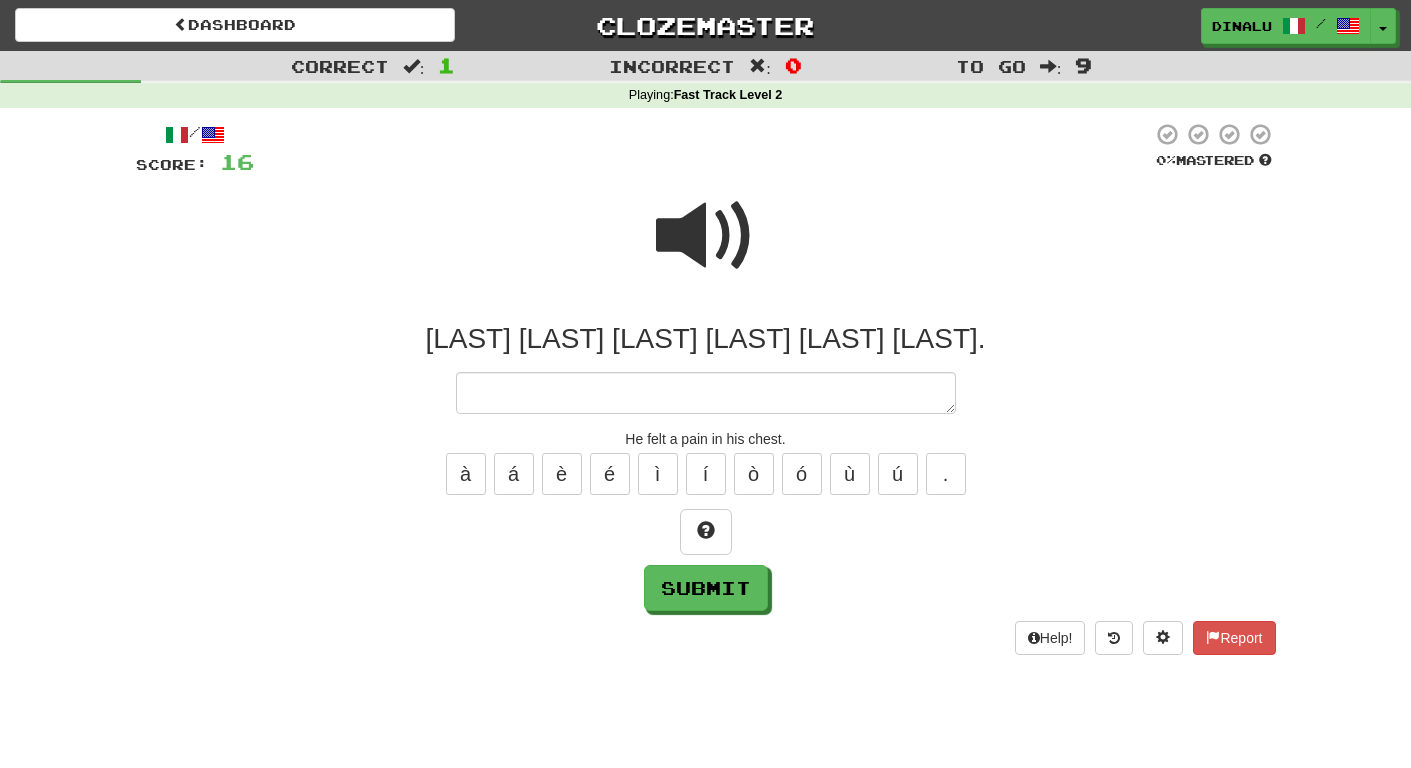 type on "*" 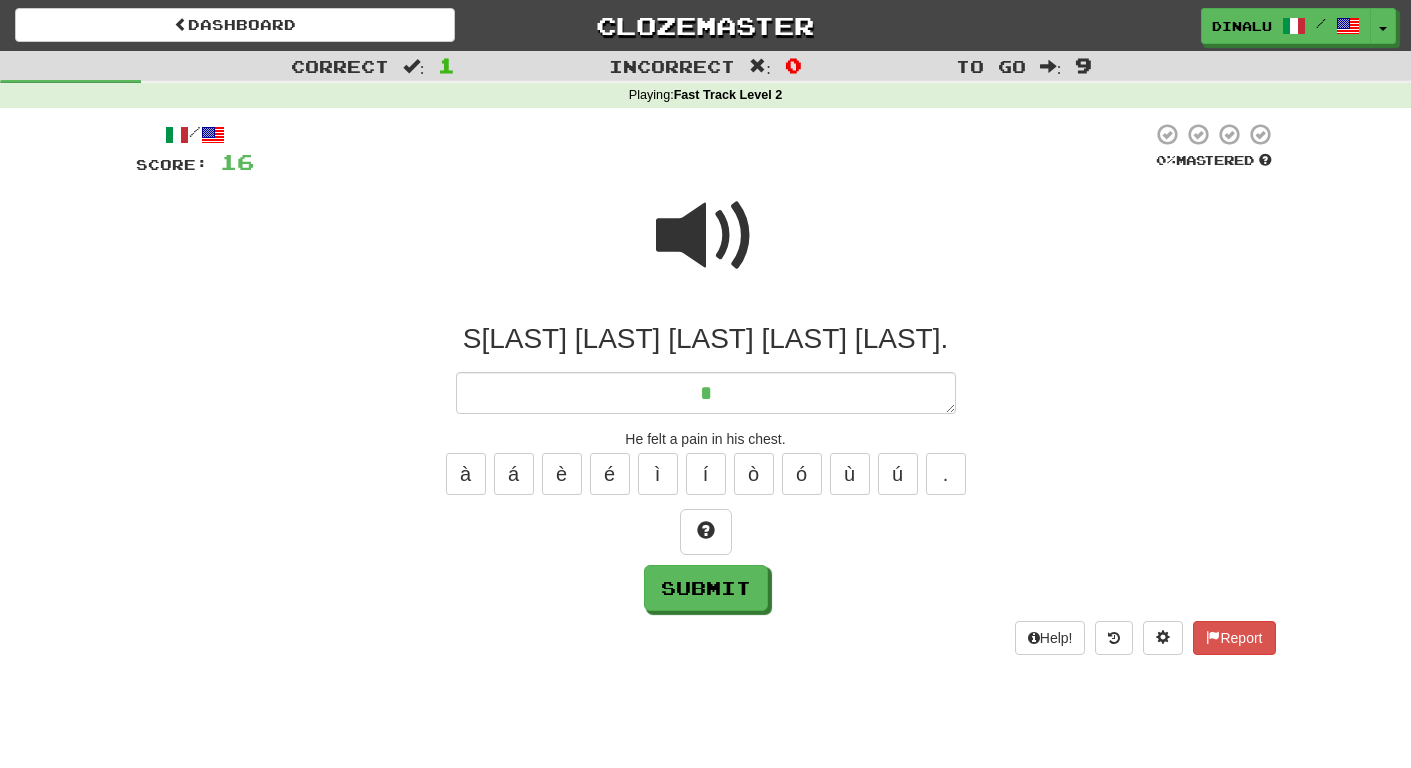 type on "*" 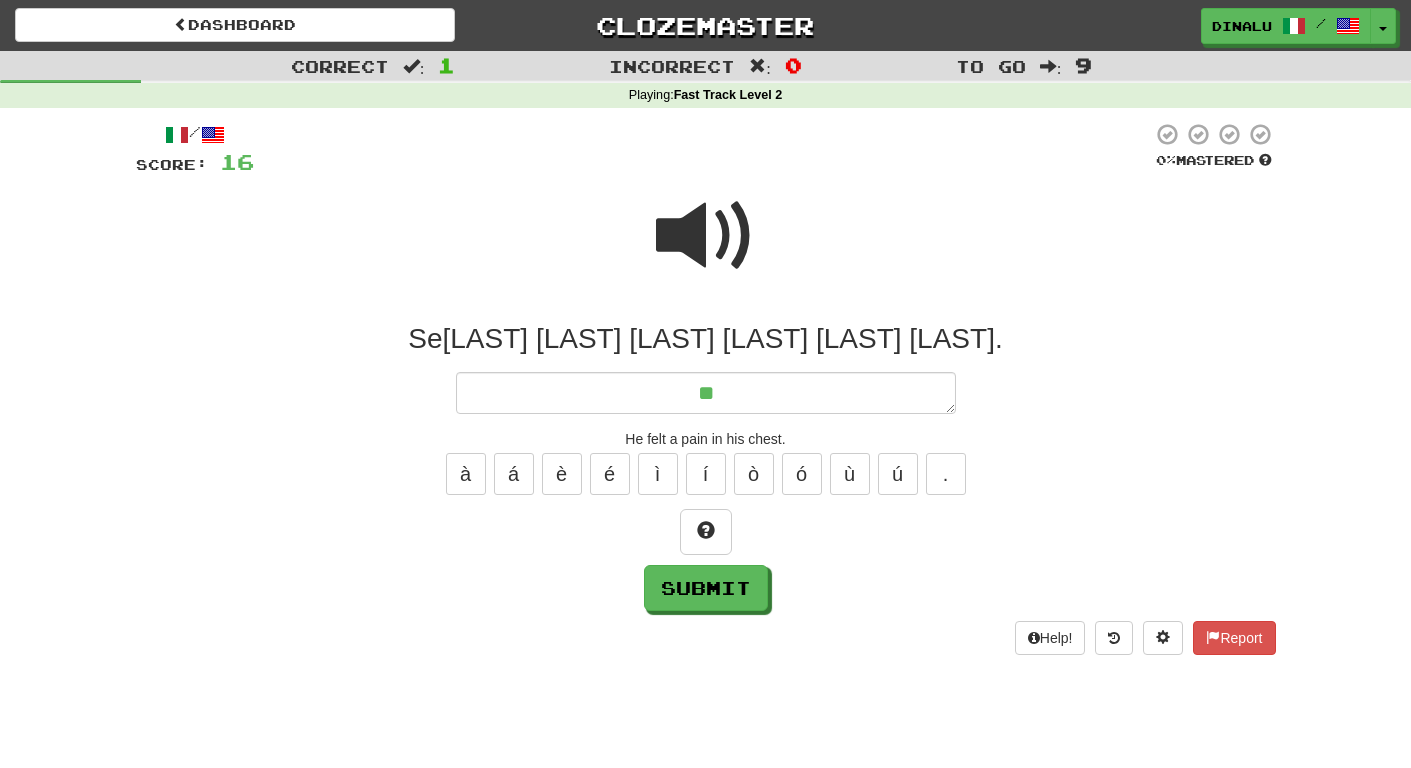 type on "*" 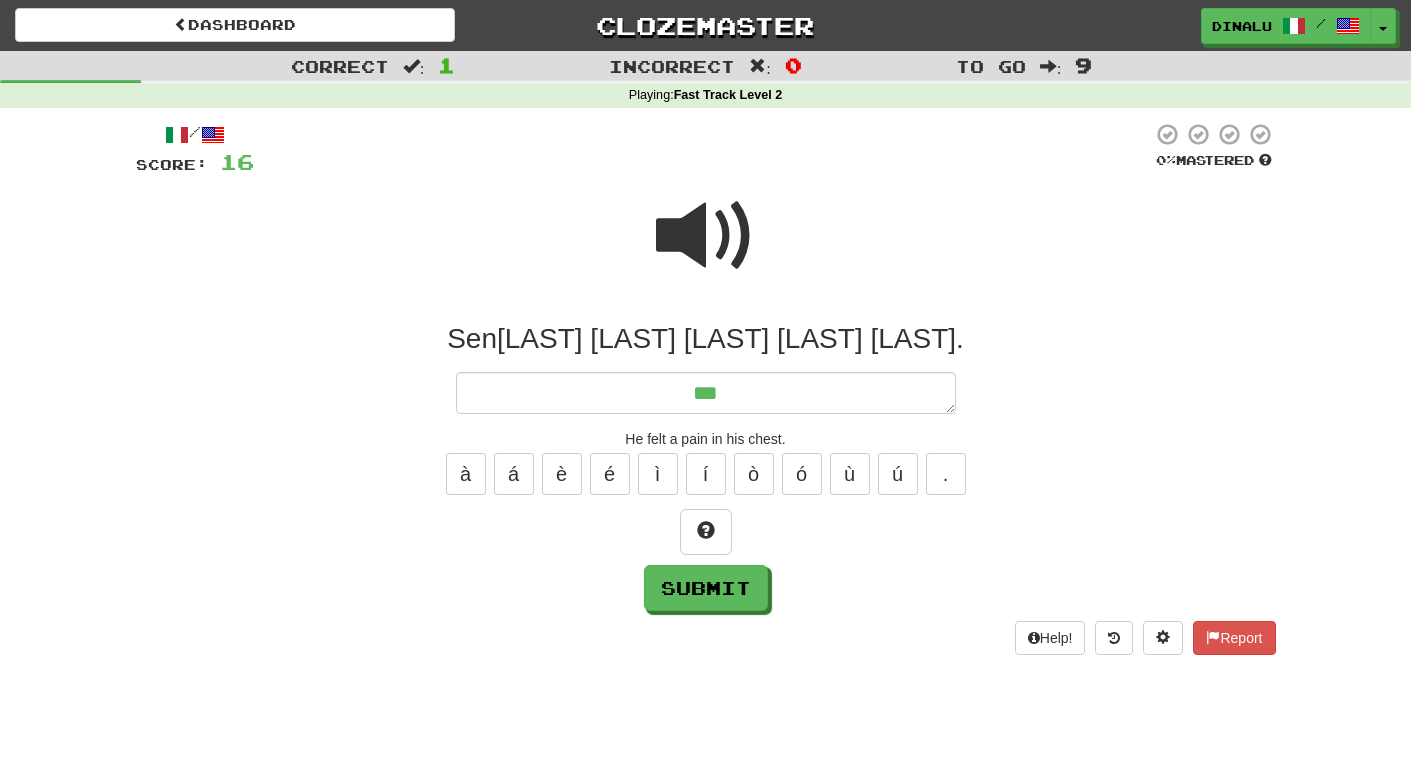 type on "*" 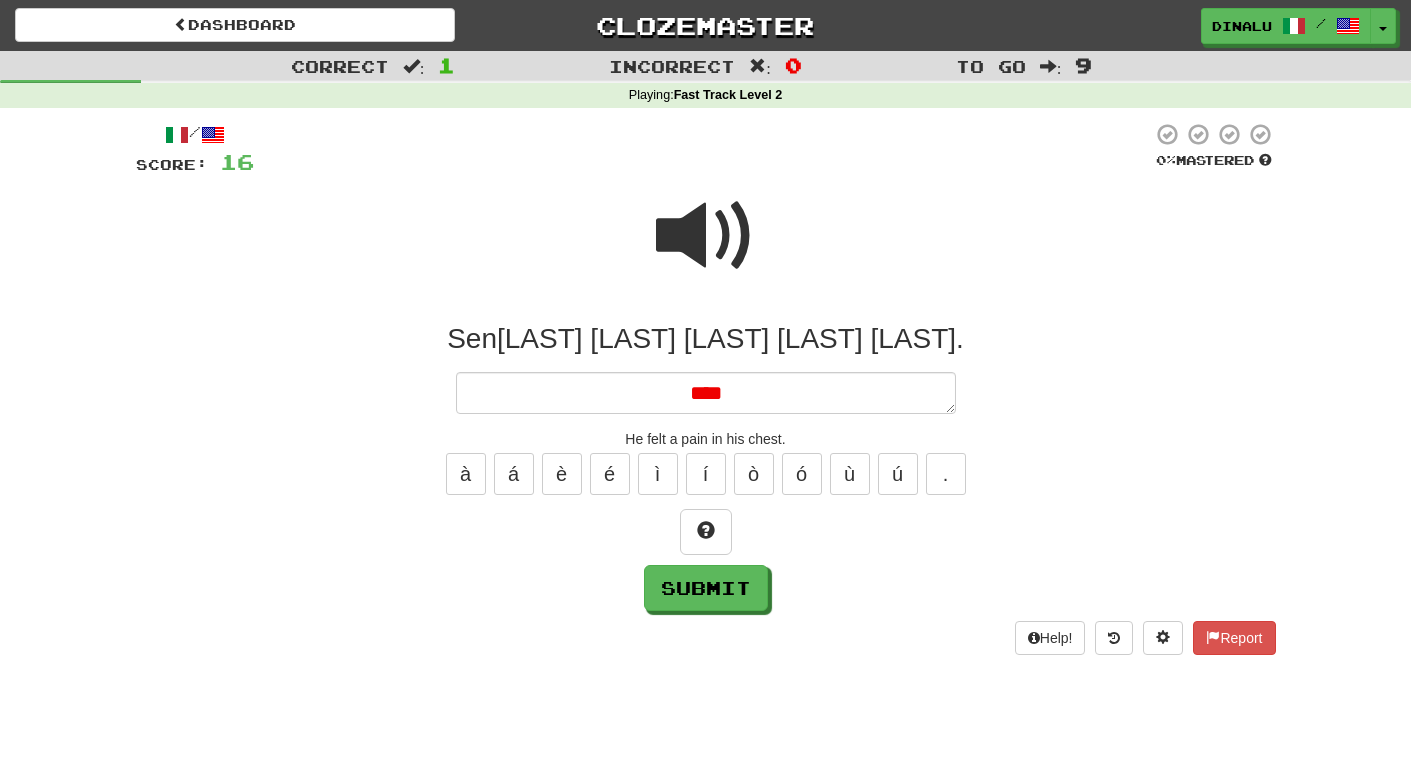 type on "*" 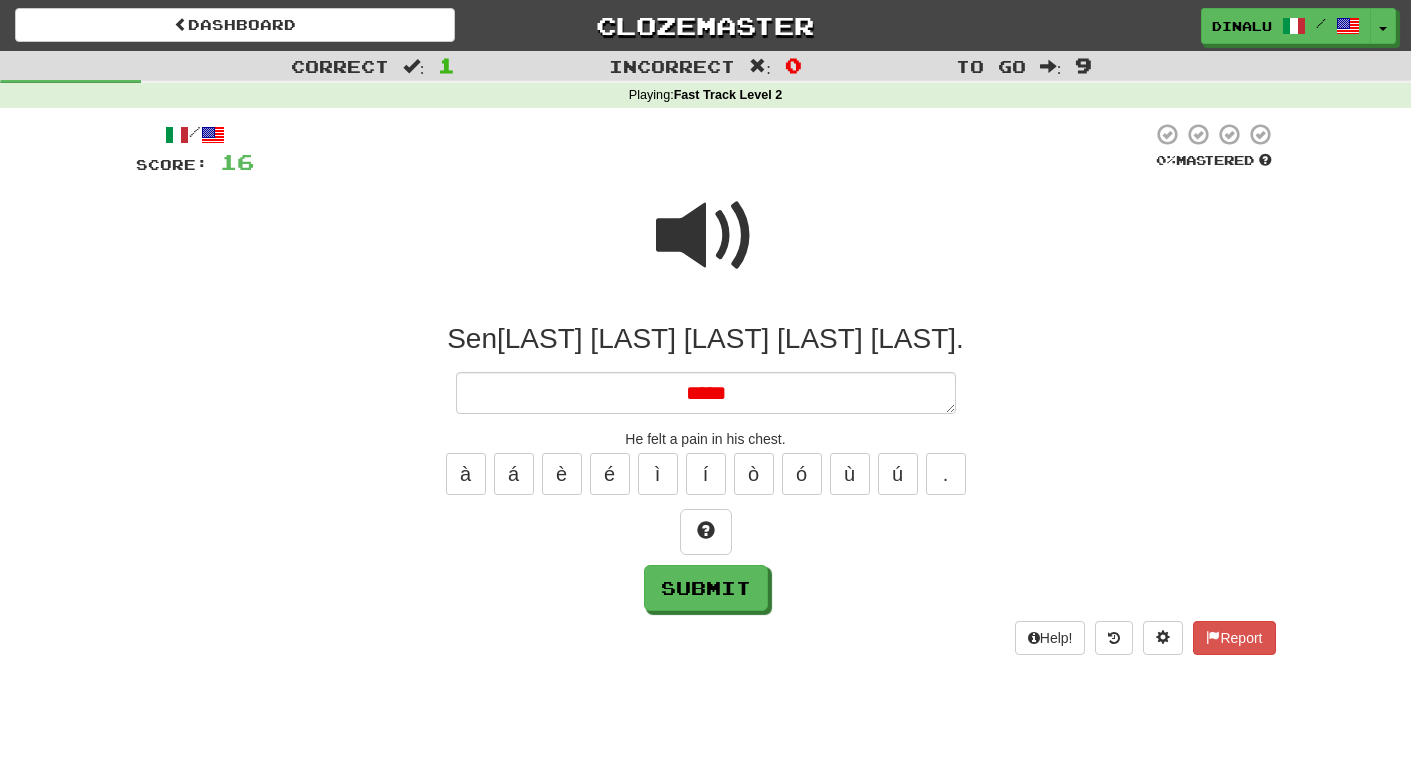 type on "*" 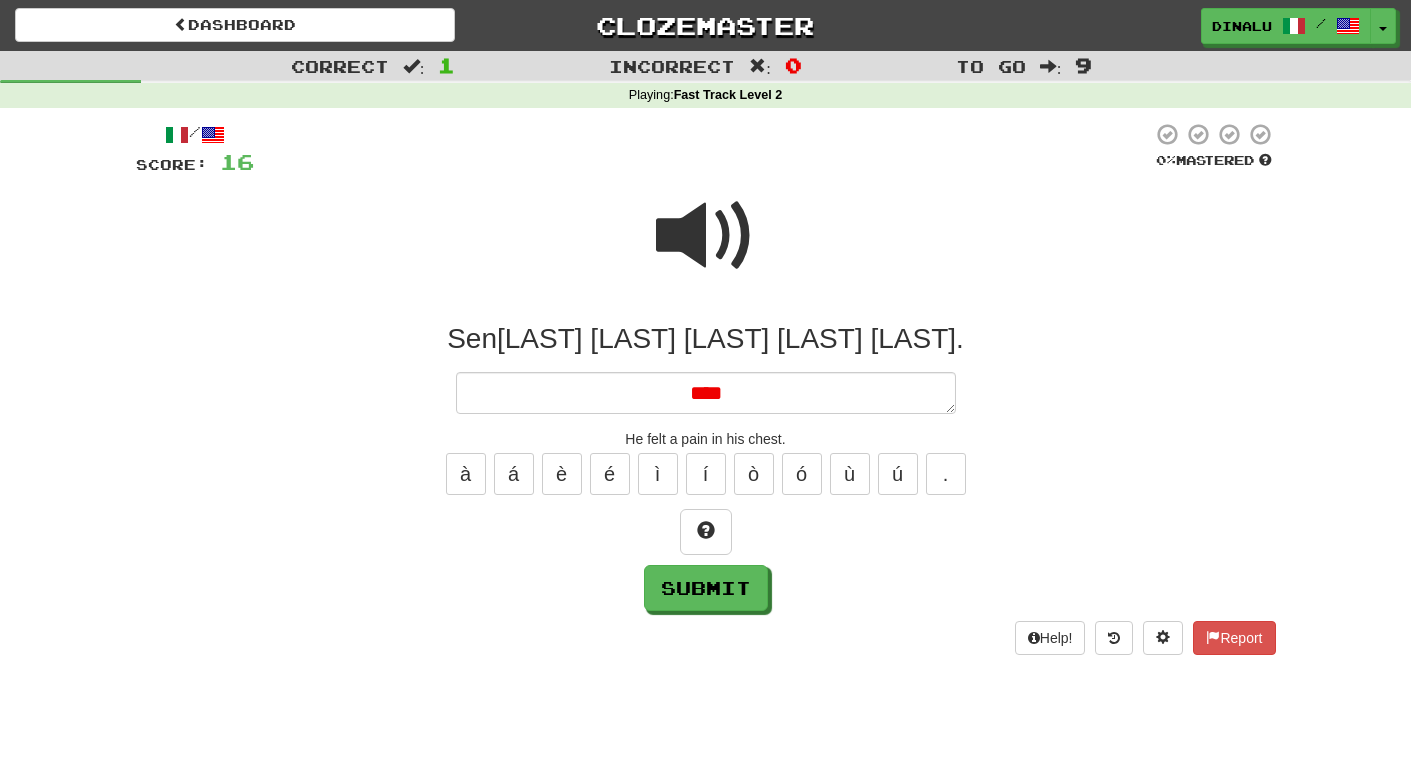 type on "*" 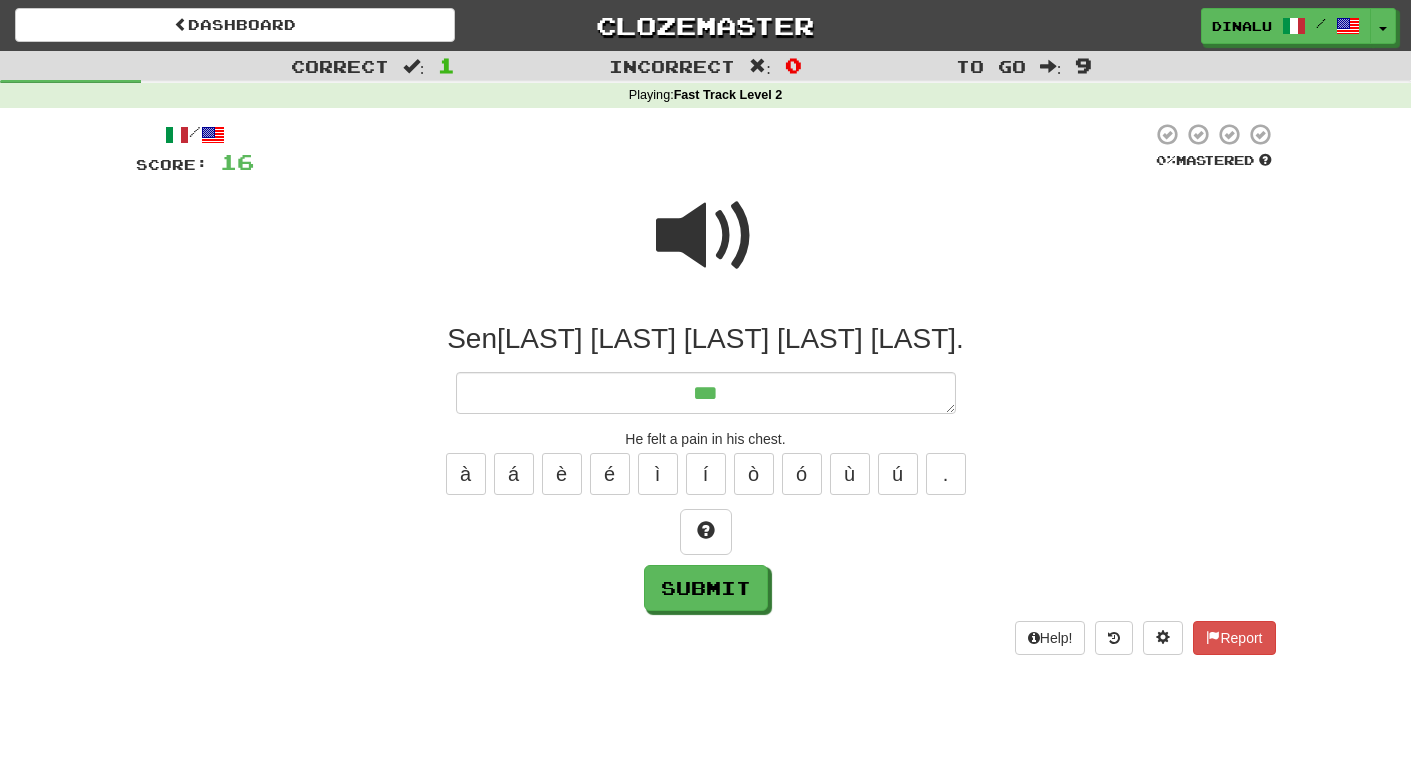 type on "*" 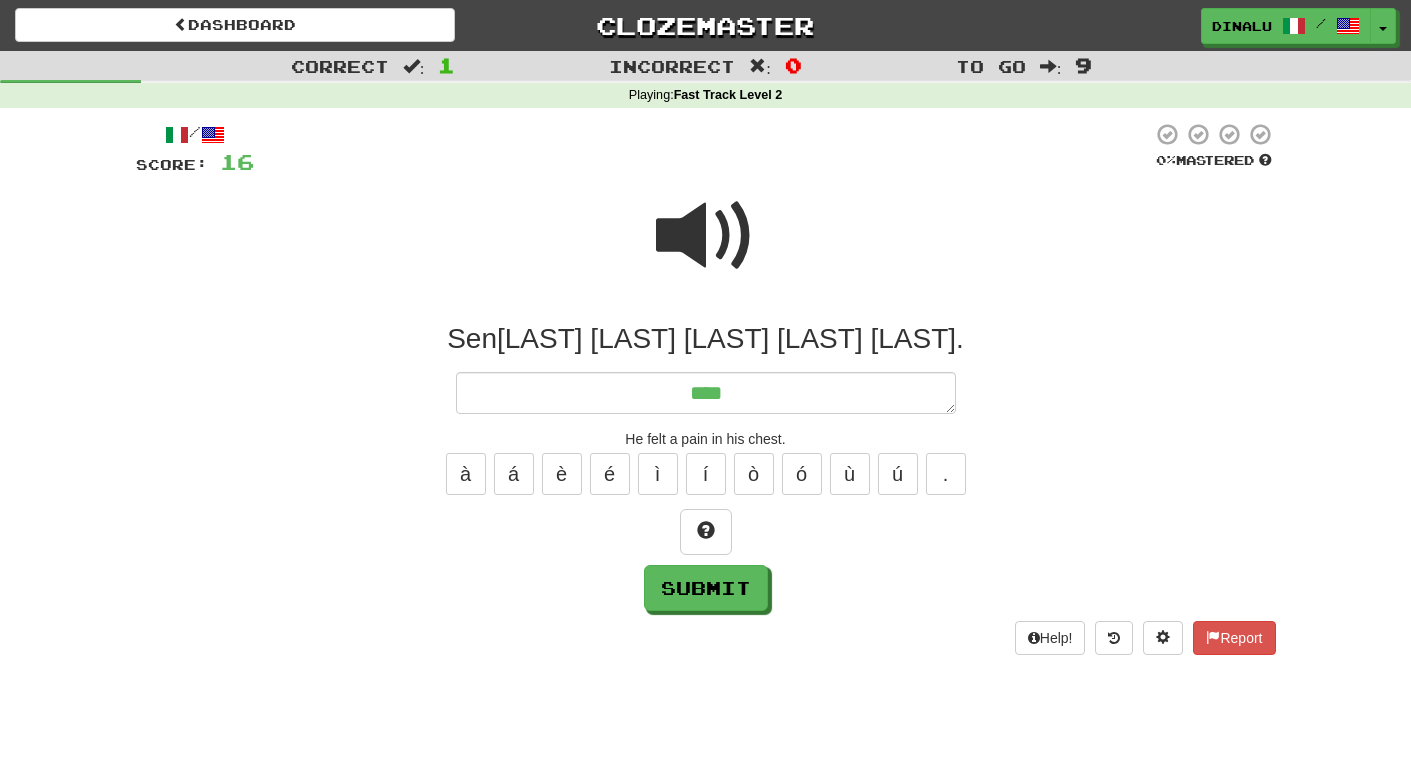 type on "*" 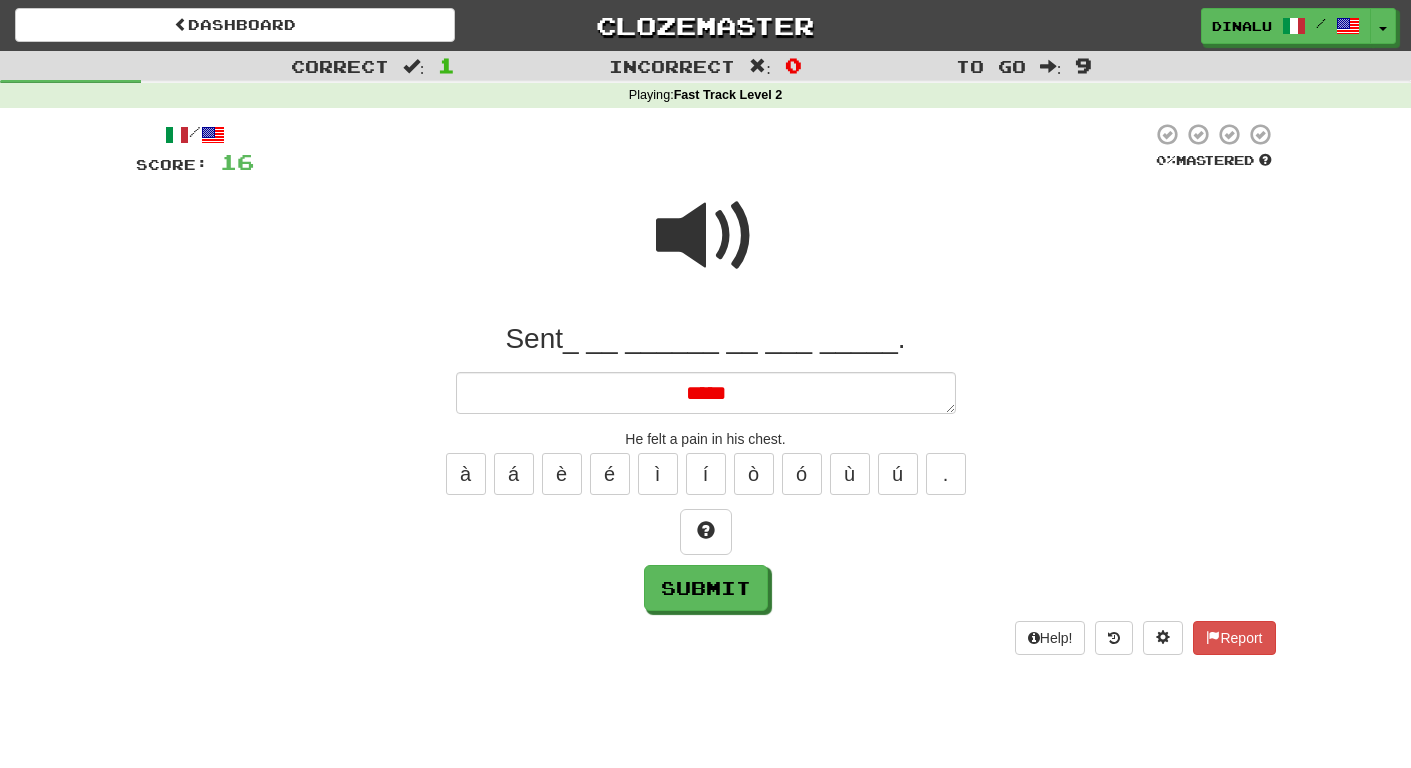 type on "*****" 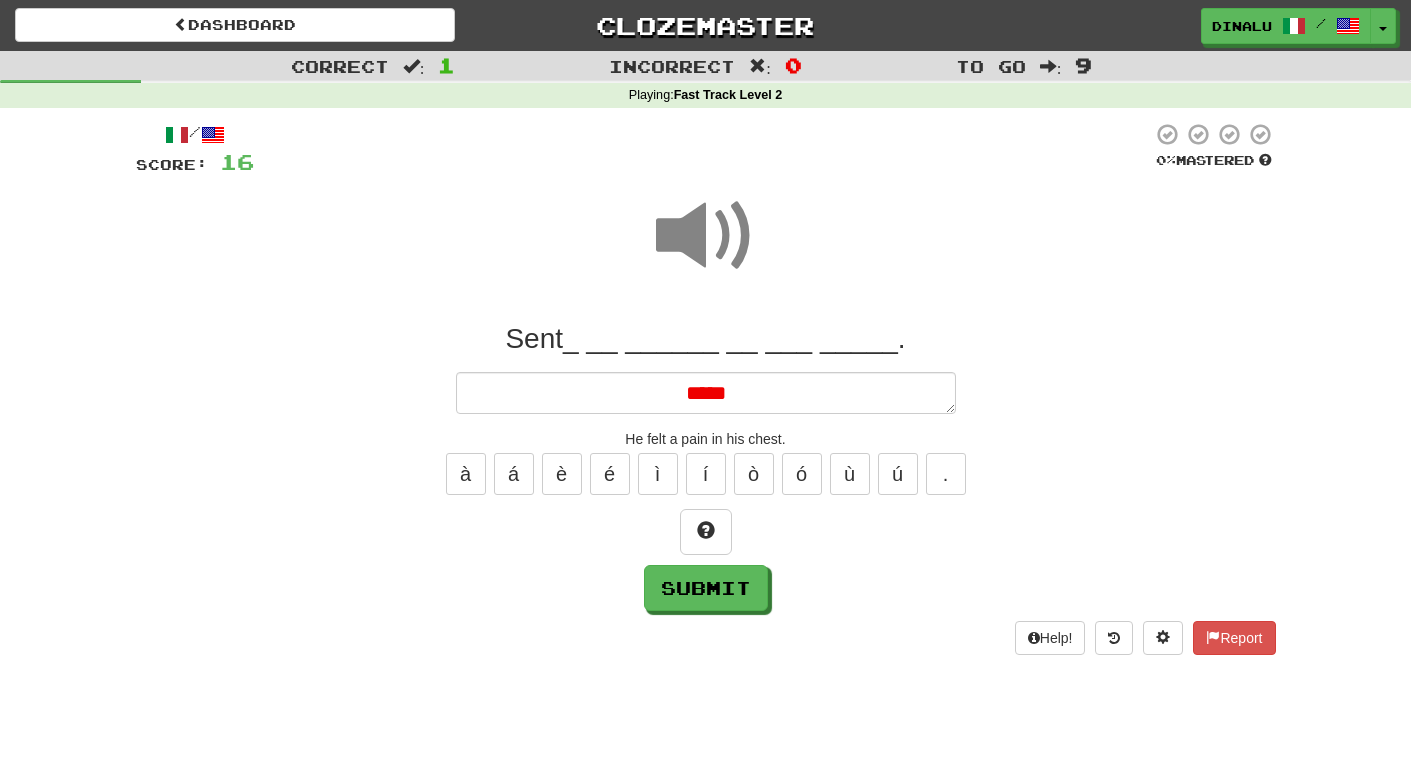 click at bounding box center (706, 236) 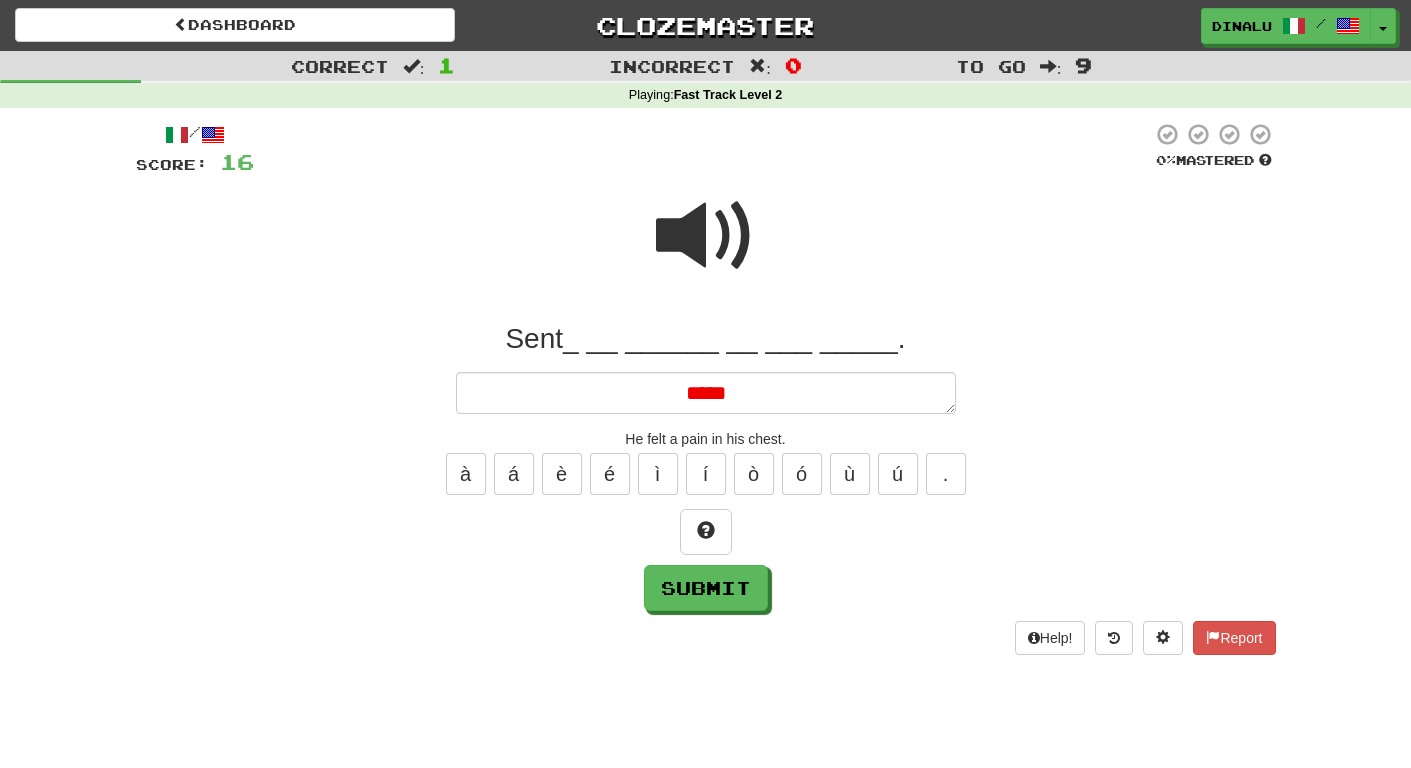 click on "Sent_ __ ______ __ ___ _____." at bounding box center [706, 339] 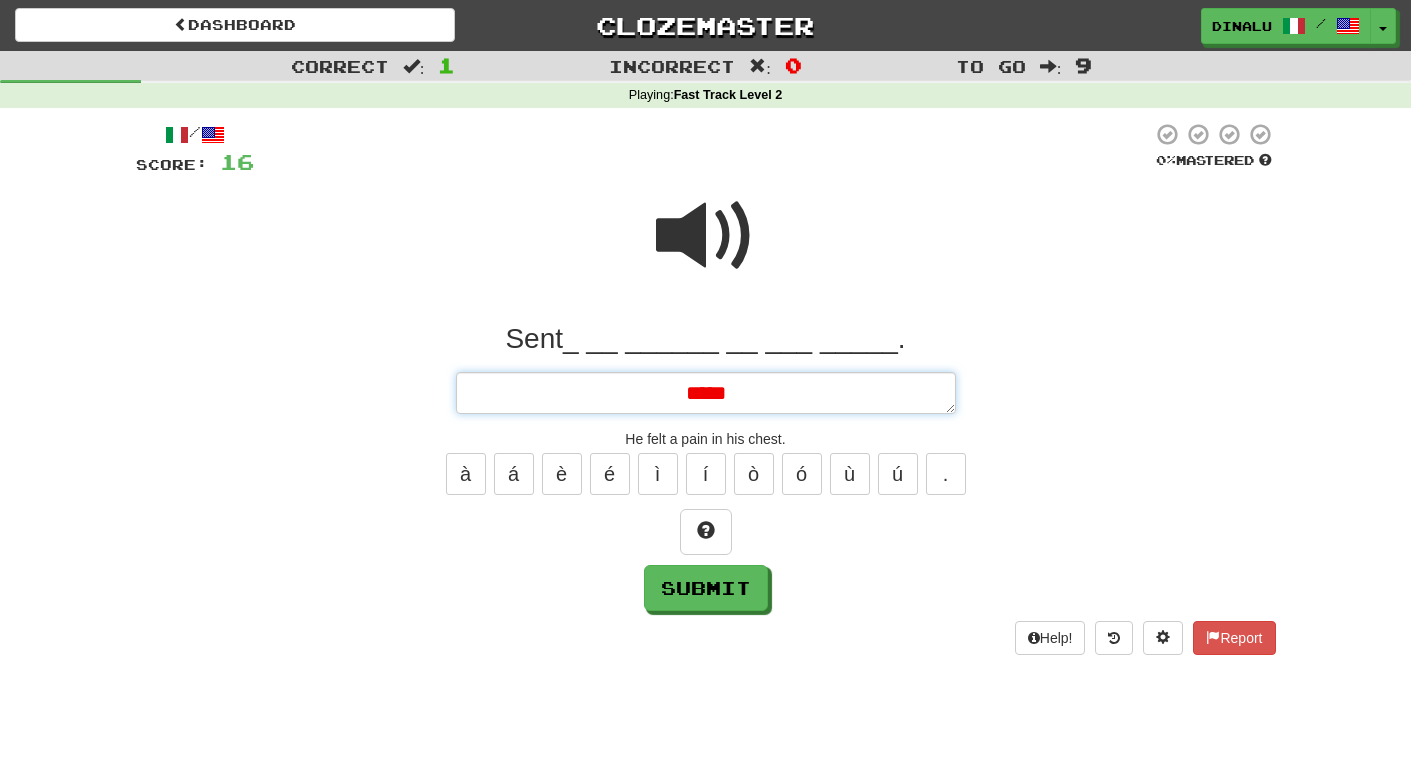 click on "*****" at bounding box center (706, 393) 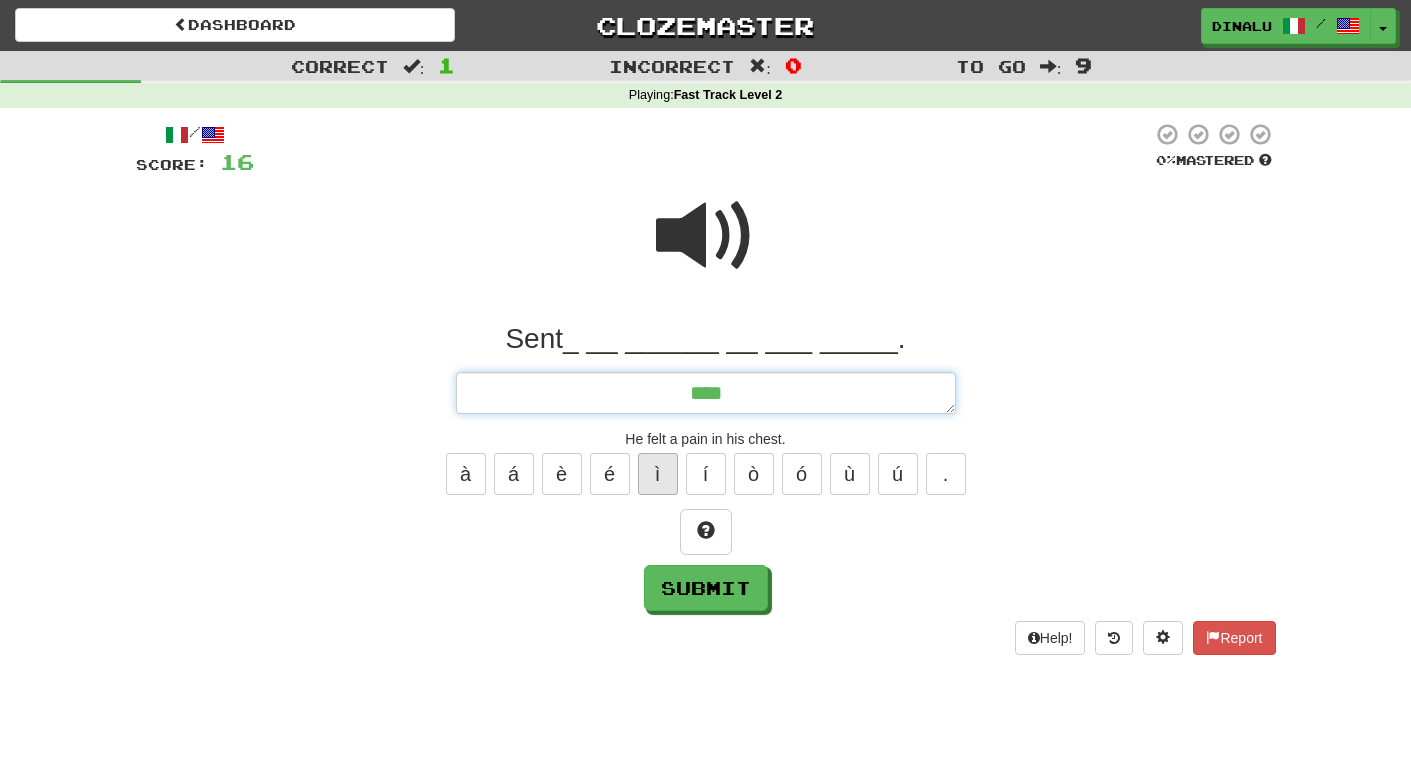 type on "****" 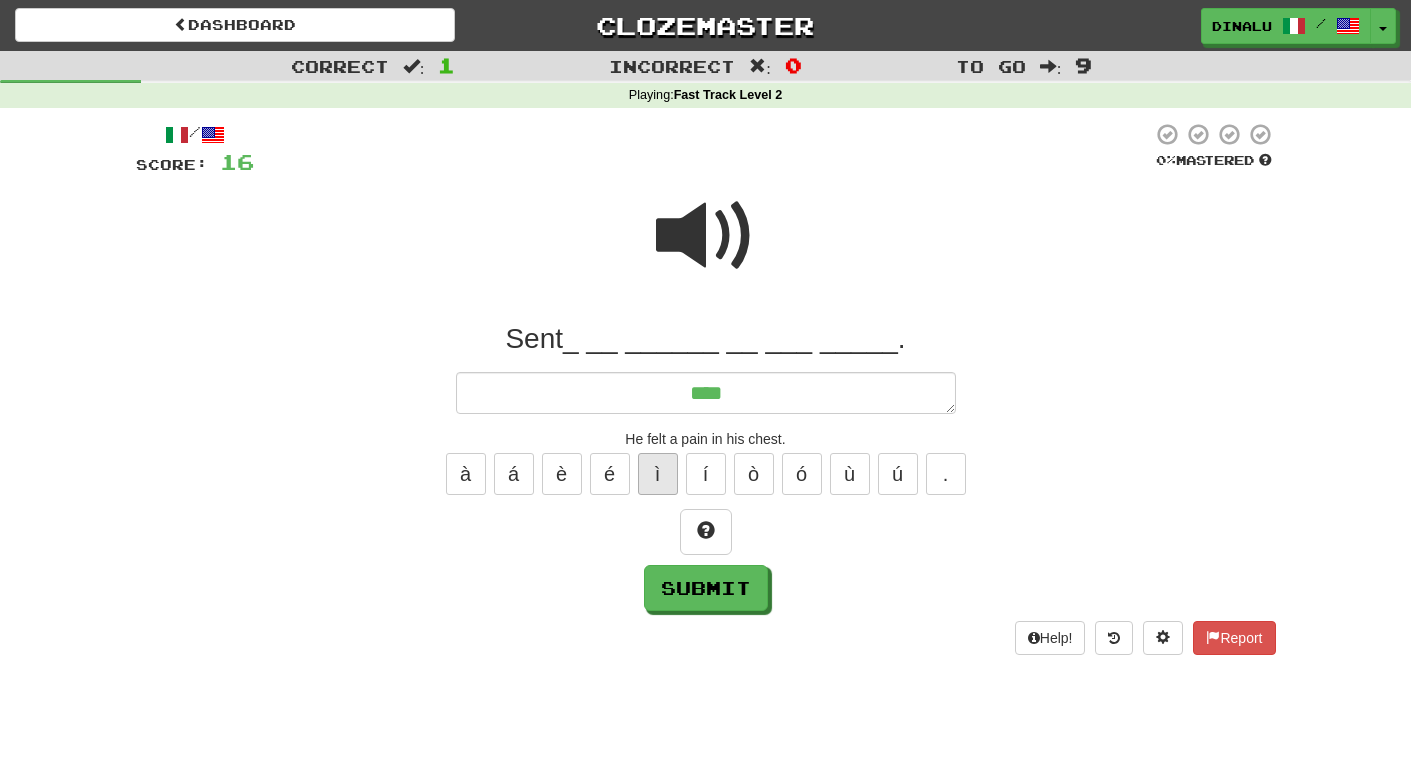 click on "ì" at bounding box center (658, 474) 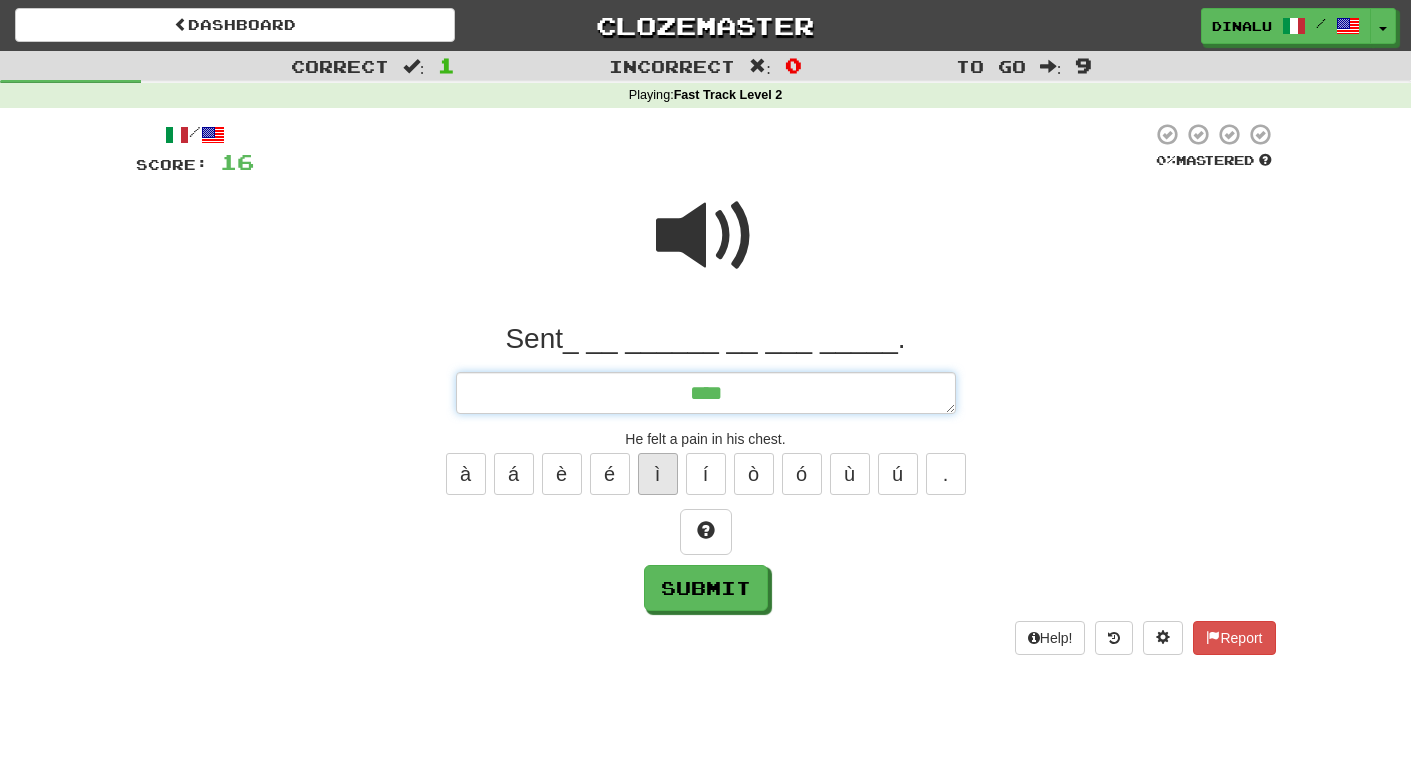 type on "*" 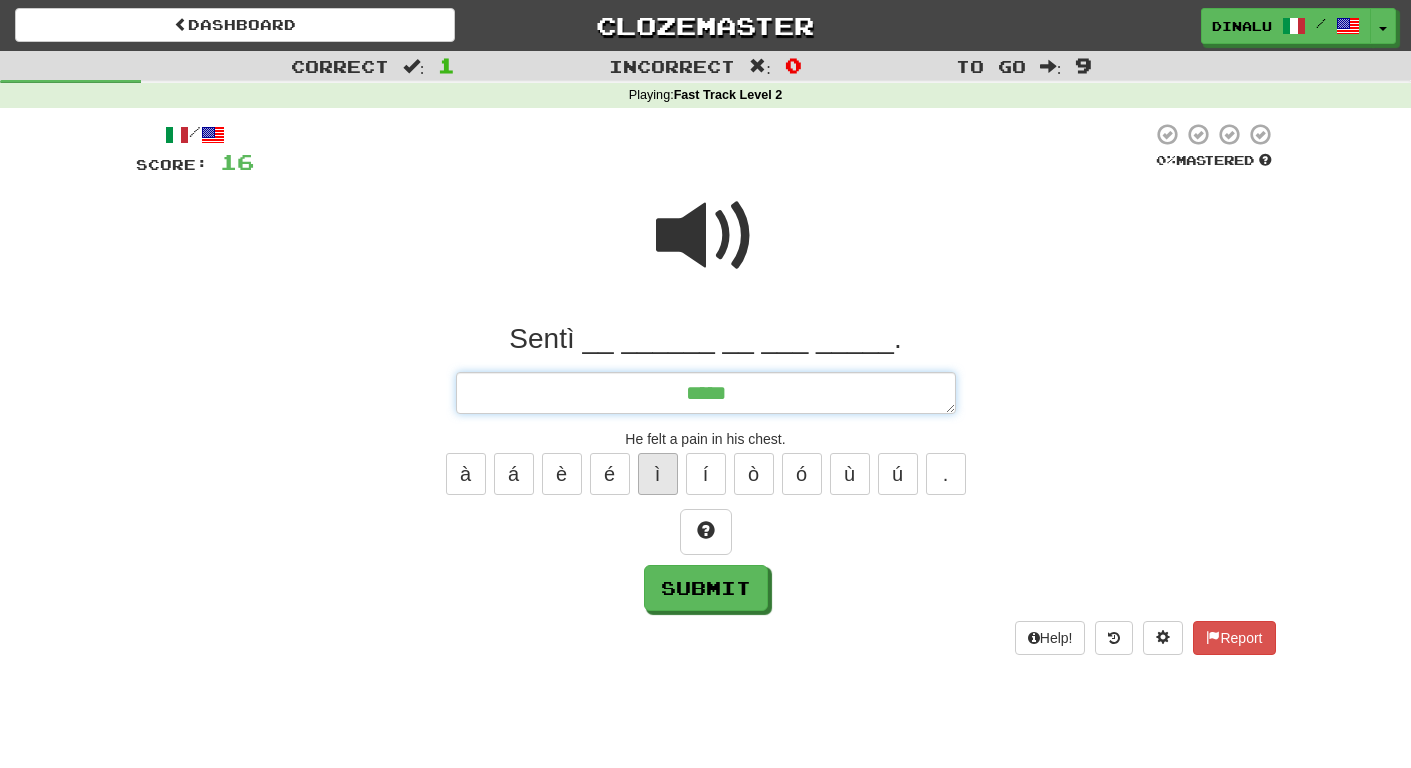 type on "*" 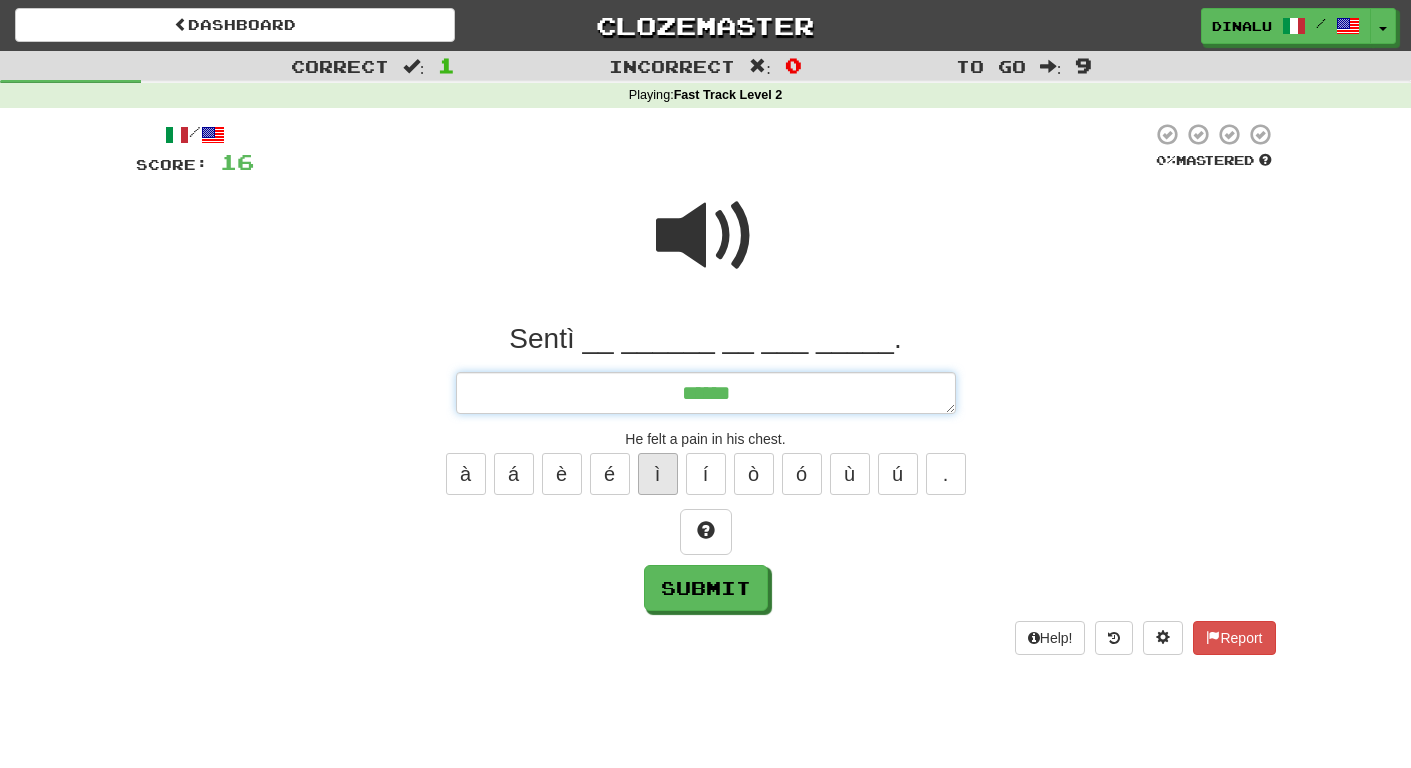 type on "*" 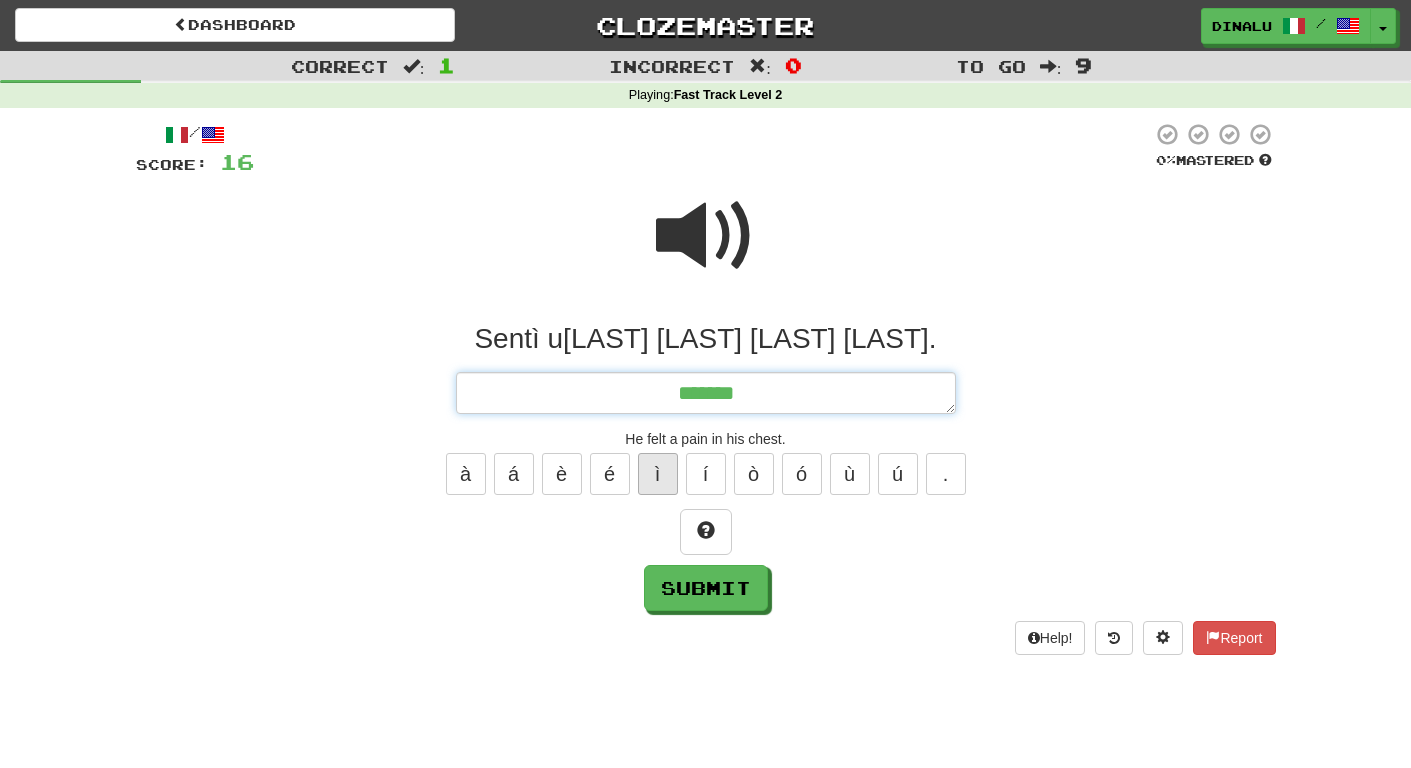 type on "*" 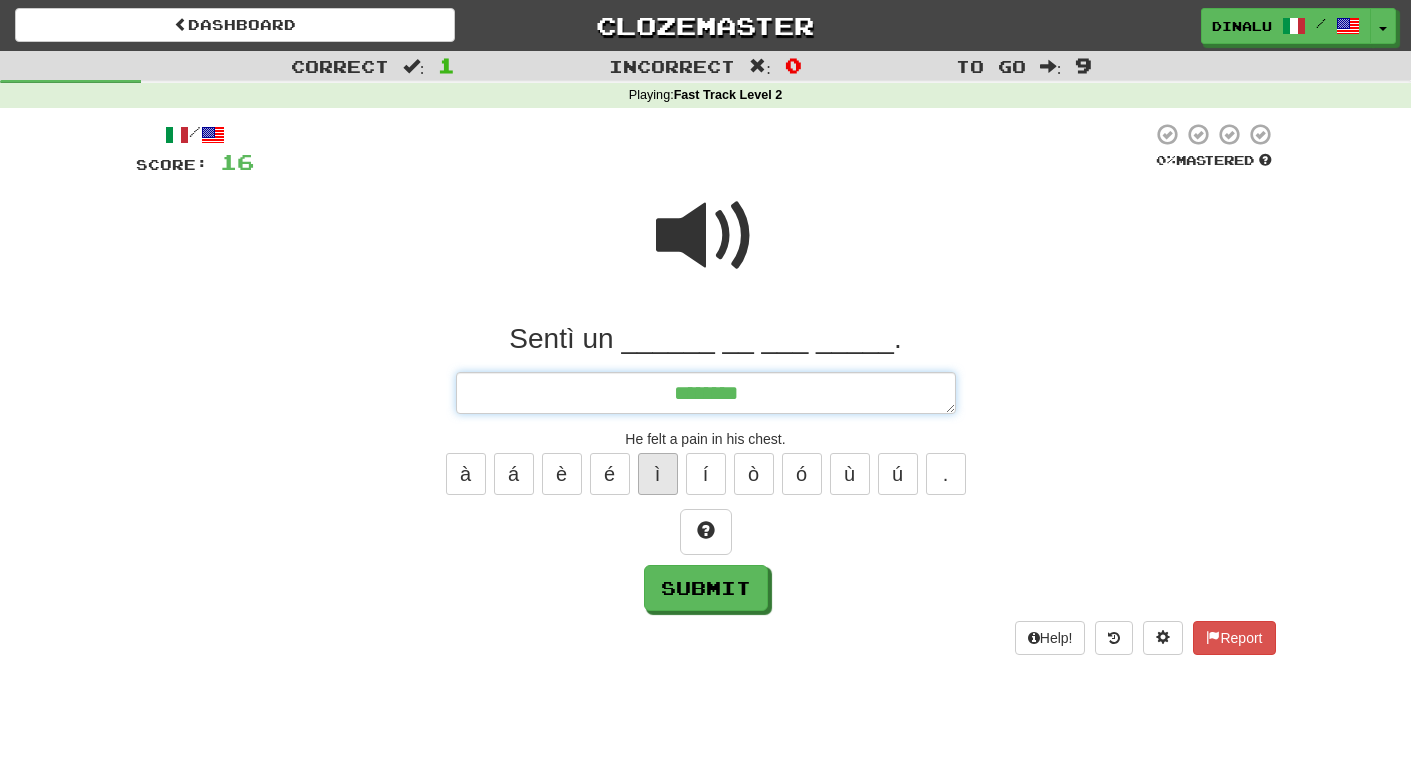 type on "*" 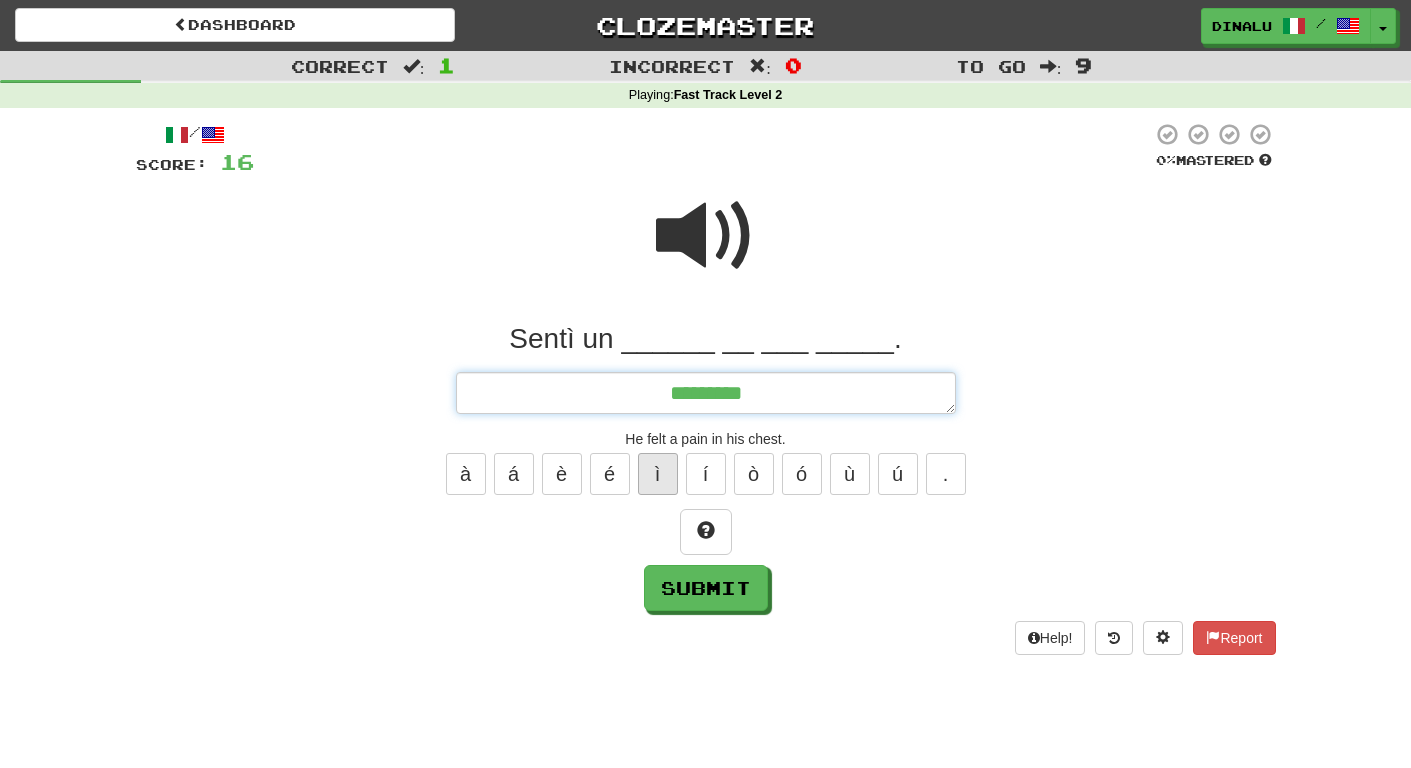 type on "*" 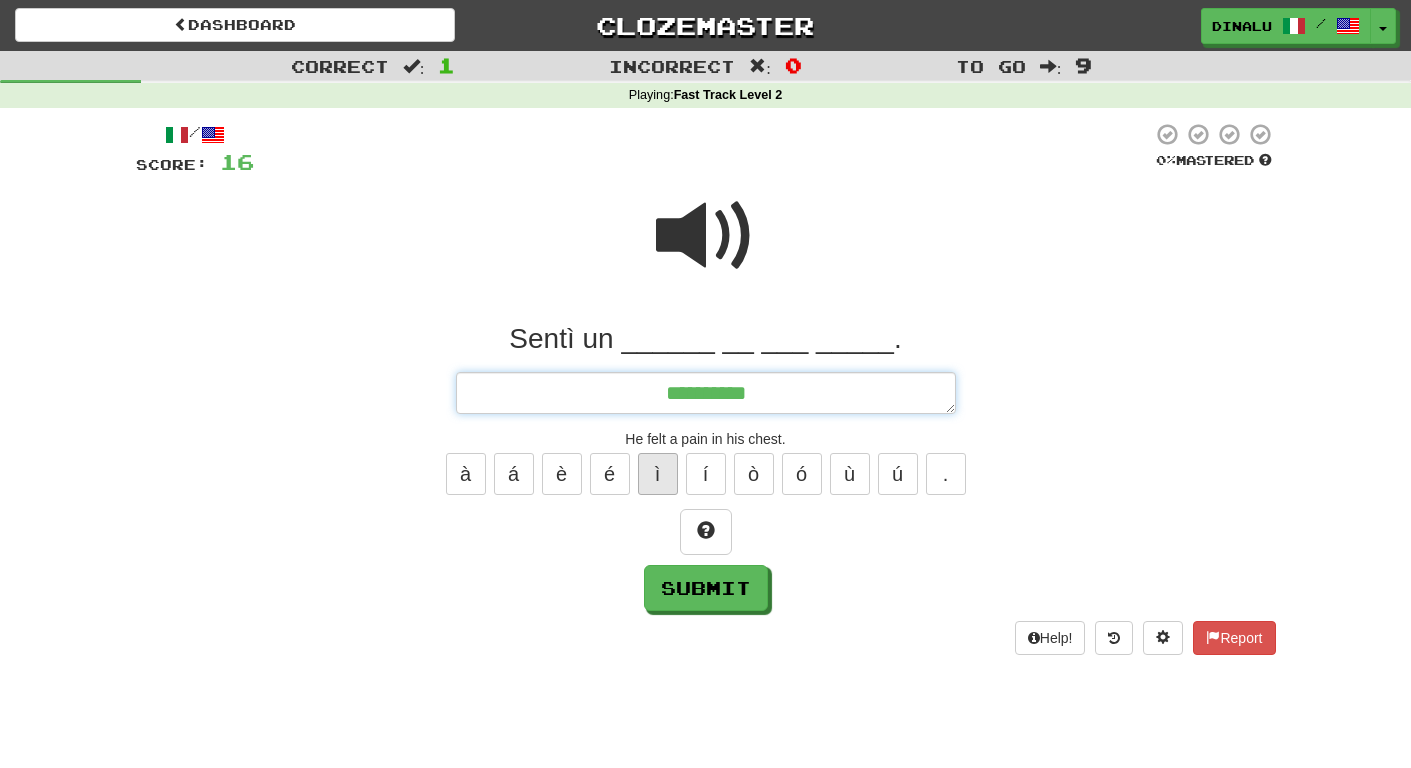 type on "*" 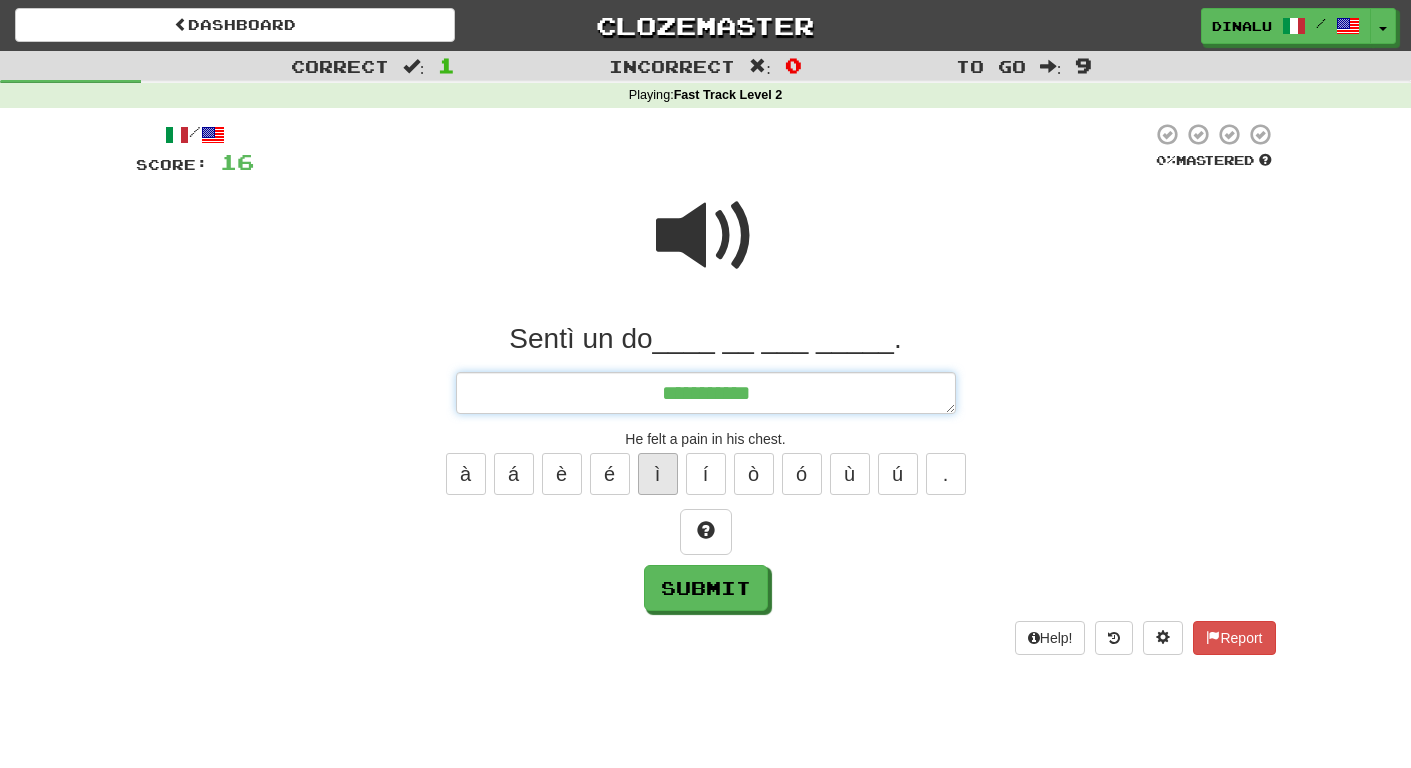type on "*" 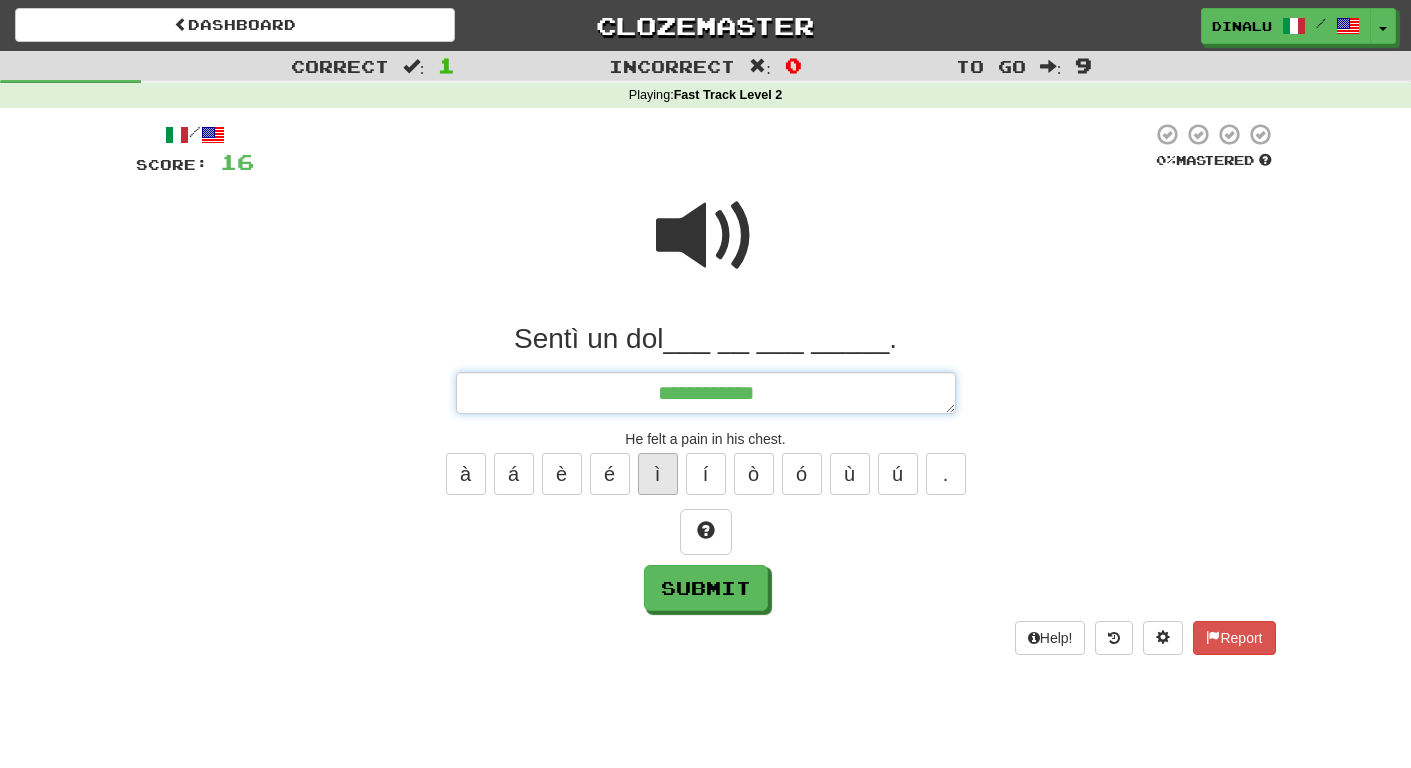 type on "*" 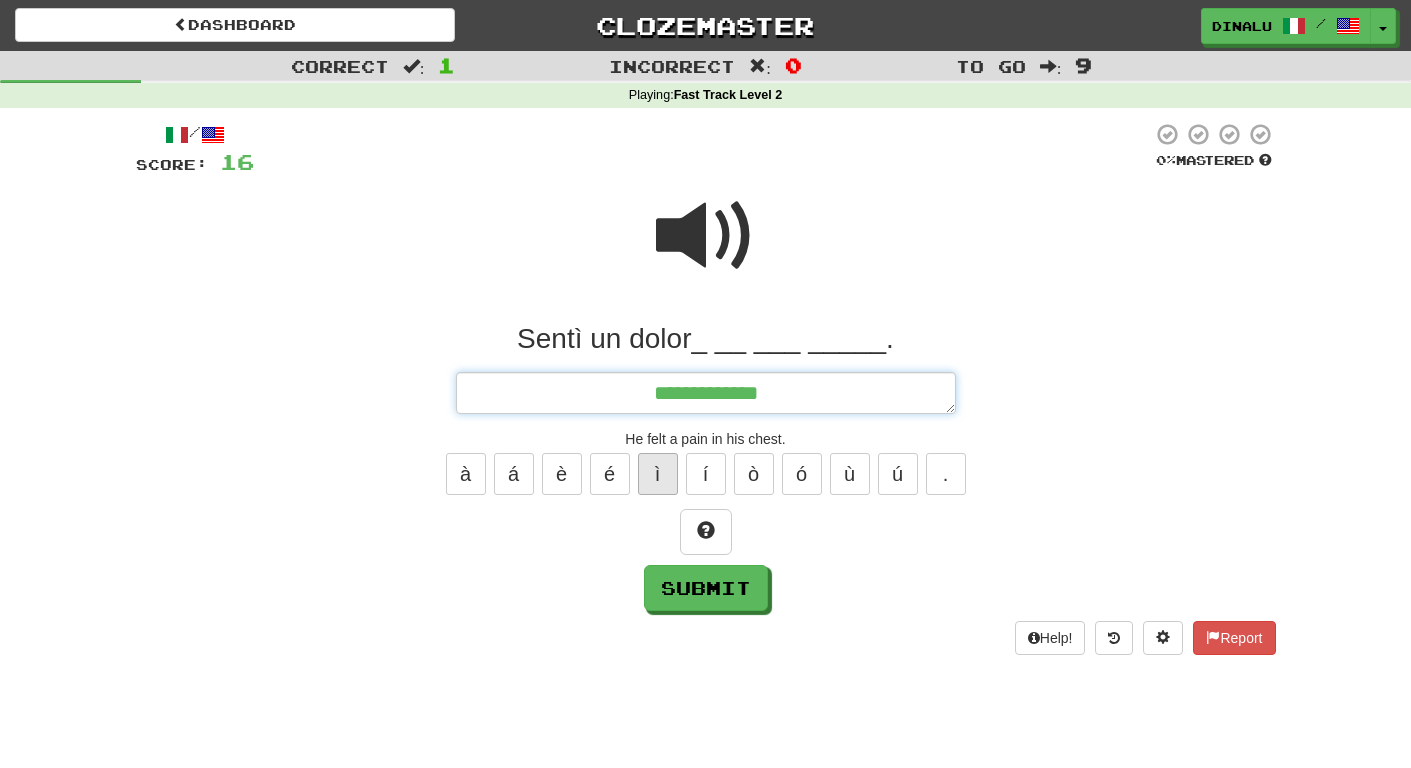 type on "*" 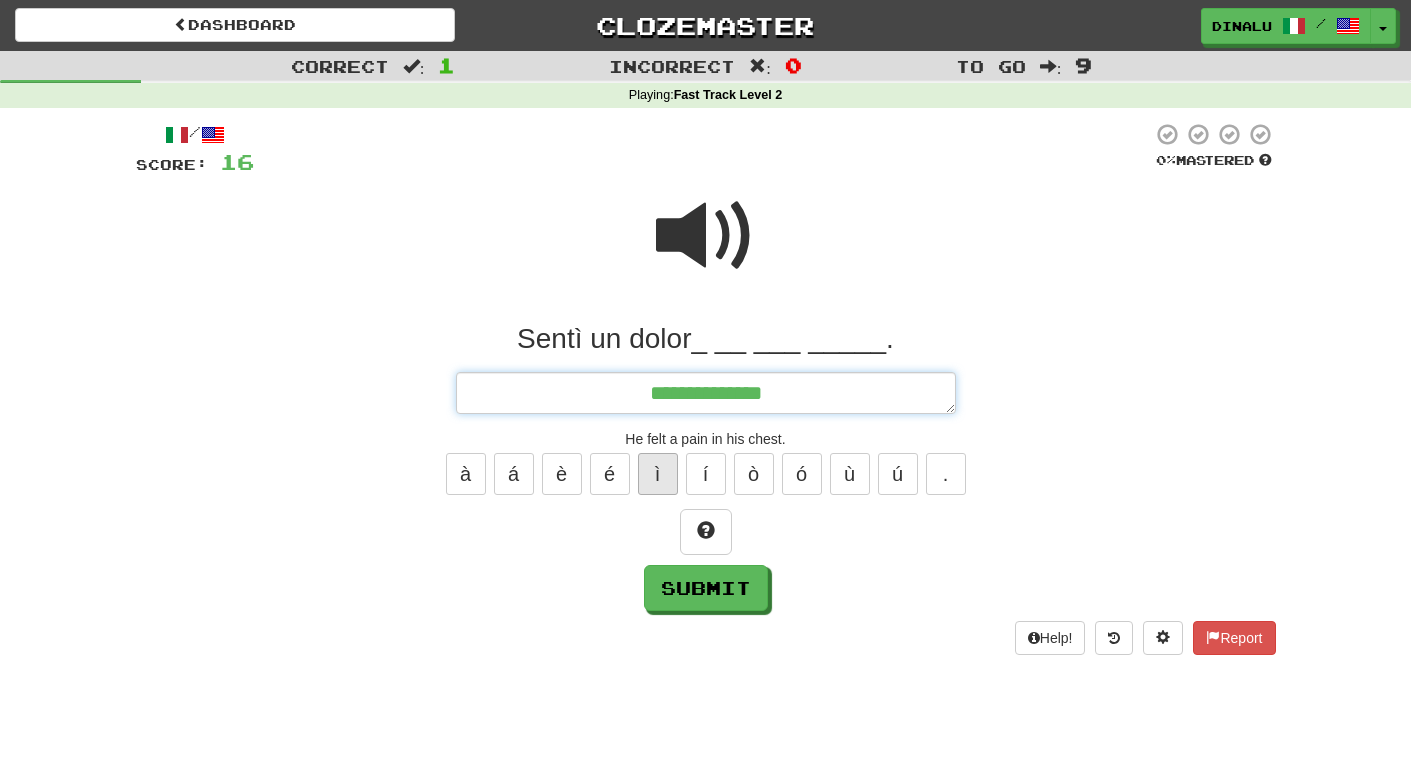 type on "*" 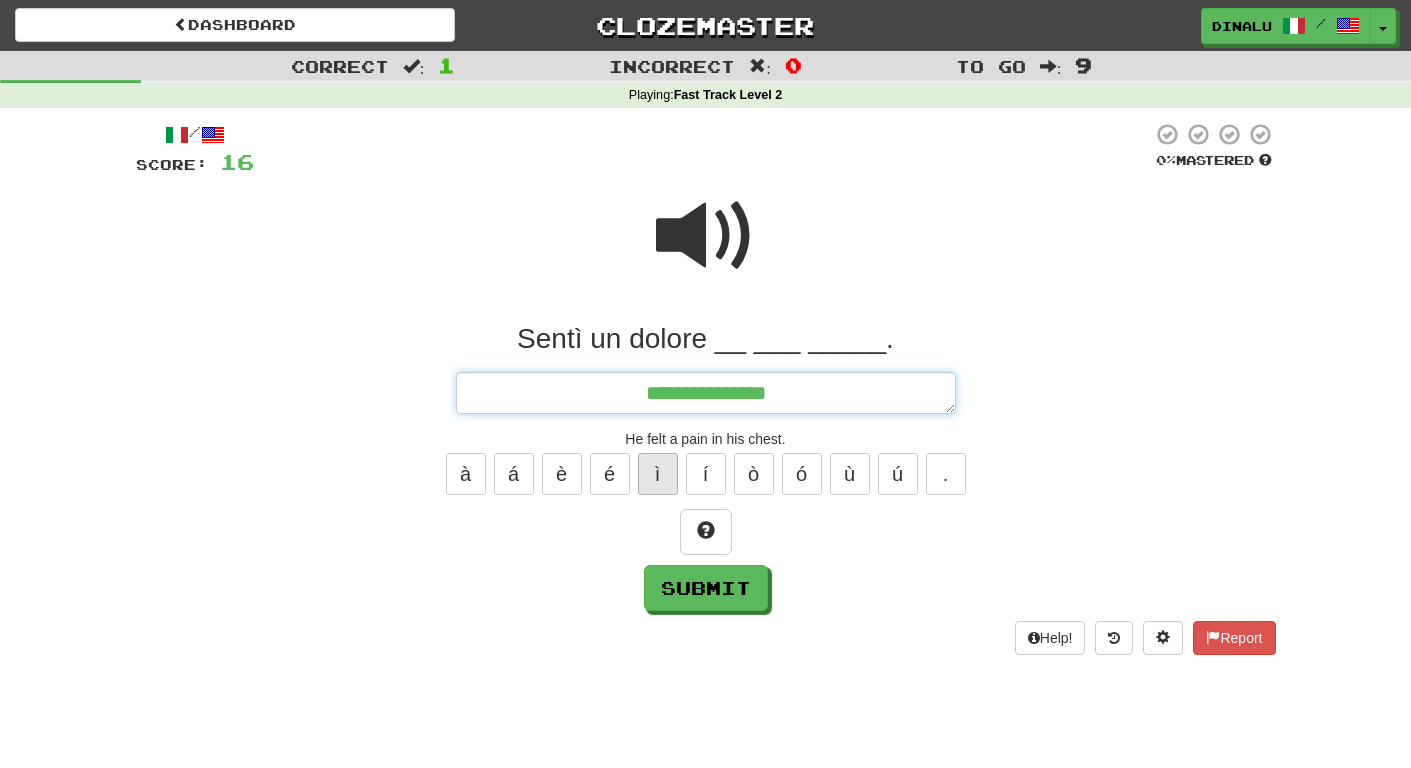 type on "*" 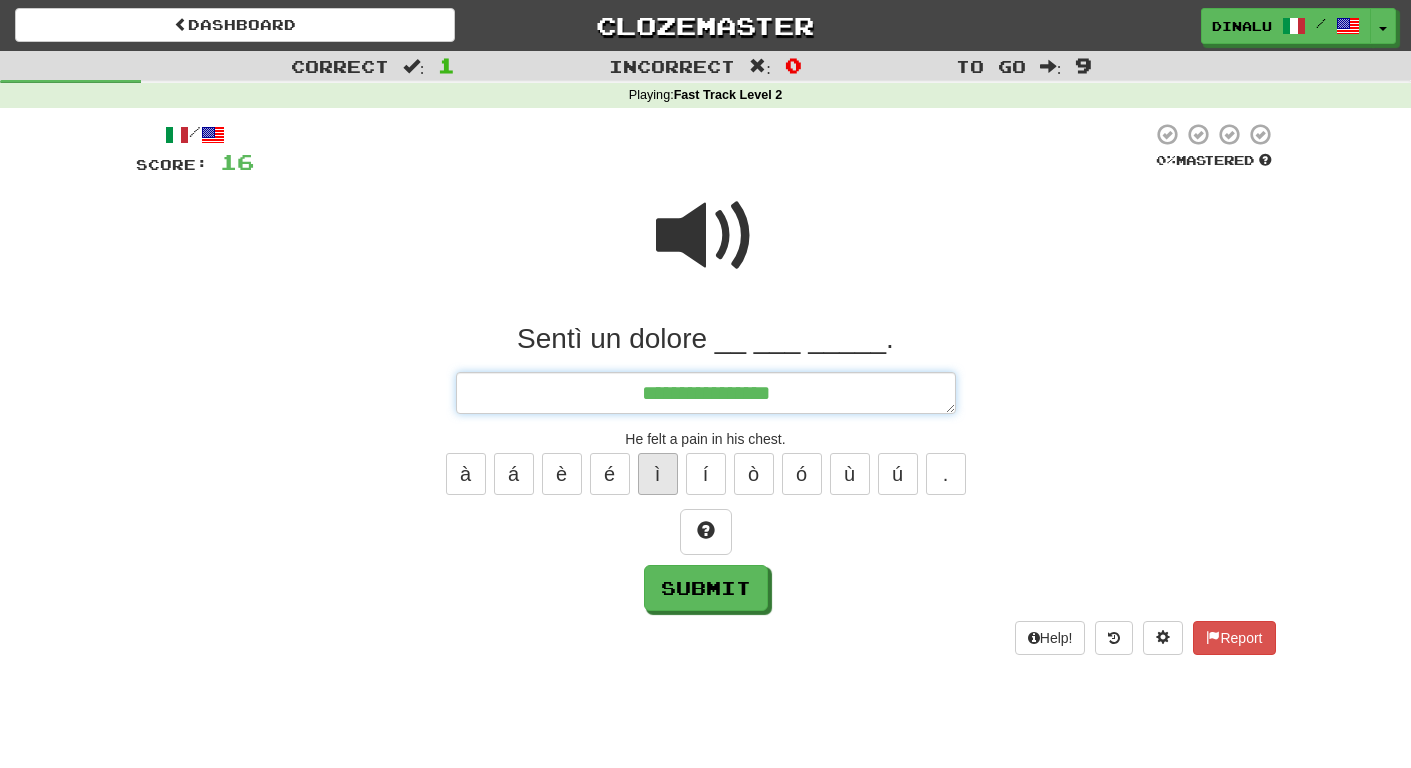 type on "*" 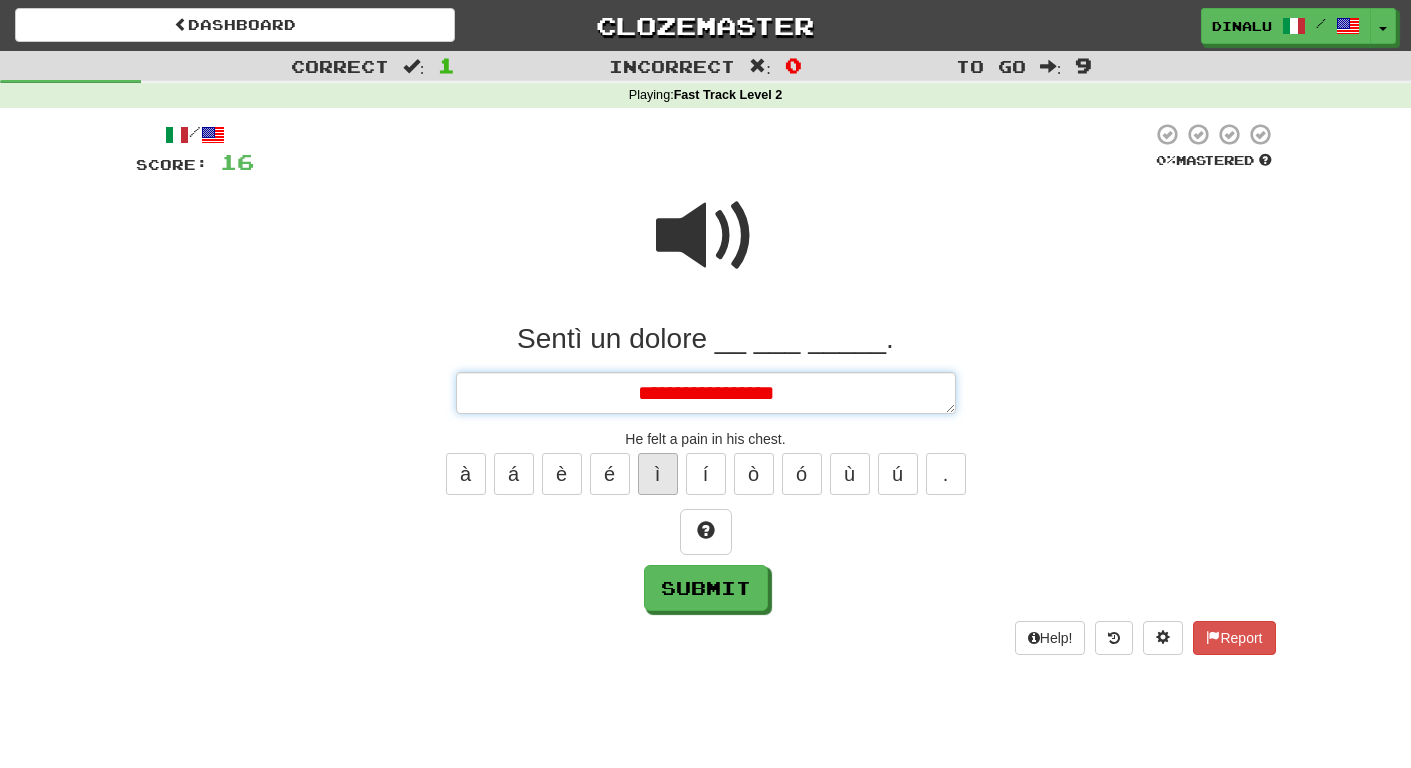 type on "*" 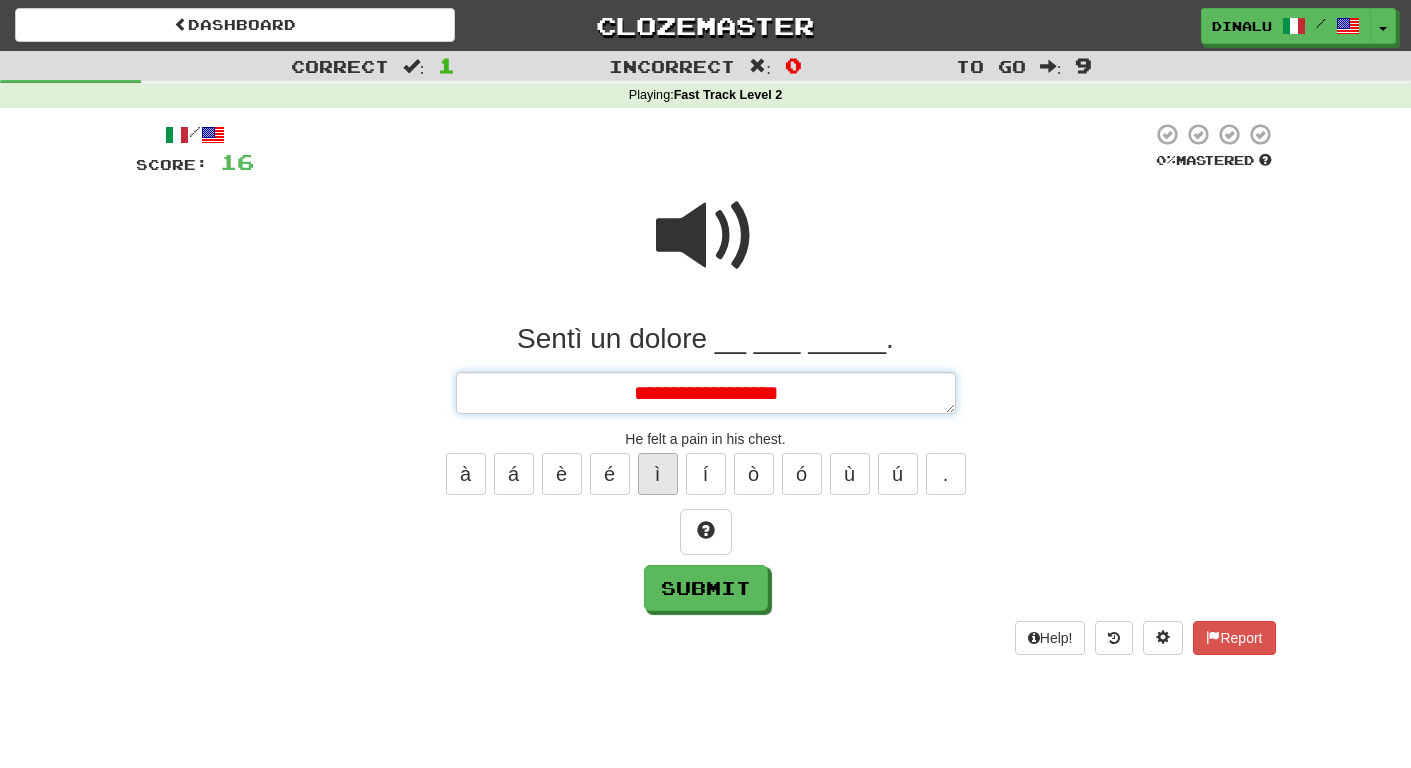 type on "*" 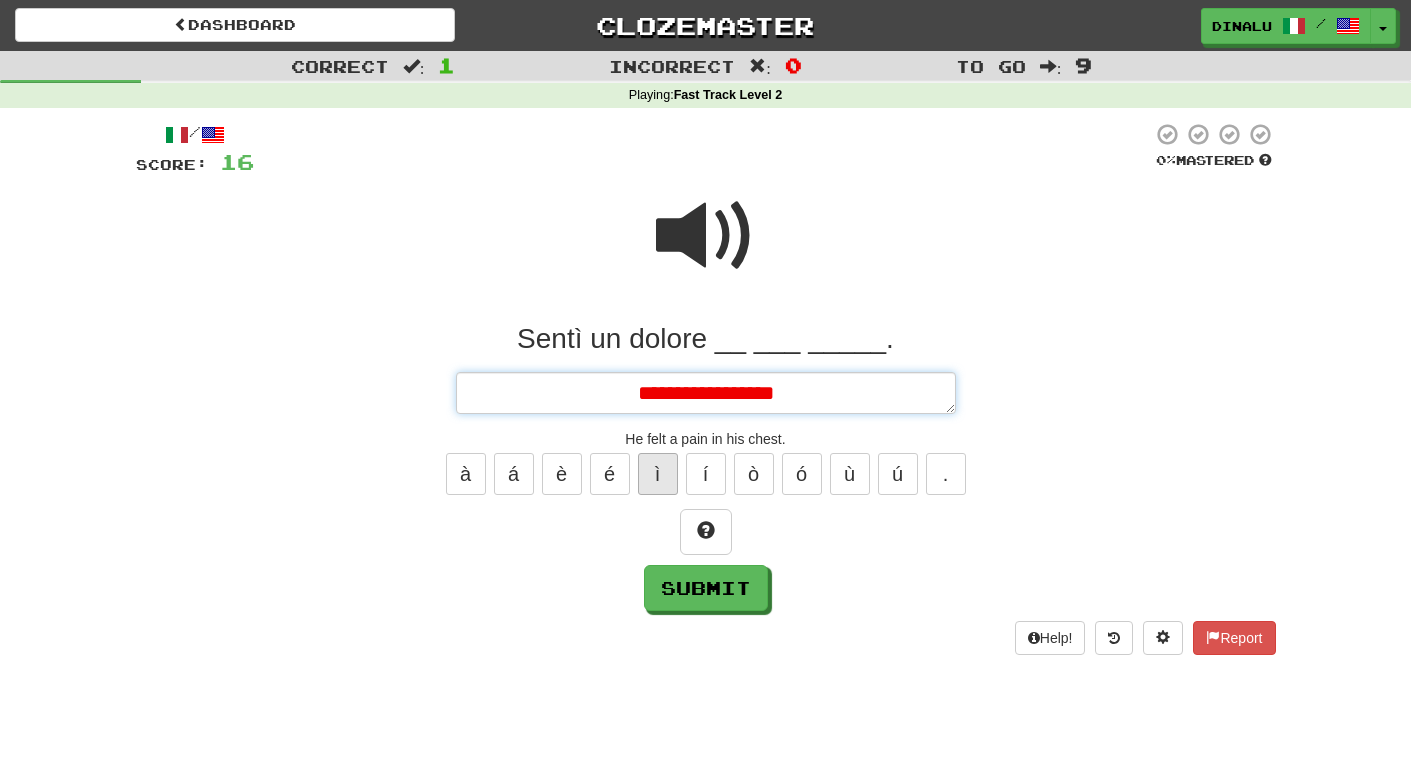 type on "*" 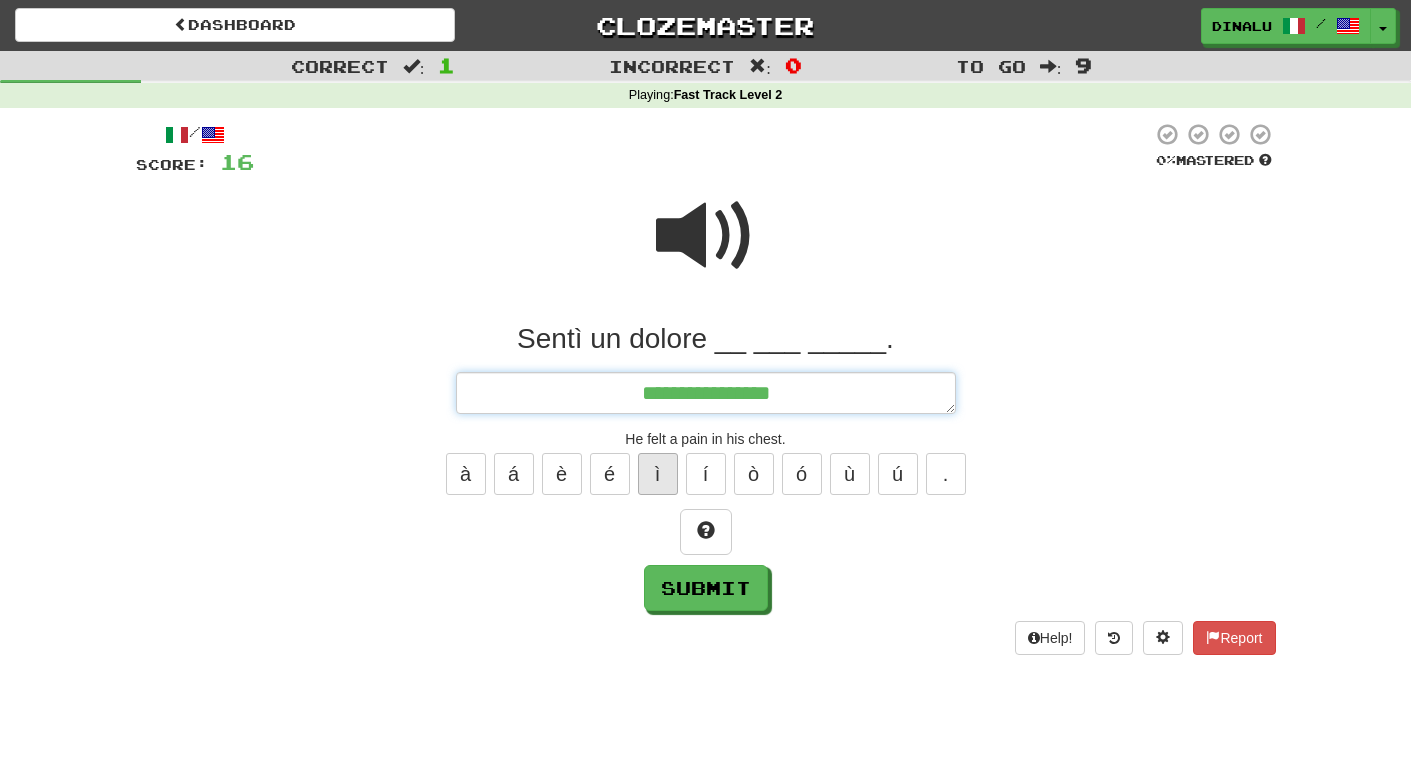 type on "*" 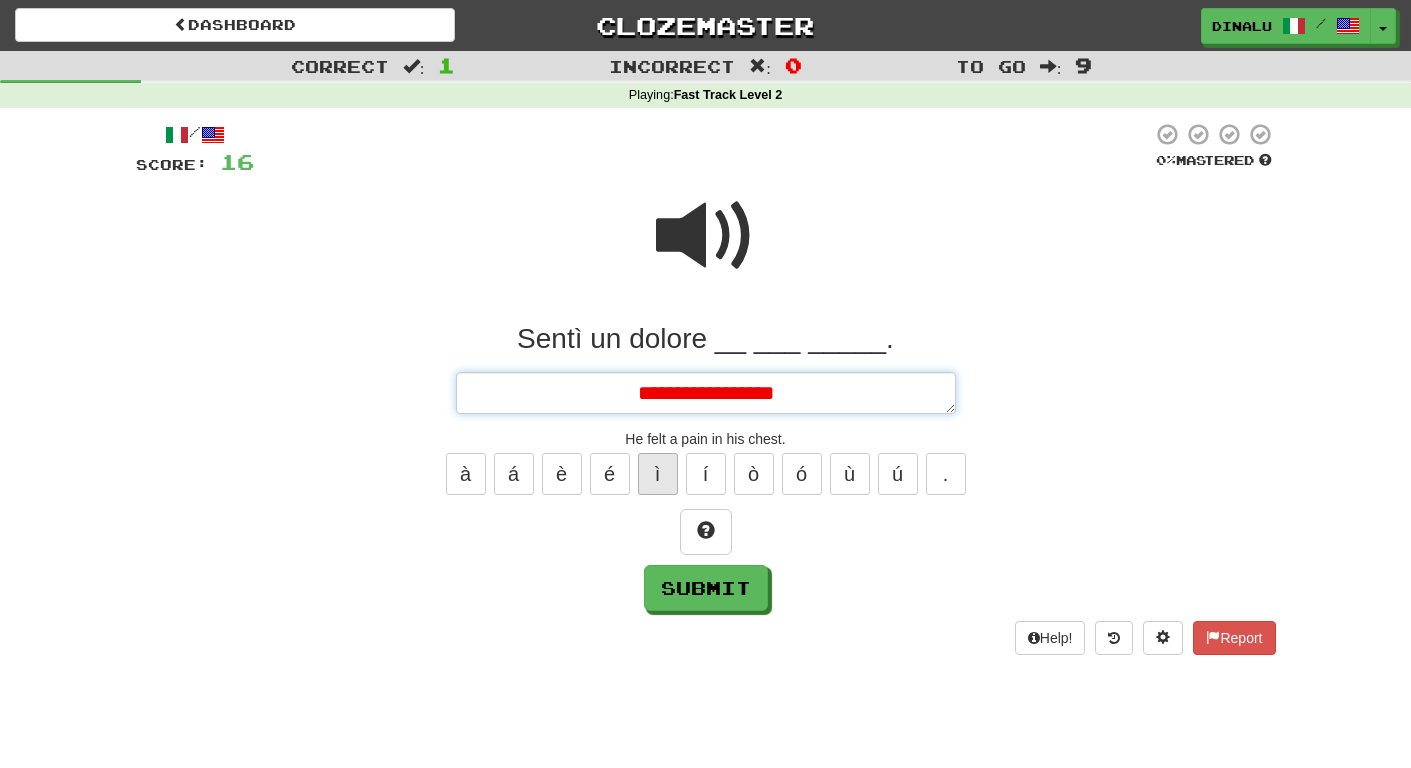 type on "*" 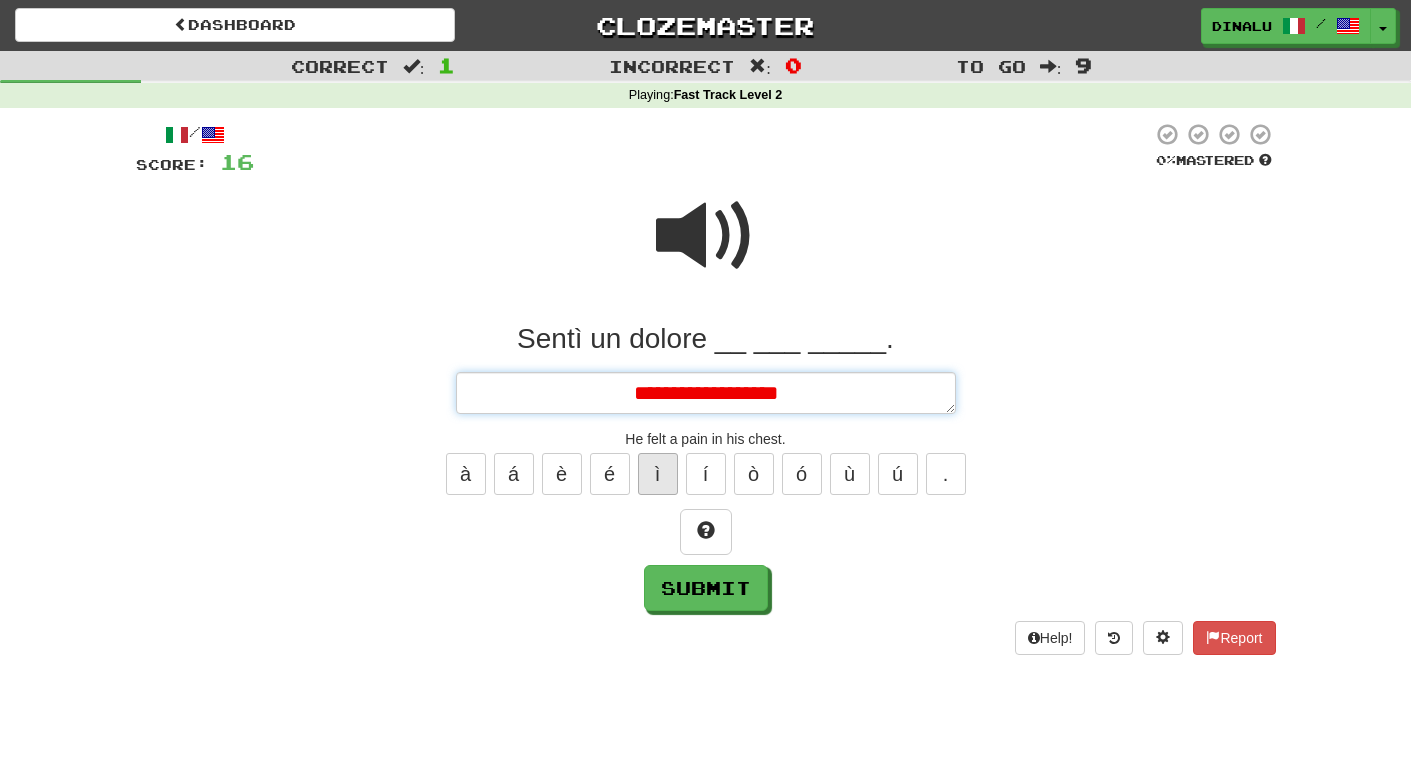 type on "*" 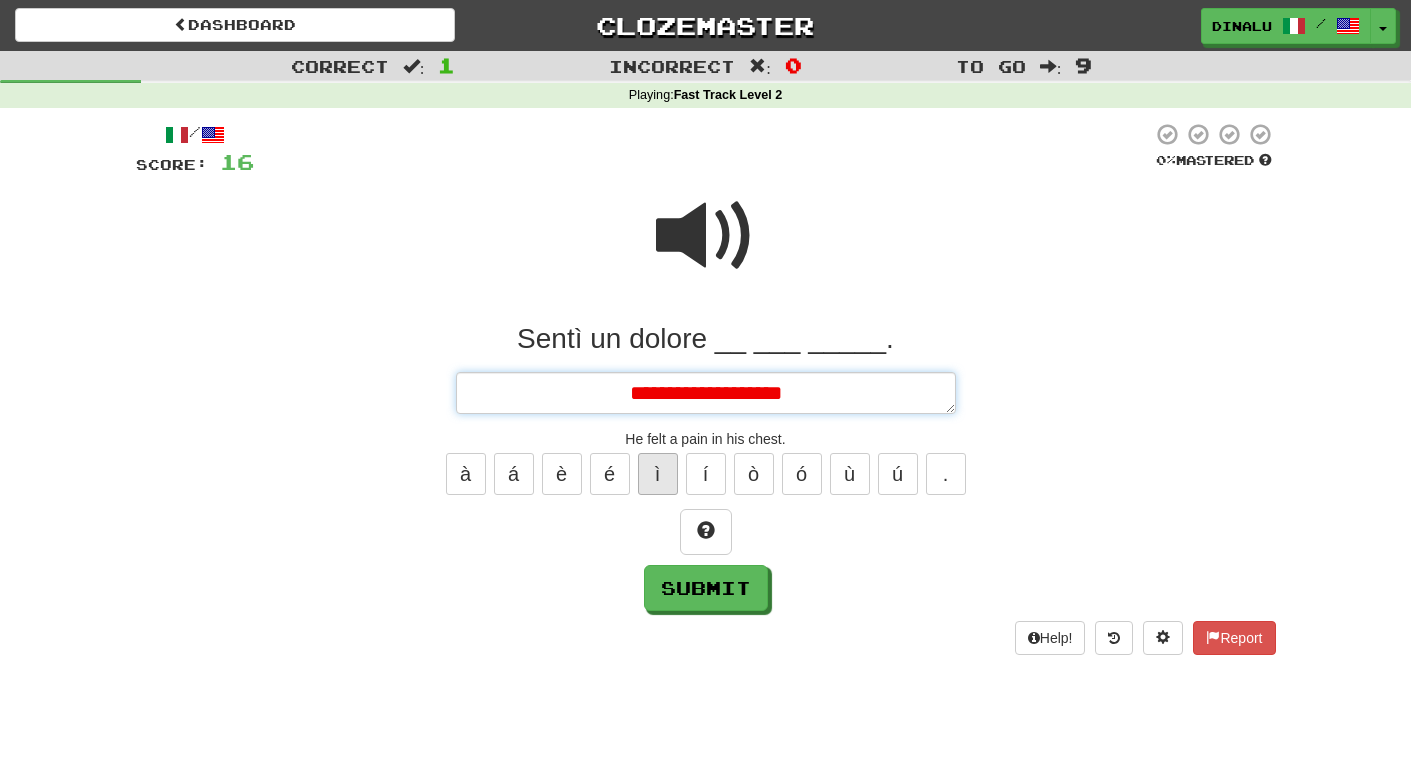 type on "*" 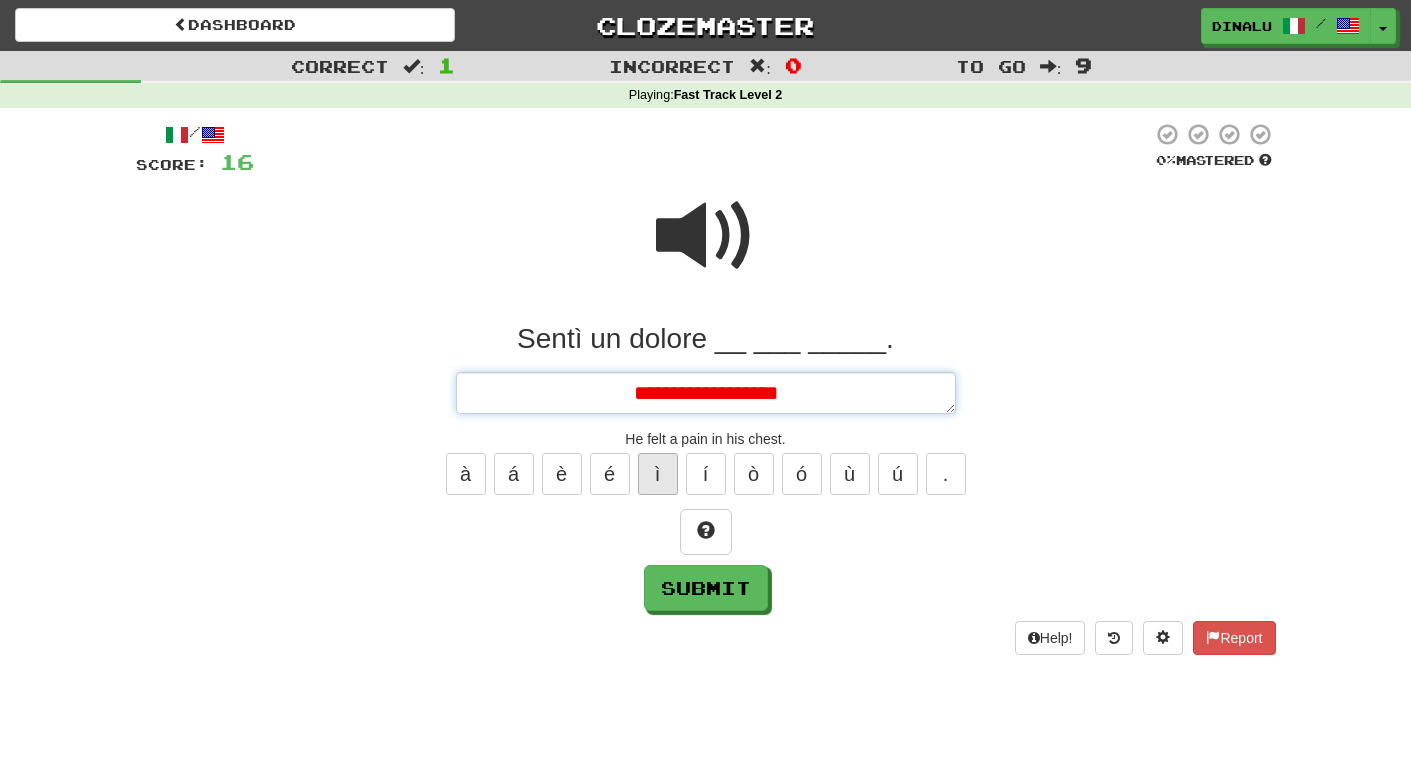 type on "*" 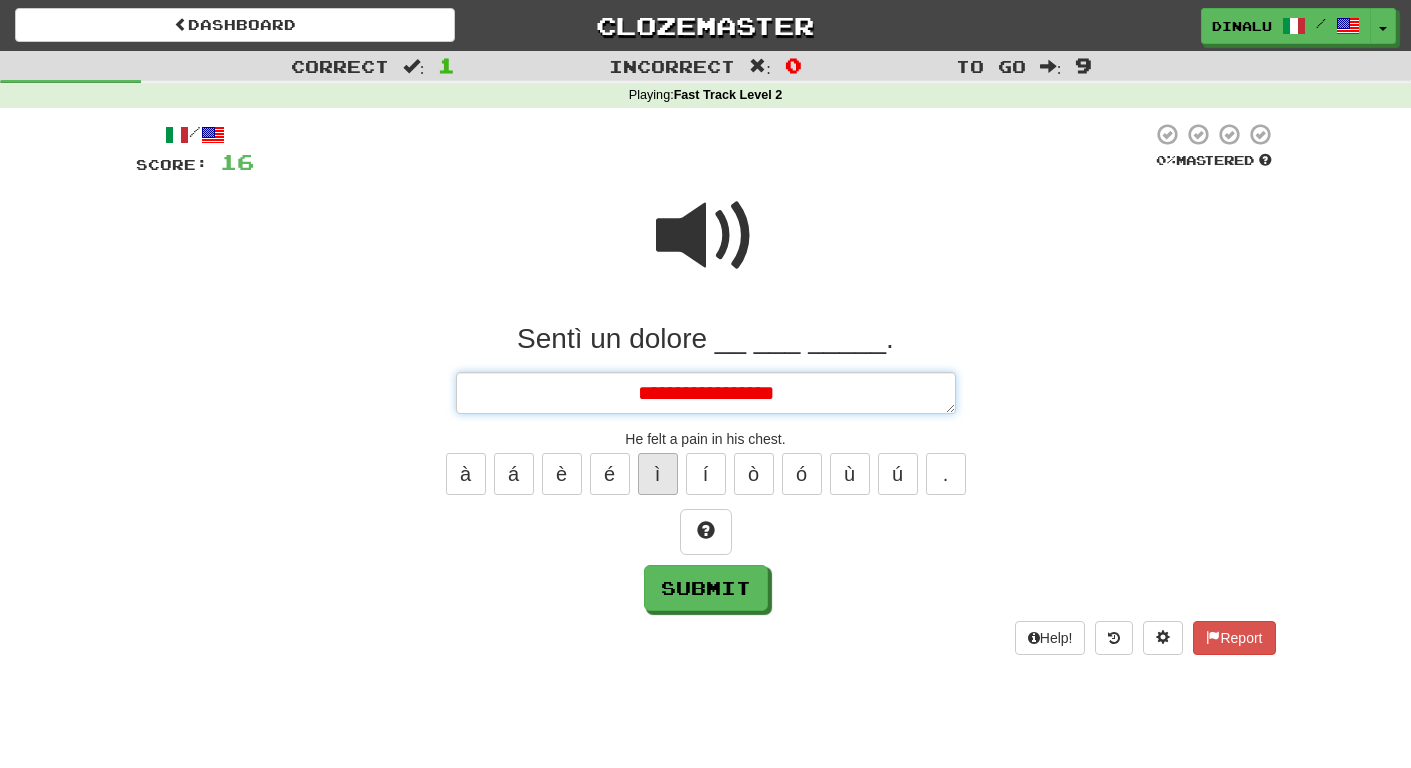 type on "*" 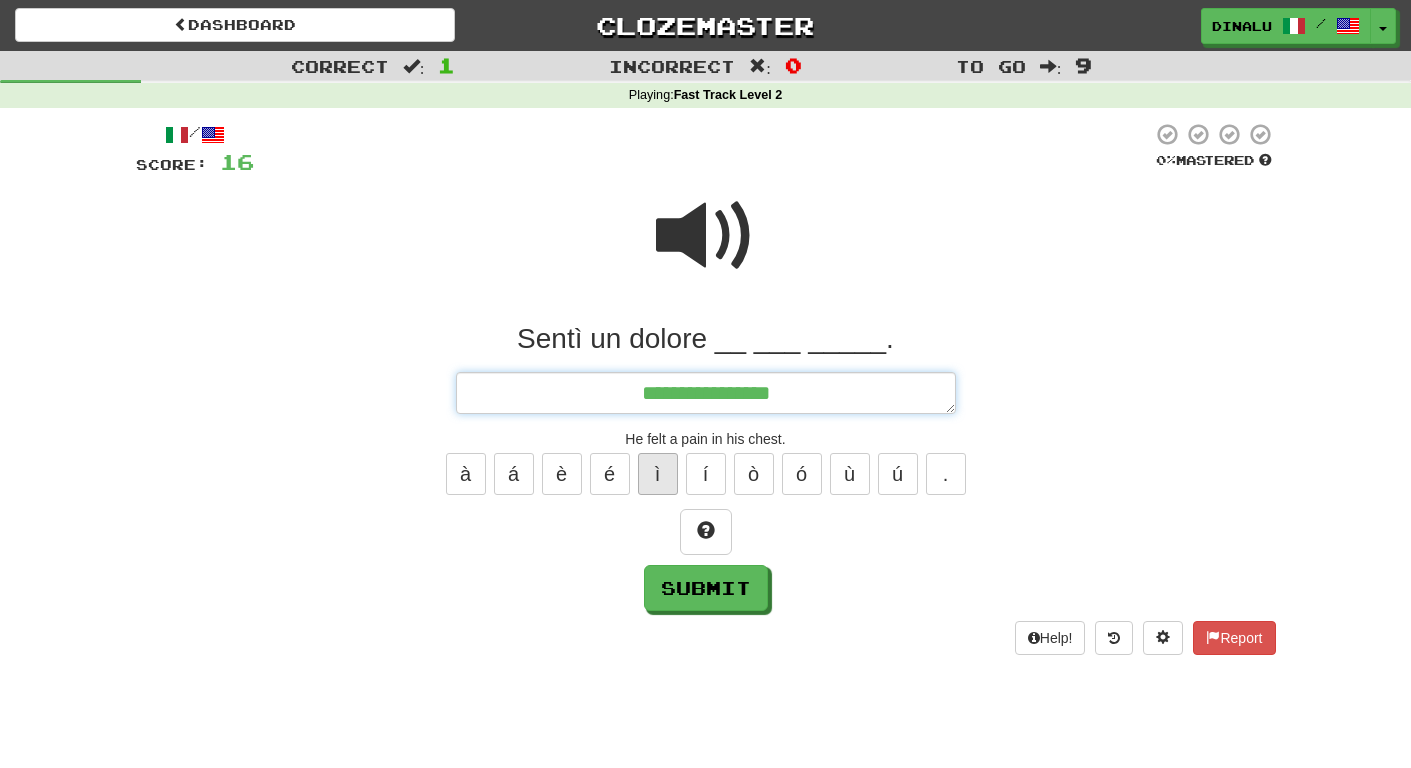 type on "*" 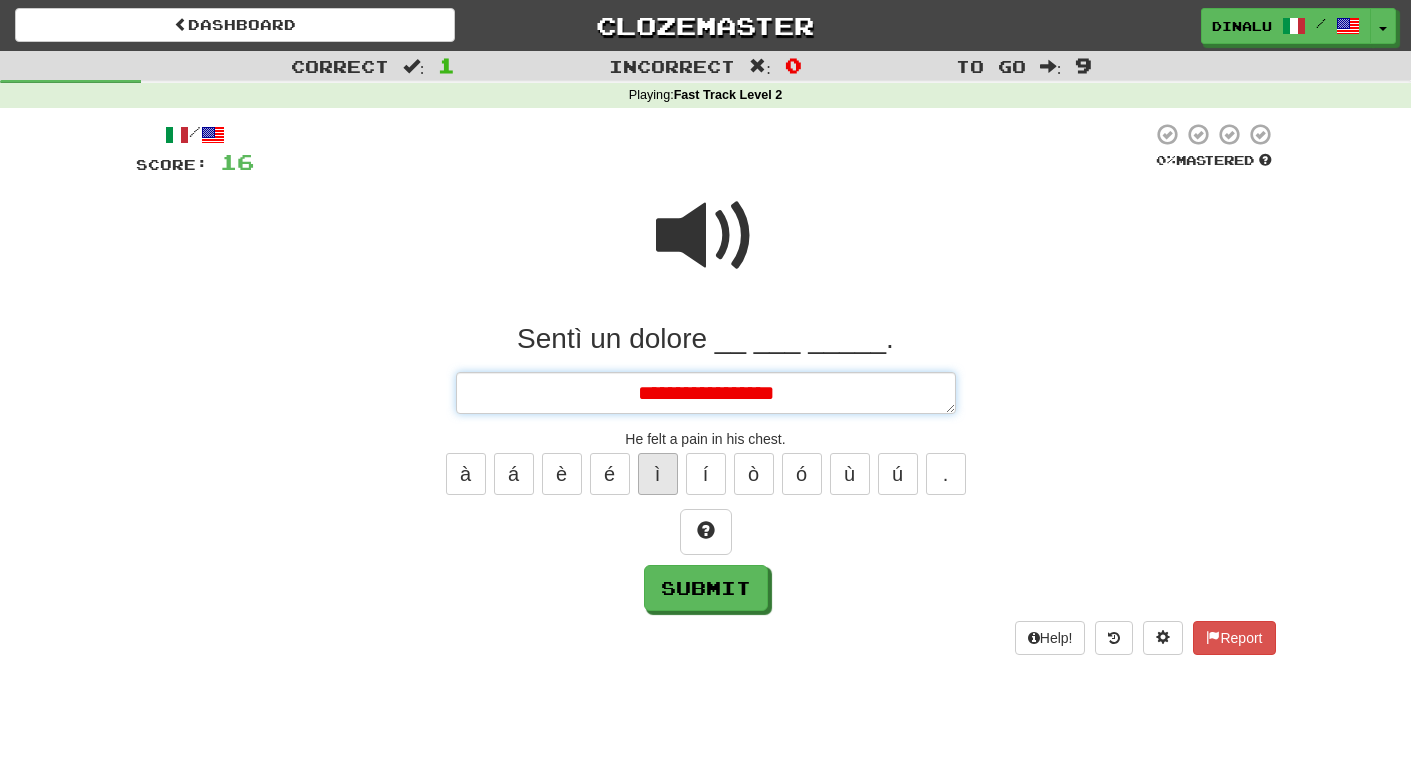 type on "*" 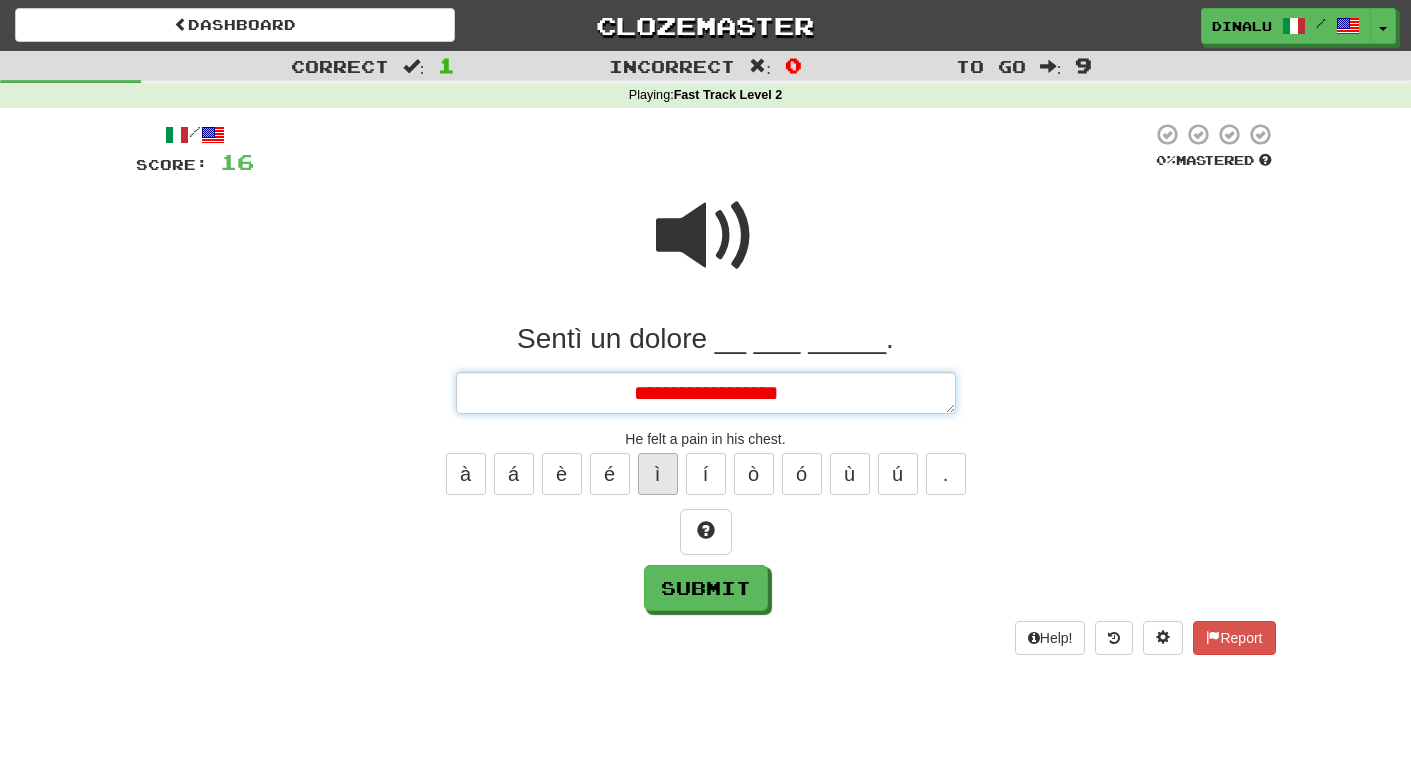 type on "*" 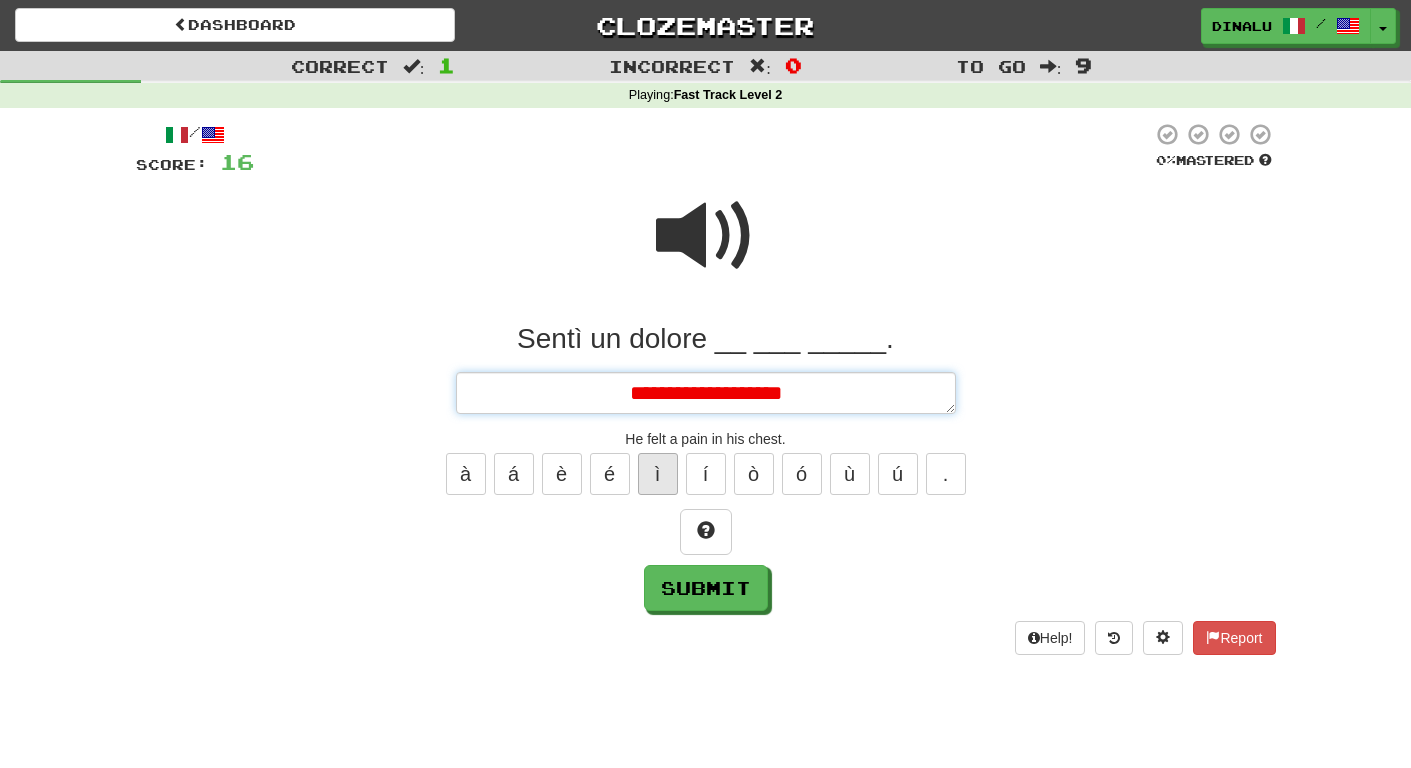type on "*" 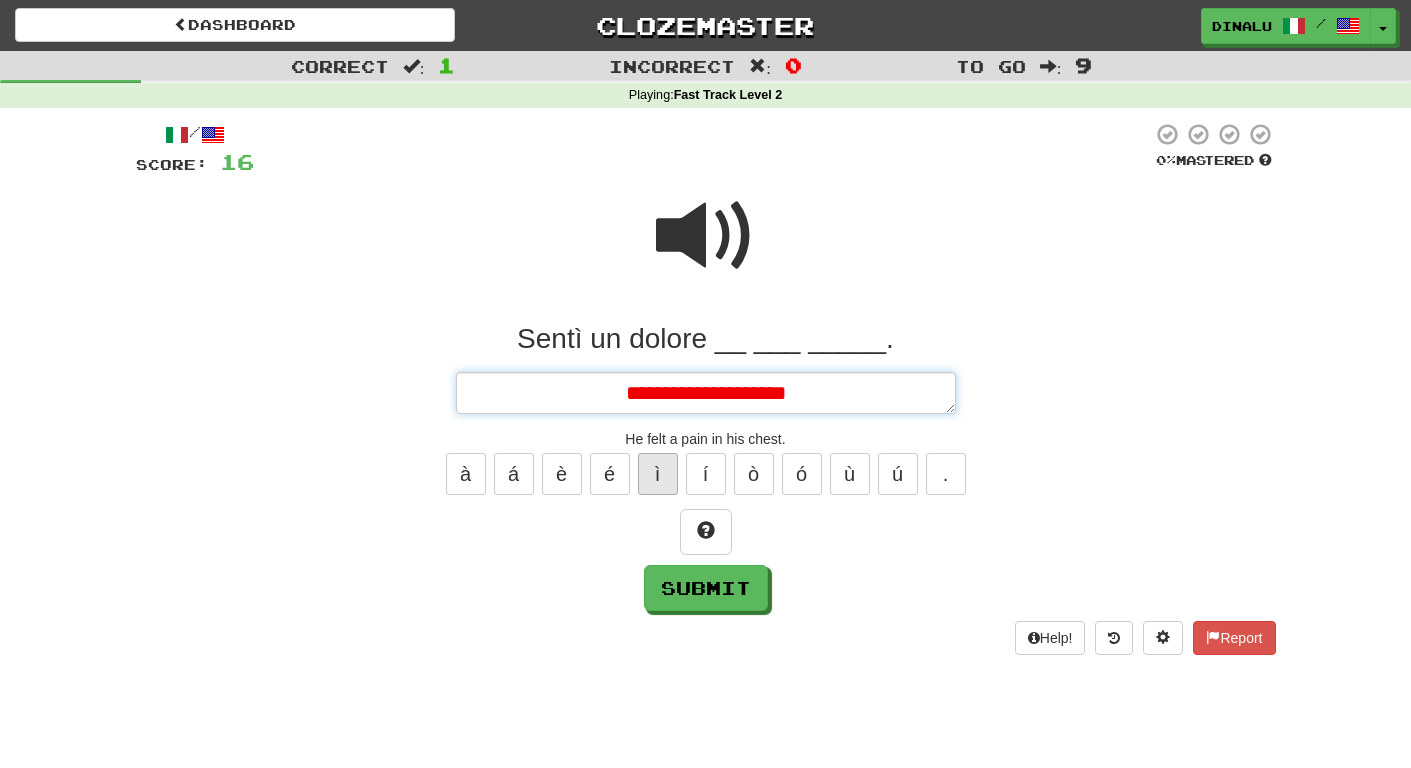 type on "*" 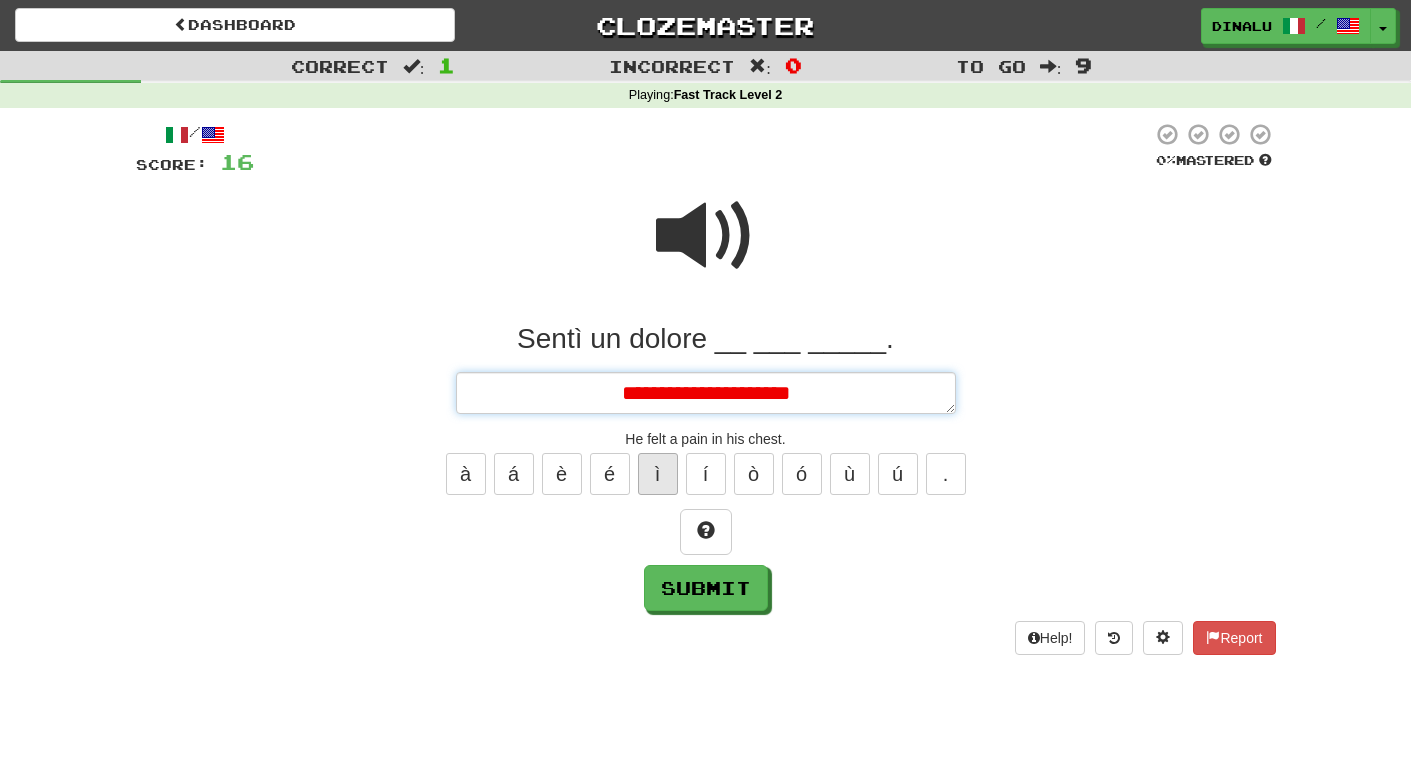 type on "*" 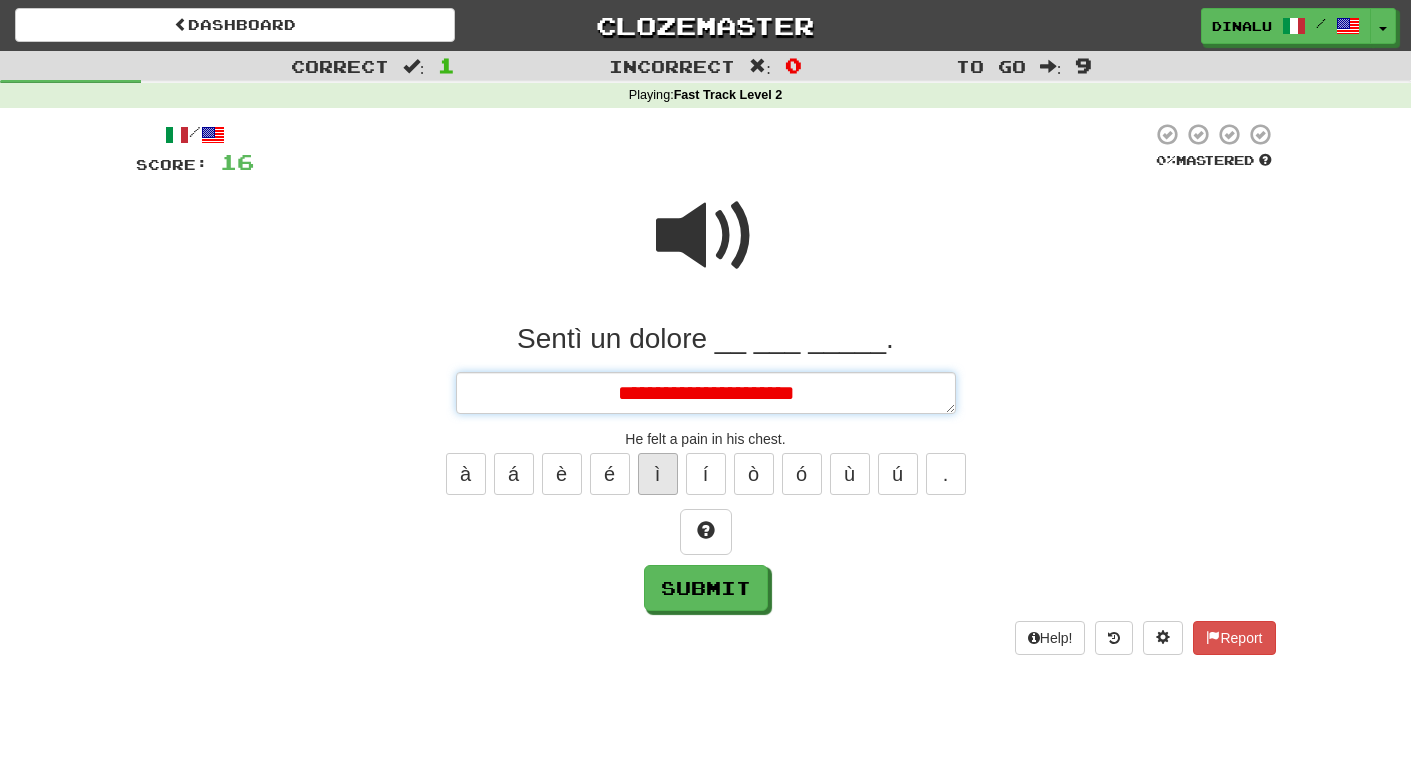 type on "*" 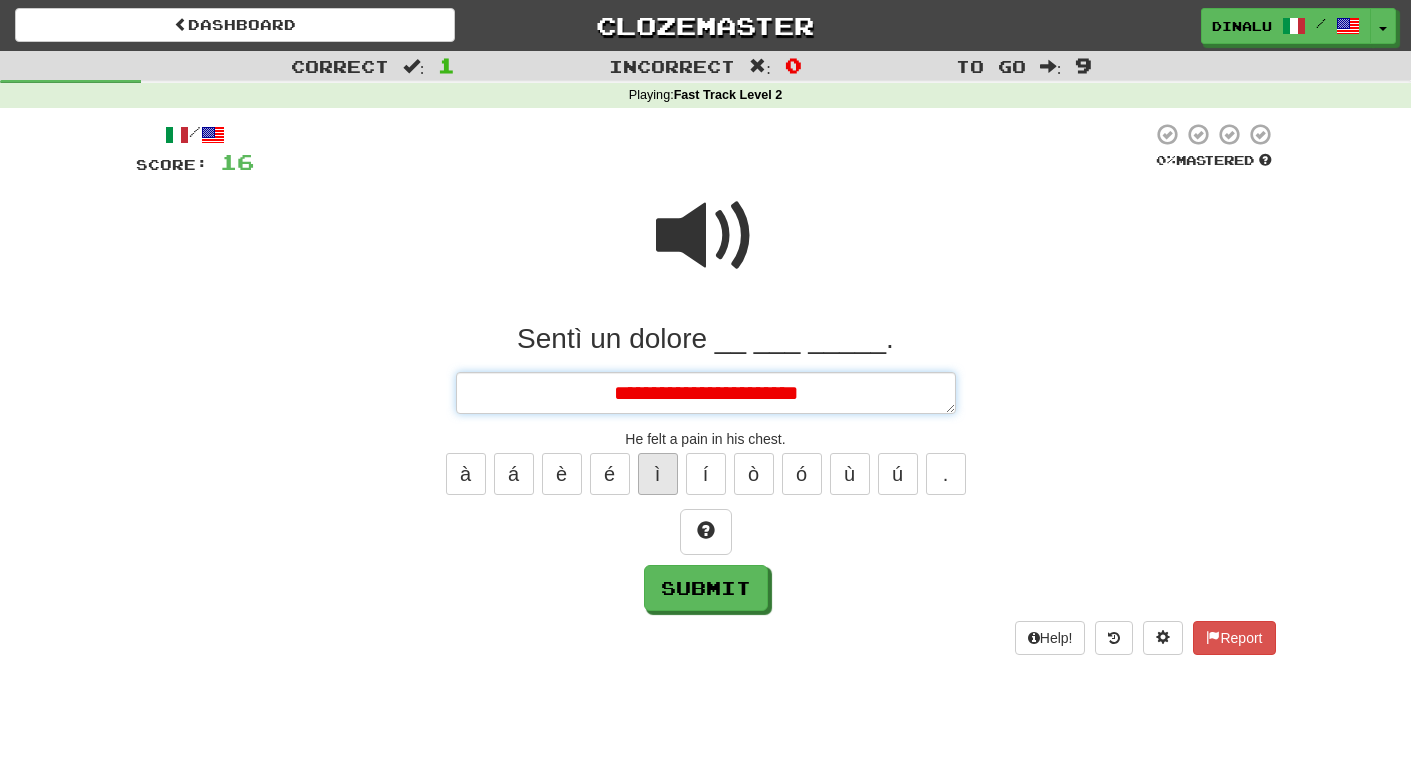 type on "*" 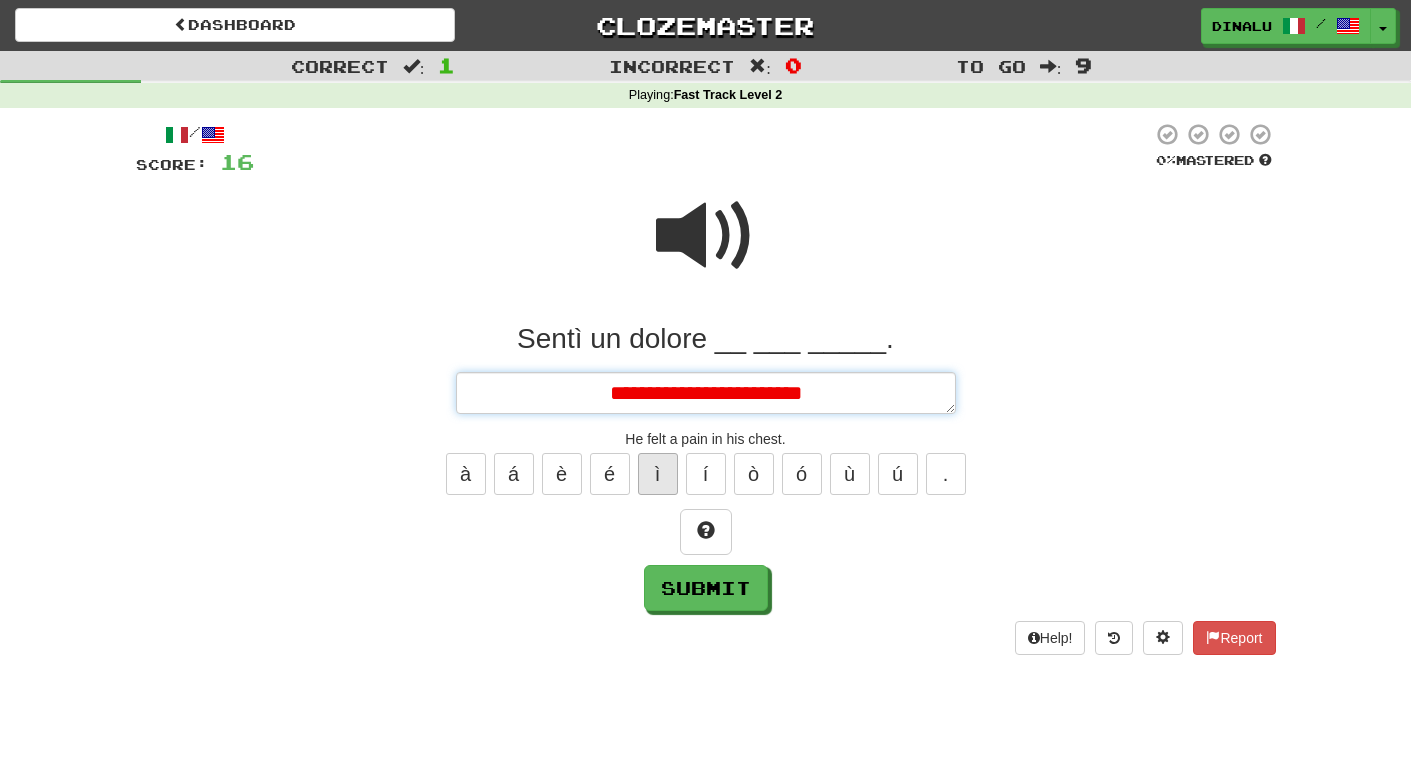 type on "*" 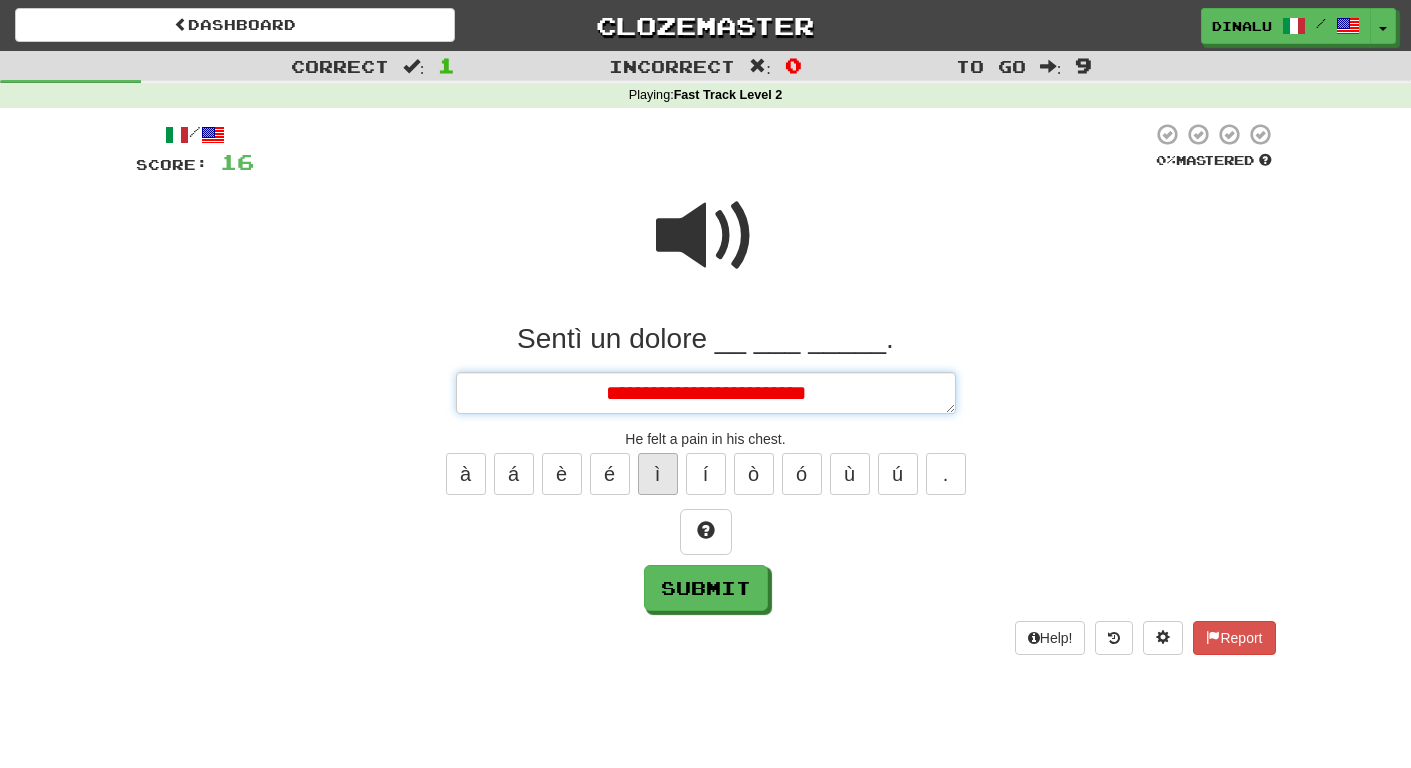 type on "*" 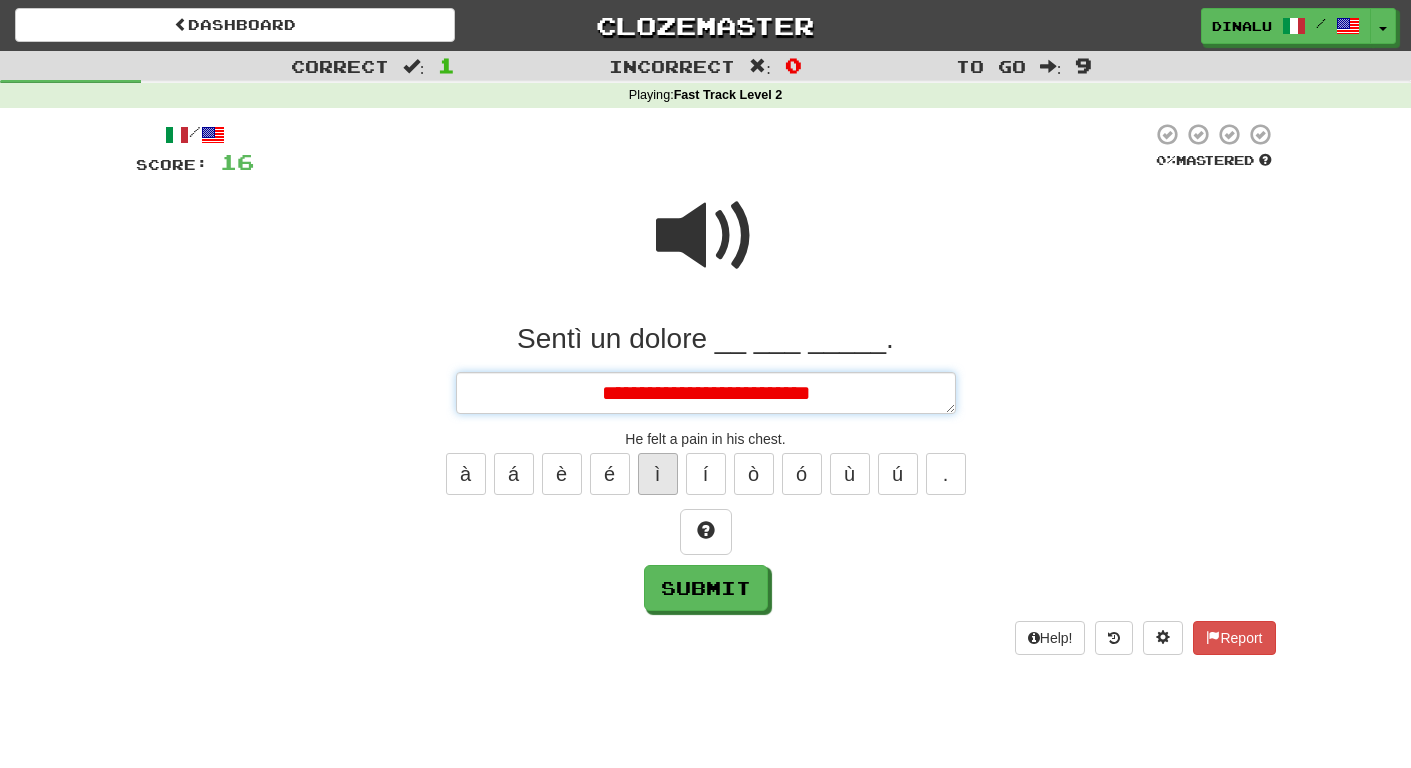 type on "*" 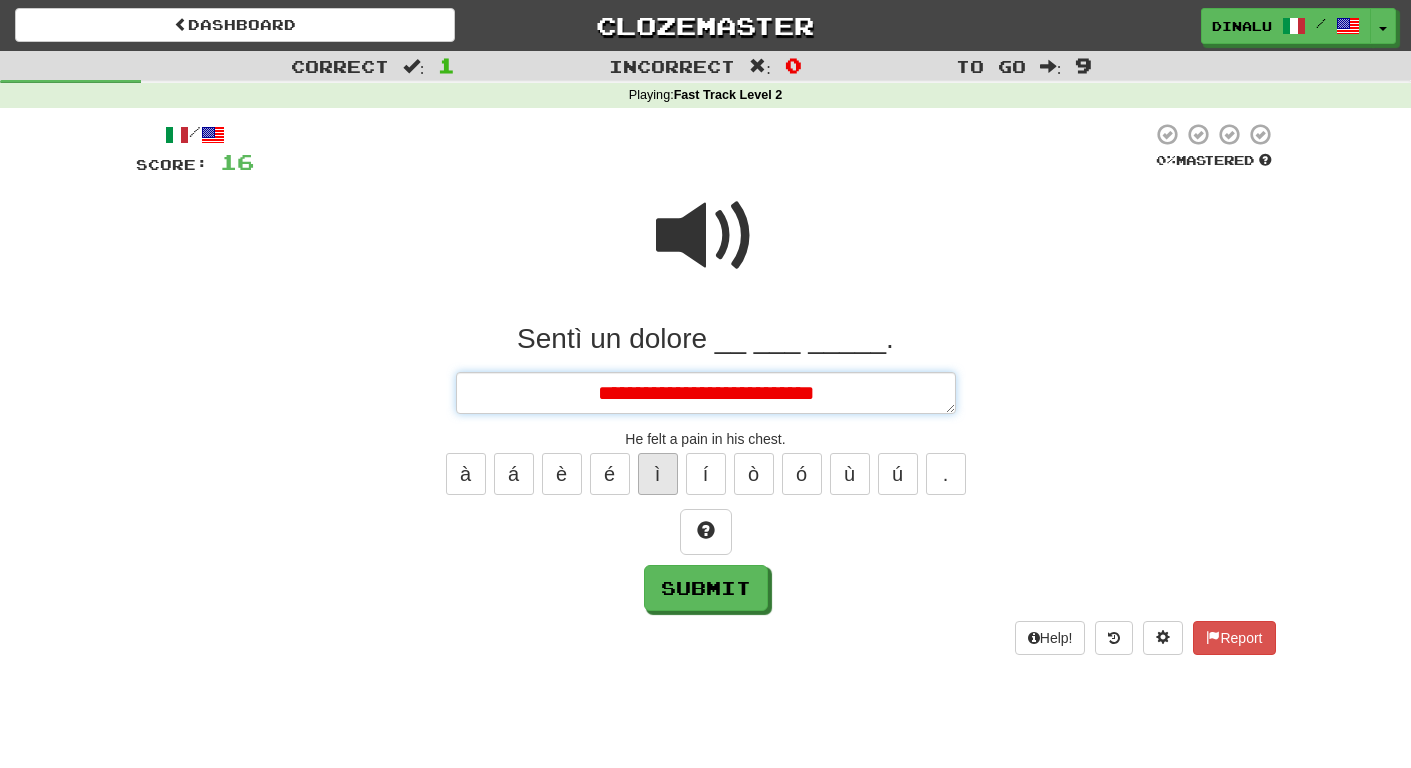 type on "*" 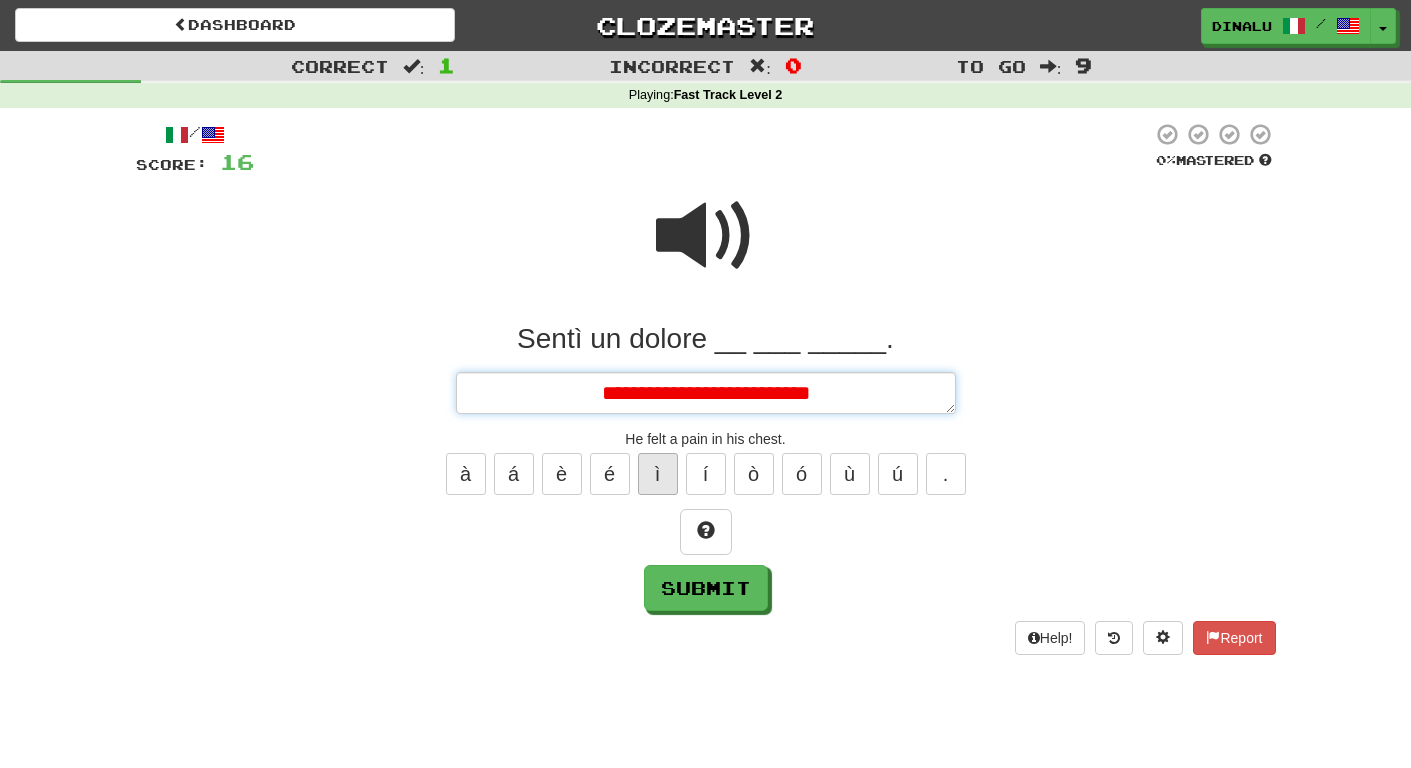 type on "*" 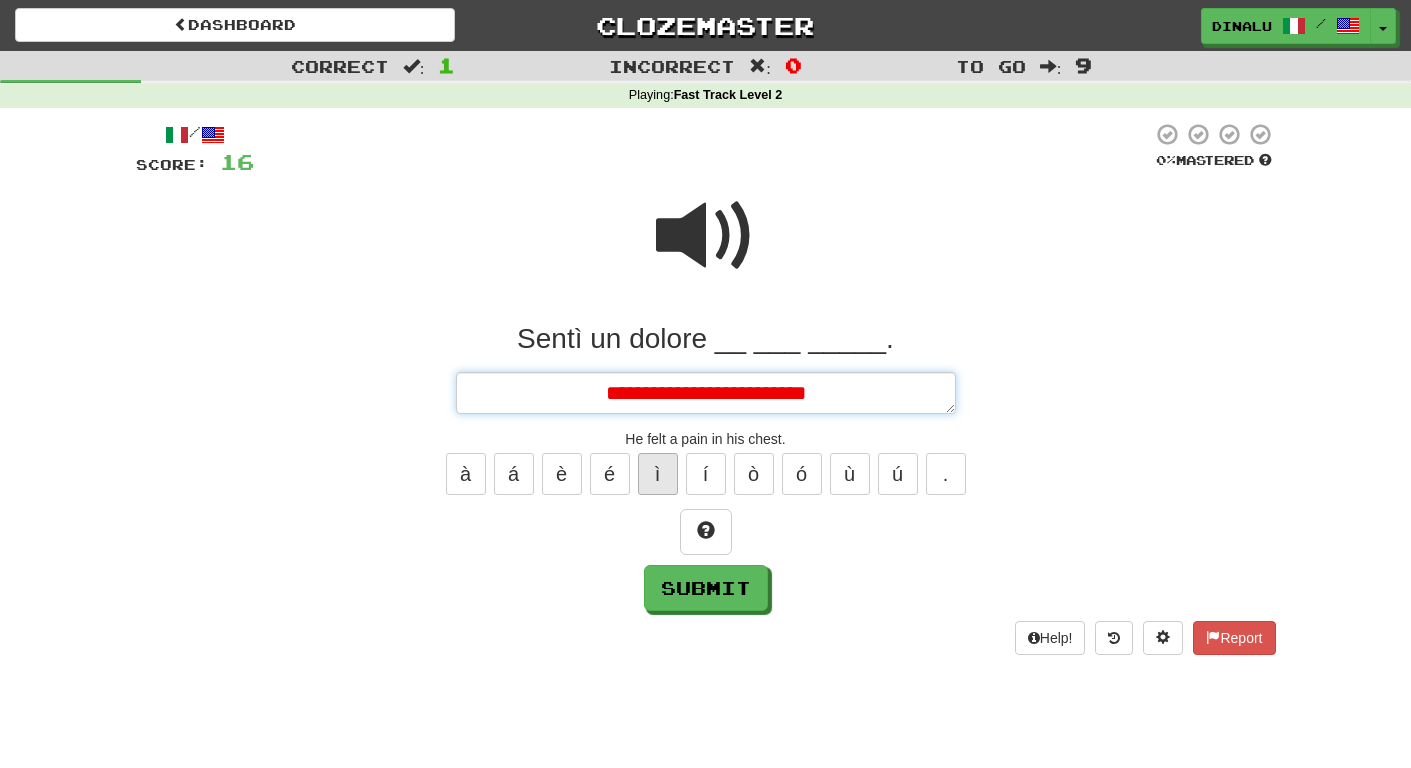 type on "*" 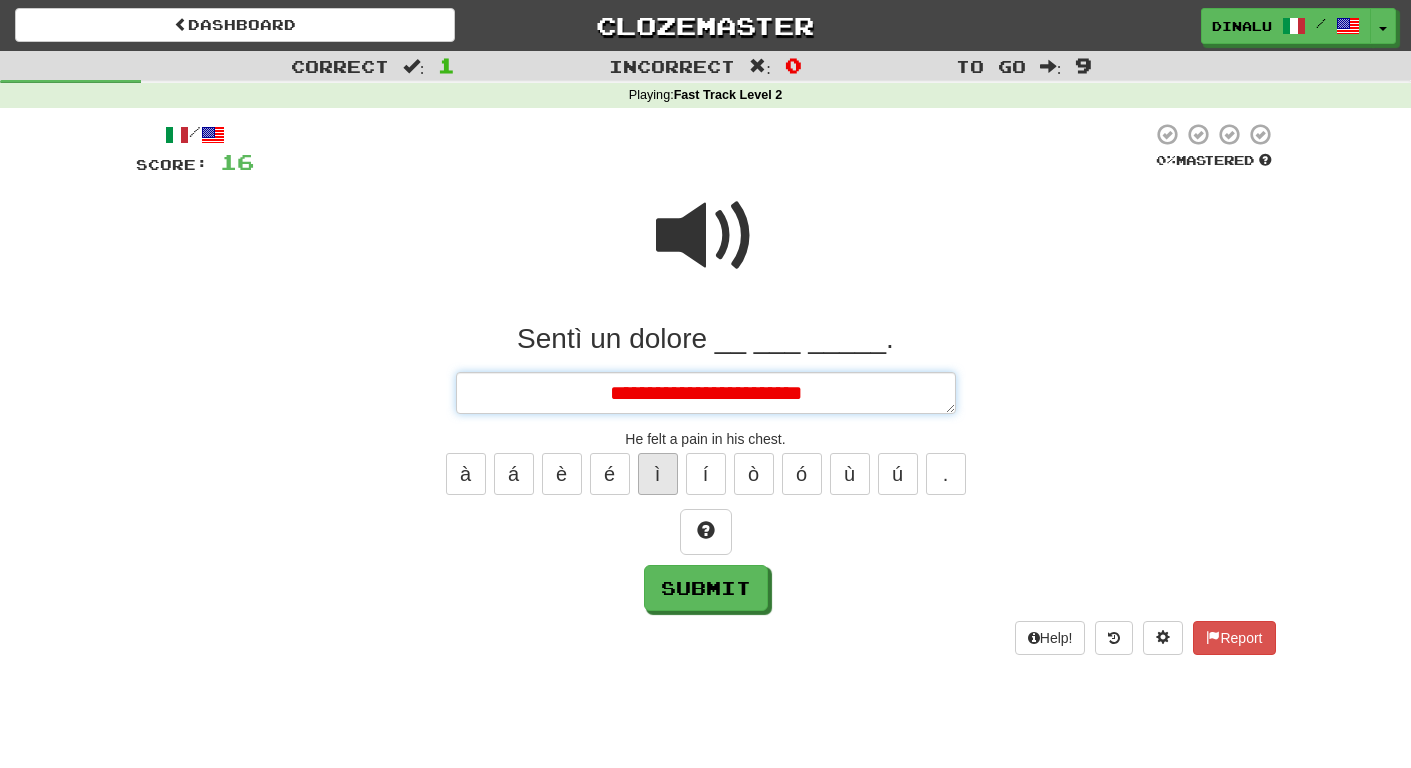 type on "*" 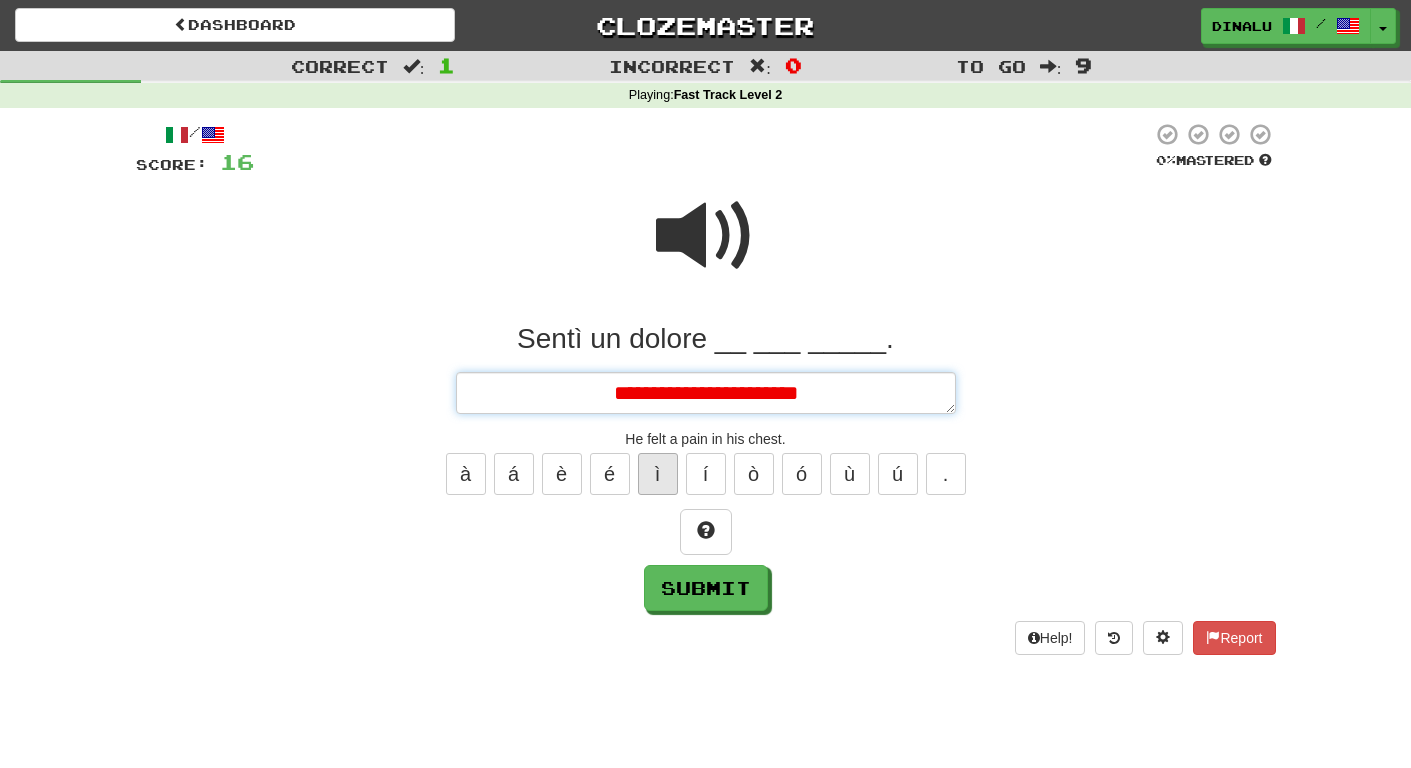 type on "*" 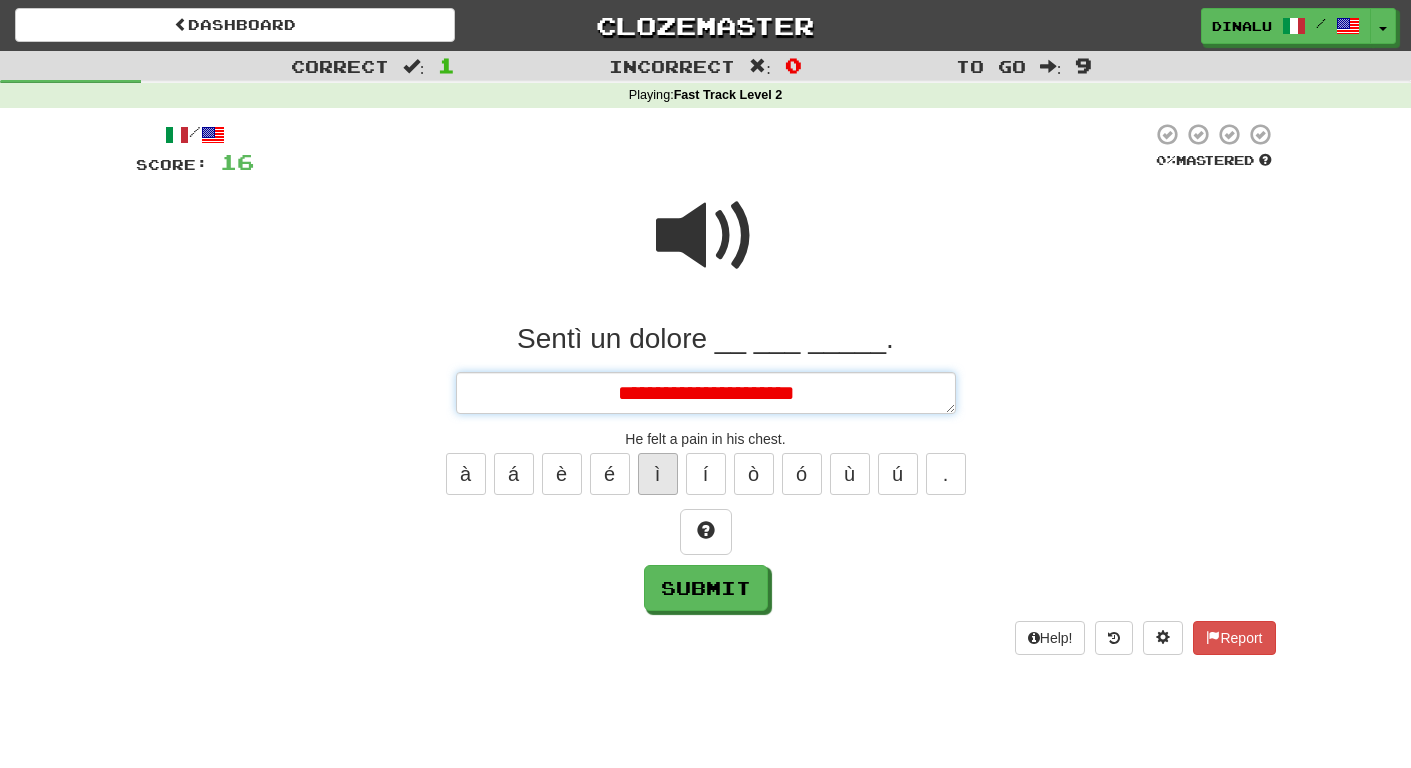 type on "*" 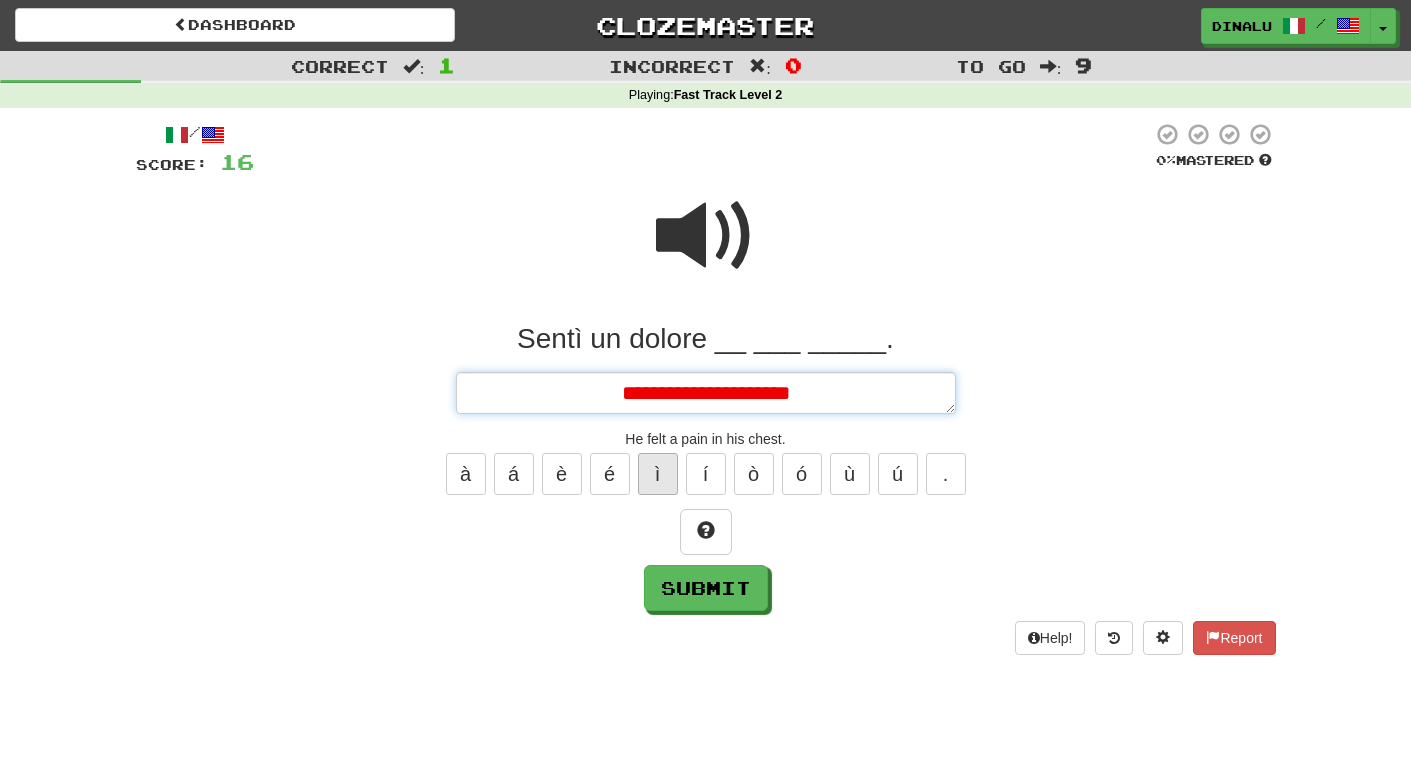 type on "*" 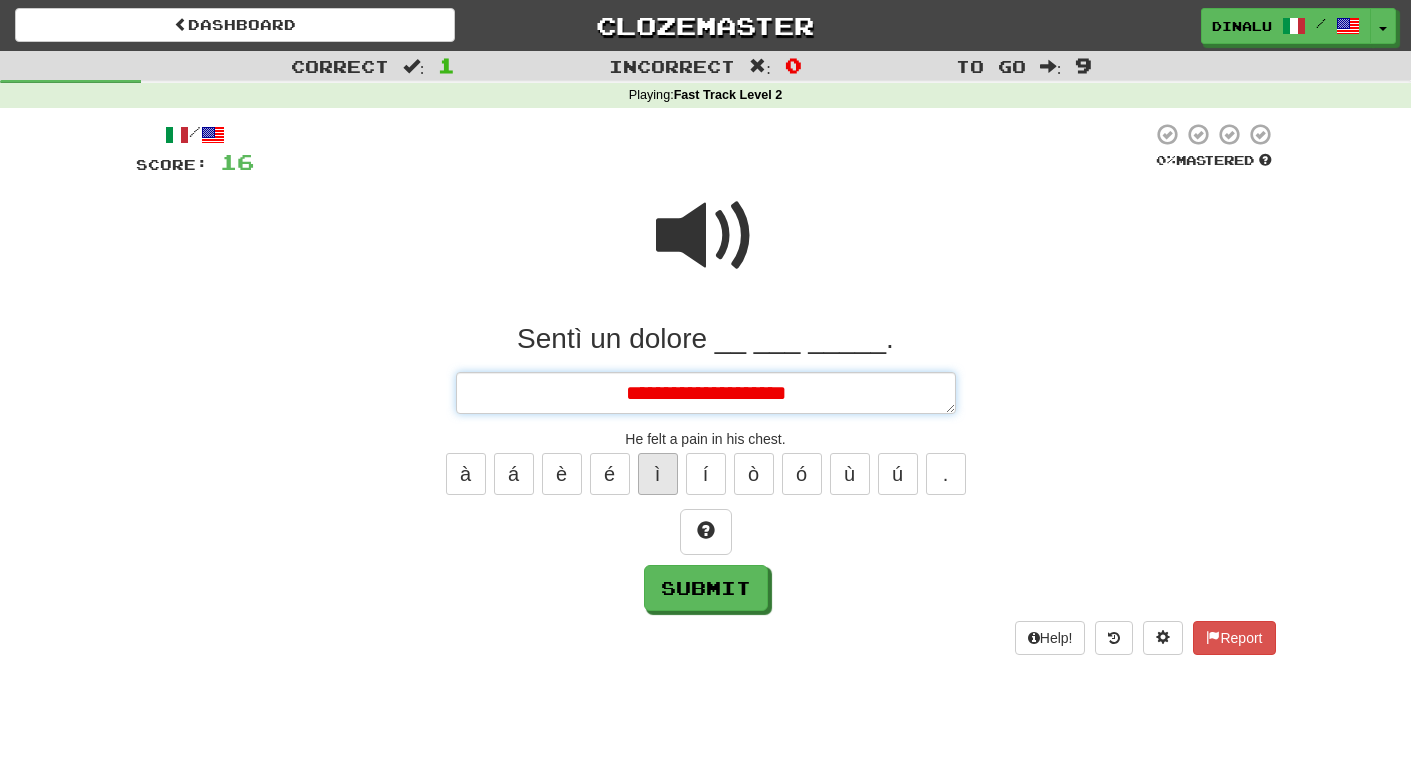 type on "*" 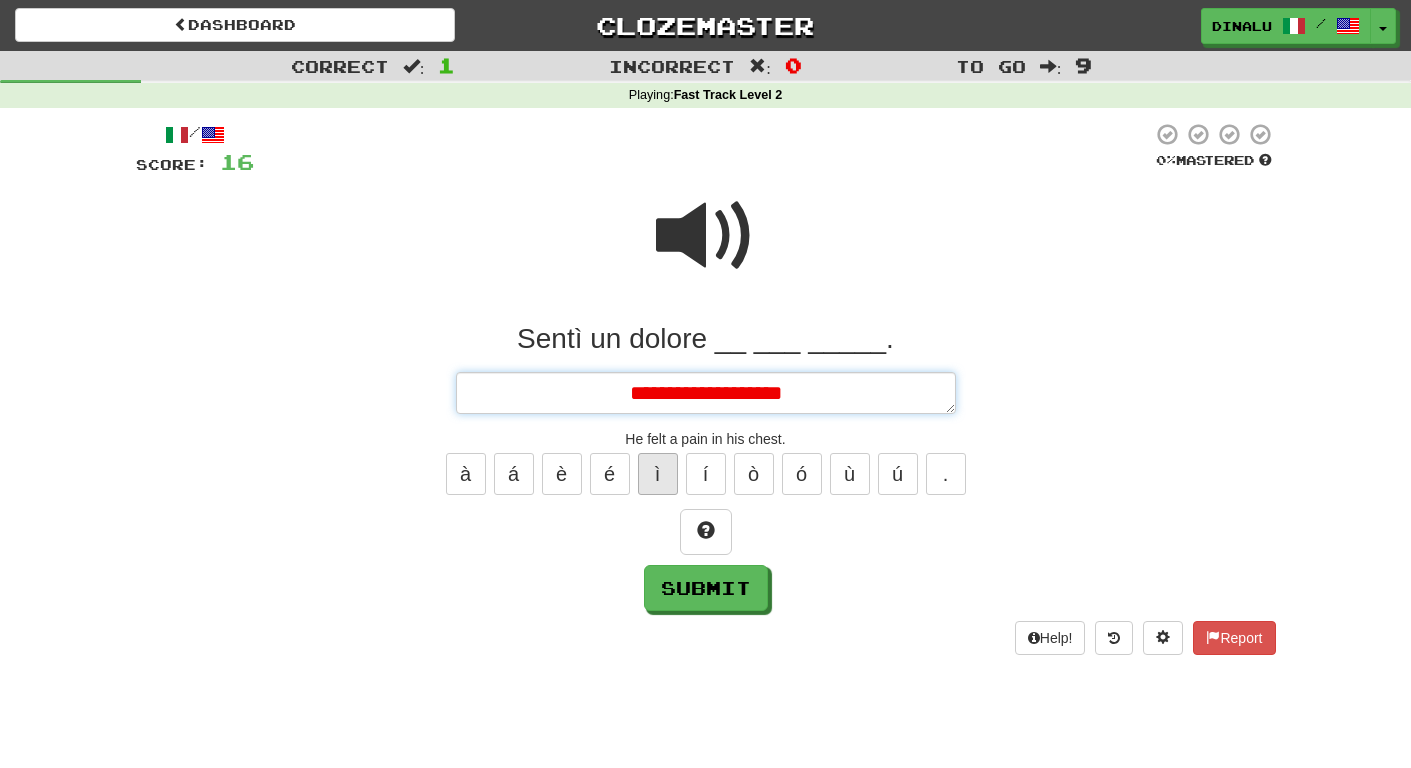 type on "*" 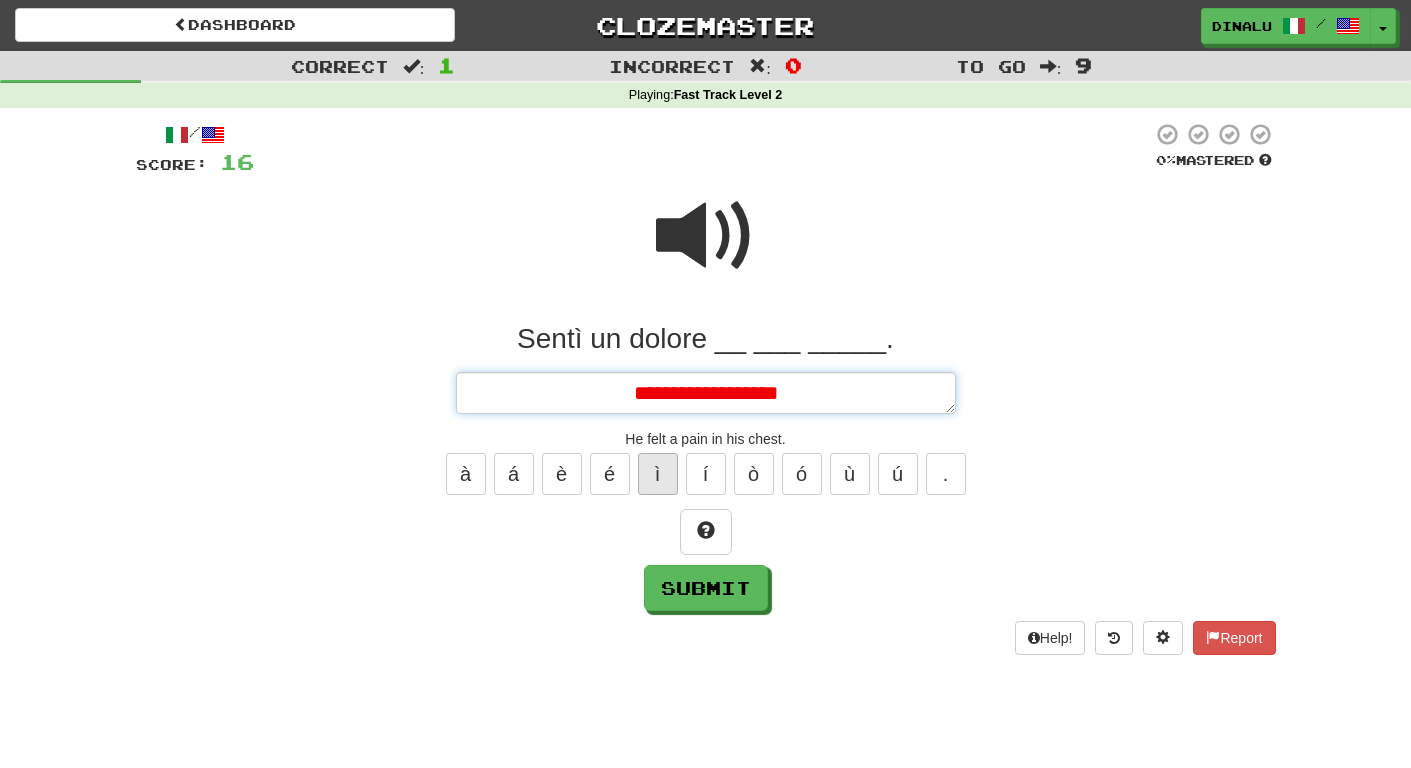type on "*" 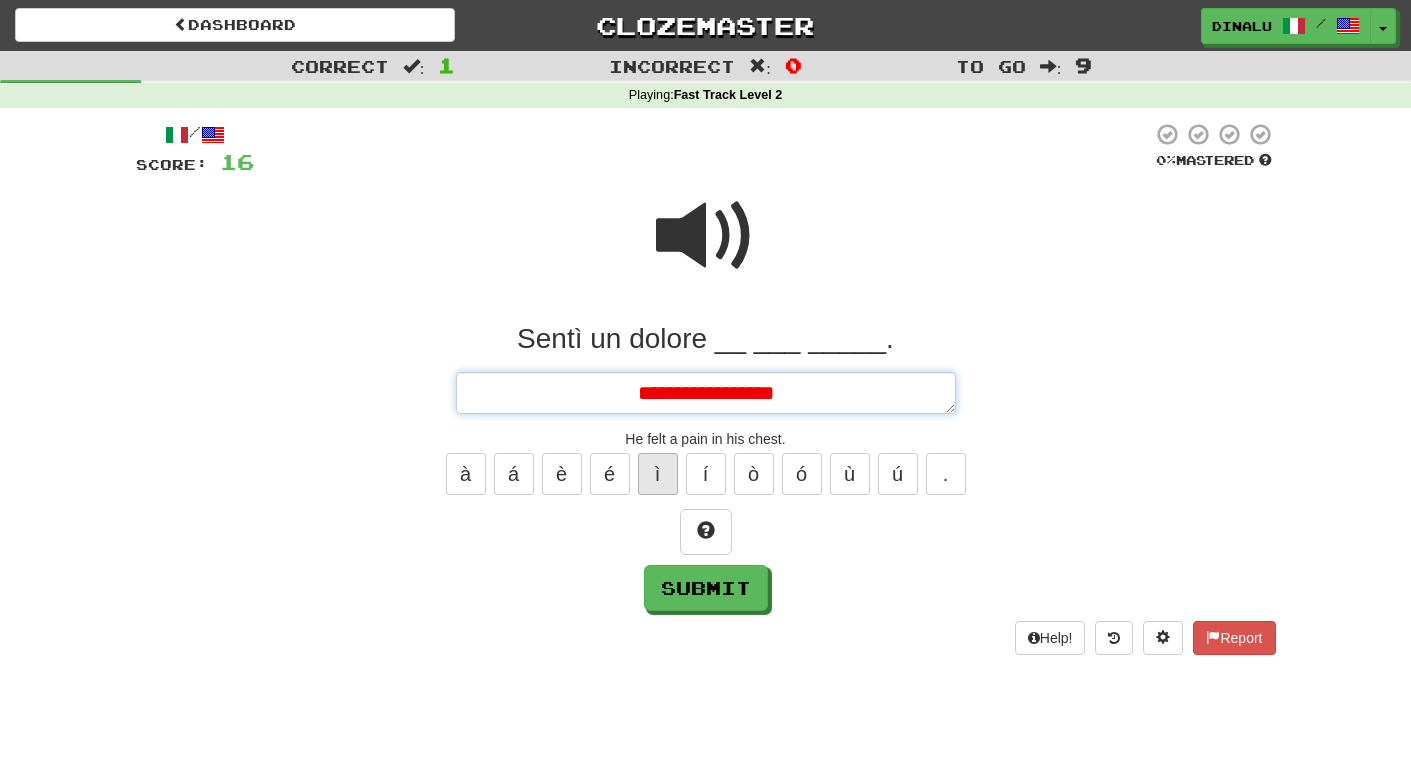 type on "*" 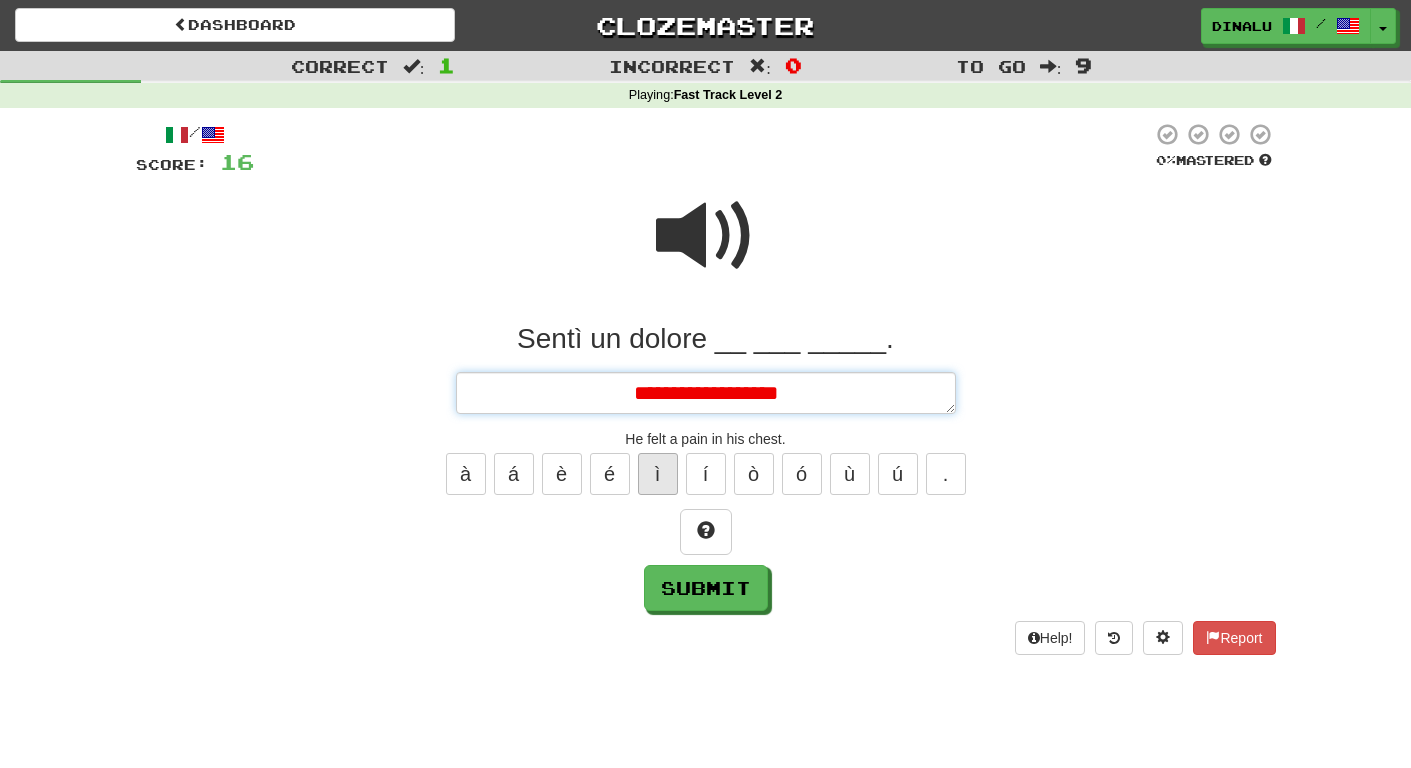 type on "*" 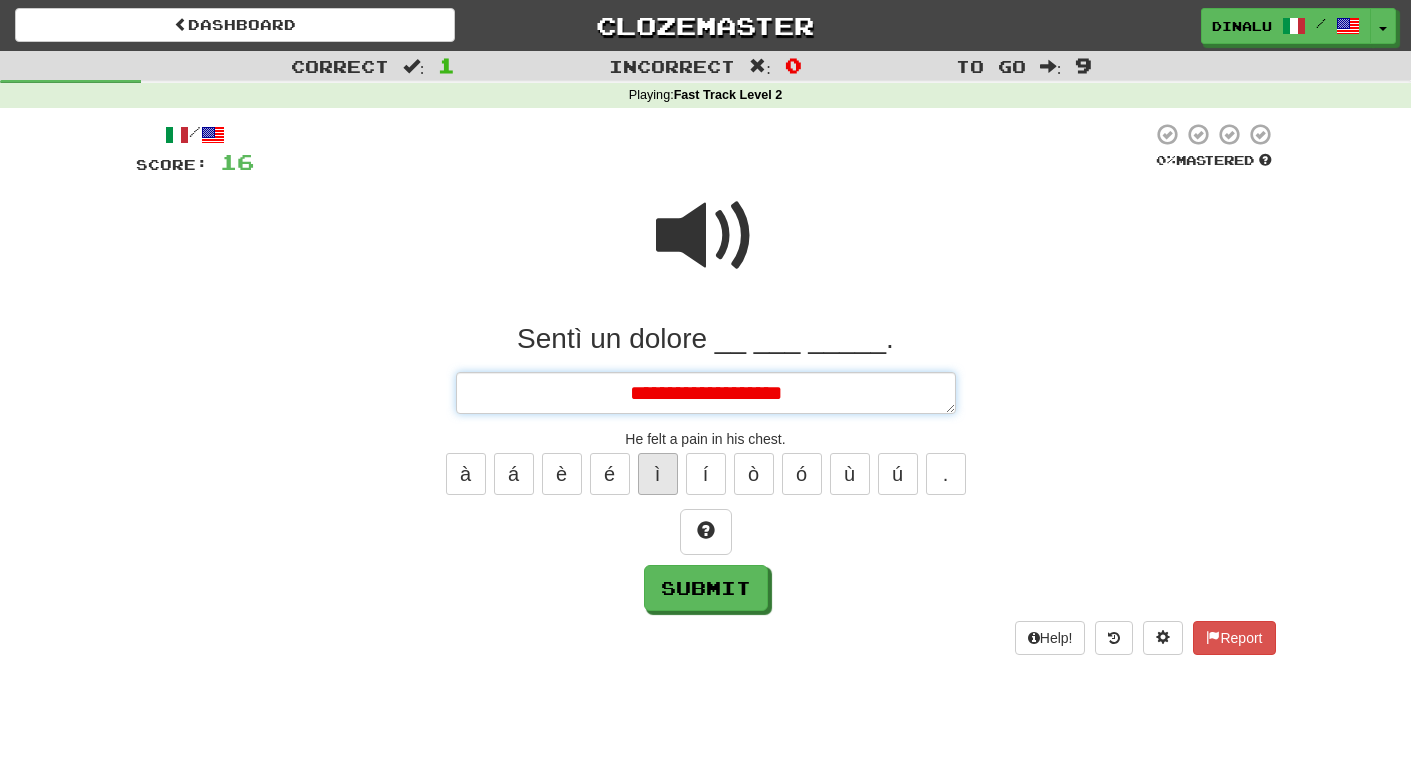 type on "*" 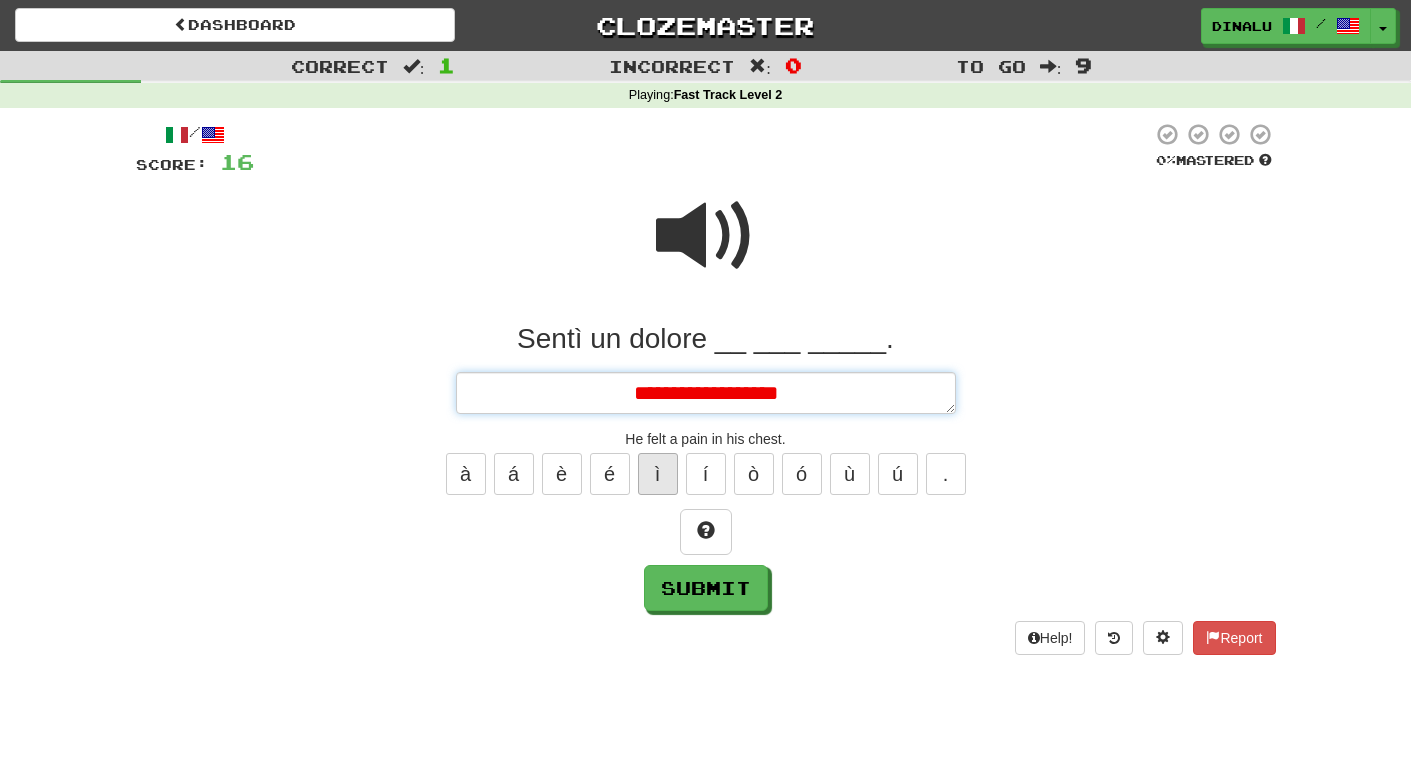 type on "*" 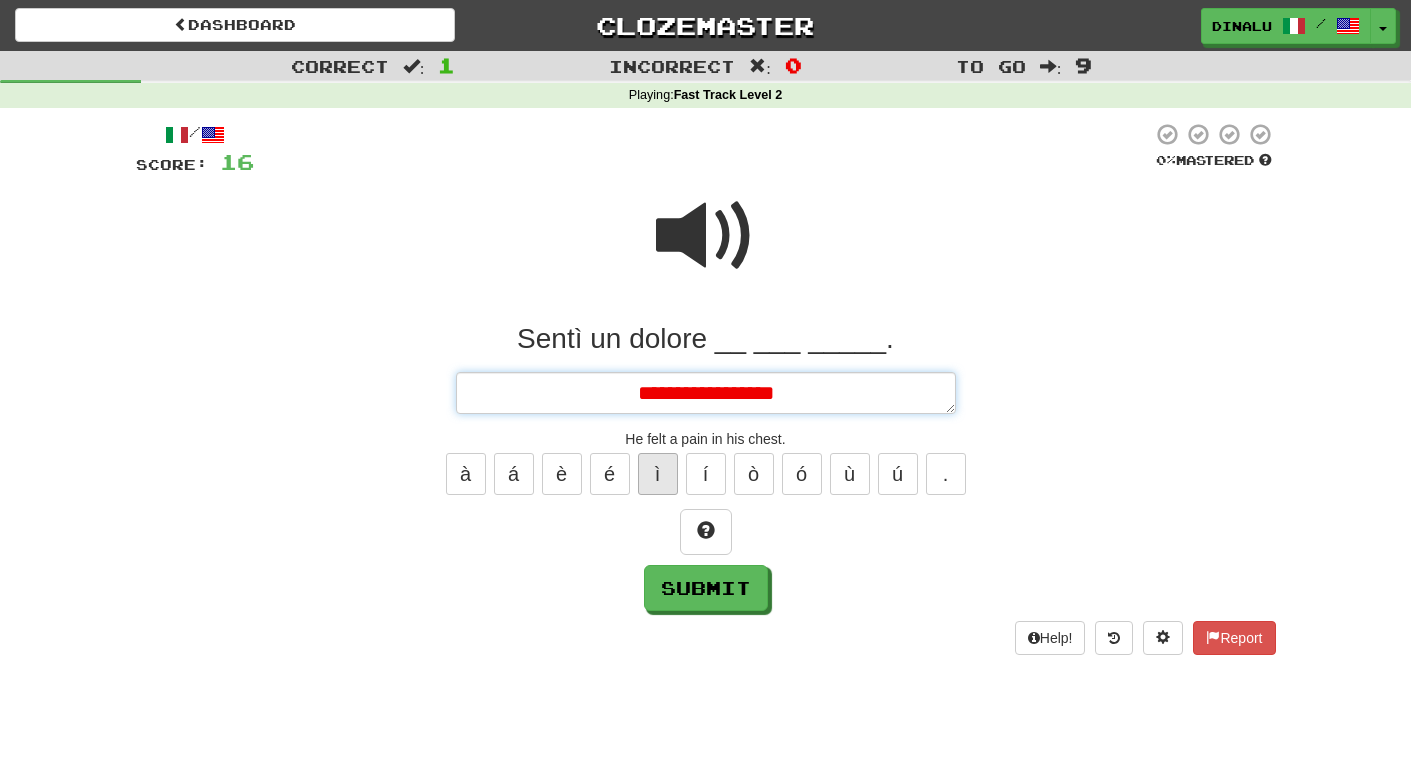 type on "*" 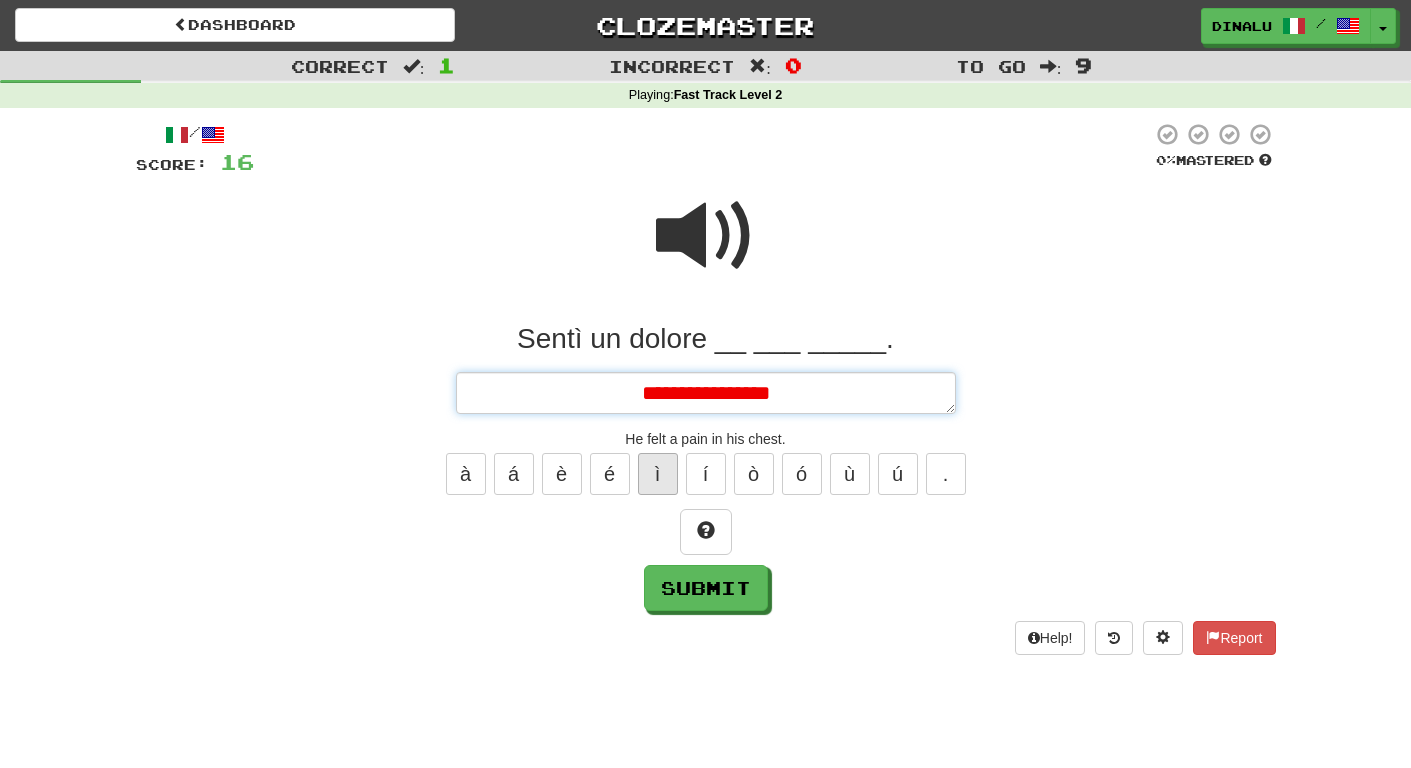 type on "*" 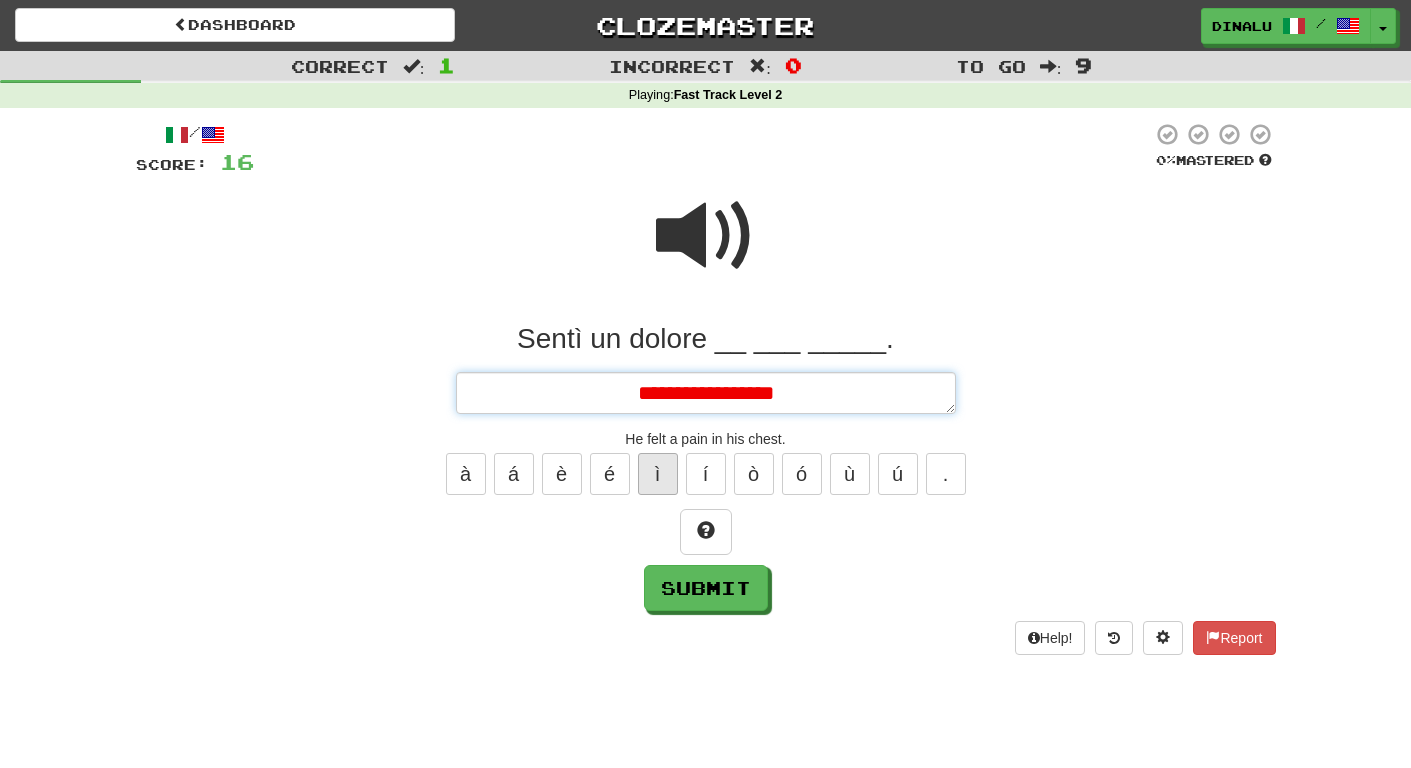 type on "*" 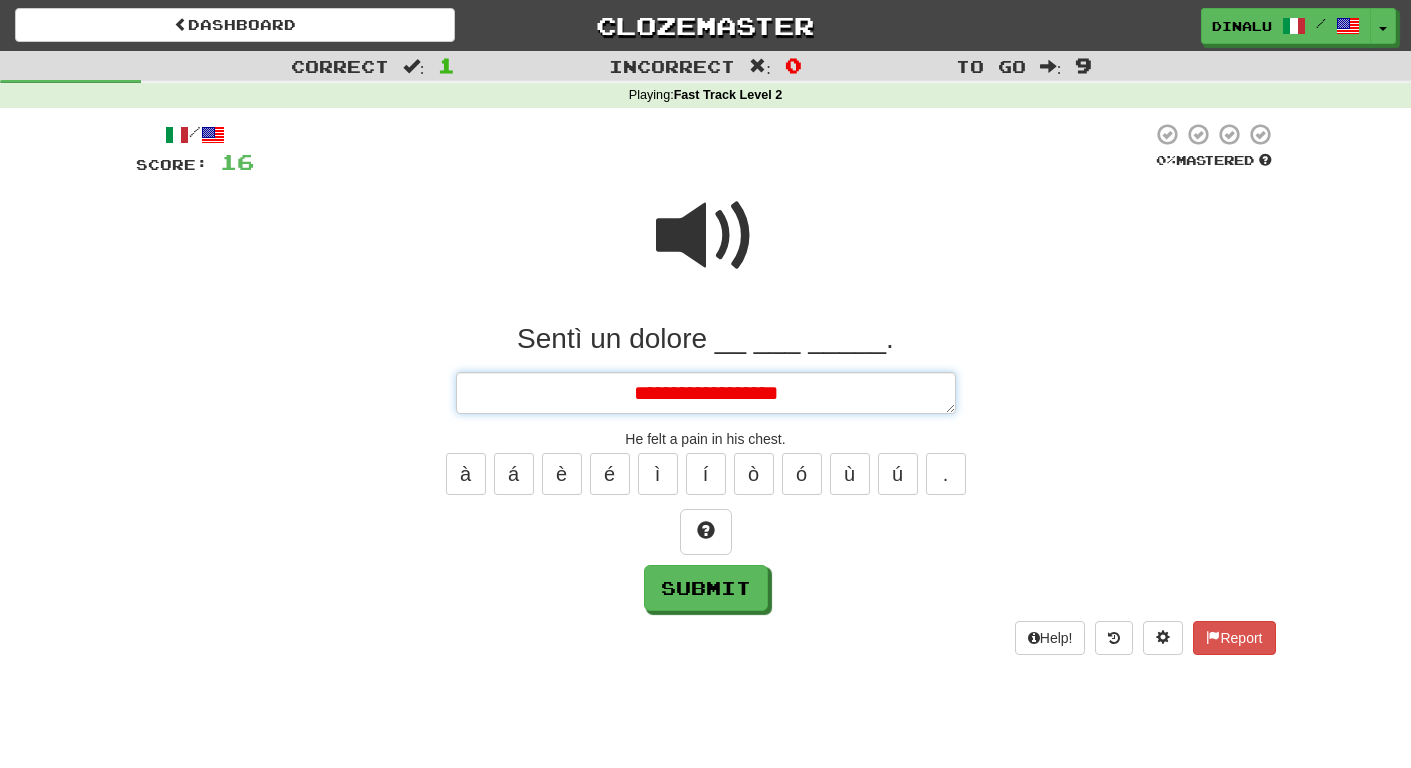 type on "**********" 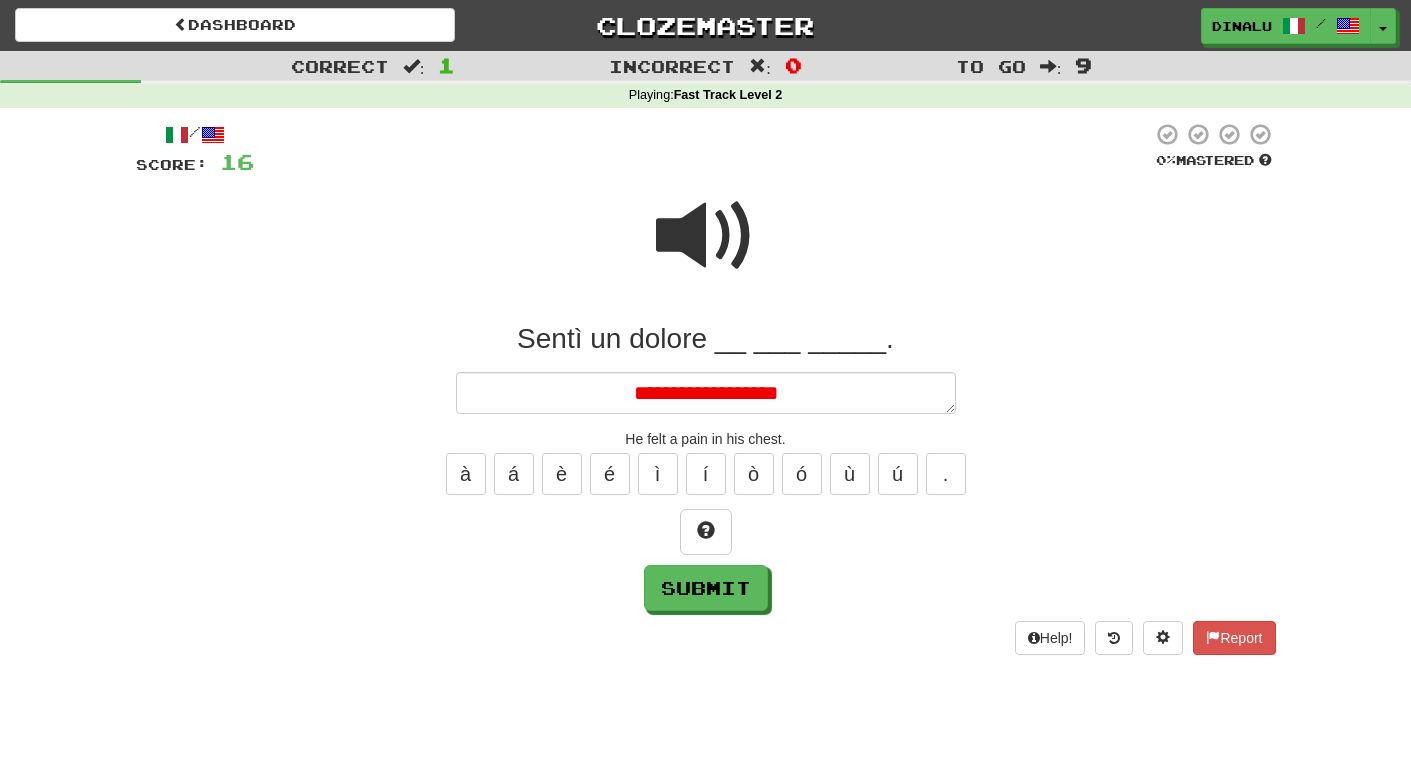 click at bounding box center [706, 236] 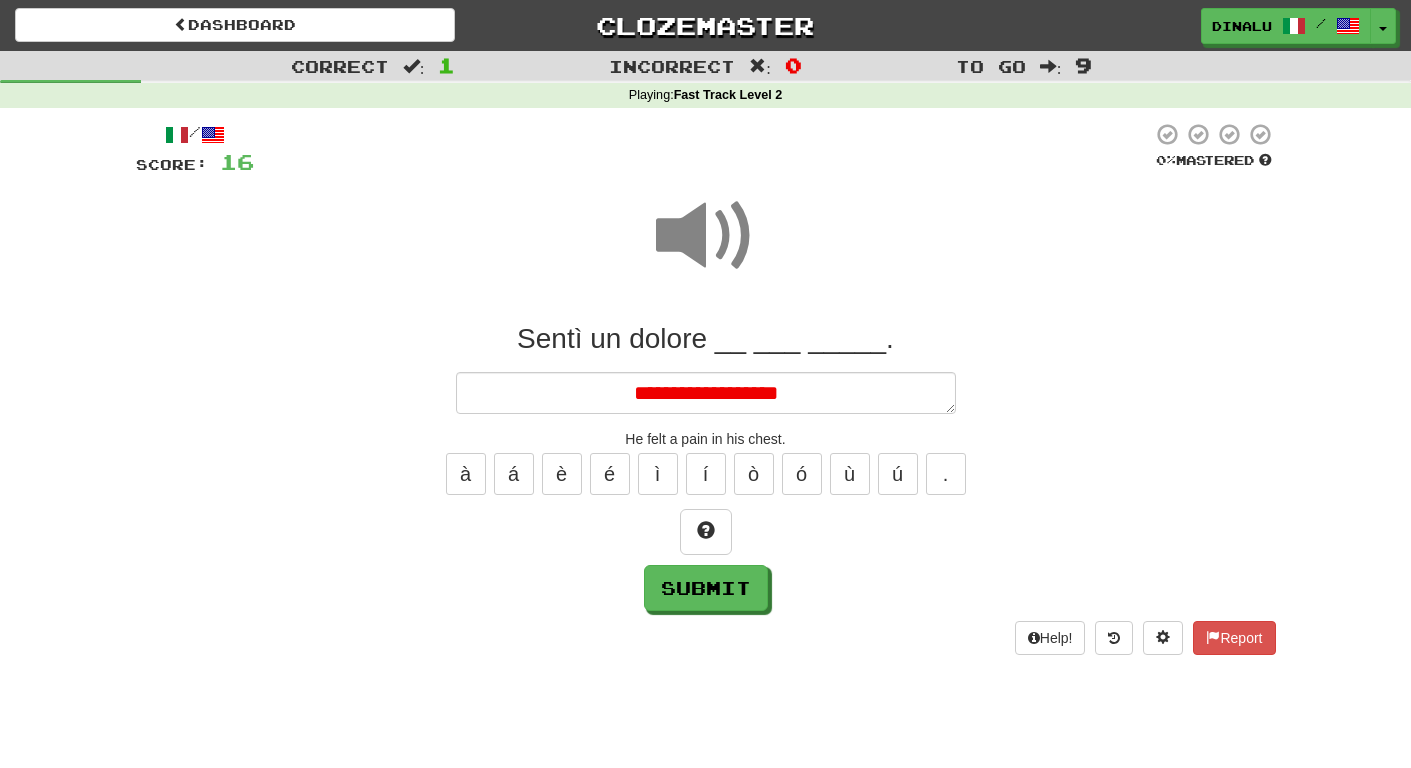 click at bounding box center (706, 236) 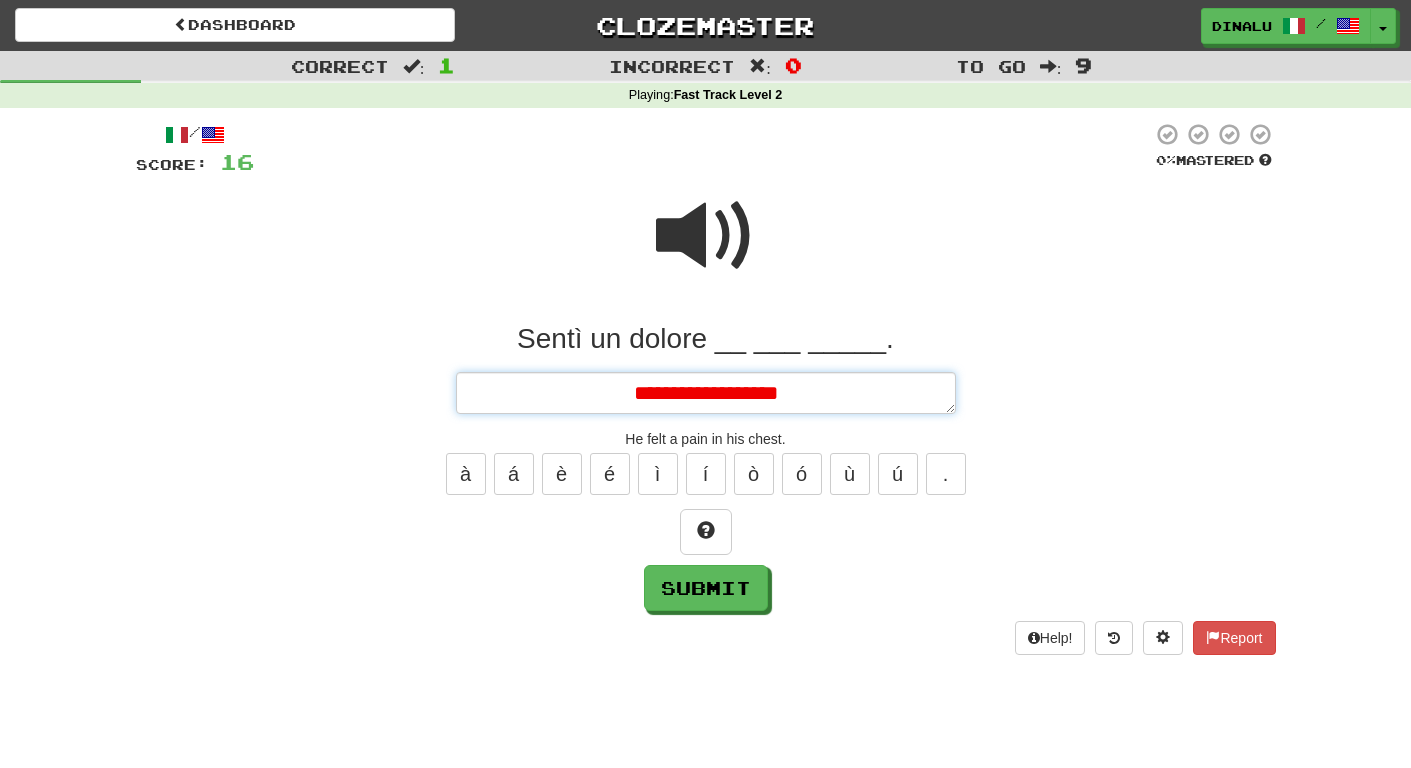 click on "**********" at bounding box center (706, 393) 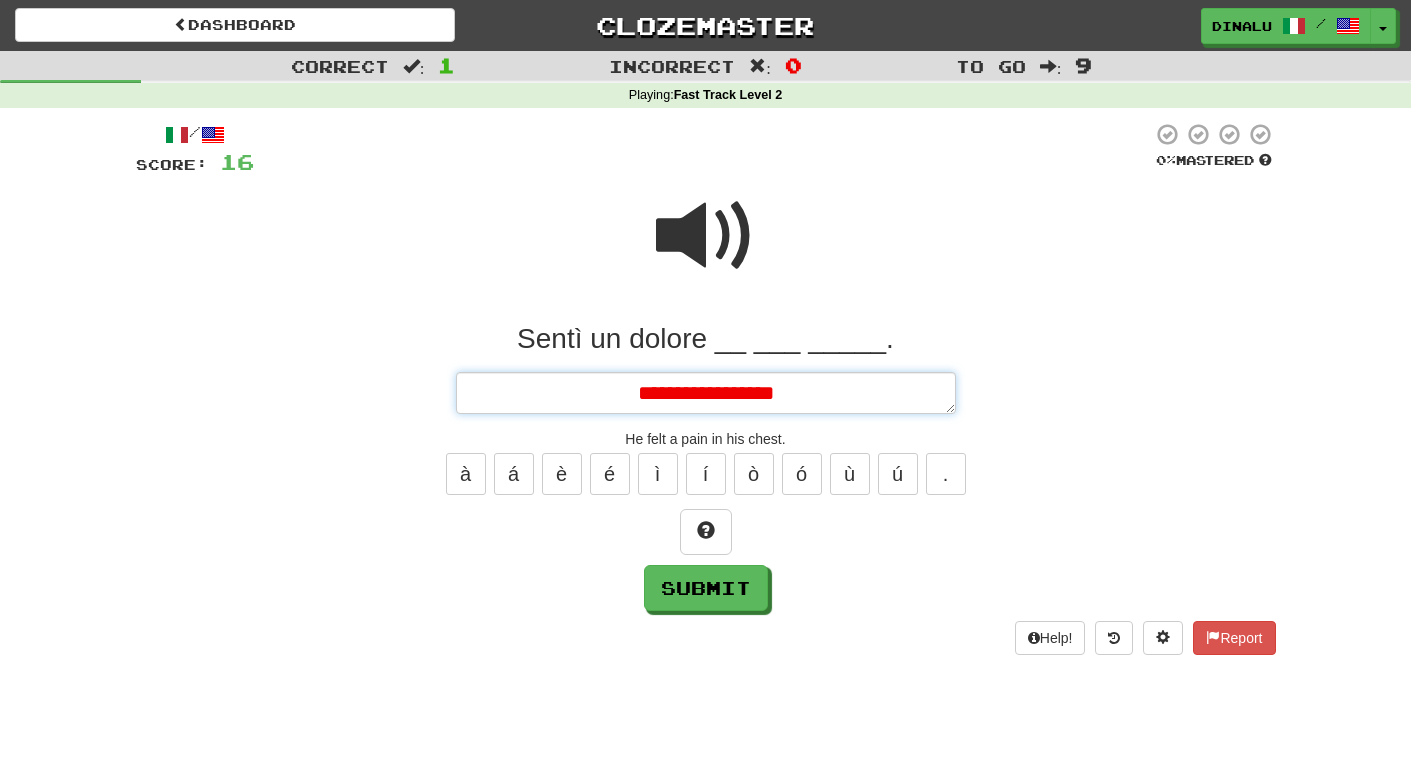 type on "*" 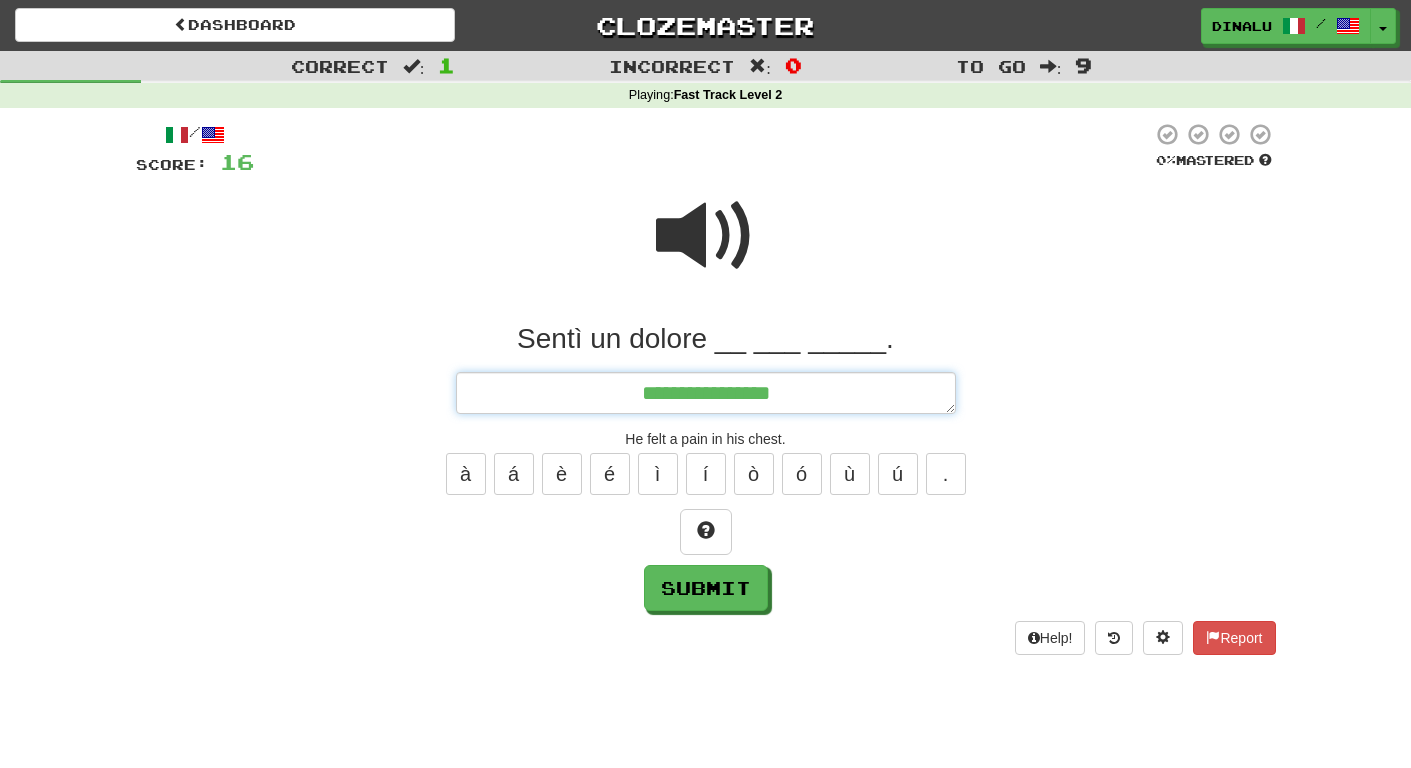 type 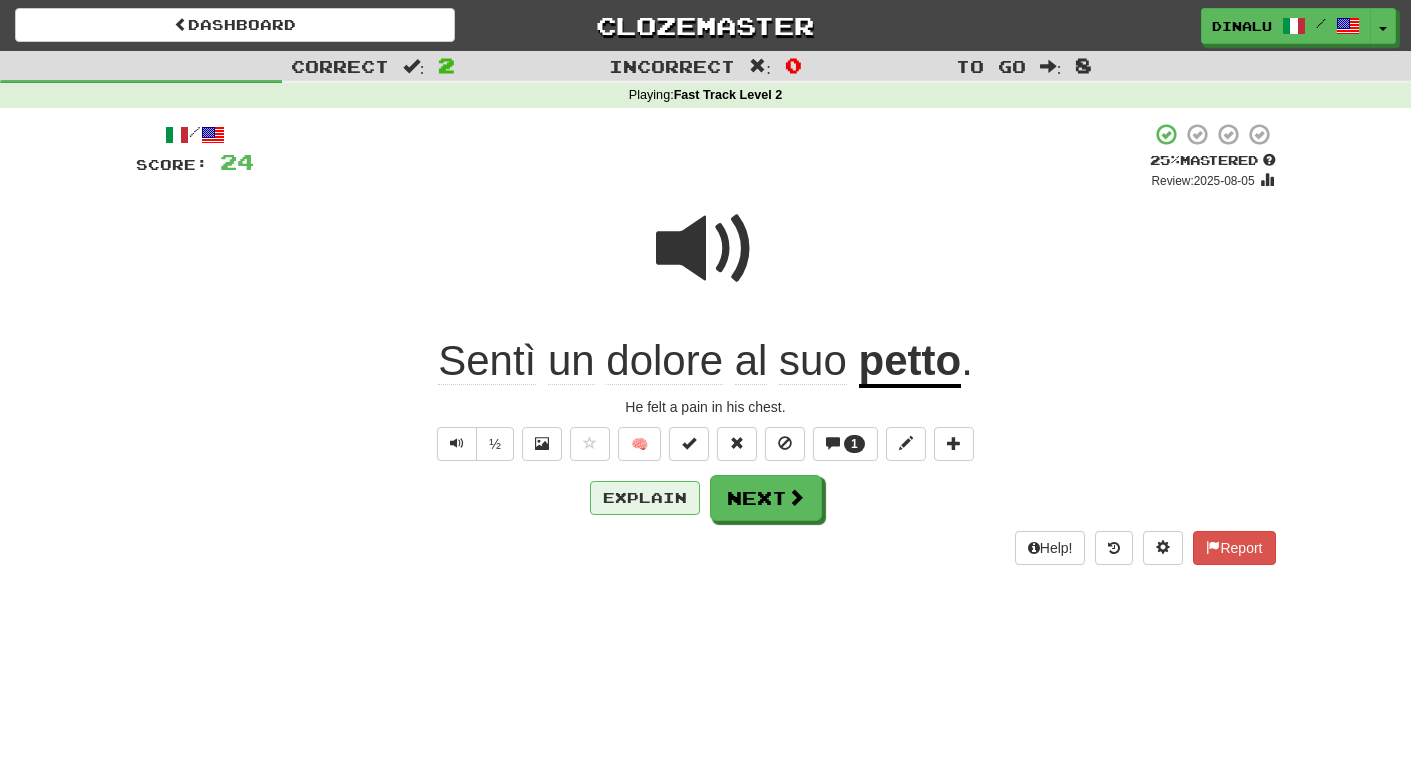 click on "Explain" at bounding box center [645, 498] 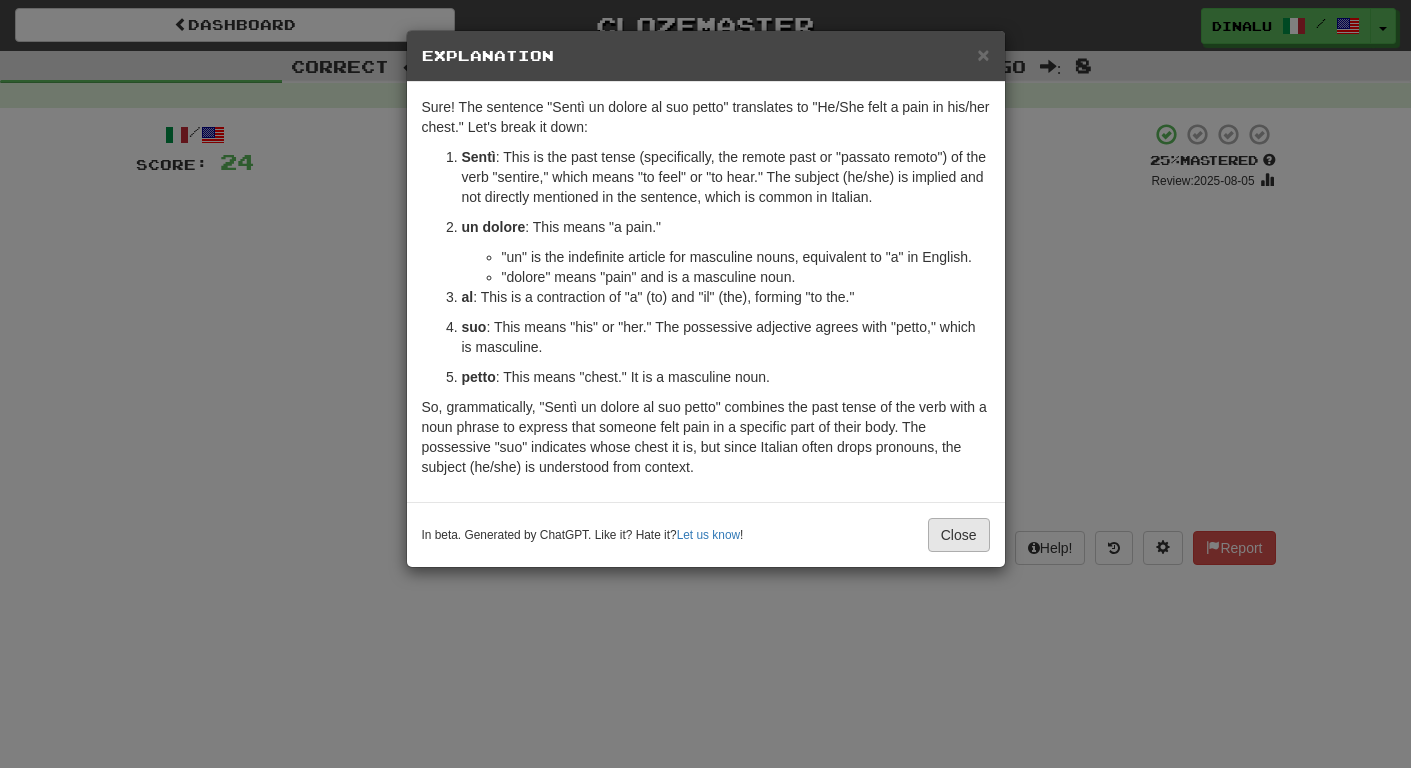 click on "Close" at bounding box center (959, 535) 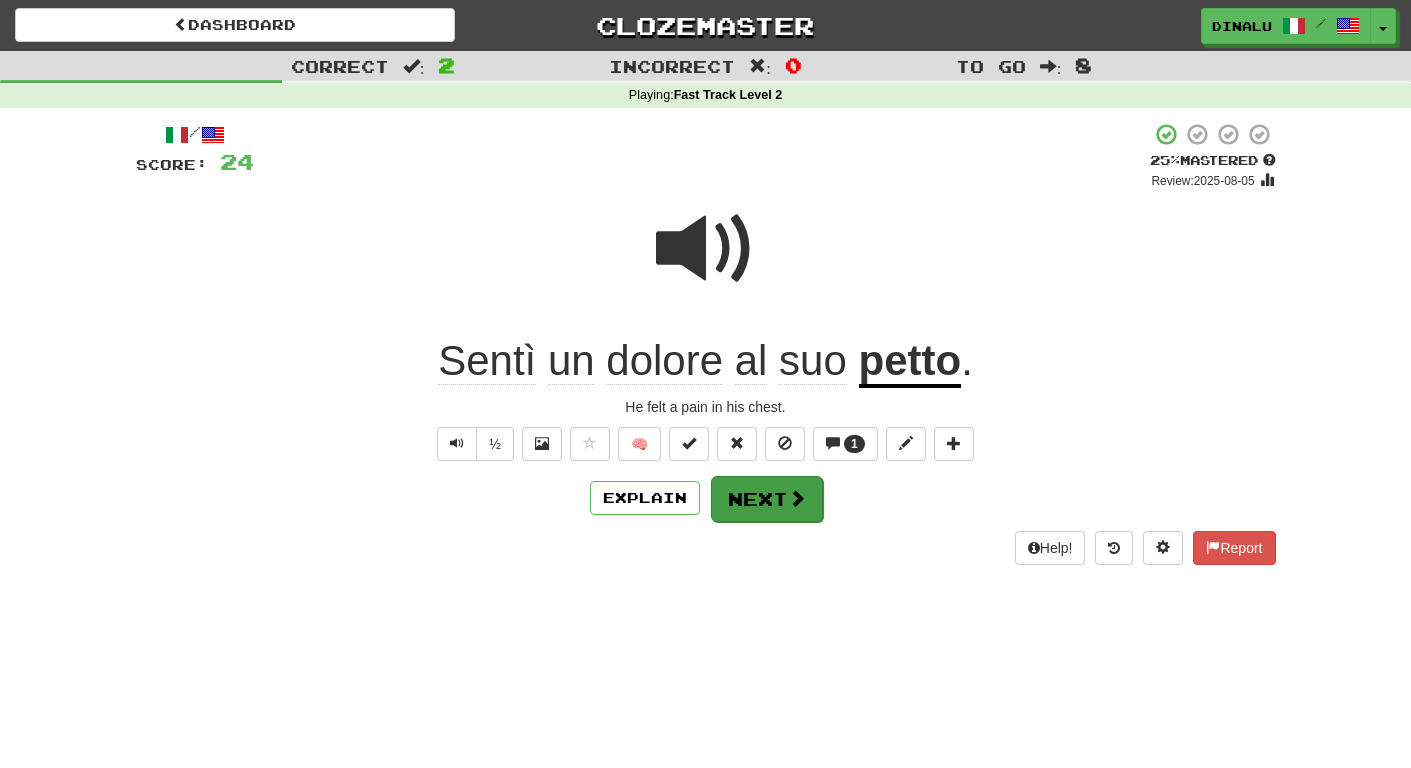 click on "Next" at bounding box center (767, 499) 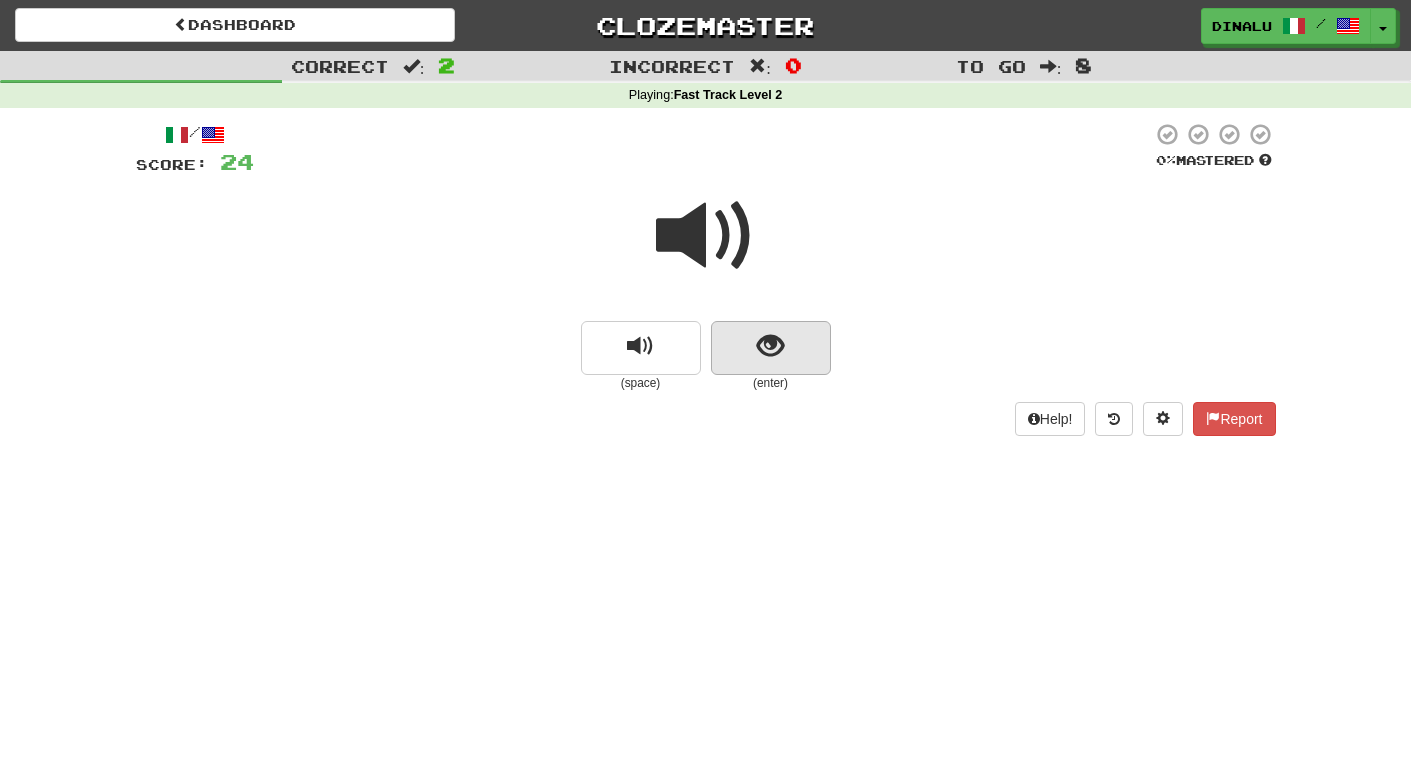 click at bounding box center [770, 346] 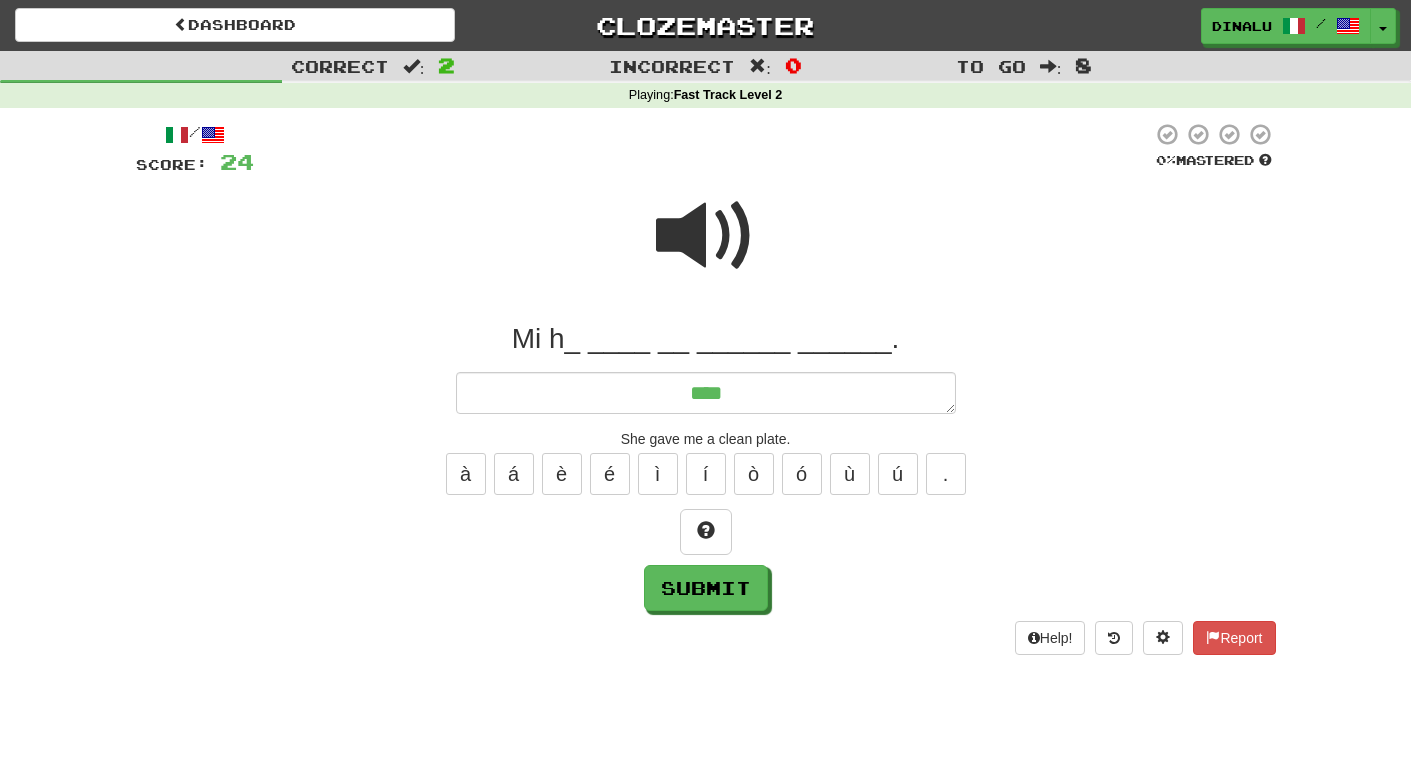click at bounding box center [706, 236] 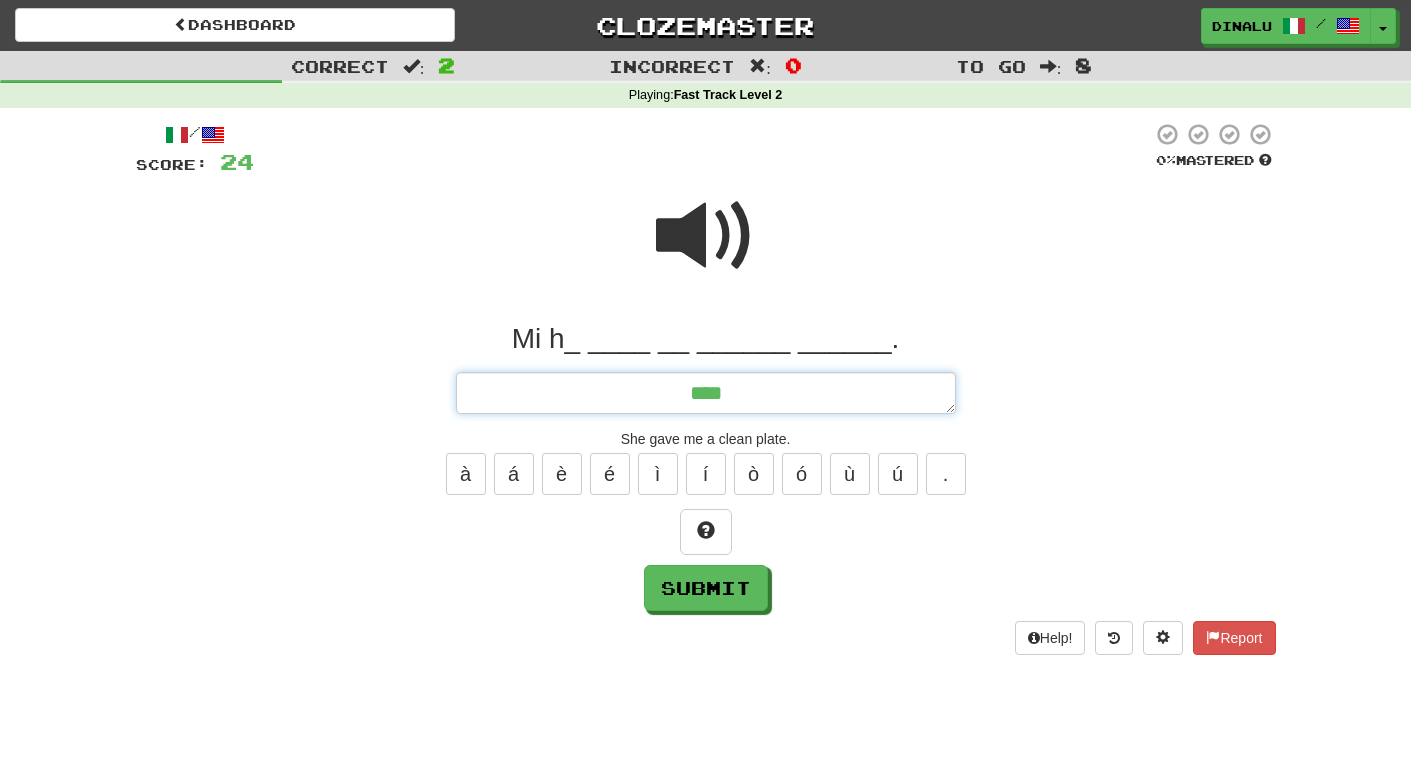 click on "****" at bounding box center [706, 393] 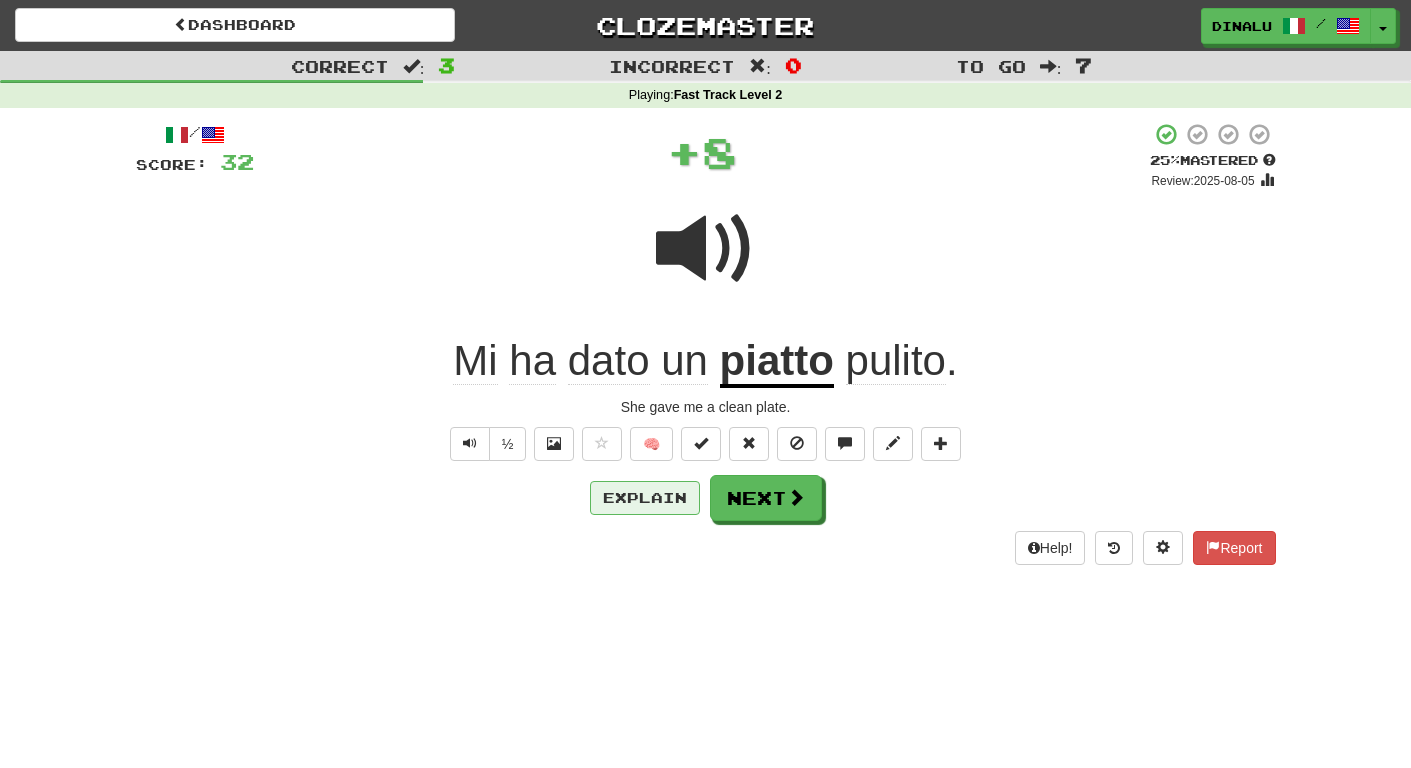 click on "Explain" at bounding box center (645, 498) 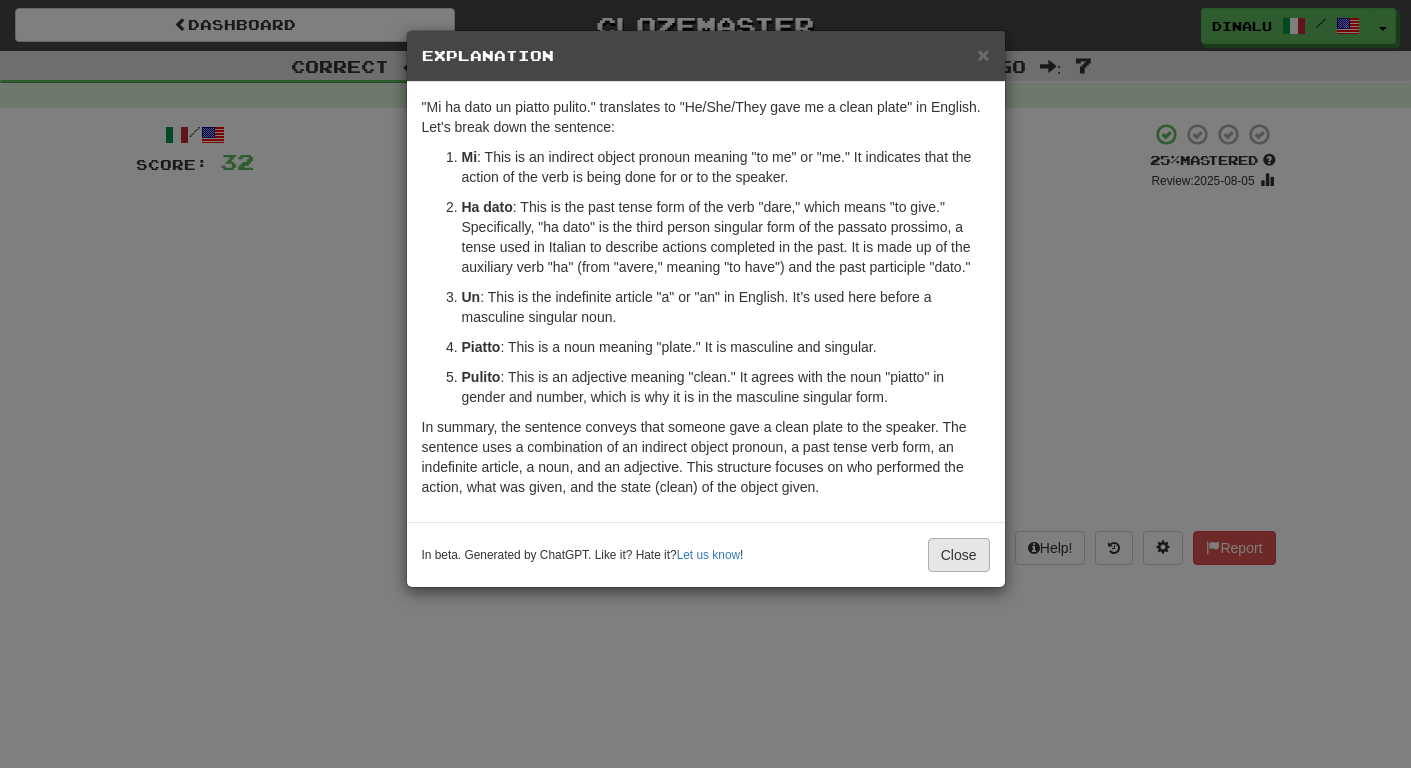 click on "Close" at bounding box center (959, 555) 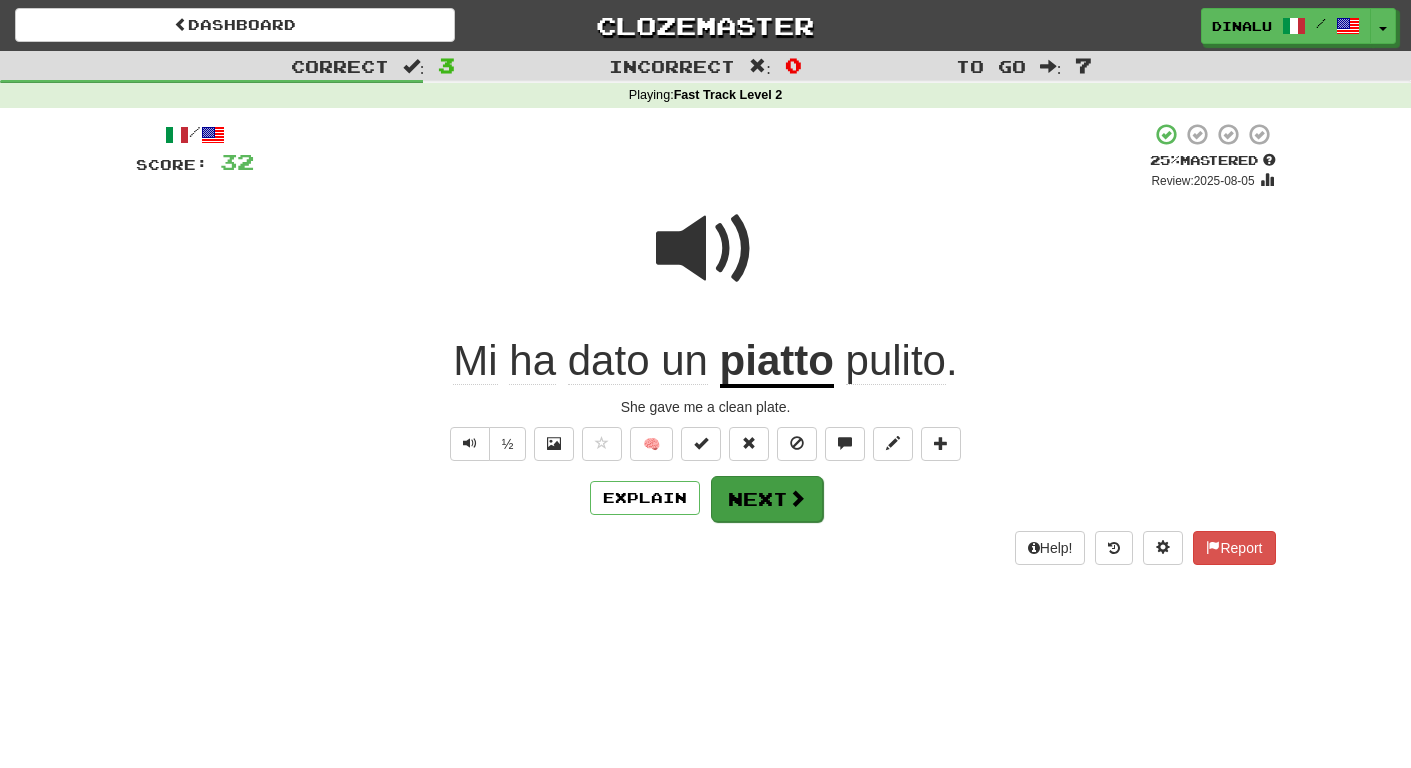 click at bounding box center [797, 498] 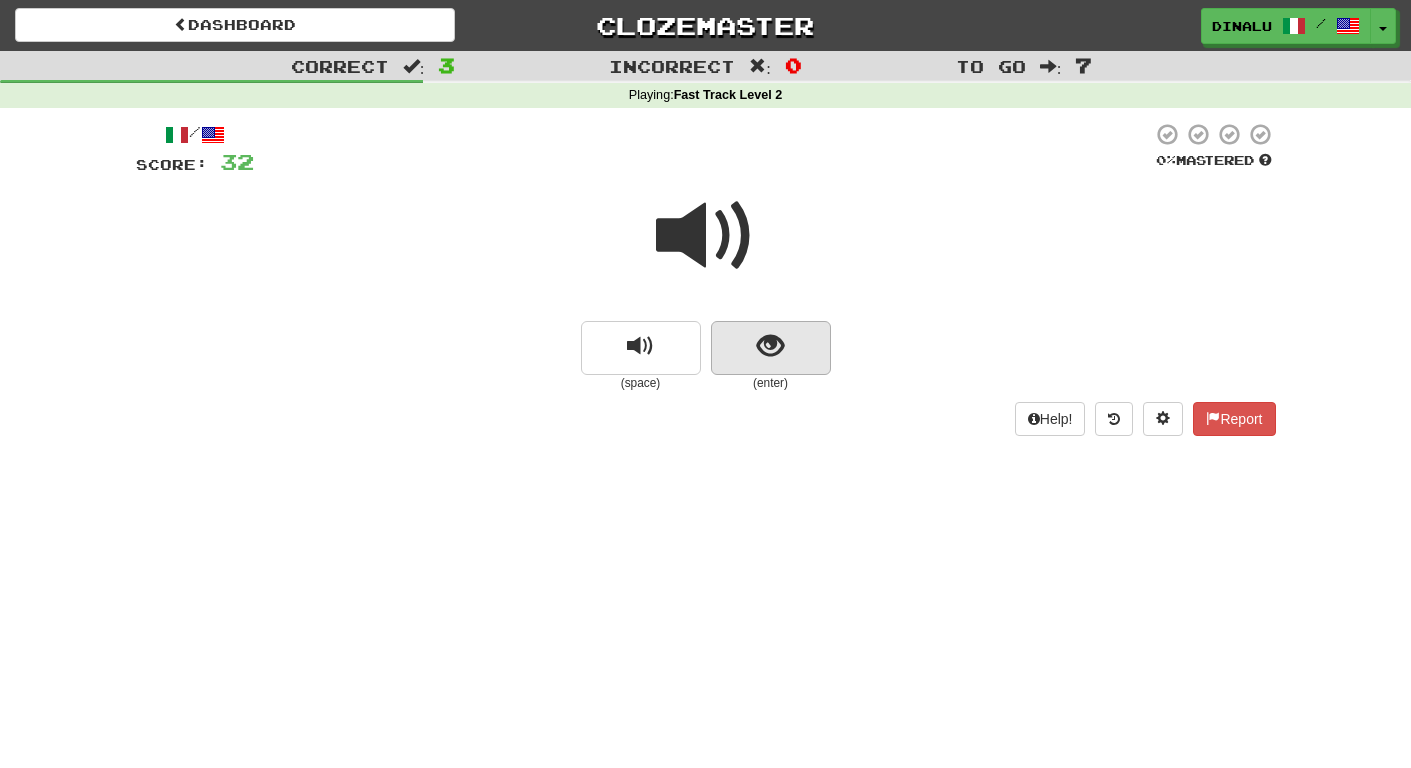 click at bounding box center (770, 346) 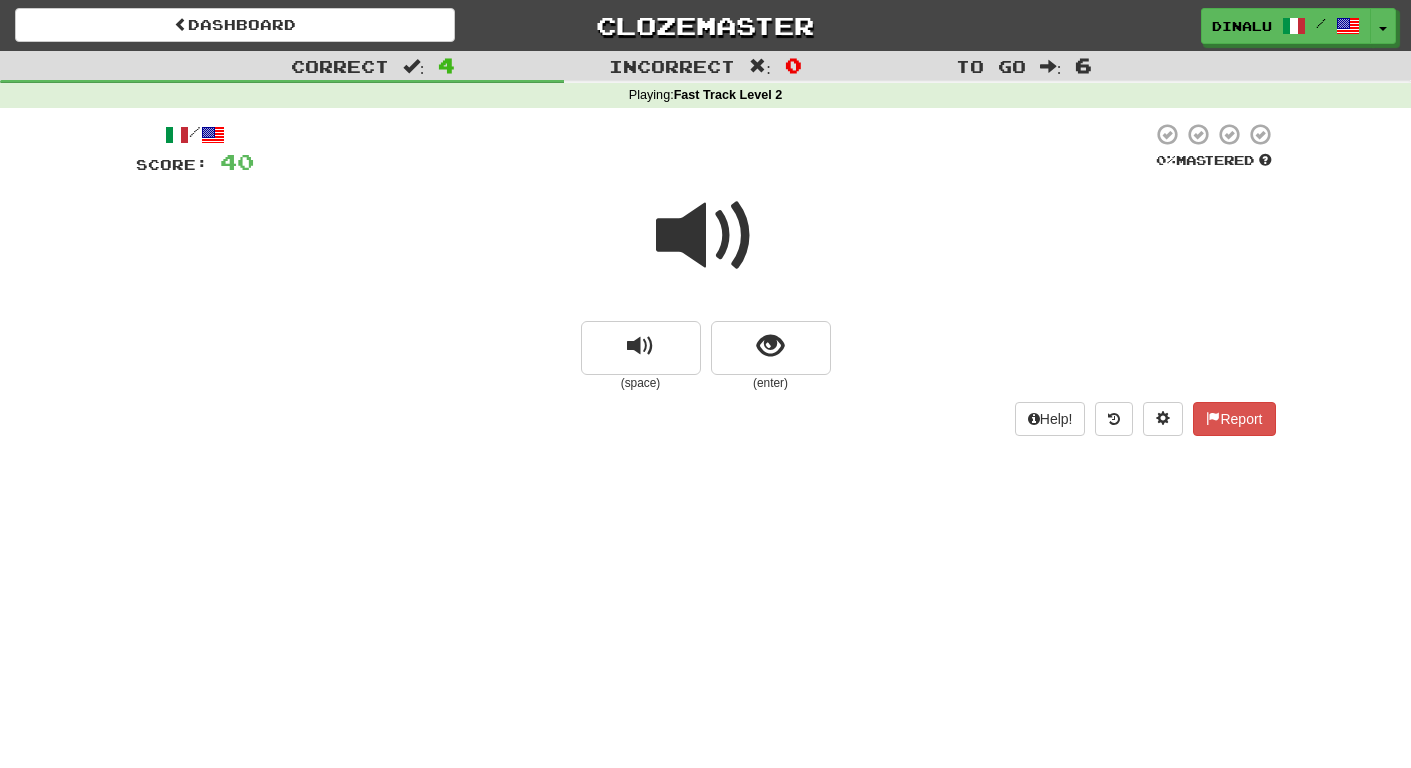 click at bounding box center (706, 236) 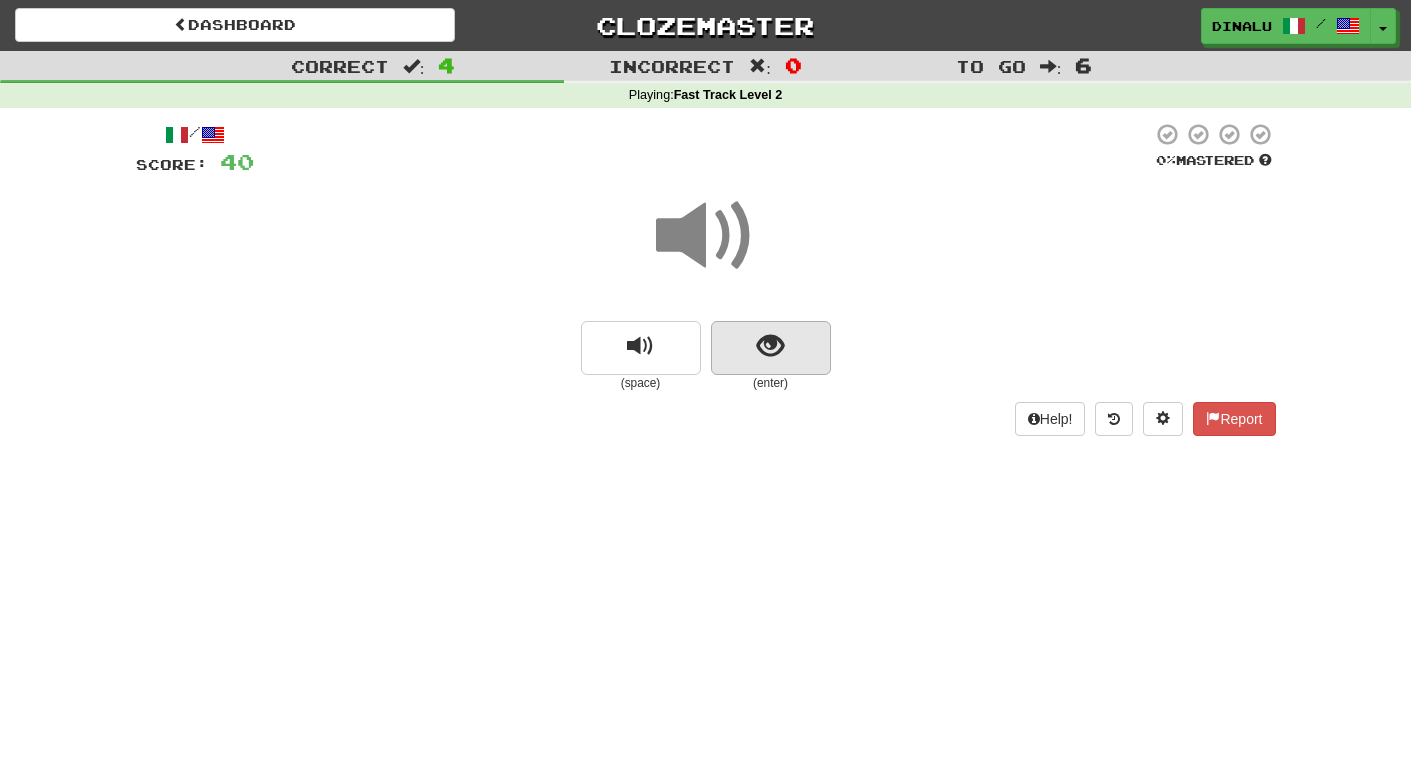 click at bounding box center [771, 348] 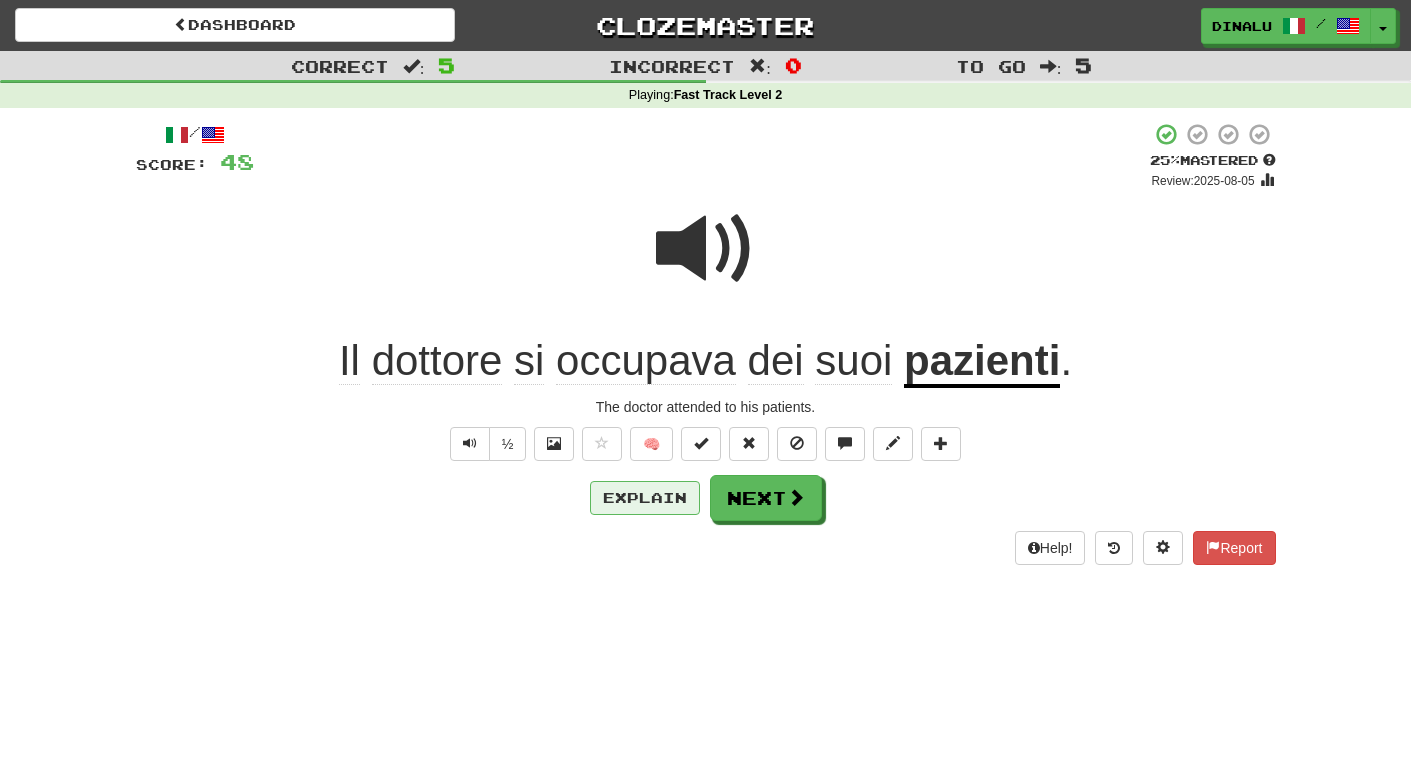 click on "Explain" at bounding box center (645, 498) 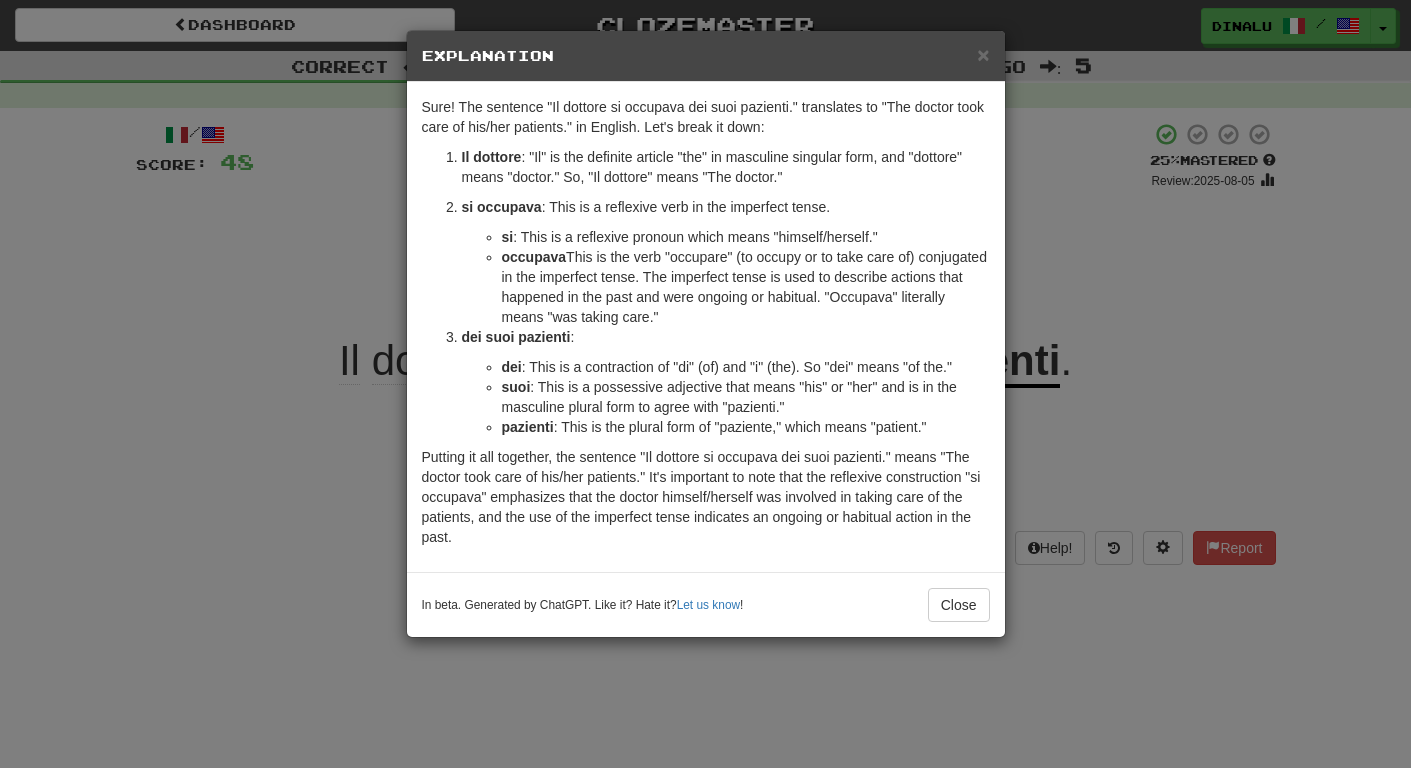 click on "× Explanation Sure! The sentence "Il dottore si occupava dei suoi pazienti." translates to "The doctor took care of his/her patients." in English. Let's break it down:
Il dottore : "Il" is the definite article "the" in masculine singular form, and "dottore" means "doctor." So, "Il dottore" means "The doctor."
si occupava : This is a reflexive verb in the imperfect tense.
si : This is a reflexive pronoun which means "himself/herself."
occupava : This is the verb "occupare" (to occupy or to take care of) conjugated in the imperfect tense. The imperfect tense is used to describe actions that happened in the past and were ongoing or habitual. "Occupava" literally means "was taking care."
dei suoi pazienti :
dei : This is a contraction of "di" (of) and "i" (the). So "dei" means "of the."
suoi : This is a possessive adjective that means "his" or "her" and is in the masculine plural form to agree with "pazienti."
pazienti
In beta. Generated by ChatGPT. Like it? Hate it?  !" at bounding box center (705, 384) 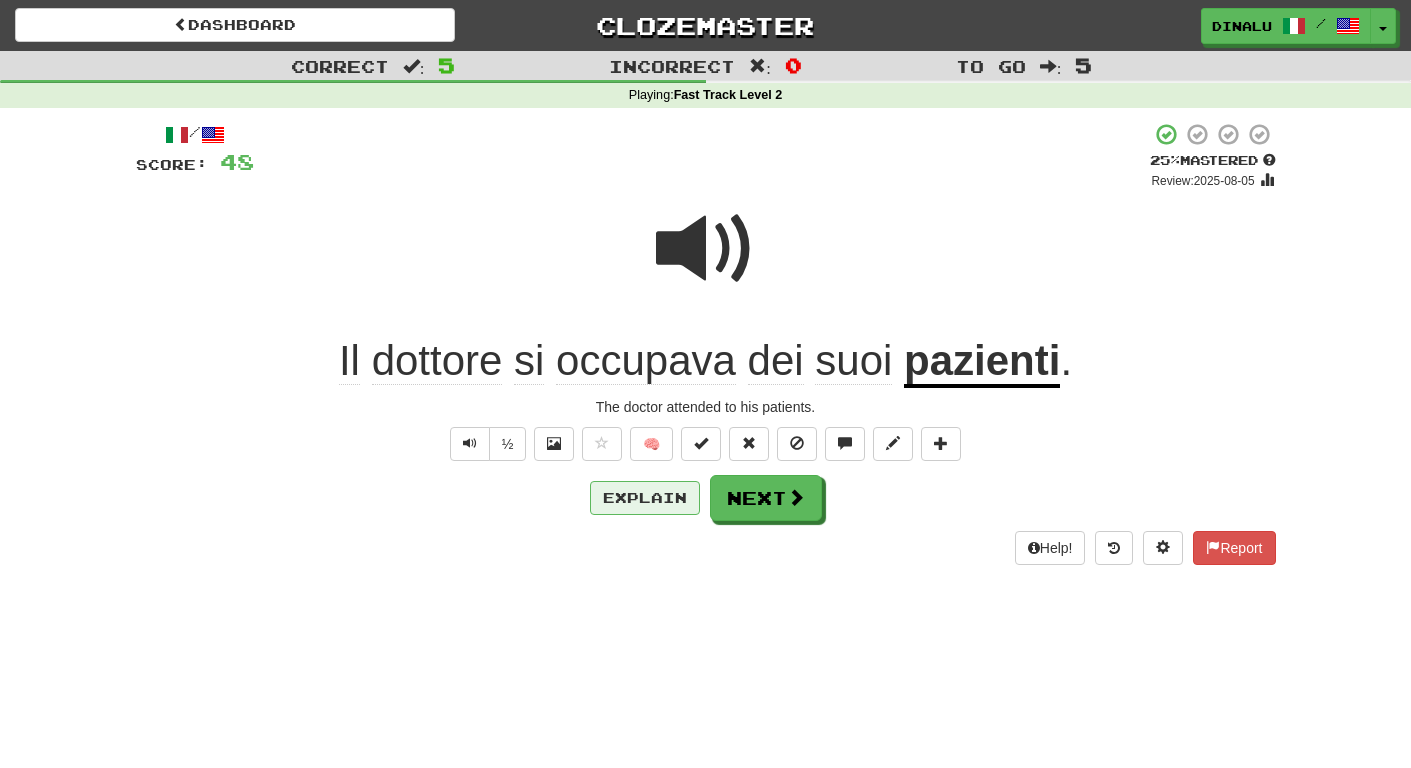 click on "Explain" at bounding box center [645, 498] 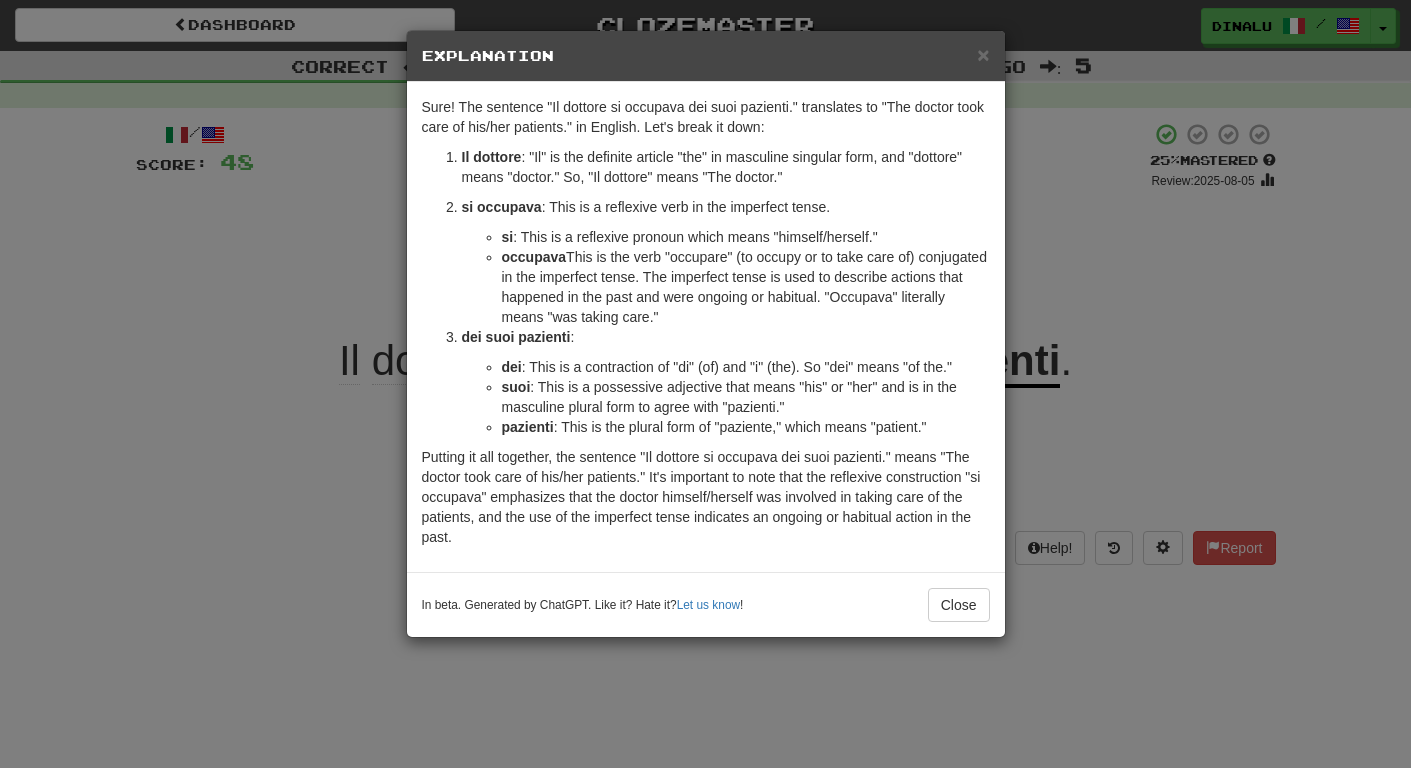 click on "× Explanation Sure! The sentence "Il dottore si occupava dei suoi pazienti." translates to "The doctor took care of his/her patients." in English. Let's break it down:
Il dottore : "Il" is the definite article "the" in masculine singular form, and "dottore" means "doctor." So, "Il dottore" means "The doctor."
si occupava : This is a reflexive verb in the imperfect tense.
si : This is a reflexive pronoun which means "himself/herself."
occupava : This is the verb "occupare" (to occupy or to take care of) conjugated in the imperfect tense. The imperfect tense is used to describe actions that happened in the past and were ongoing or habitual. "Occupava" literally means "was taking care."
dei suoi pazienti :
dei : This is a contraction of "di" (of) and "i" (the). So "dei" means "of the."
suoi : This is a possessive adjective that means "his" or "her" and is in the masculine plural form to agree with "pazienti."
pazienti
In beta. Generated by ChatGPT. Like it? Hate it?  !" at bounding box center [705, 384] 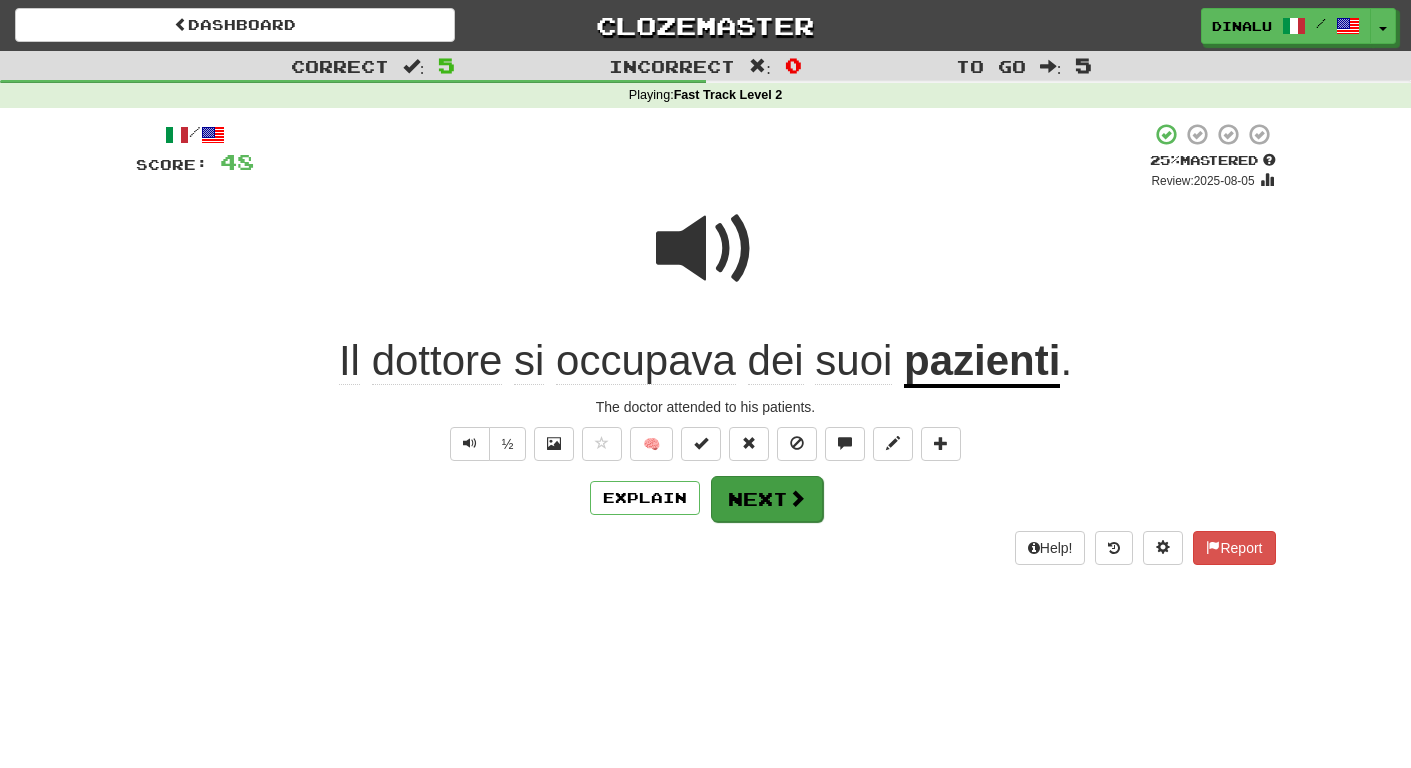 click on "Next" at bounding box center (767, 499) 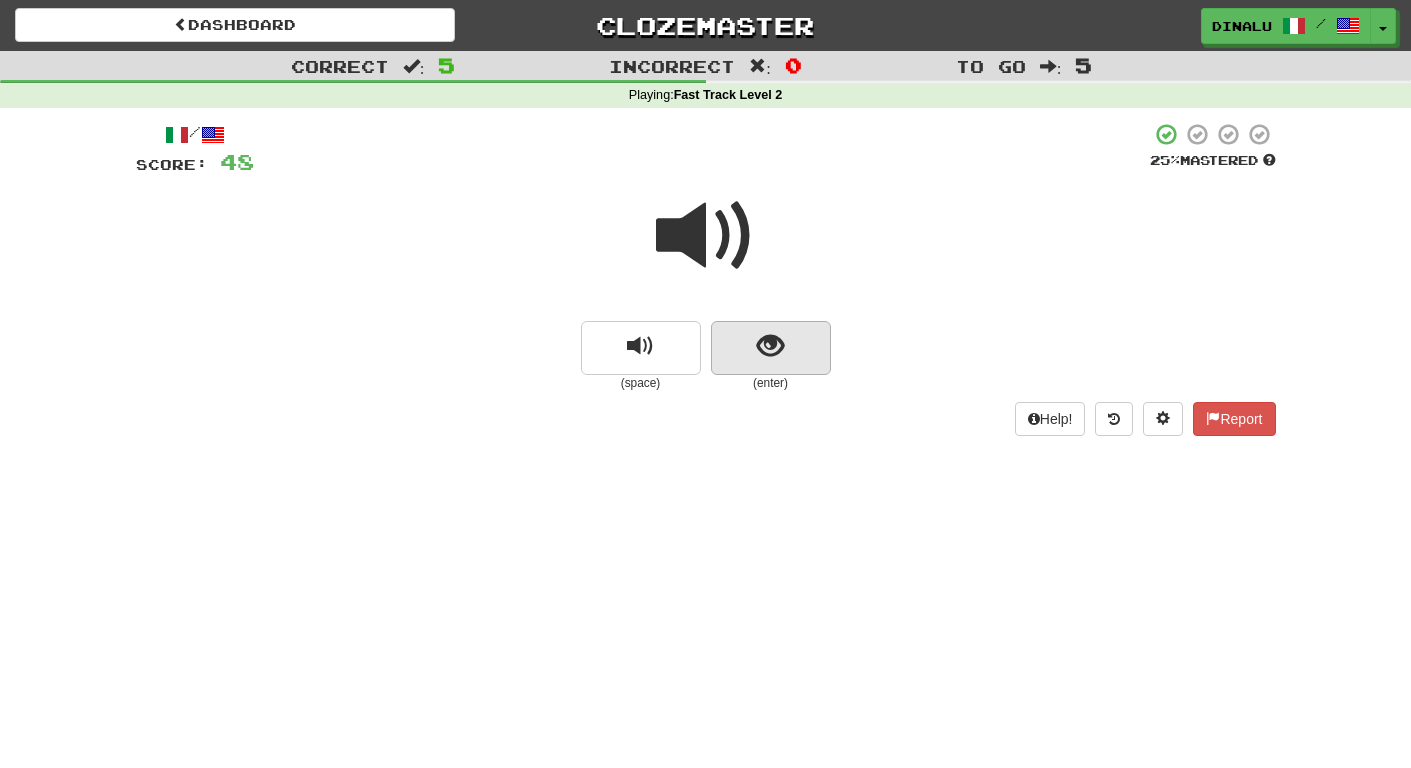 click at bounding box center (770, 346) 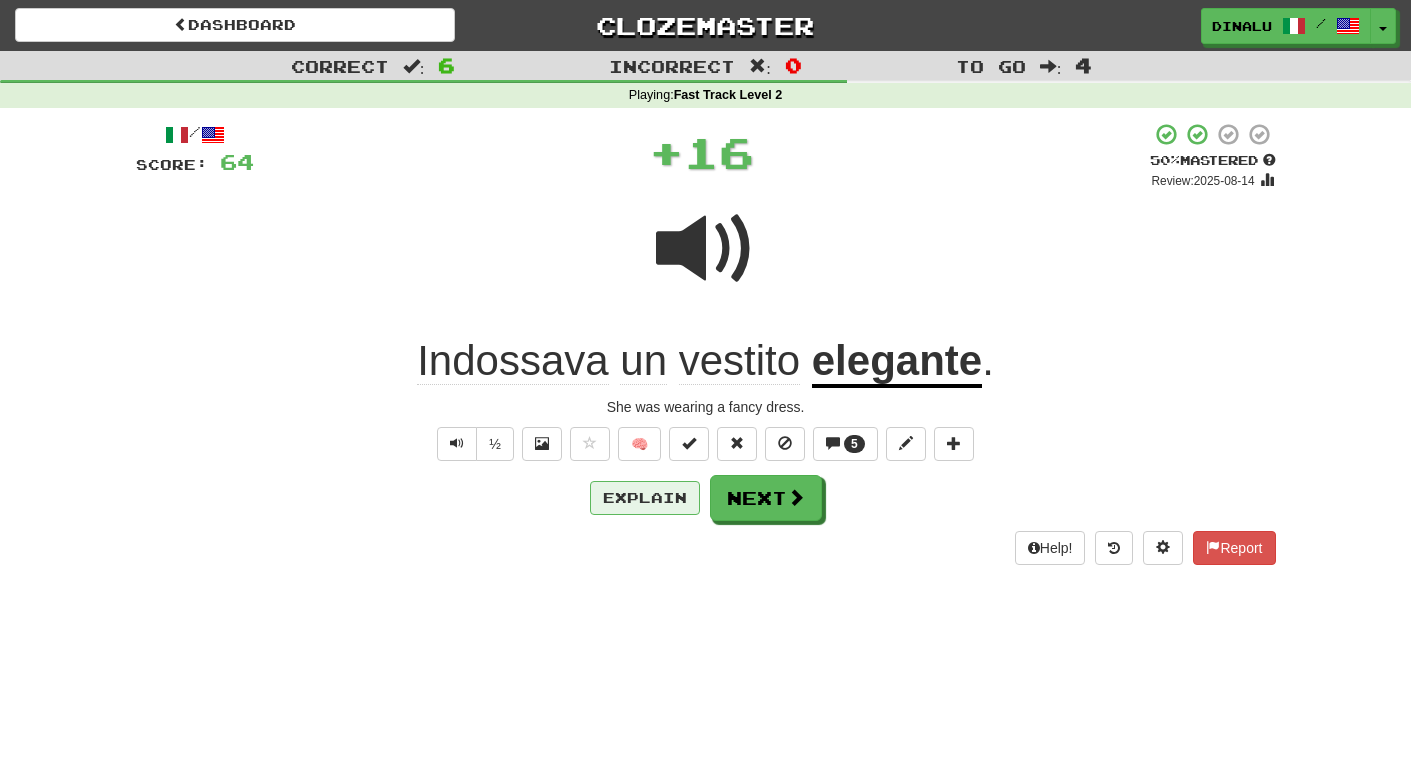 click on "Explain" at bounding box center [645, 498] 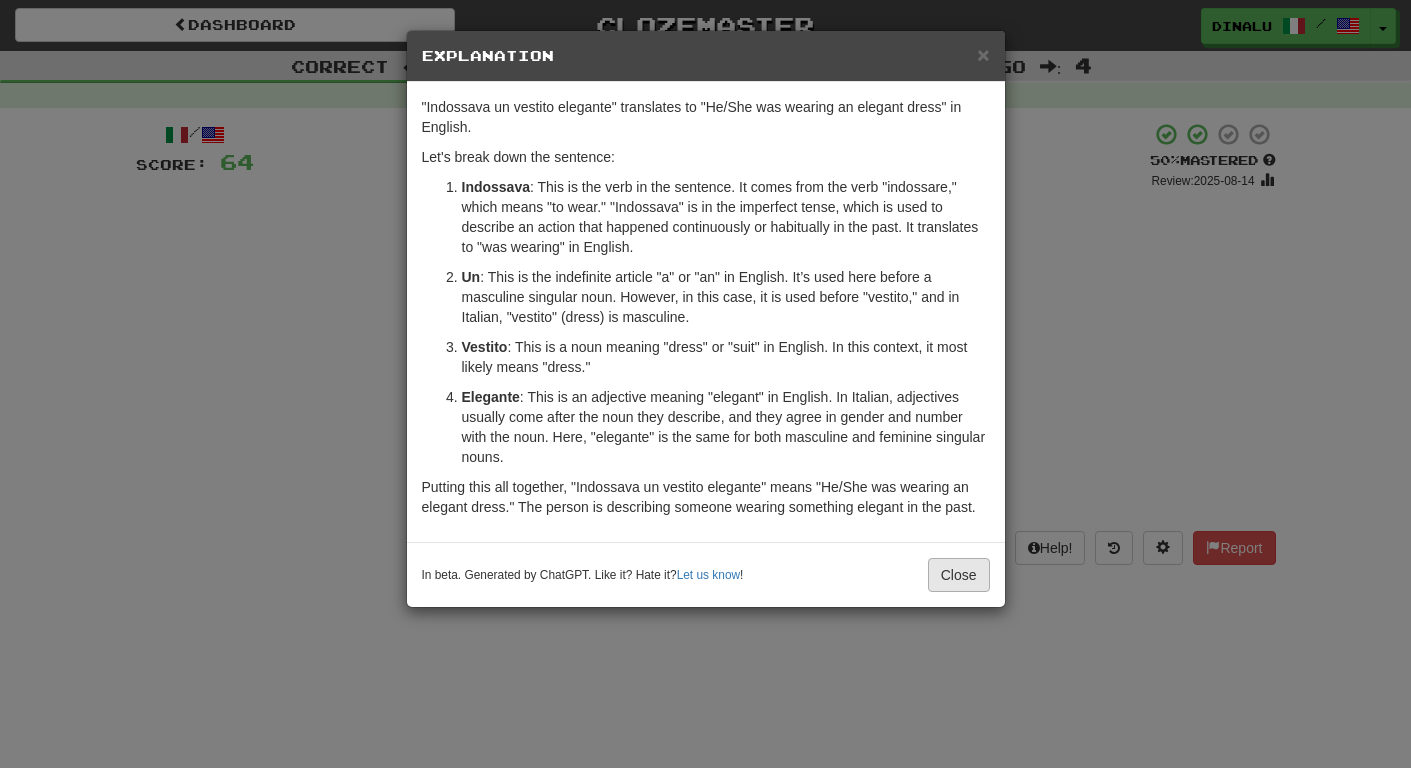 click on "Close" at bounding box center (959, 575) 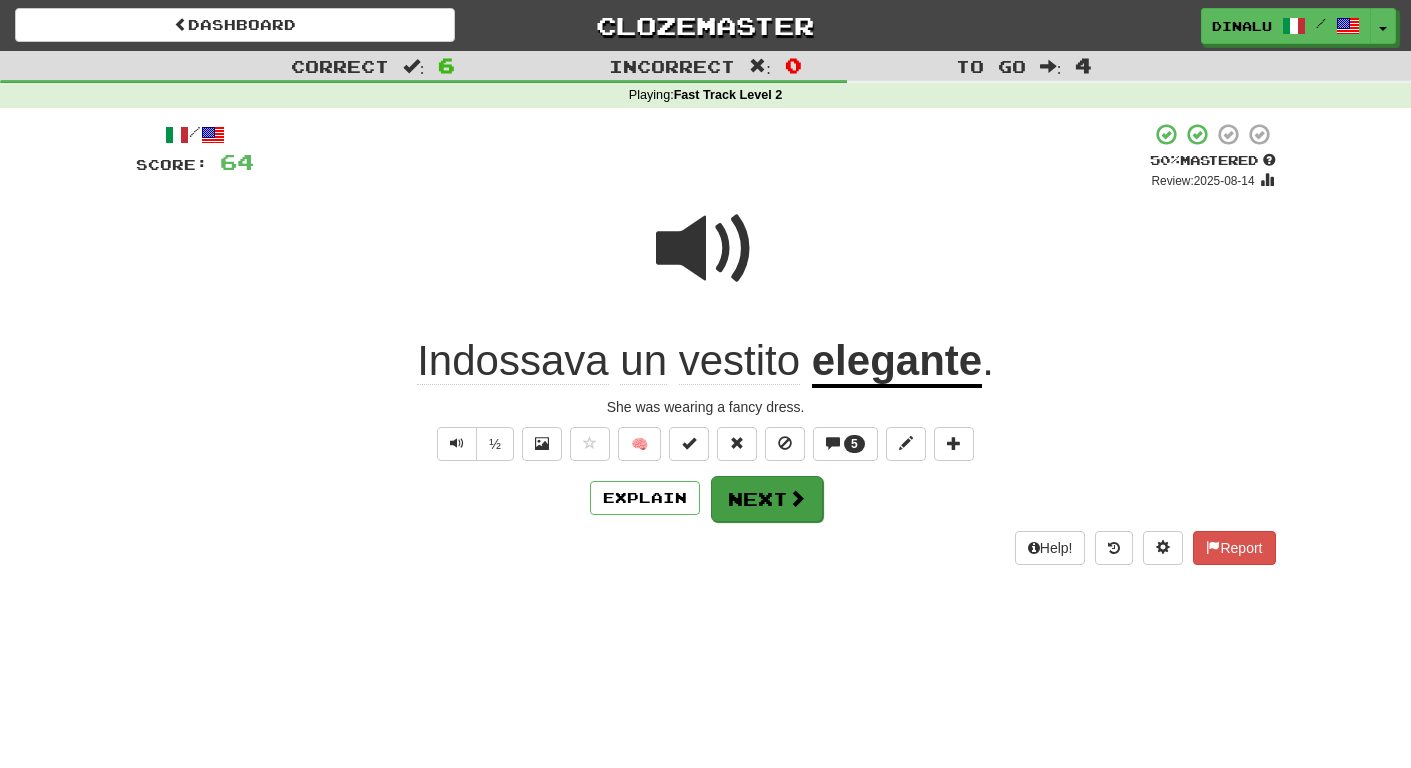 click at bounding box center (797, 498) 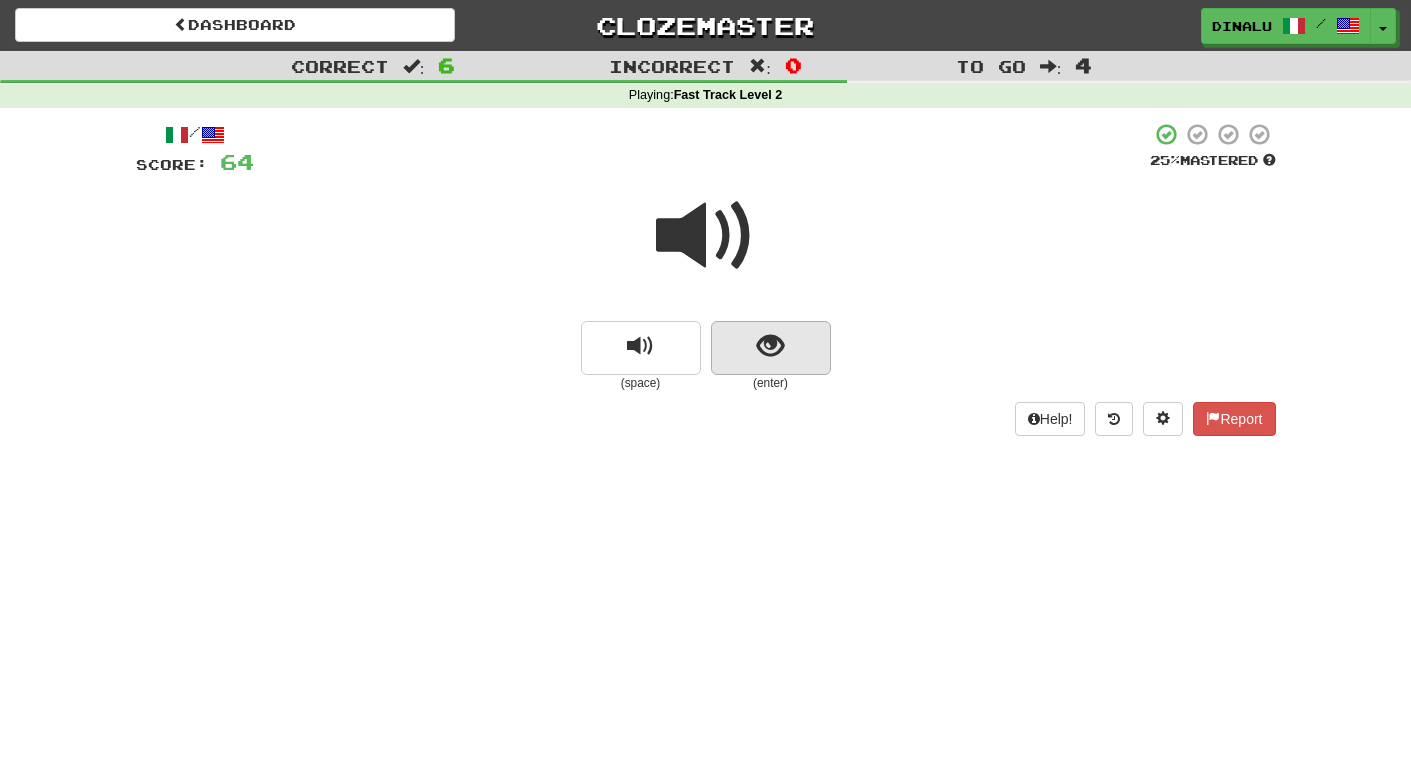 click at bounding box center [770, 346] 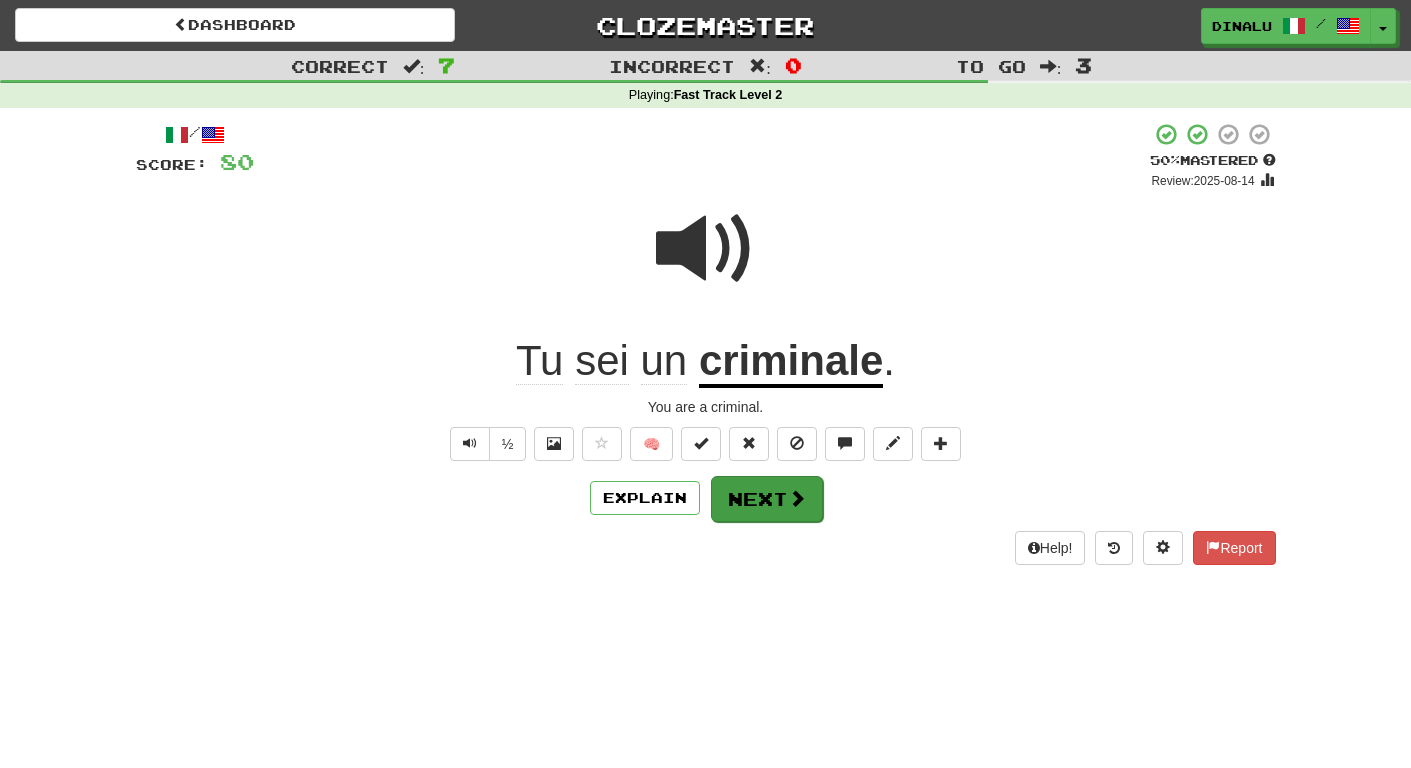 click at bounding box center [797, 498] 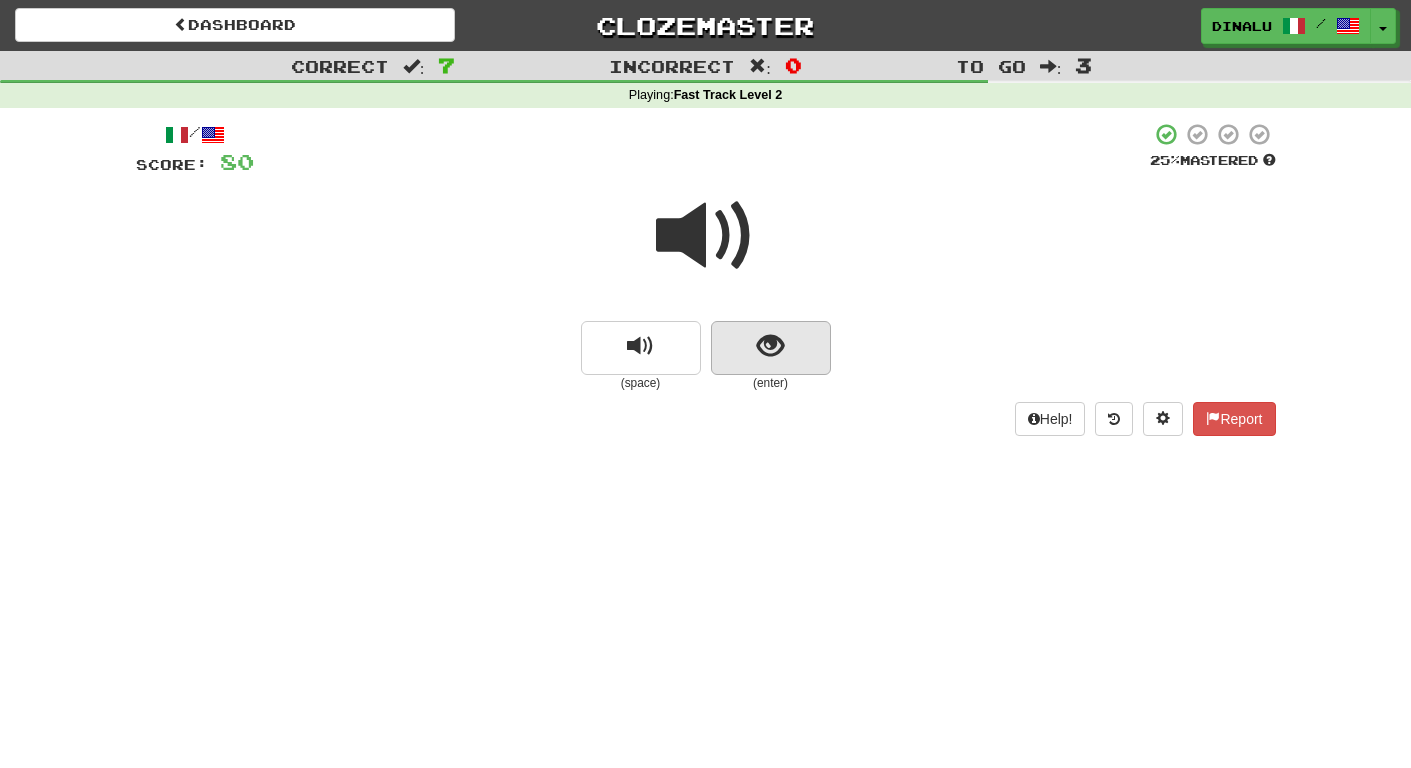 click at bounding box center (770, 346) 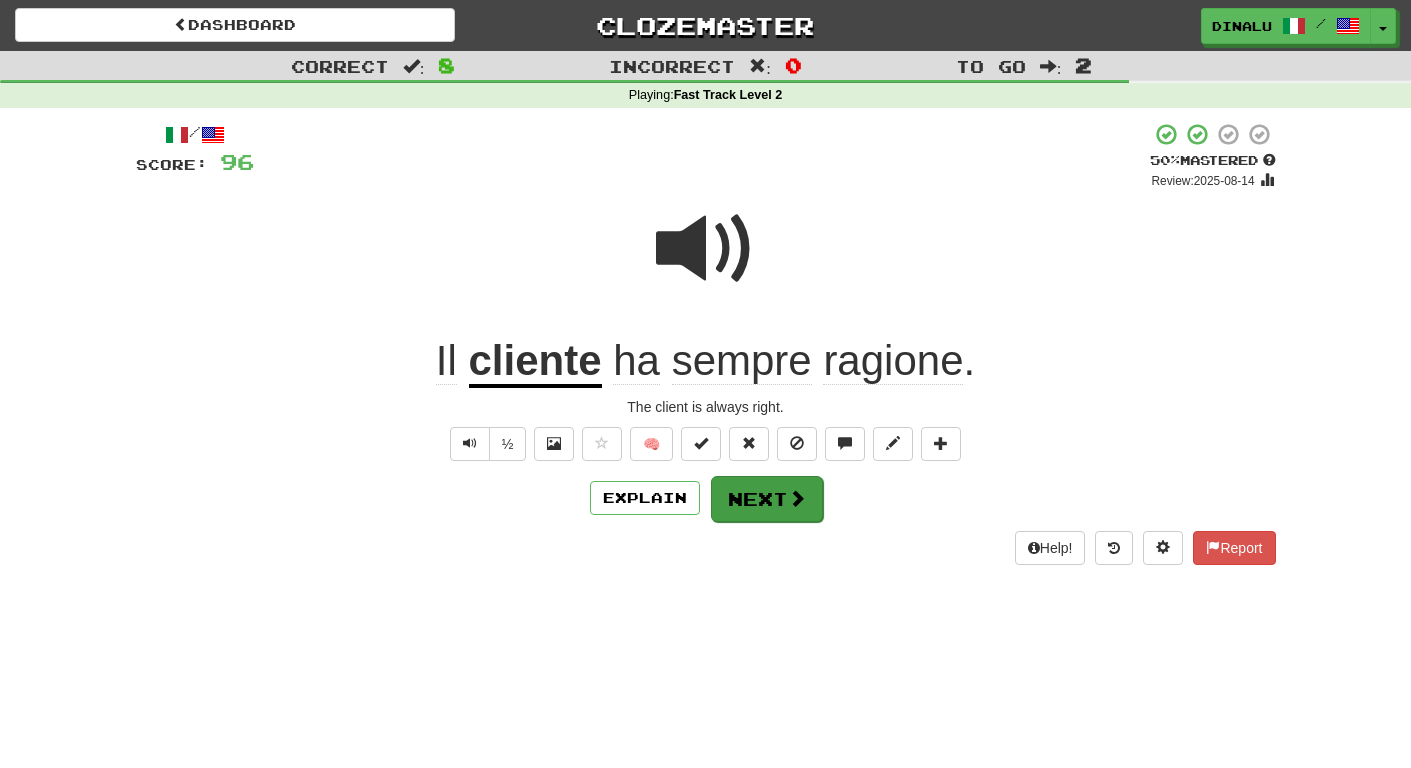 click at bounding box center [797, 498] 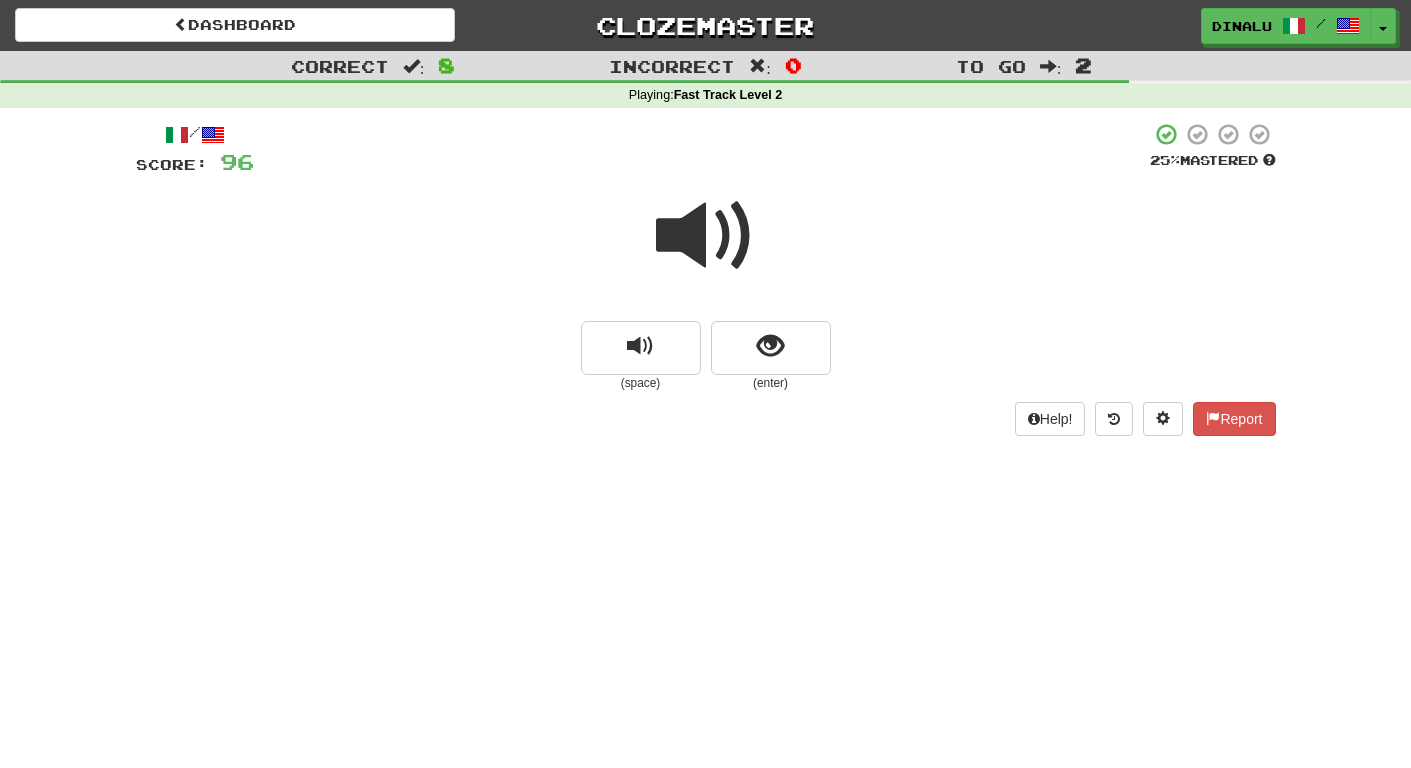 click at bounding box center (706, 236) 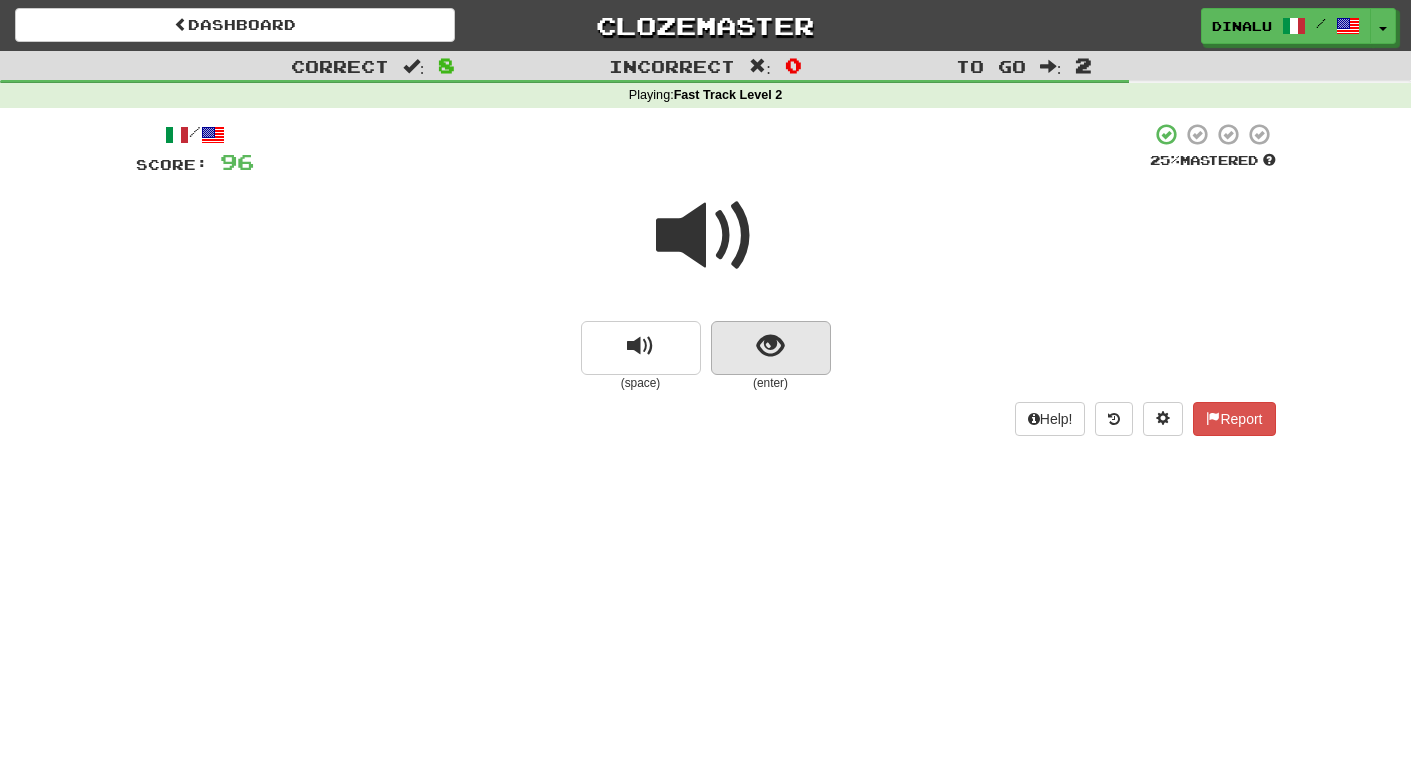 click at bounding box center [770, 346] 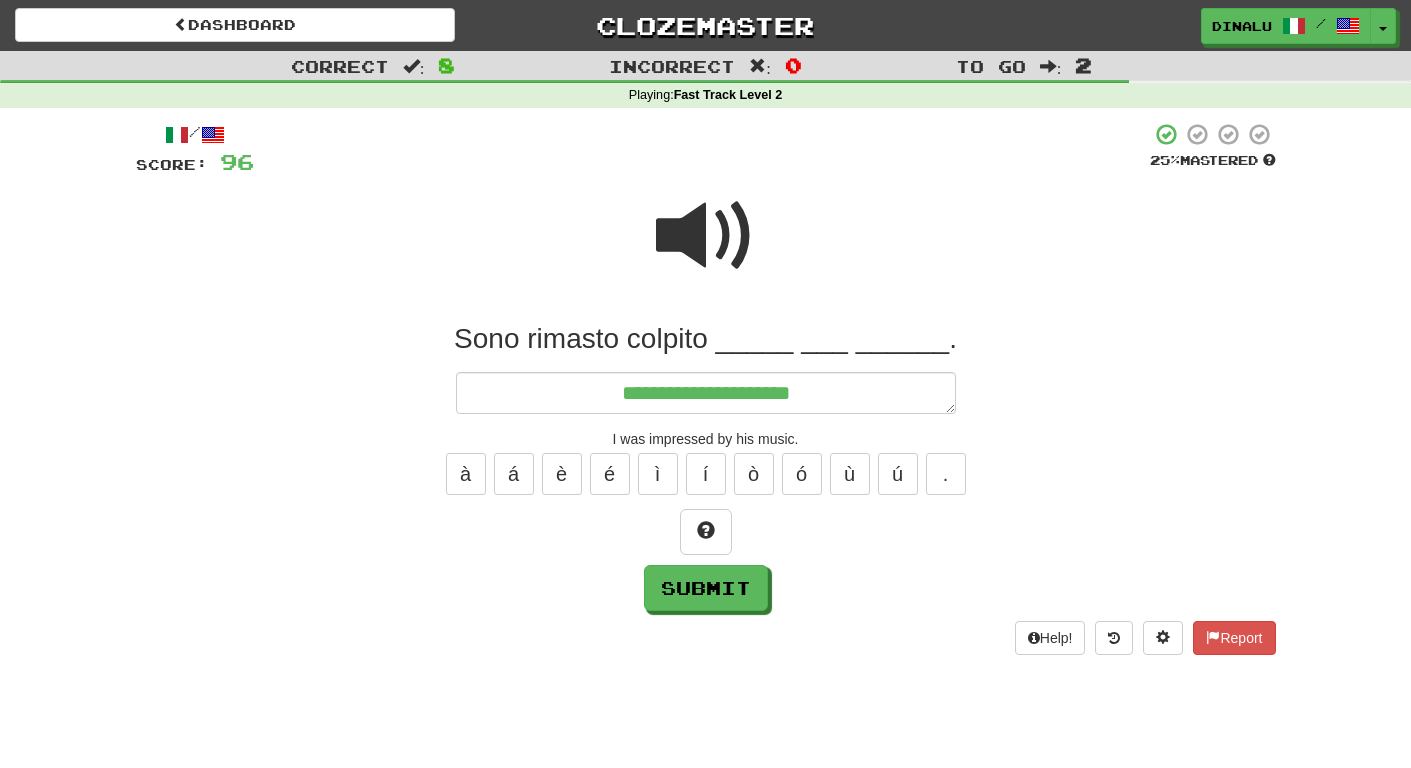 click at bounding box center [706, 236] 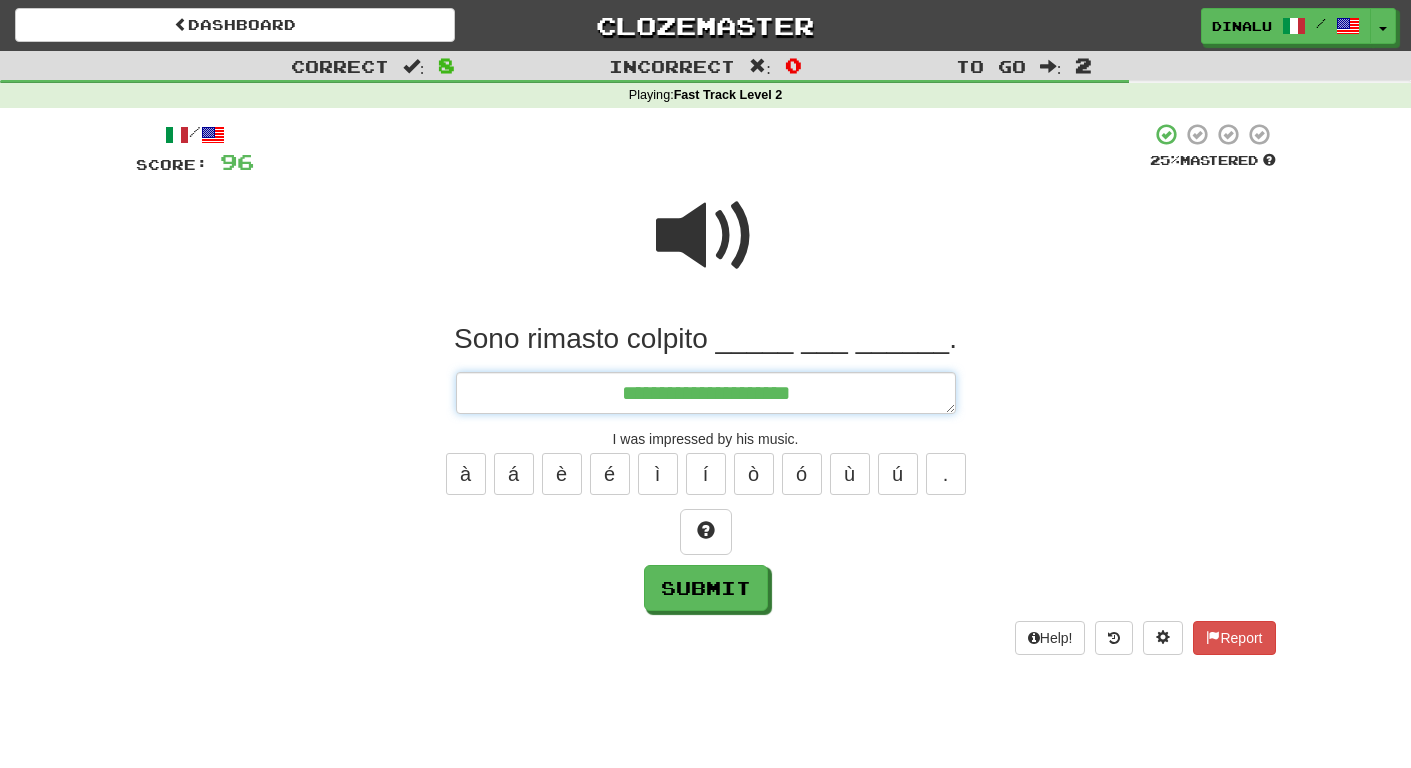 click on "**********" at bounding box center [706, 393] 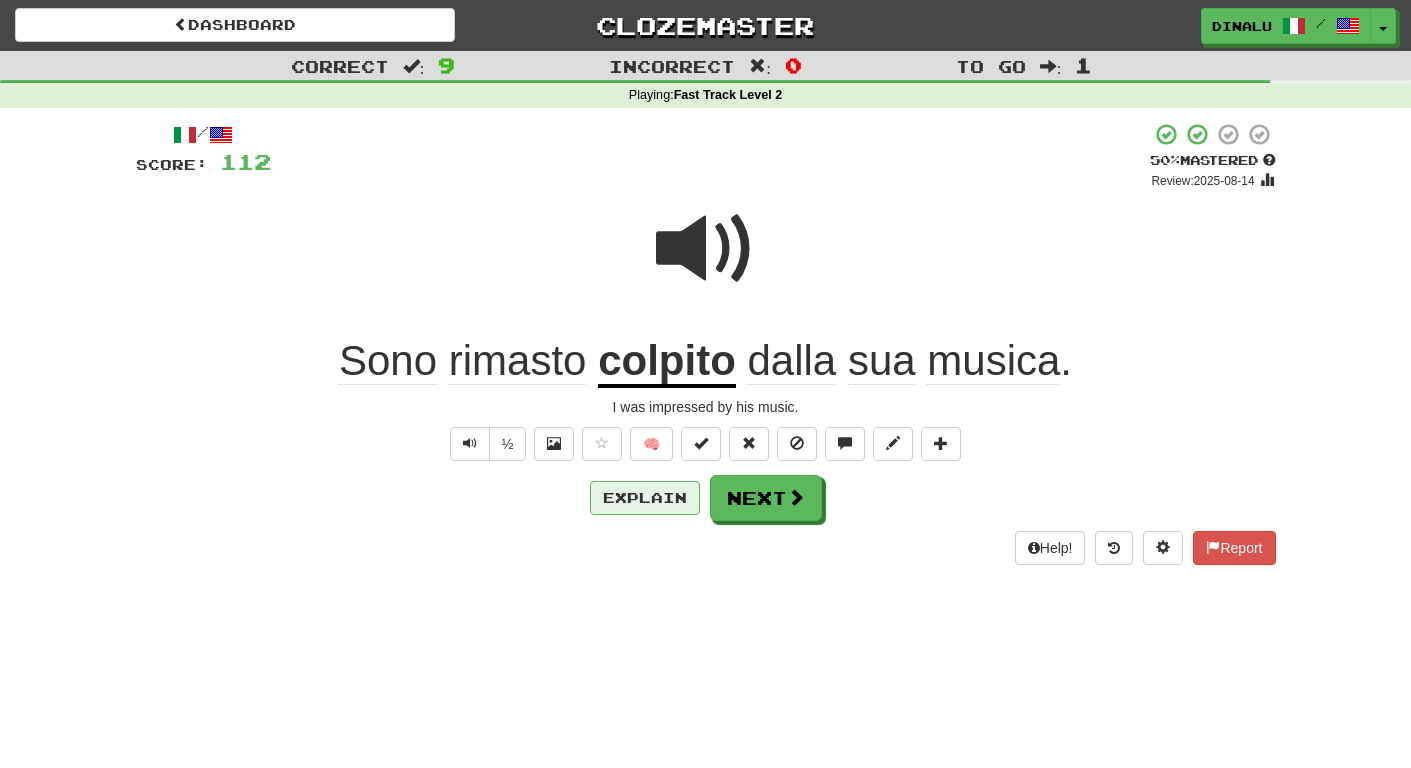 click on "Explain" at bounding box center [645, 498] 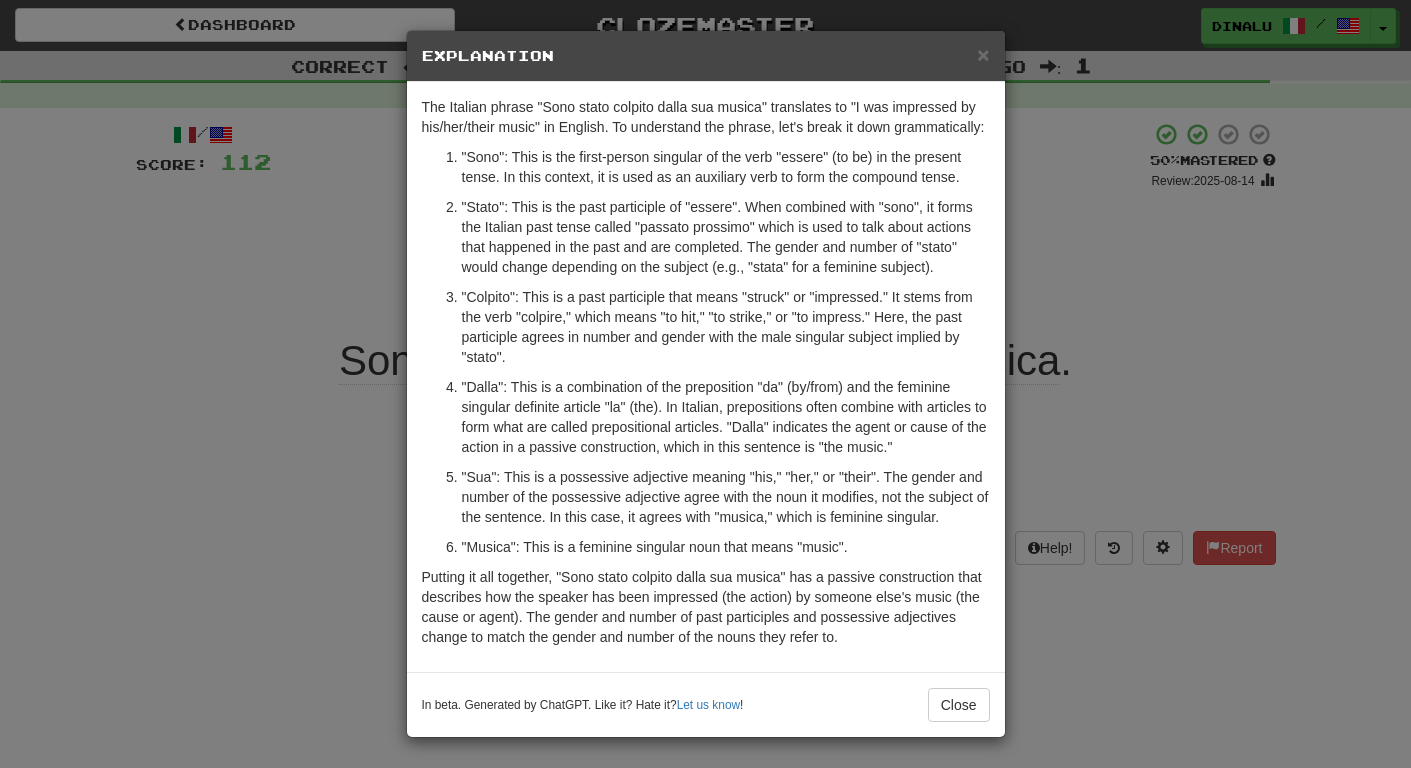 click on "× Explanation The Italian phrase "Sono stato colpito dalla sua musica" translates to "I was impressed by his/her/their music" in English. To understand the phrase, let's break it down grammatically:
"Sono": This is the first-person singular of the verb "essere" (to be) in the present tense. In this context, it is used as an auxiliary verb to form the compound tense.
"Stato": This is the past participle of "essere". When combined with "sono", it forms the Italian past tense called "passato prossimo" which is used to talk about actions that happened in the past and are completed. The gender and number of "stato" would change depending on the subject (e.g., "stata" for a feminine subject).
"Colpito": This is a past participle that means "struck" or "impressed." It stems from the verb "colpire," which means "to hit," "to strike," or "to impress." Here, the past participle agrees in number and gender with the male singular subject implied by "stato".
Let us know ! Close" at bounding box center (705, 384) 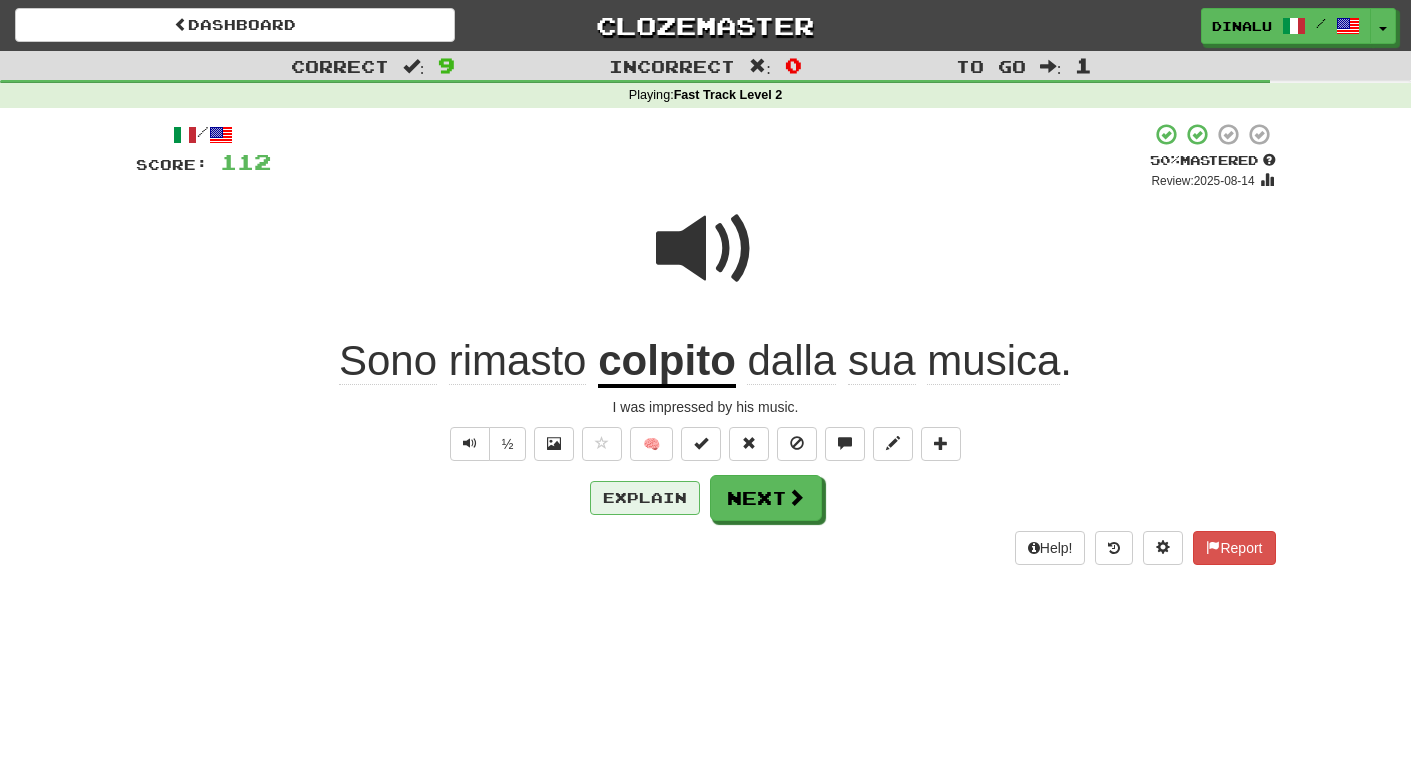 click on "Explain" at bounding box center (645, 498) 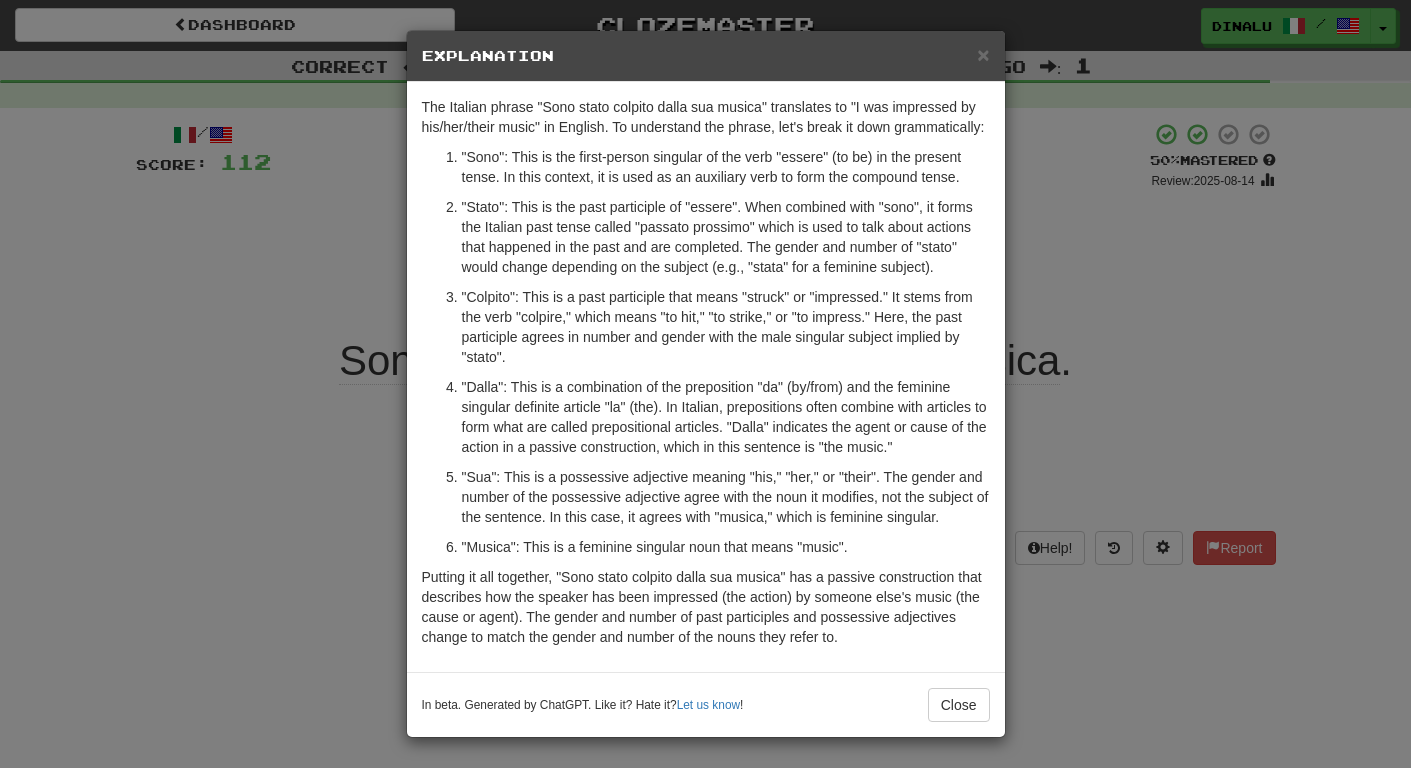 click on "× Explanation The Italian phrase "Sono stato colpito dalla sua musica" translates to "I was impressed by his/her/their music" in English. To understand the phrase, let's break it down grammatically:
"Sono": This is the first-person singular of the verb "essere" (to be) in the present tense. In this context, it is used as an auxiliary verb to form the compound tense.
"Stato": This is the past participle of "essere". When combined with "sono", it forms the Italian past tense called "passato prossimo" which is used to talk about actions that happened in the past and are completed. The gender and number of "stato" would change depending on the subject (e.g., "stata" for a feminine subject).
"Colpito": This is a past participle that means "struck" or "impressed." It stems from the verb "colpire," which means "to hit," "to strike," or "to impress." Here, the past participle agrees in number and gender with the male singular subject implied by "stato".
Let us know ! Close" at bounding box center (705, 384) 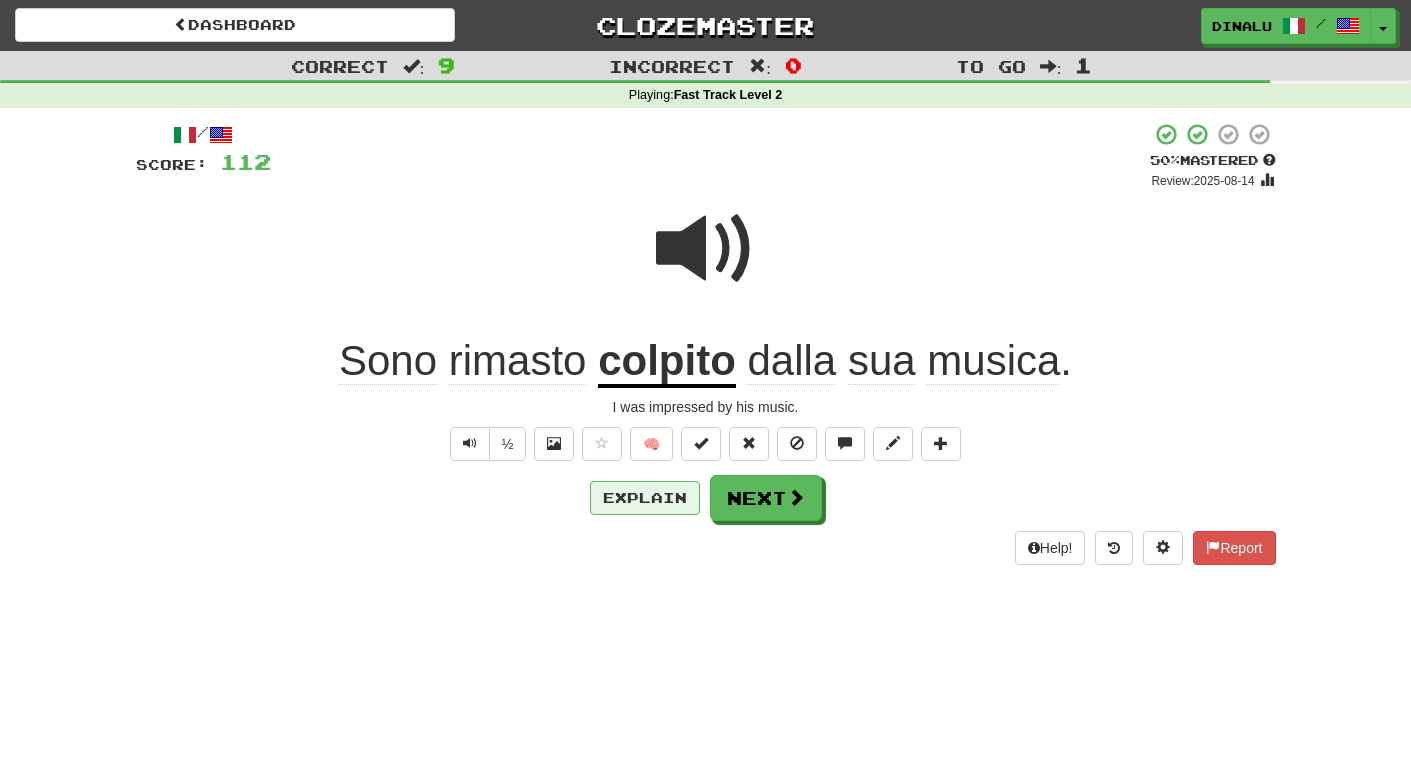 click on "Explain" at bounding box center [645, 498] 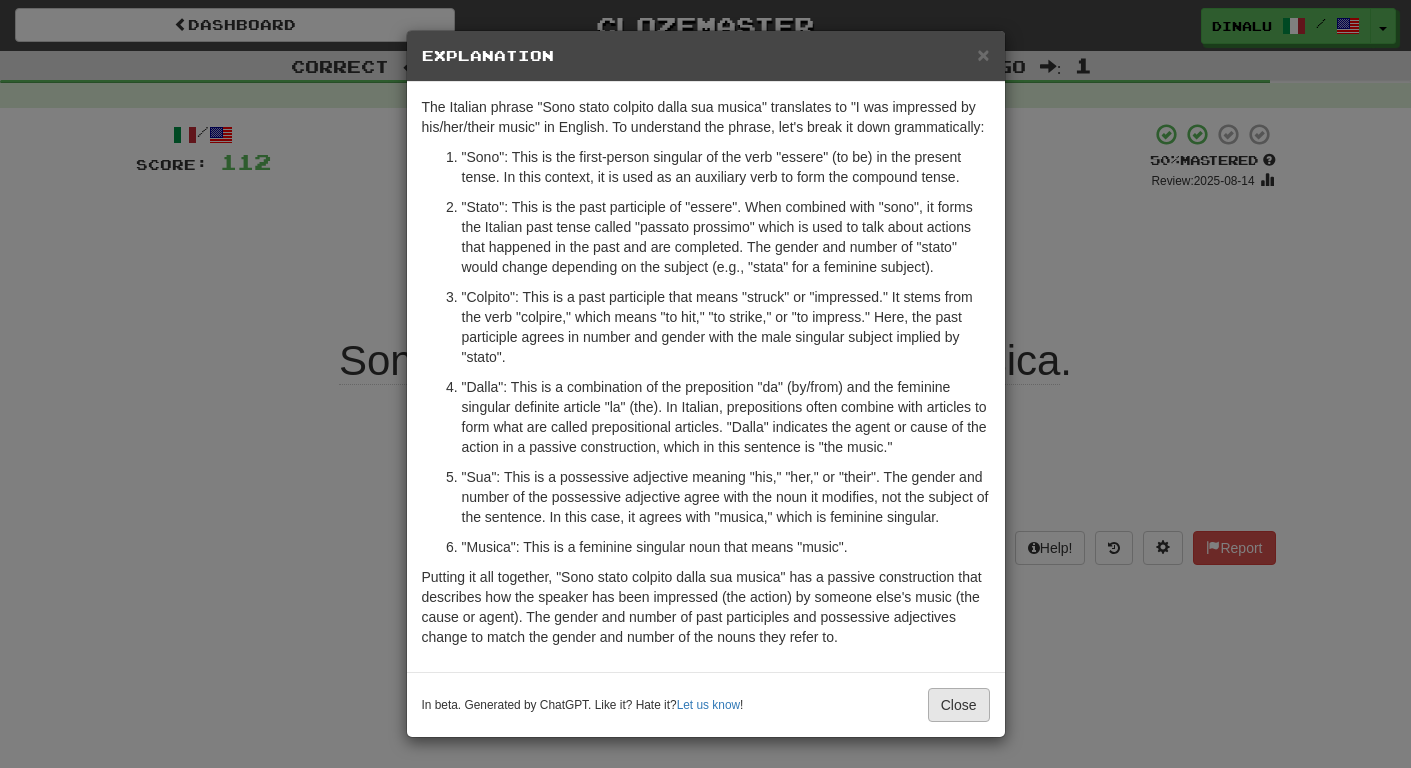 click on "Close" at bounding box center (959, 705) 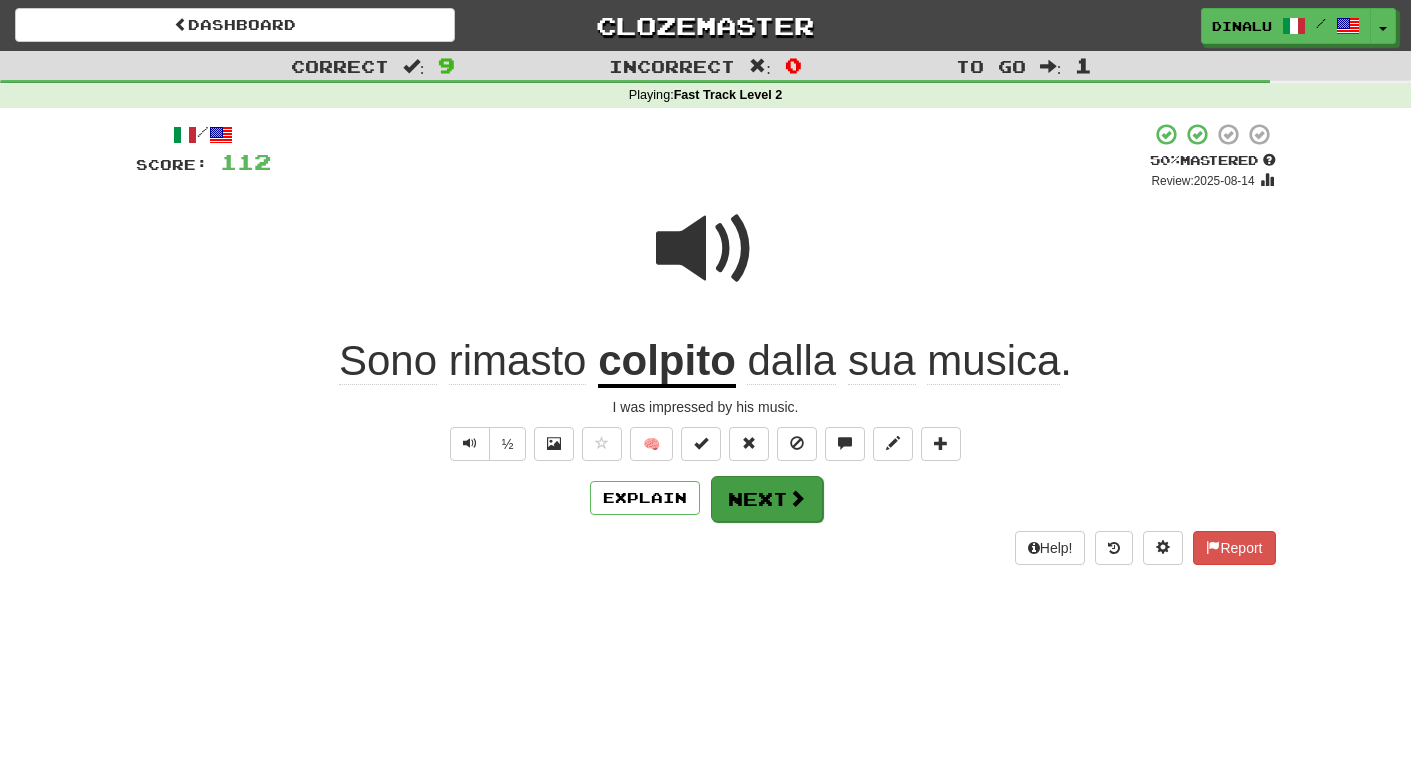 click on "Next" at bounding box center [767, 499] 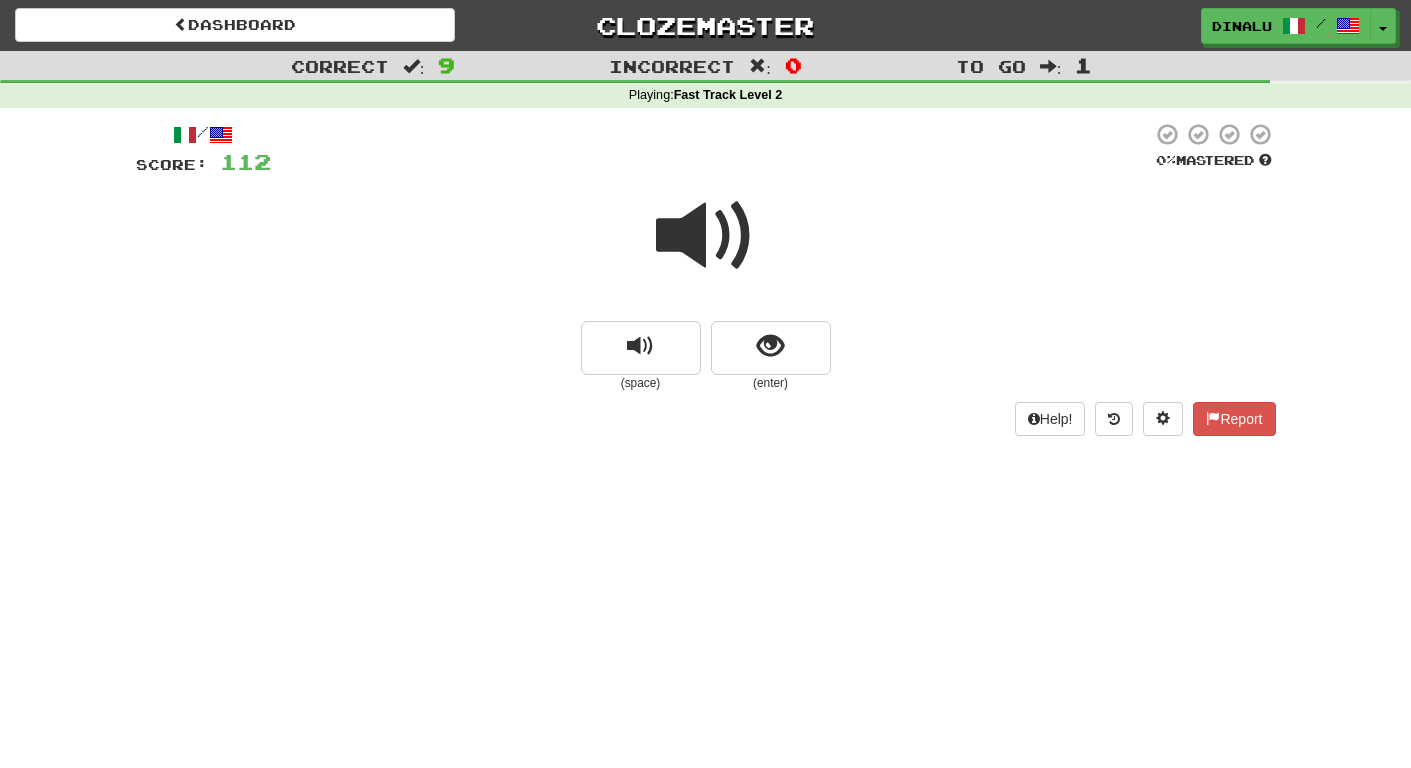 click at bounding box center (706, 236) 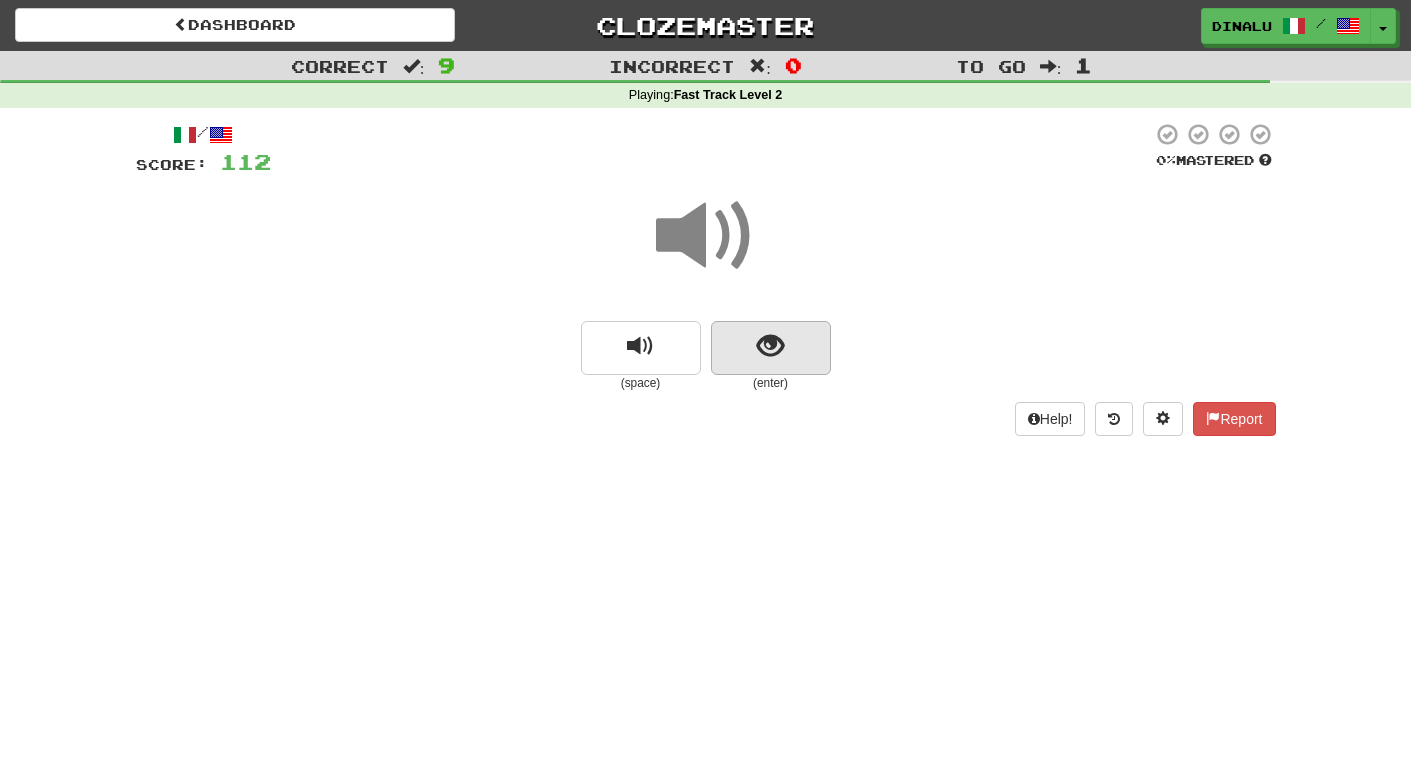 click at bounding box center (770, 346) 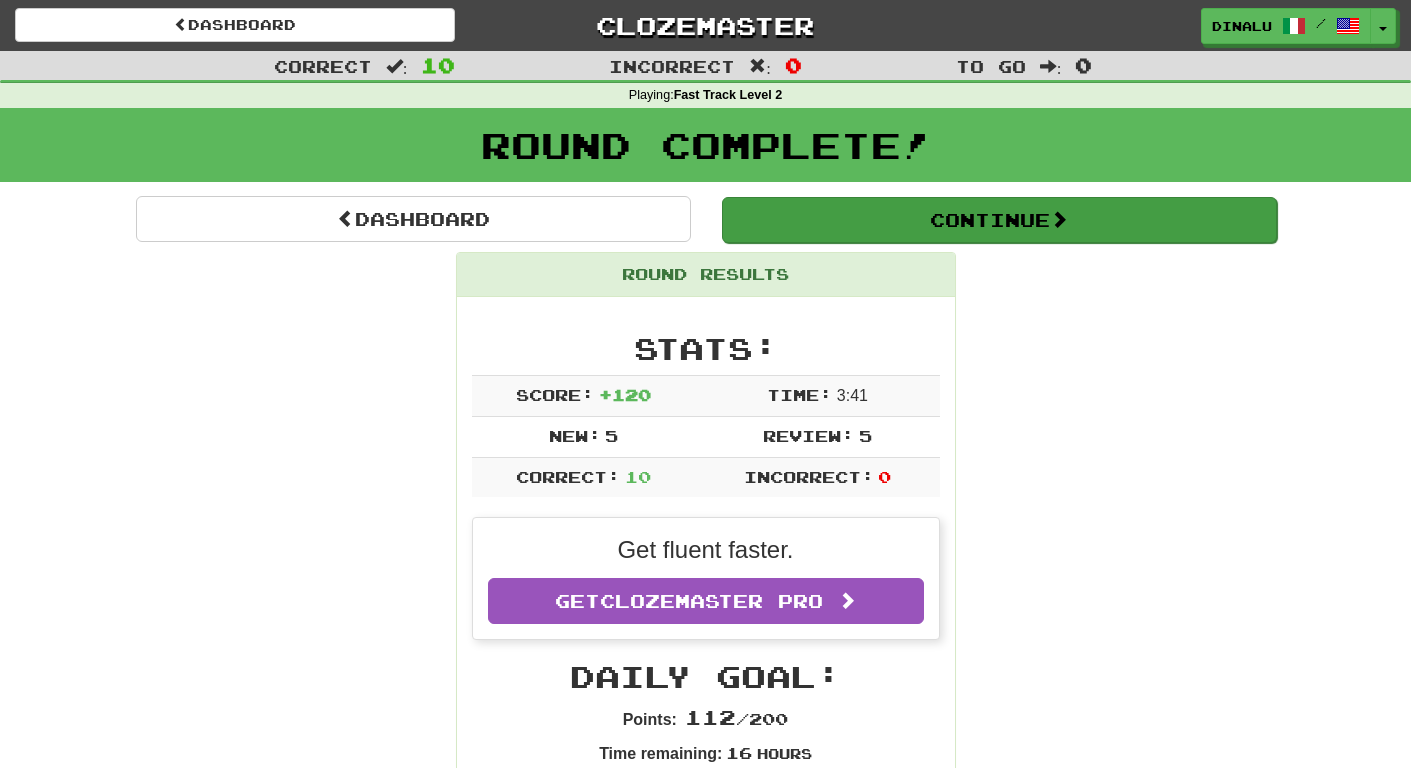 click on "Continue" at bounding box center (999, 220) 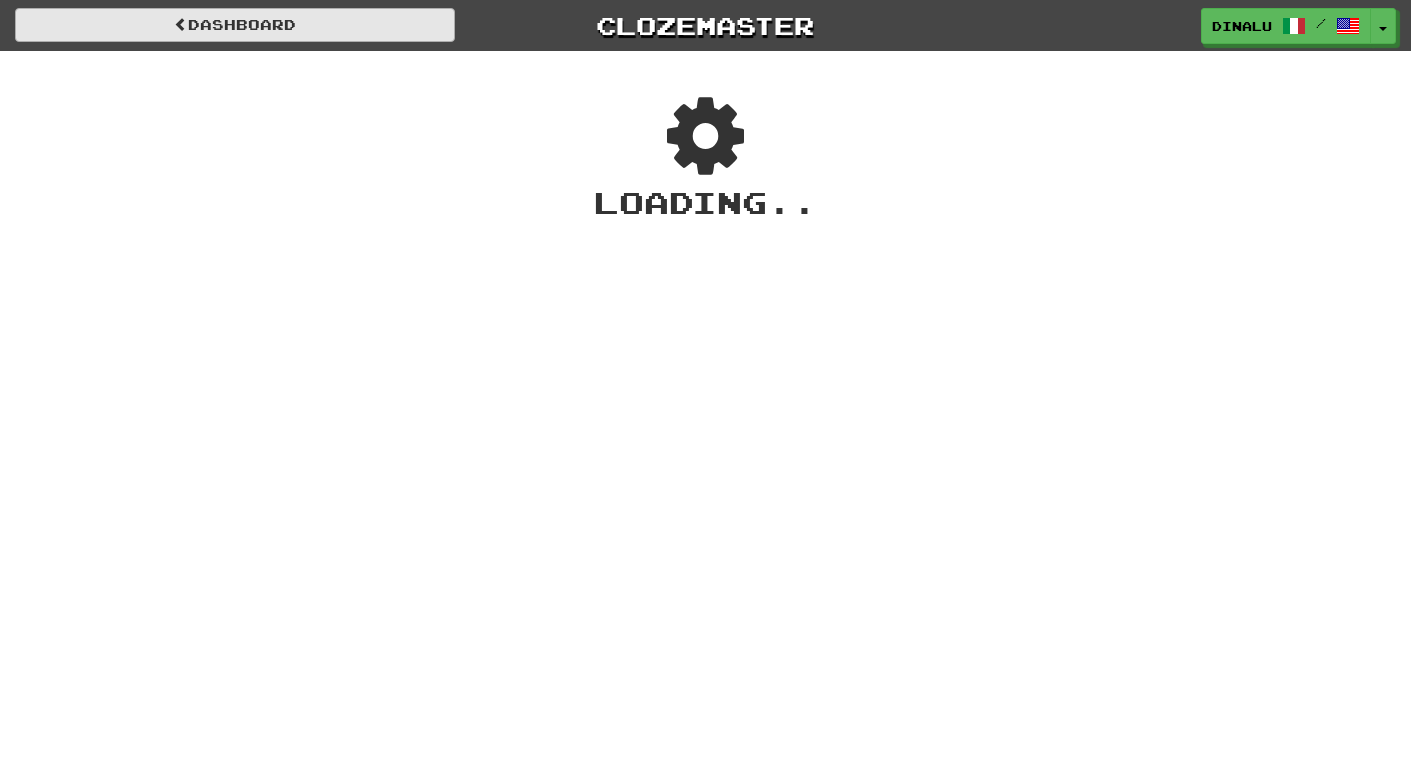 click on "Dashboard" at bounding box center [235, 25] 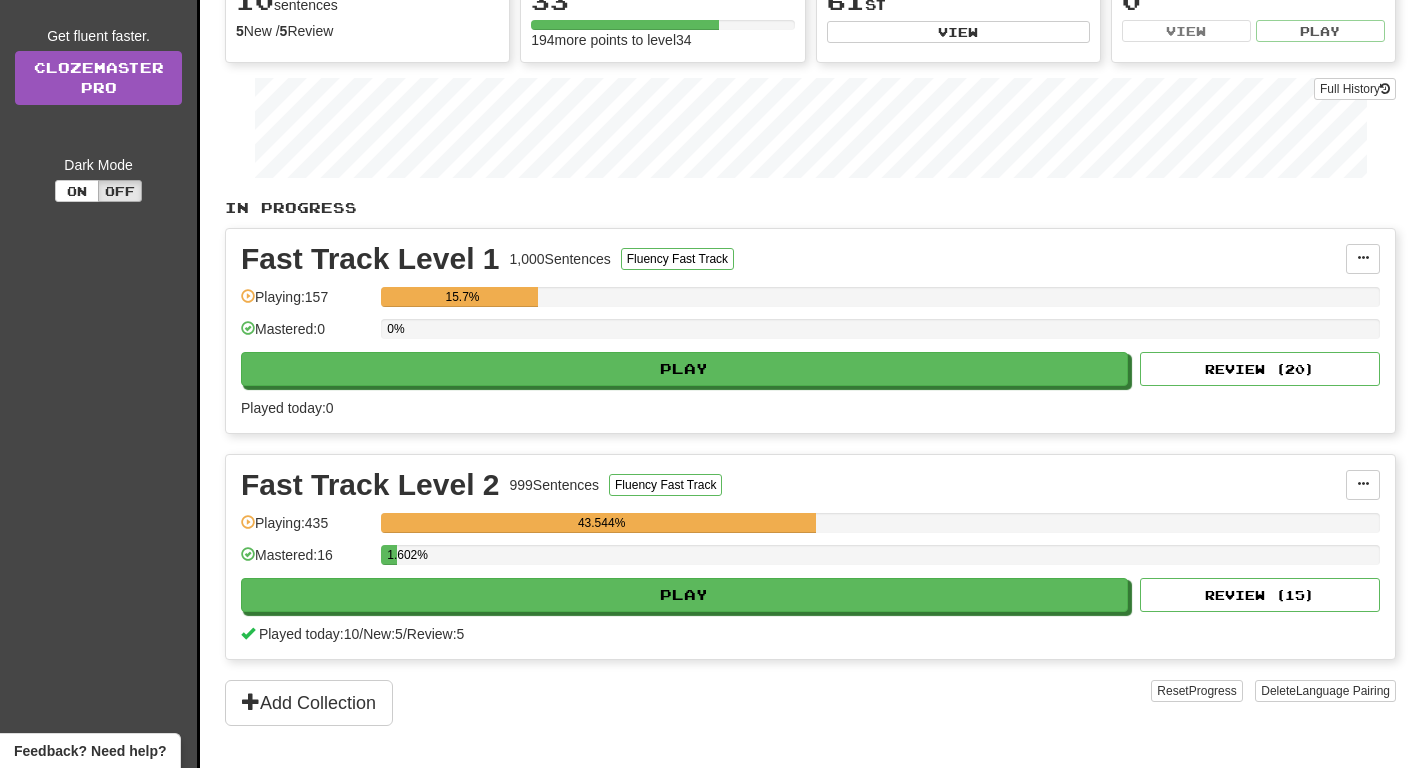 scroll, scrollTop: 238, scrollLeft: 0, axis: vertical 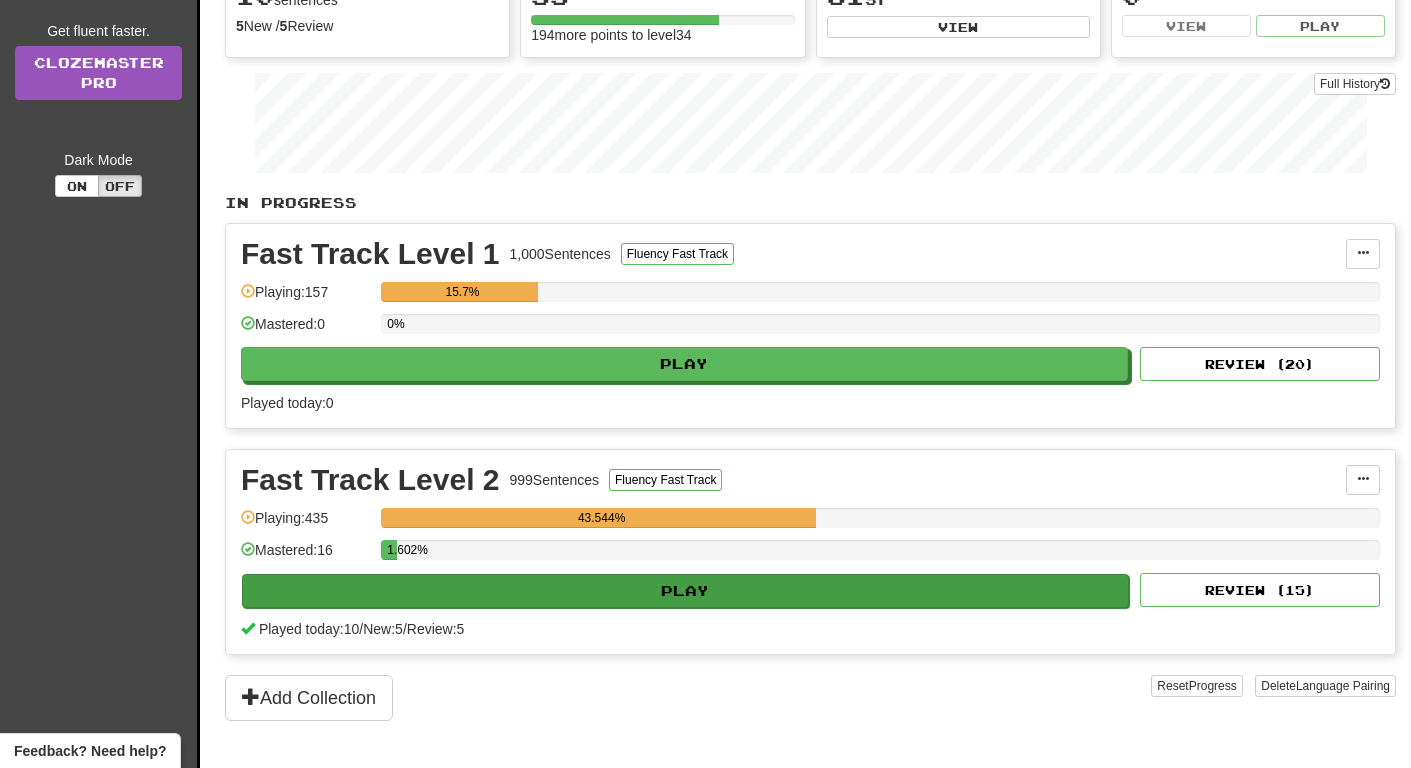 click on "Play" at bounding box center [685, 591] 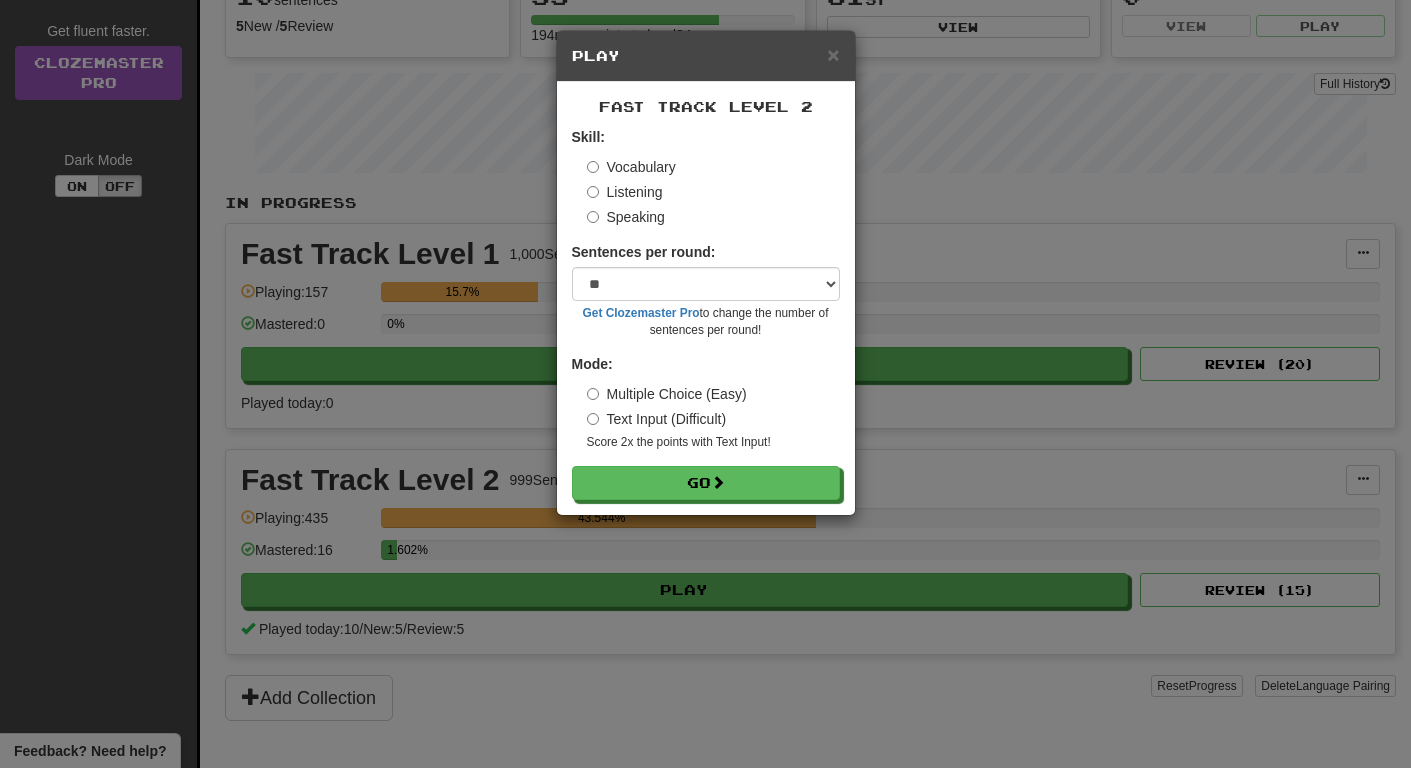 click on "Multiple Choice (Easy) Text Input (Difficult) Score 2x the points with Text Input !" at bounding box center [713, 417] 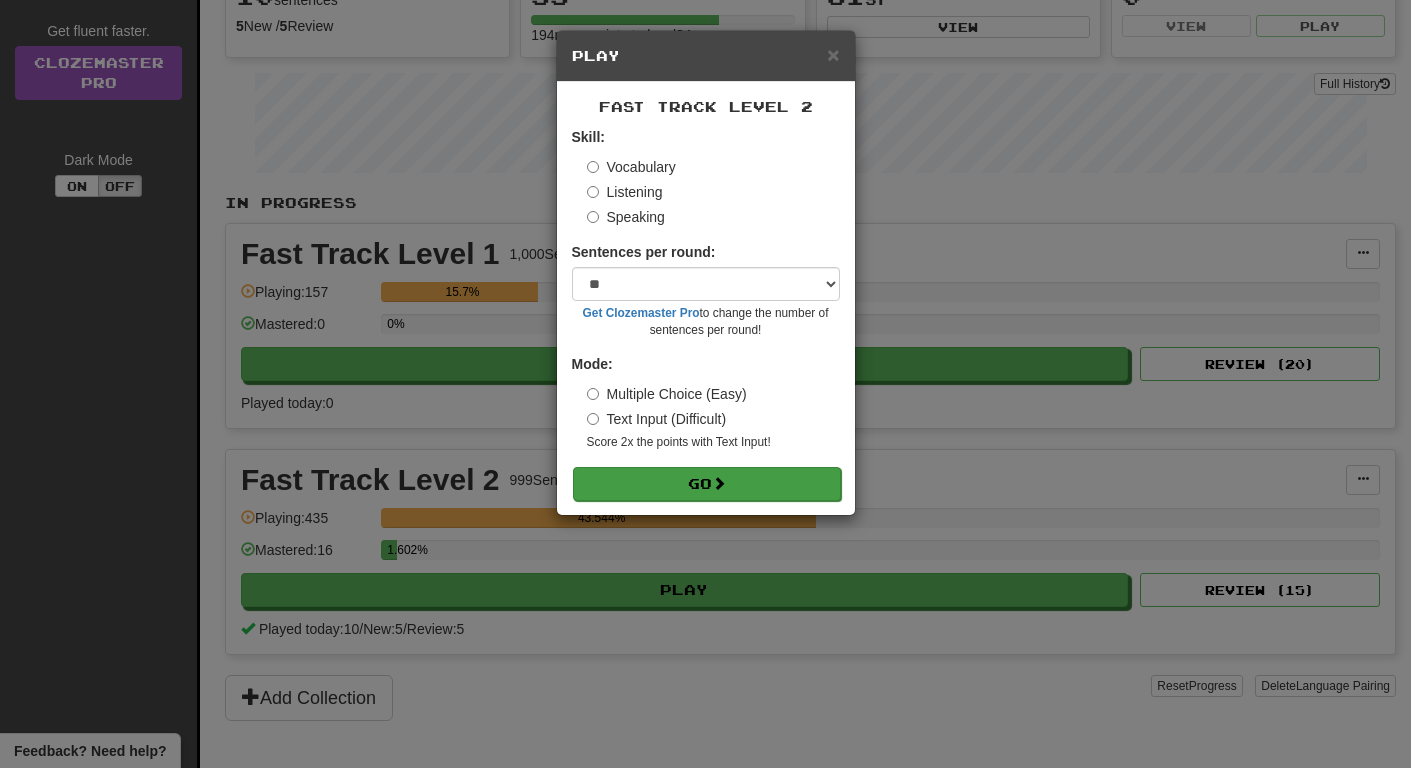 click on "Go" at bounding box center (707, 484) 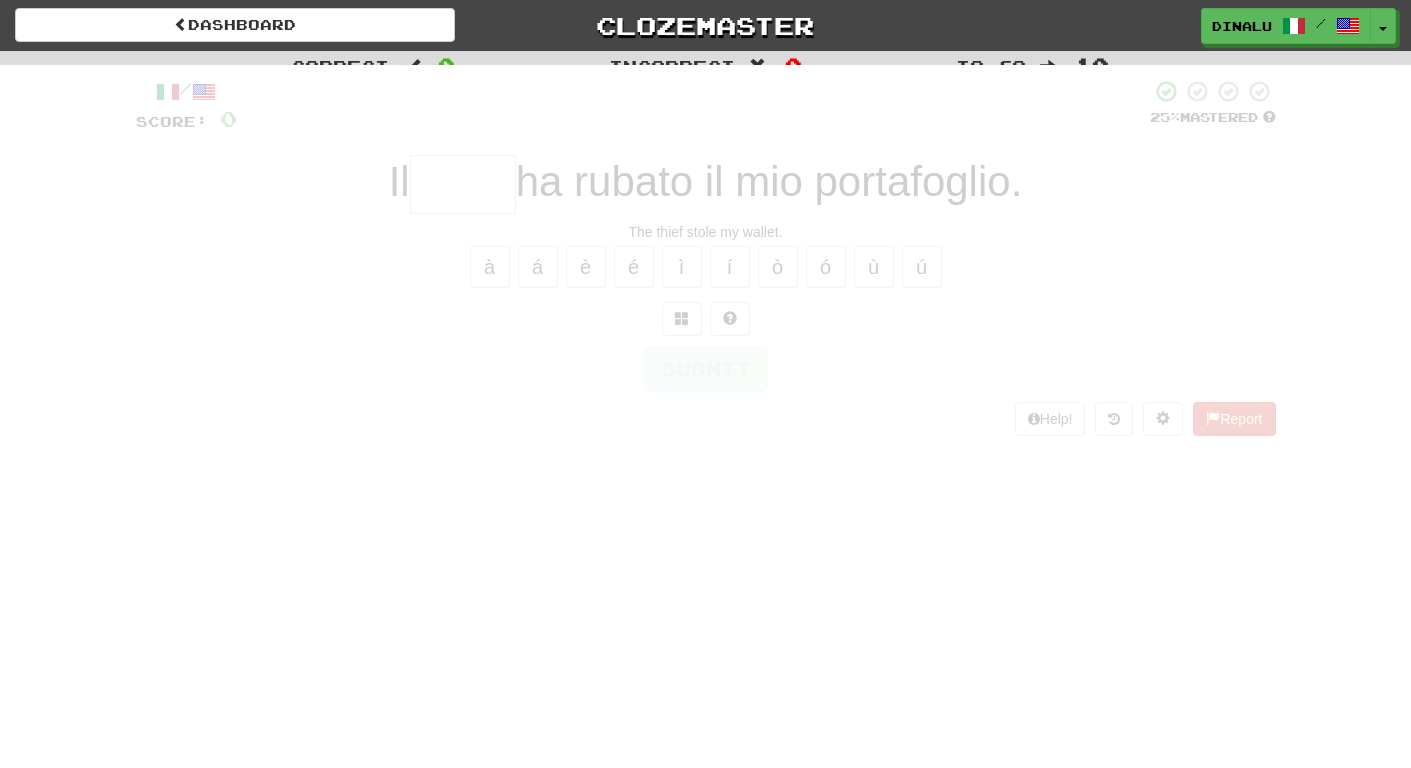 scroll, scrollTop: 0, scrollLeft: 0, axis: both 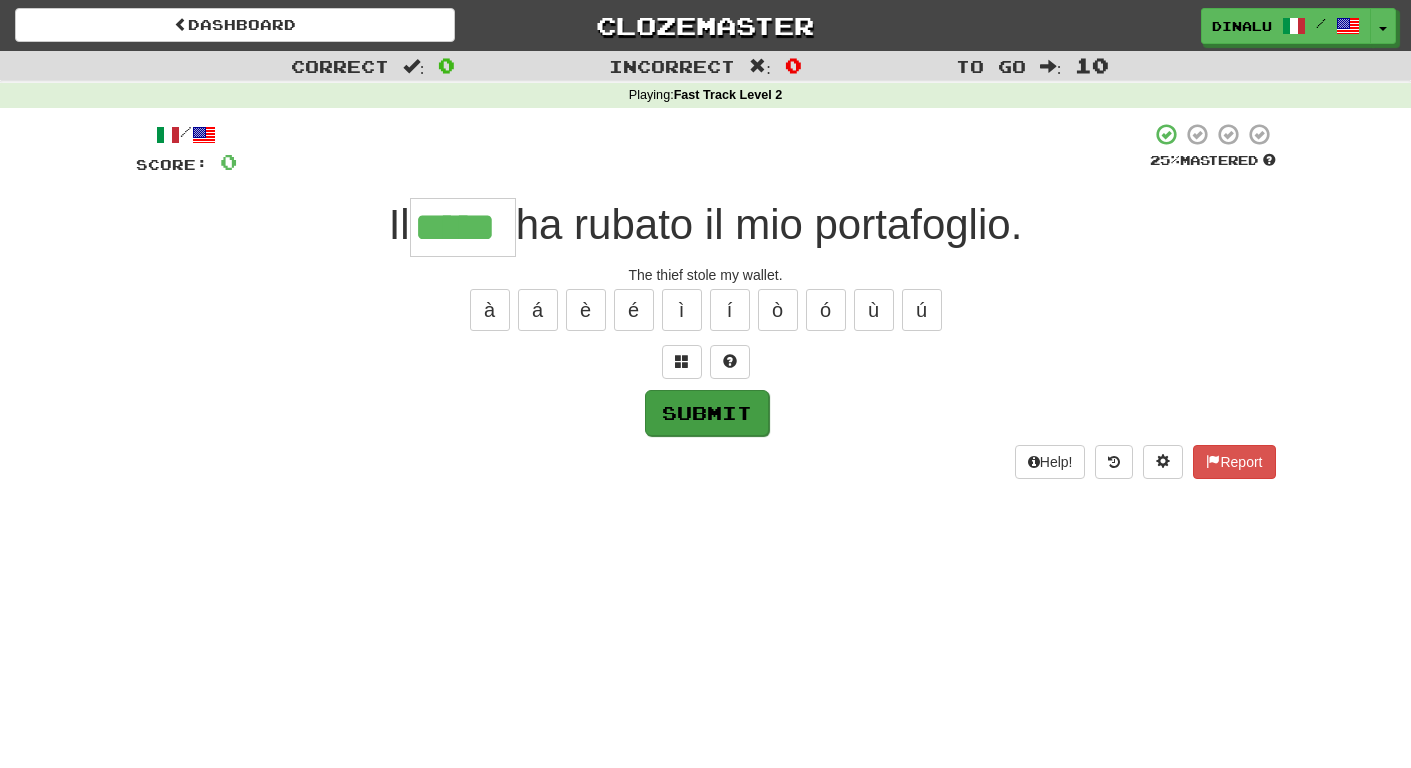 type on "*****" 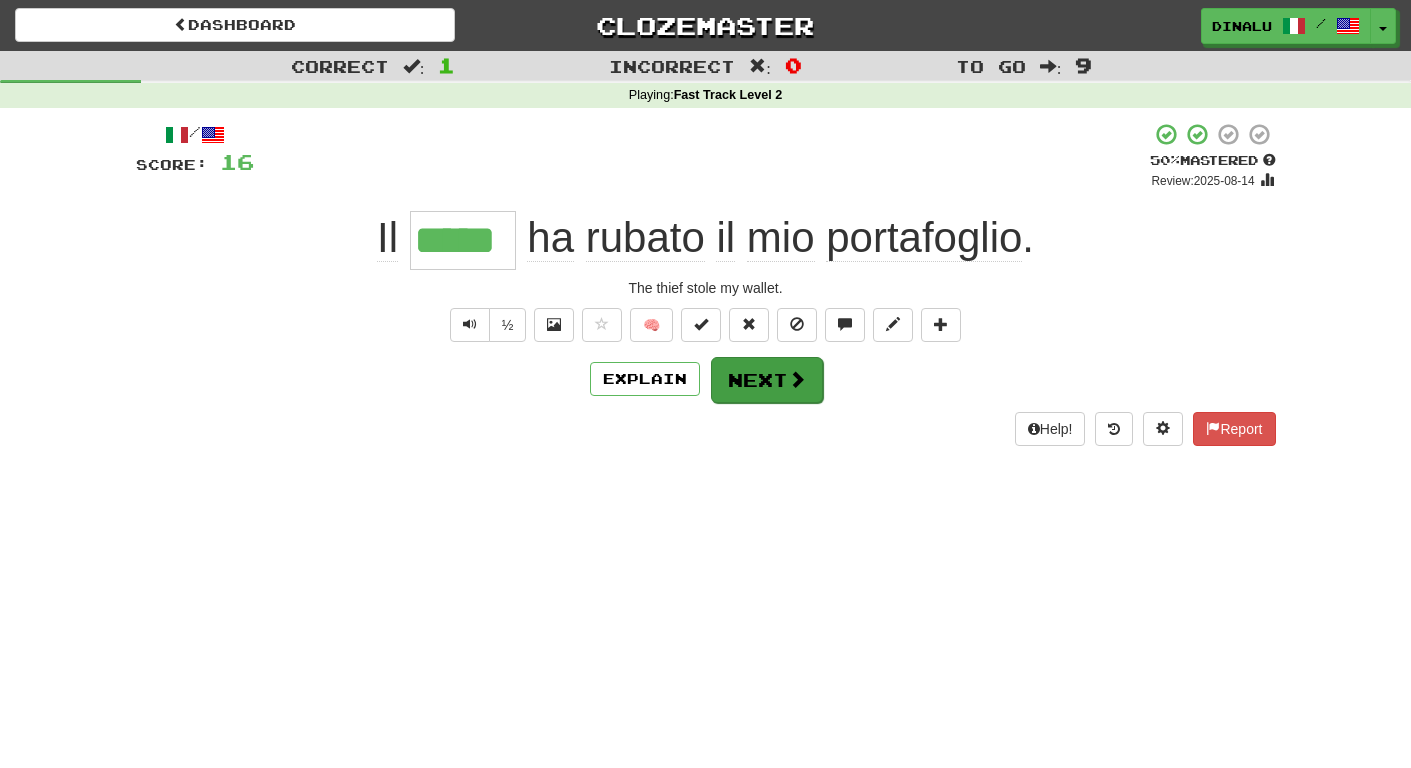 click on "Next" at bounding box center [767, 380] 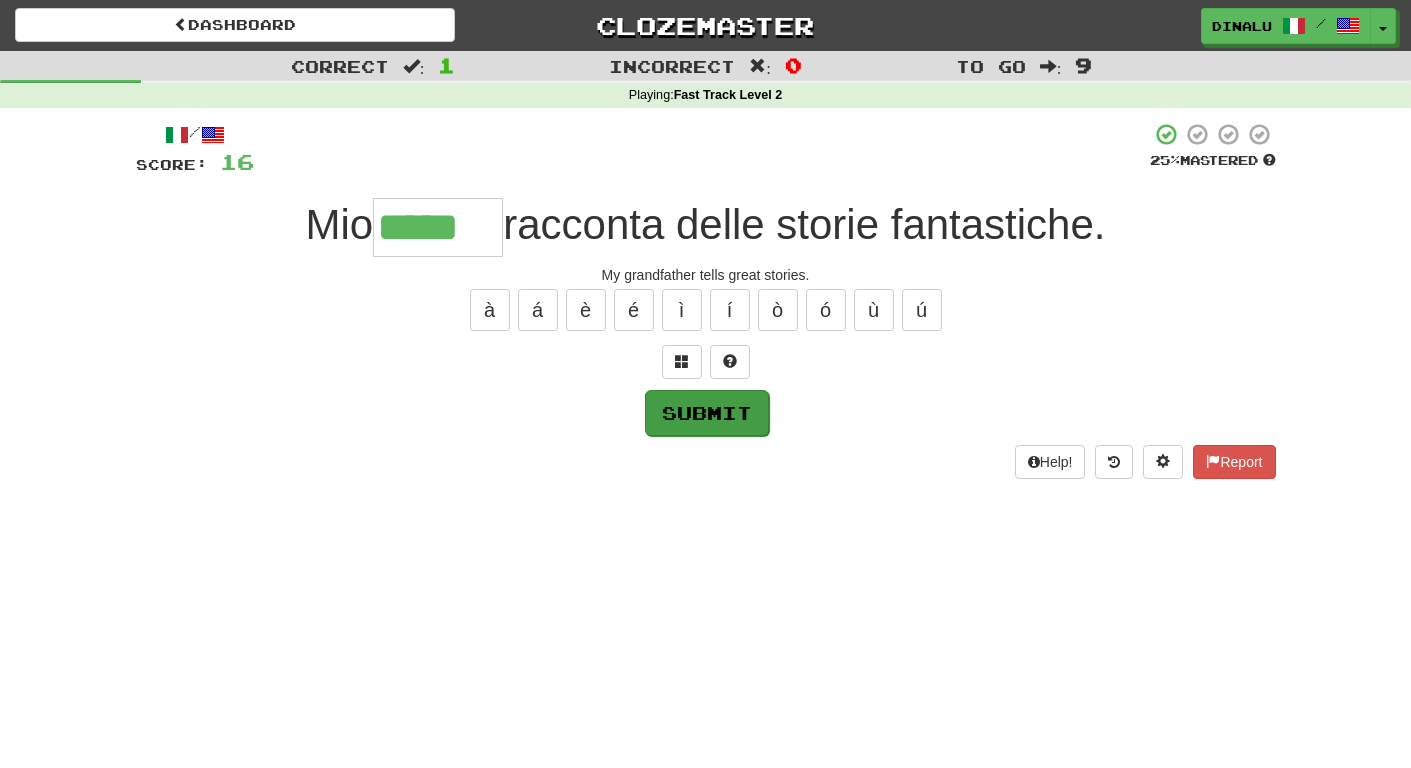 type on "*****" 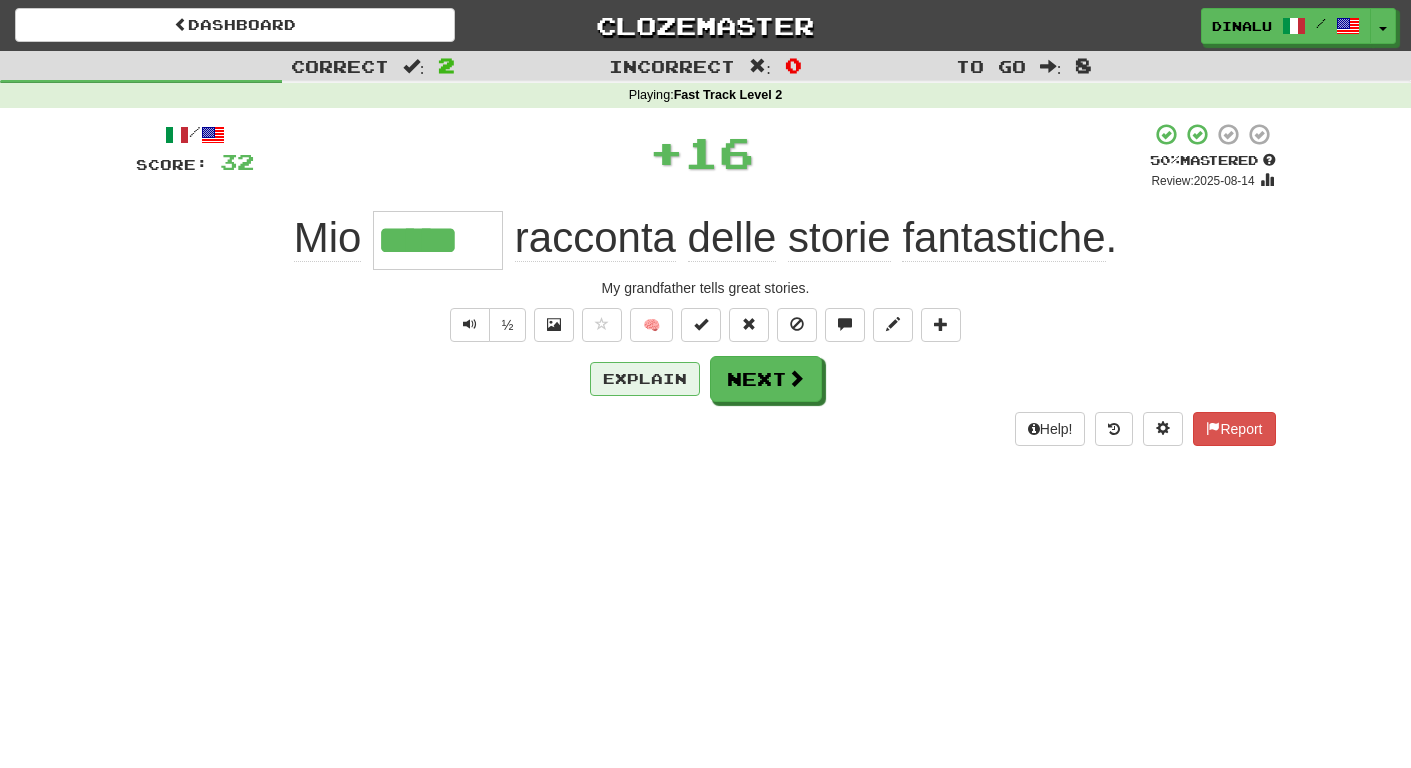 click on "Explain" at bounding box center [645, 379] 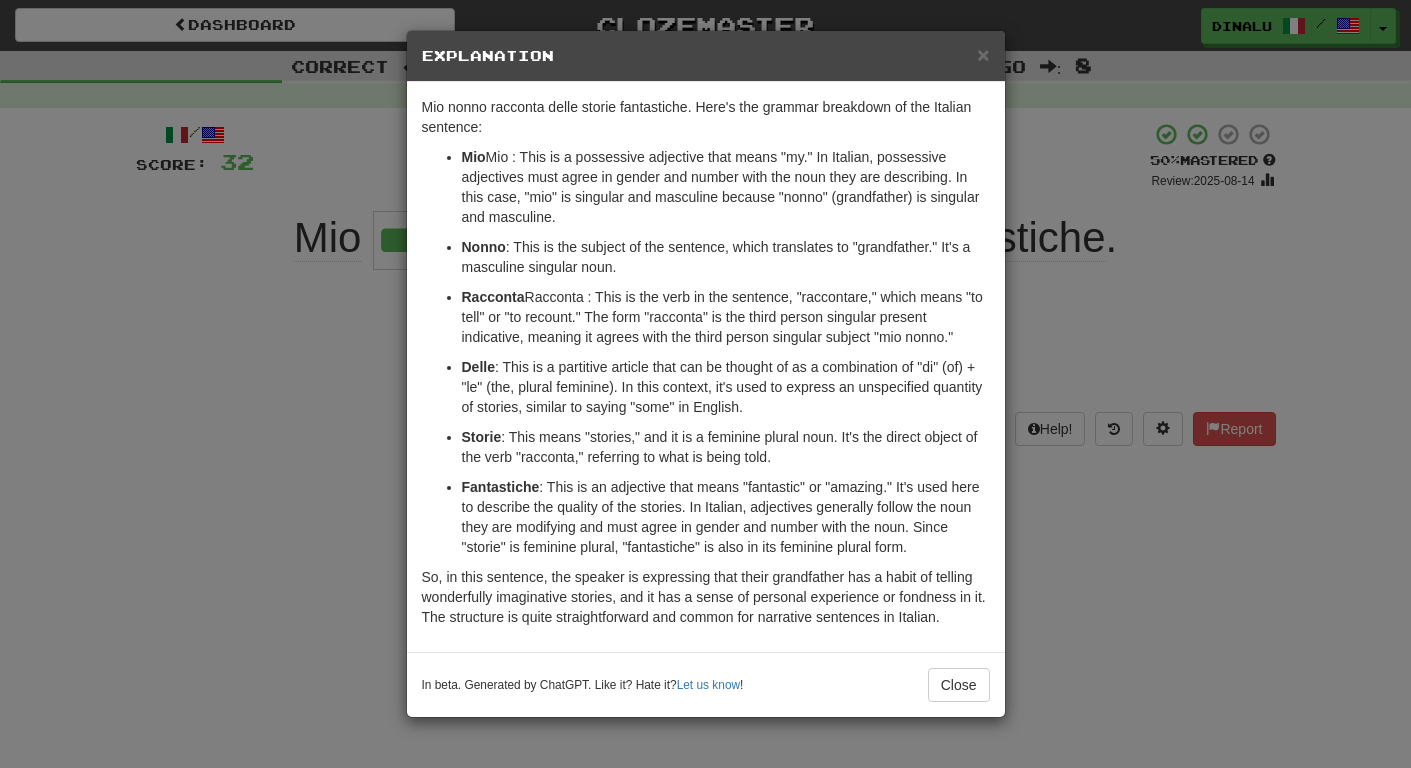 click on "× Explanation The Italian sentence "Mio nonno racconta delle storie fantastiche." translates to "My grandfather tells fantastic stories." in English. Here's the grammar breakdown of the Italian sentence:
Mio : This is a possessive adjective that means "my." In Italian, possessive adjectives must agree in gender and number with the noun they are describing. In this case, "mio" is singular and masculine because "nonno" (grandfather) is singular and masculine.
Nonno : This is the subject of the sentence, which translates to "grandfather." It's a masculine singular noun.
Racconta : This is the verb in the sentence, "raccontare," which means "to tell" or "to recount." The form "racconta" is the third person singular present indicative, meaning it agrees with the third person singular subject "mio nonno."
Delle
Storie : This means "stories," and it is a feminine plural noun. It's the direct object of the verb "racconta," referring to what is being told.
Fantastiche
! Close" at bounding box center [705, 384] 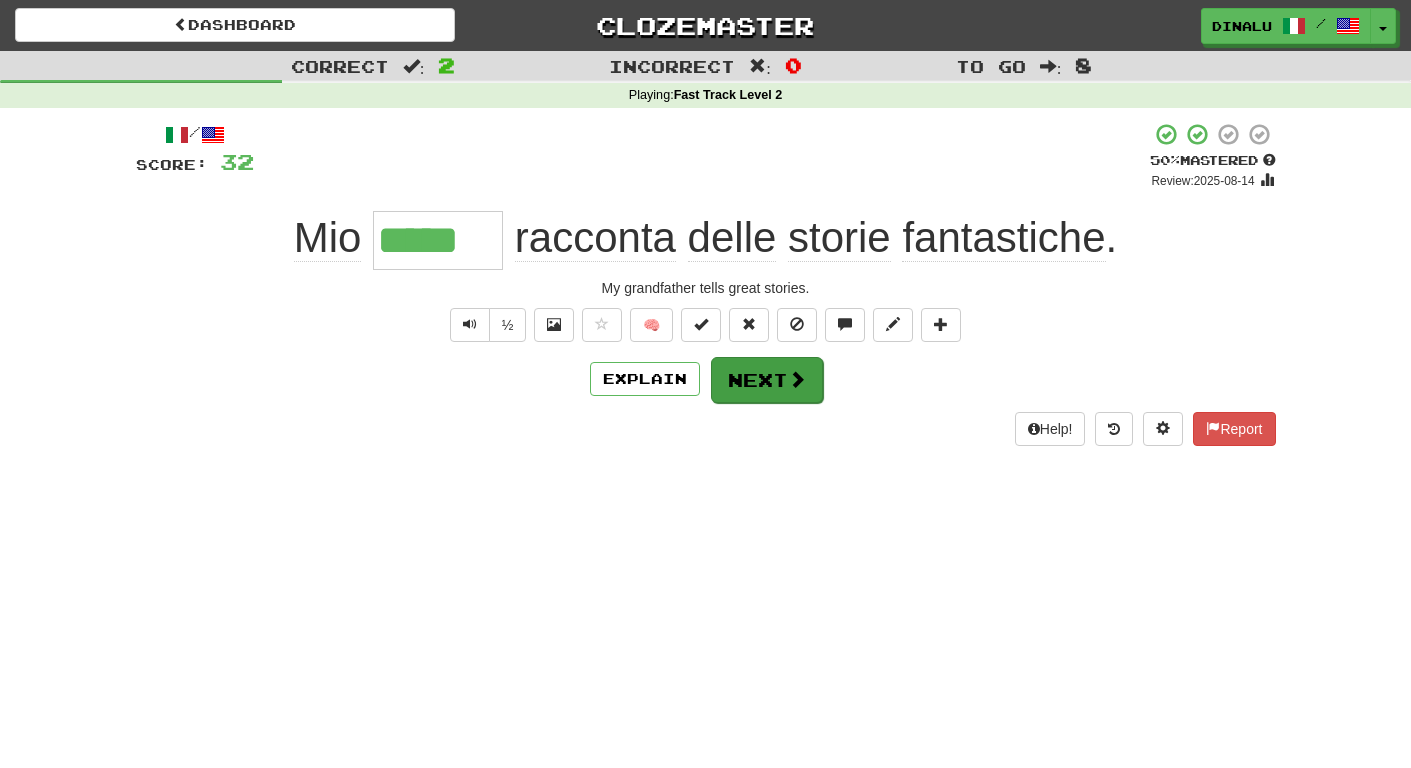 click at bounding box center [797, 379] 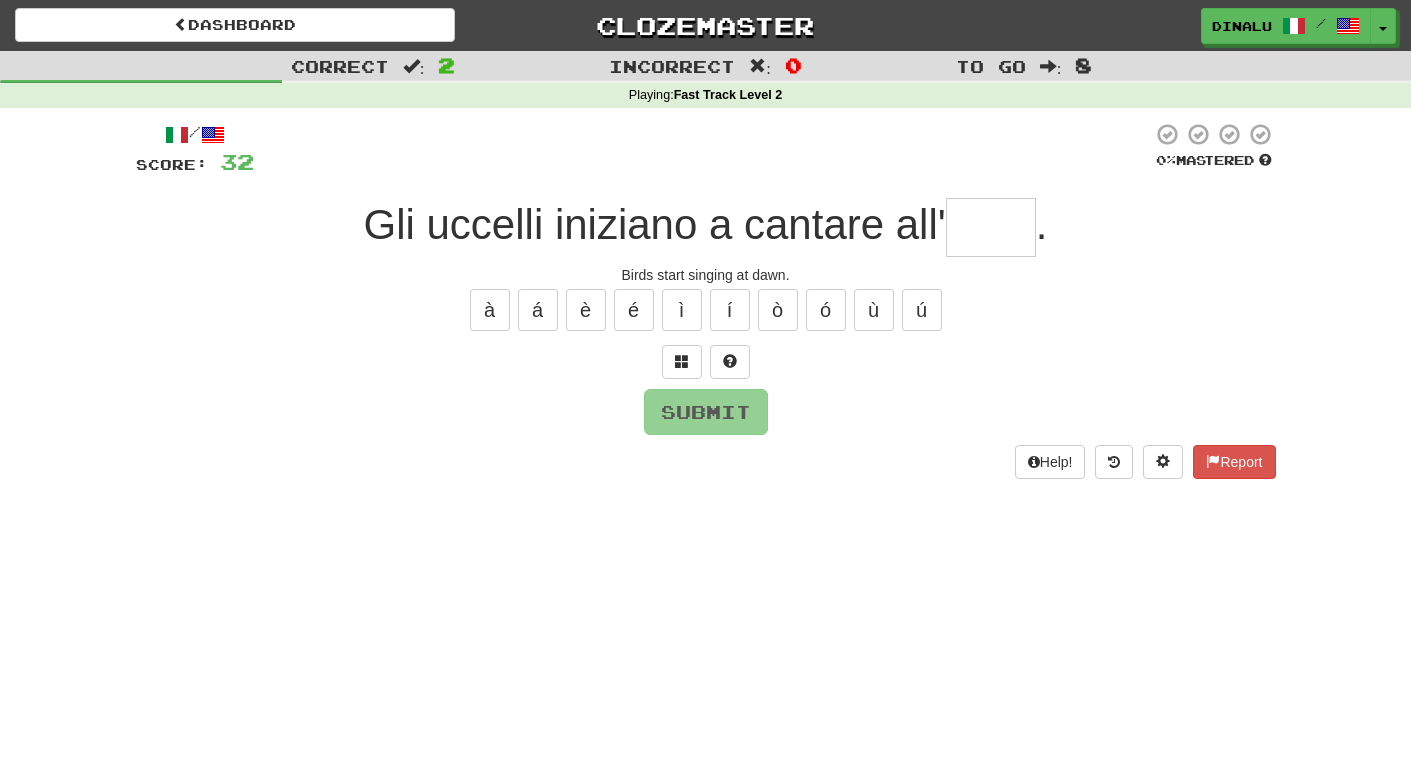 type on "*" 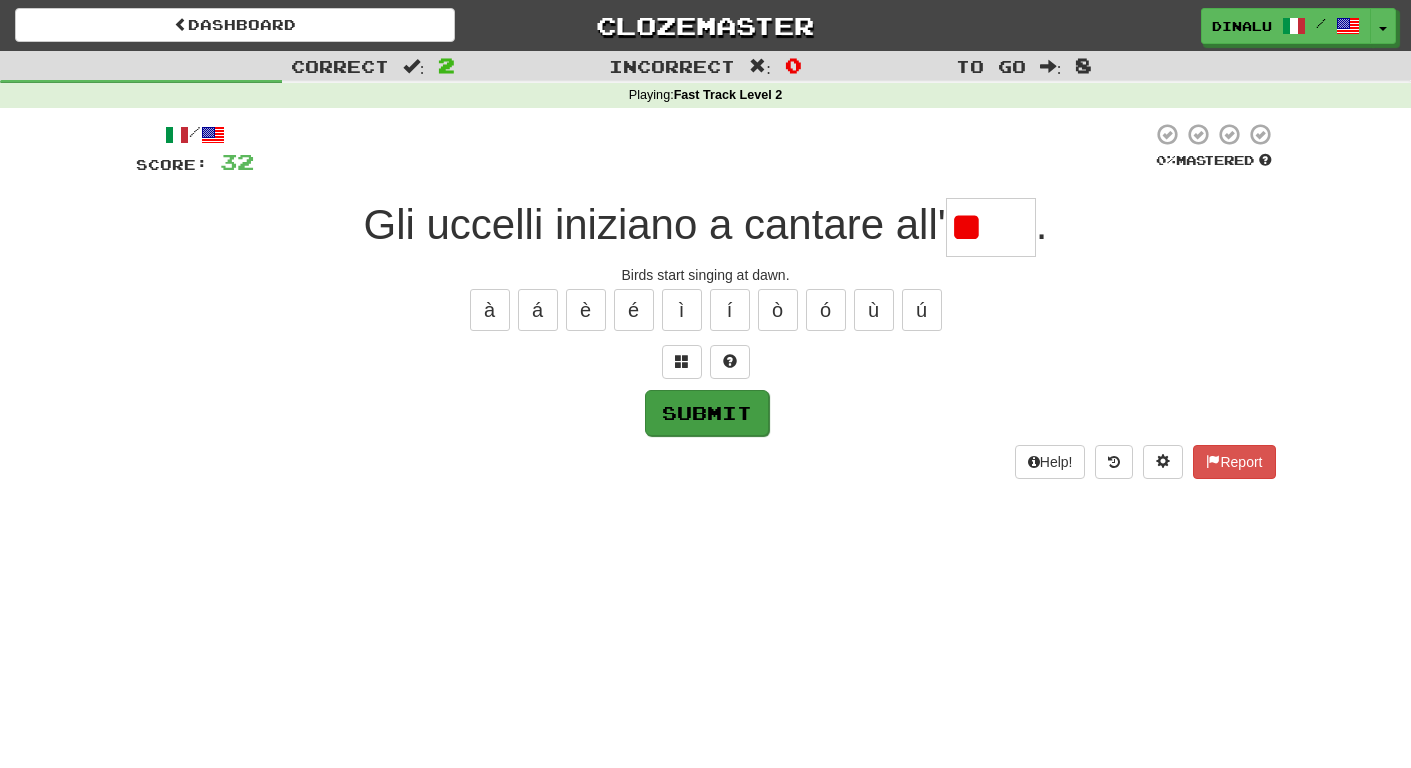 click on "Submit" at bounding box center [707, 413] 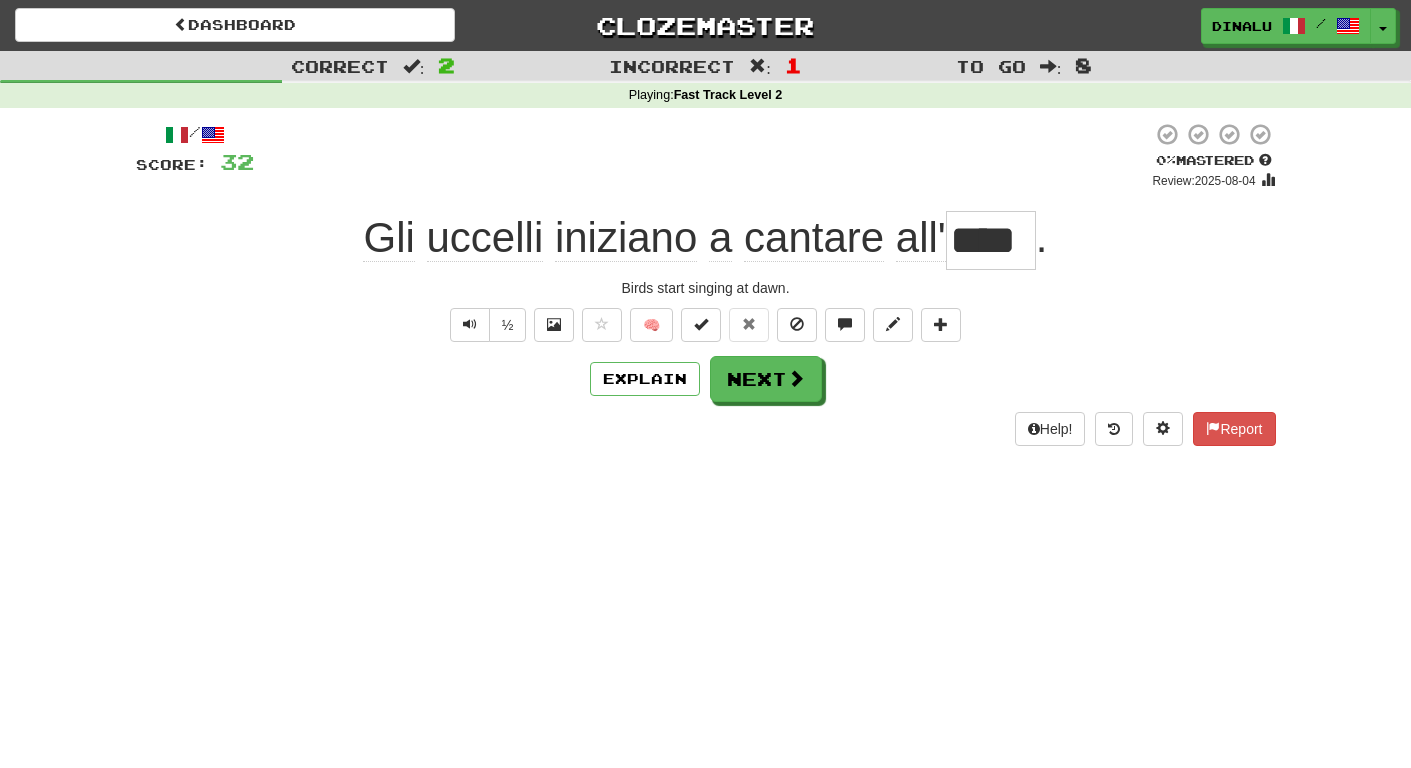 click on "Explain Next" at bounding box center (706, 379) 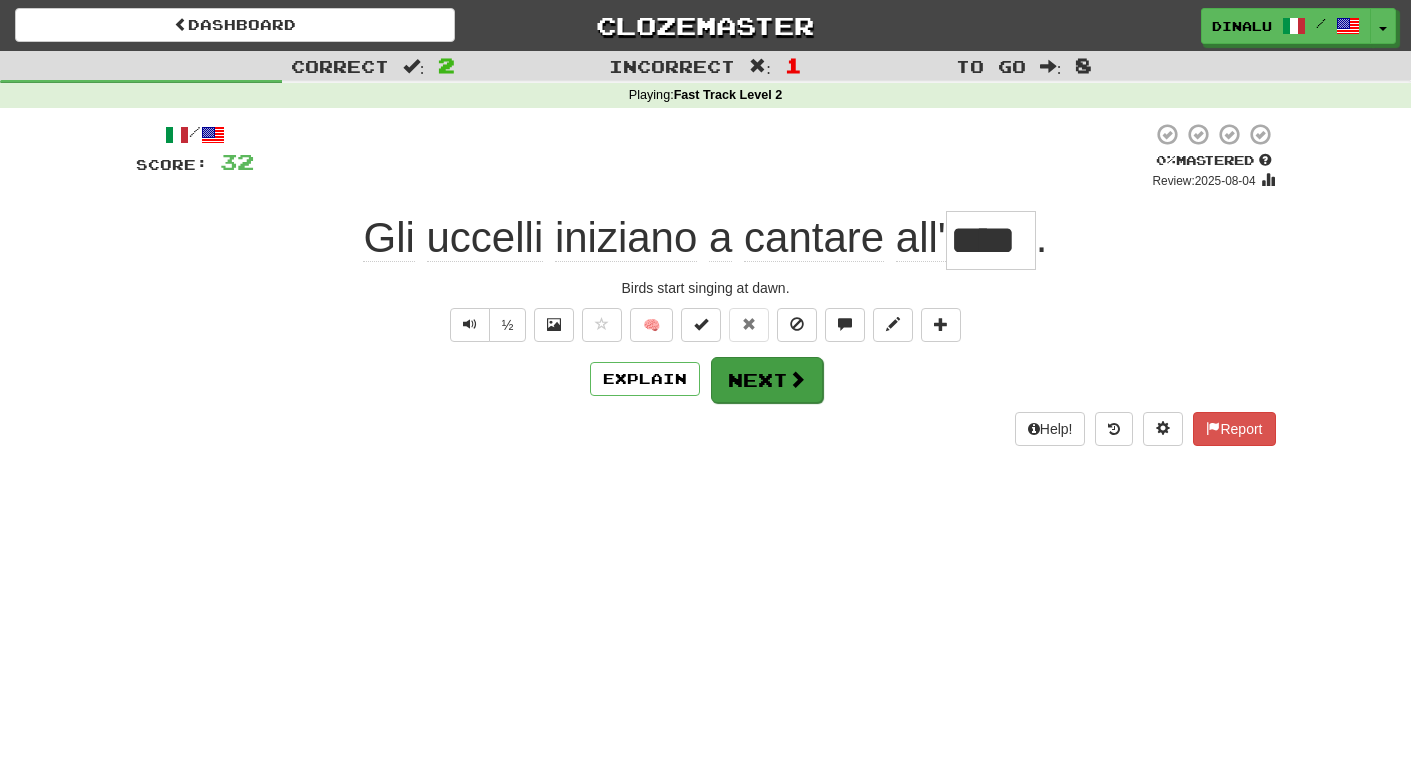 click on "Next" at bounding box center (767, 380) 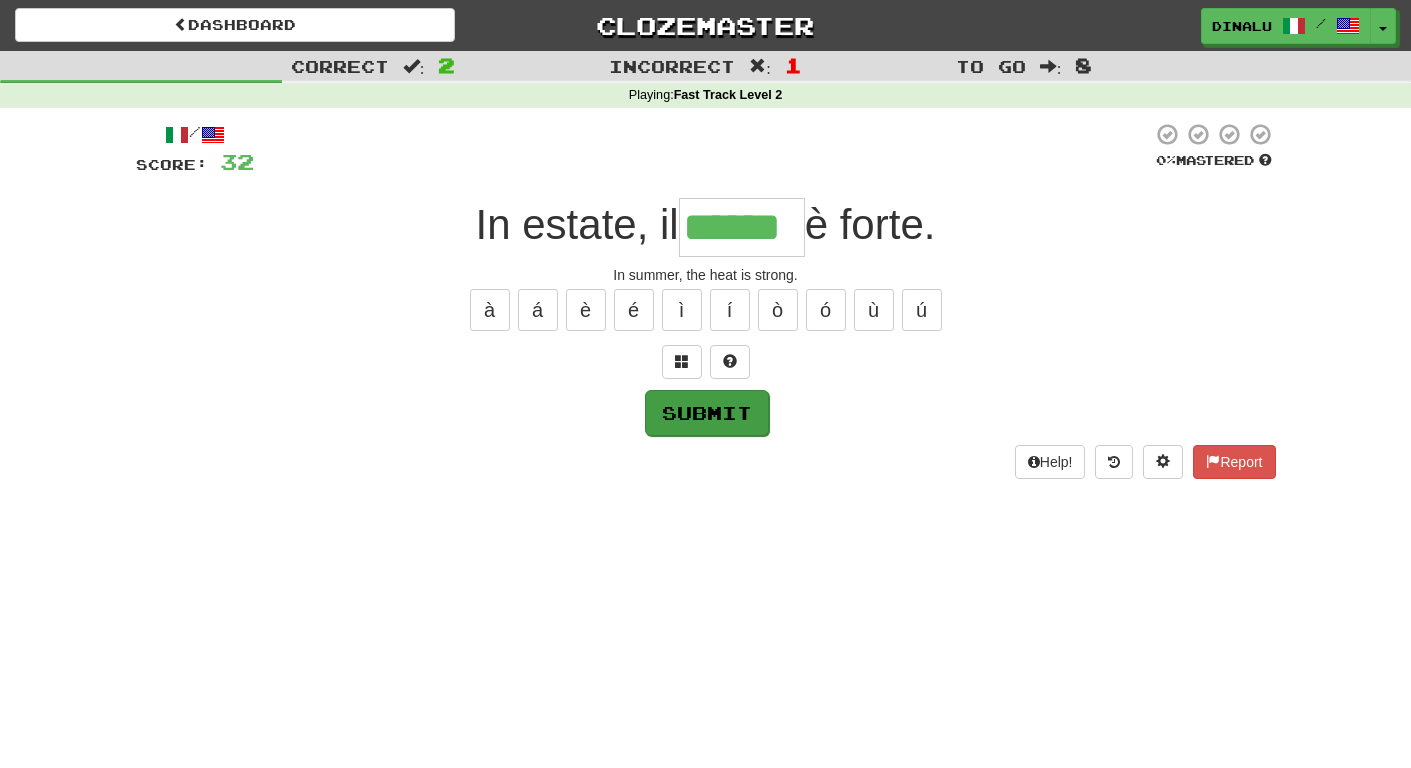 type on "******" 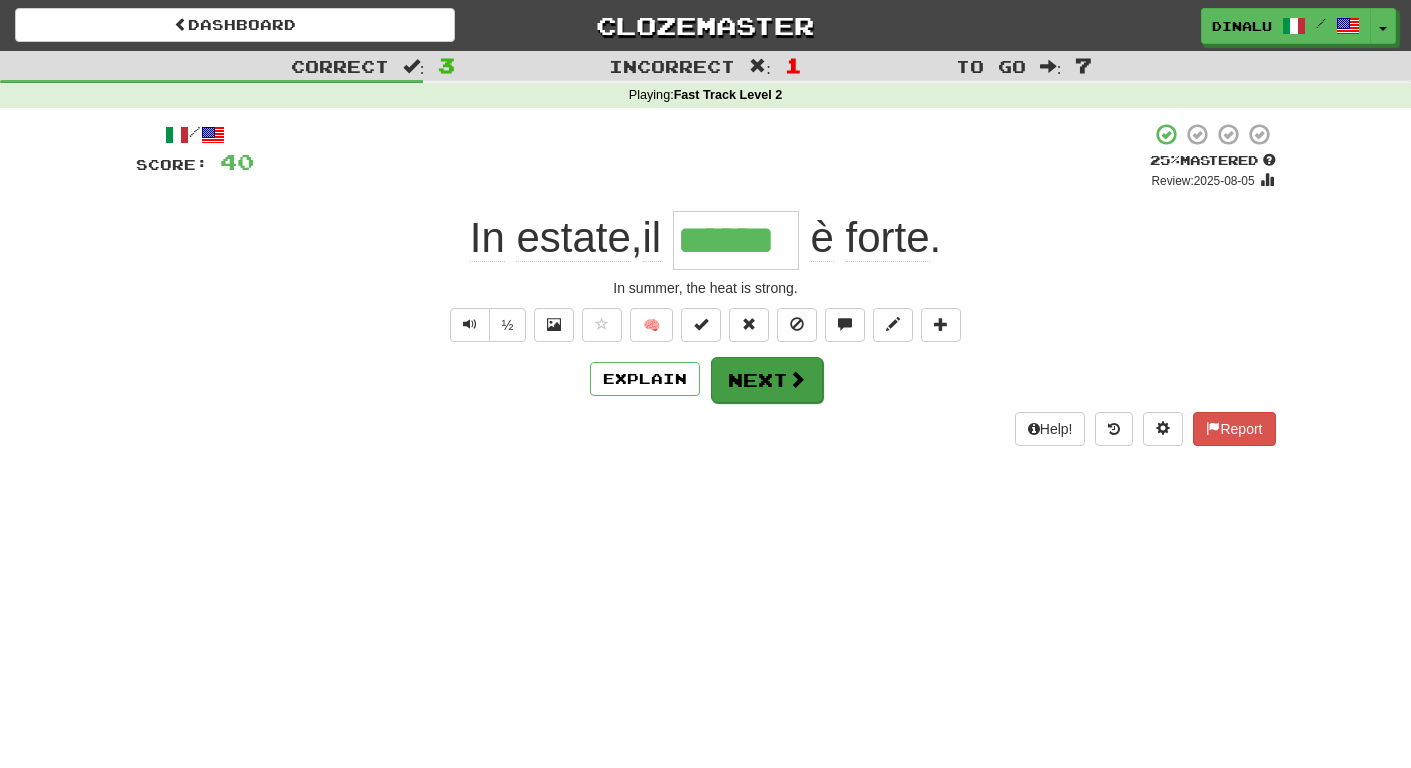 click on "Next" at bounding box center (767, 380) 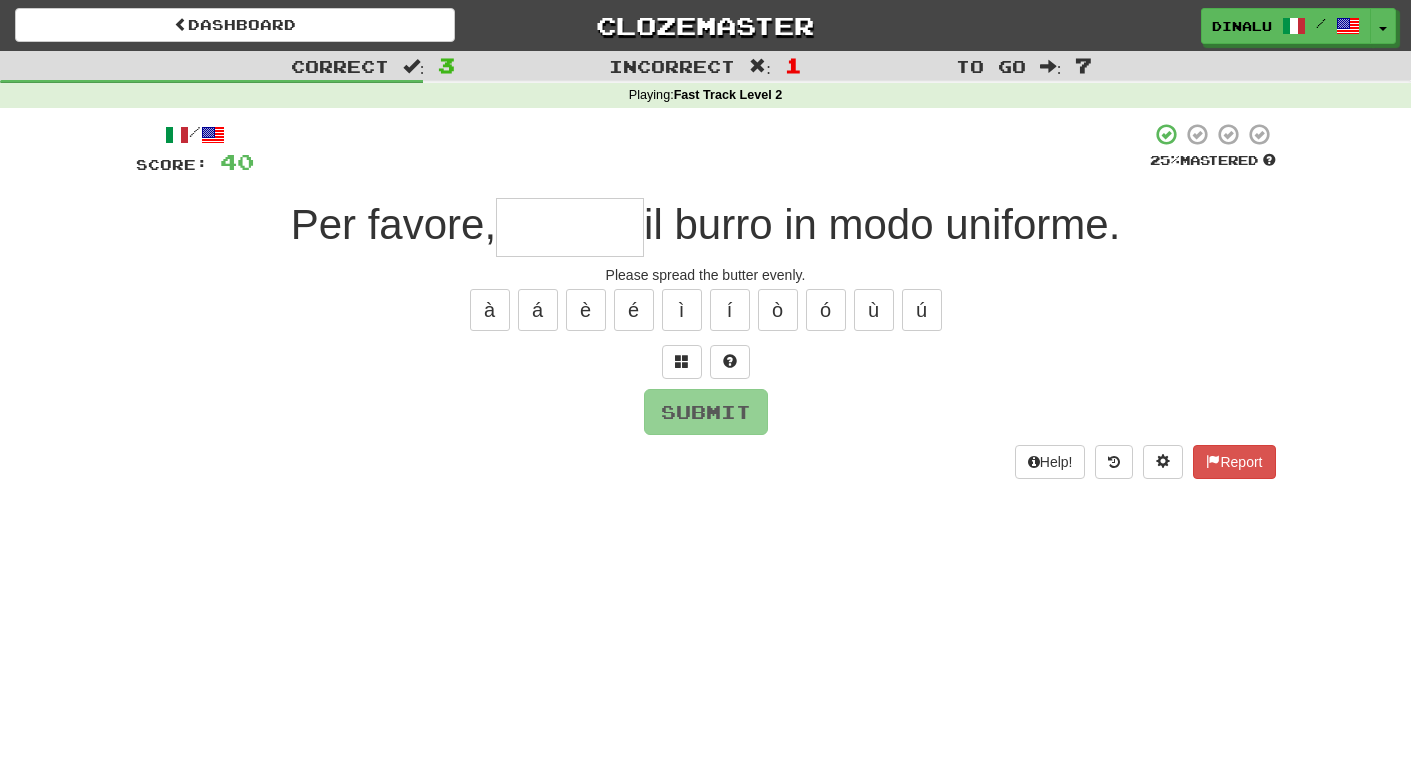 click on "Please spread the butter evenly." at bounding box center [706, 275] 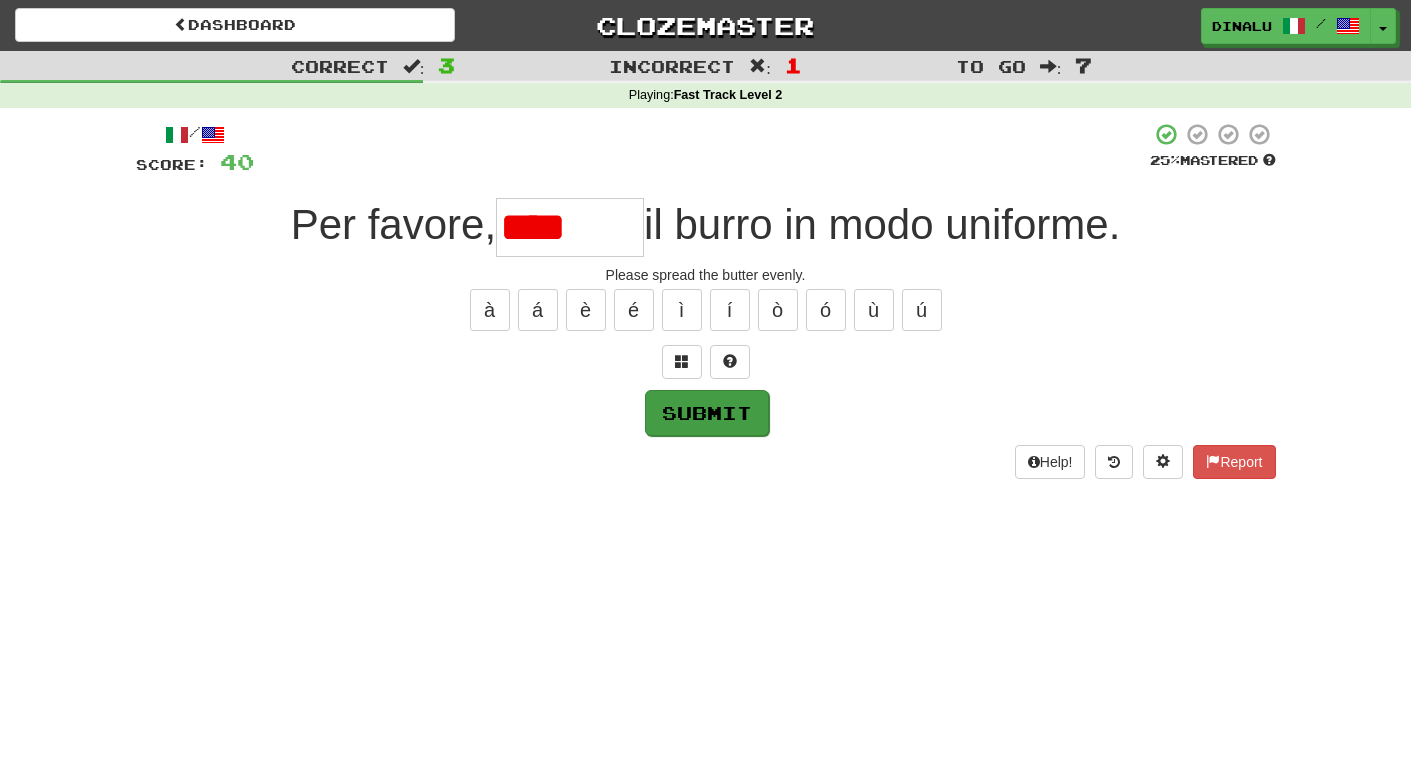 click on "Submit" at bounding box center (707, 413) 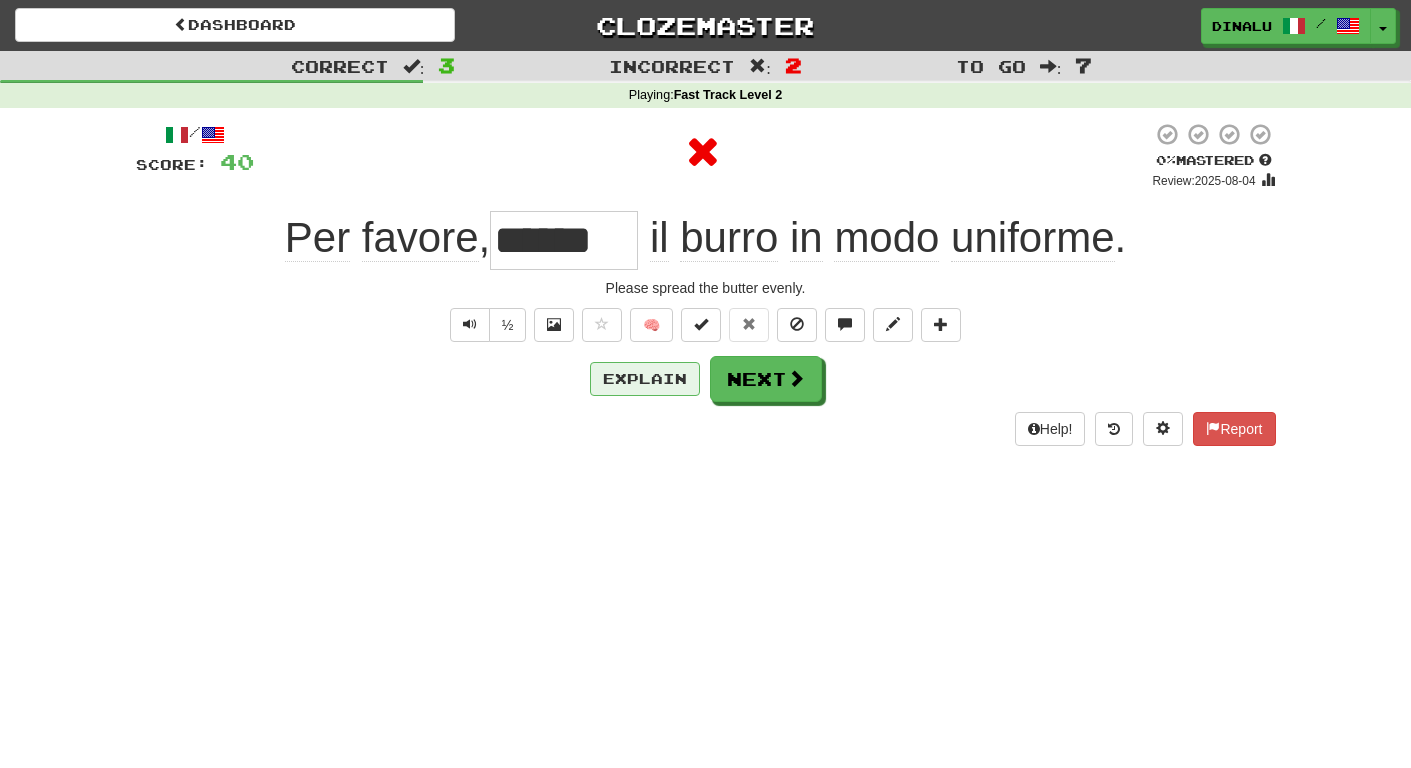 click on "Explain" at bounding box center (645, 379) 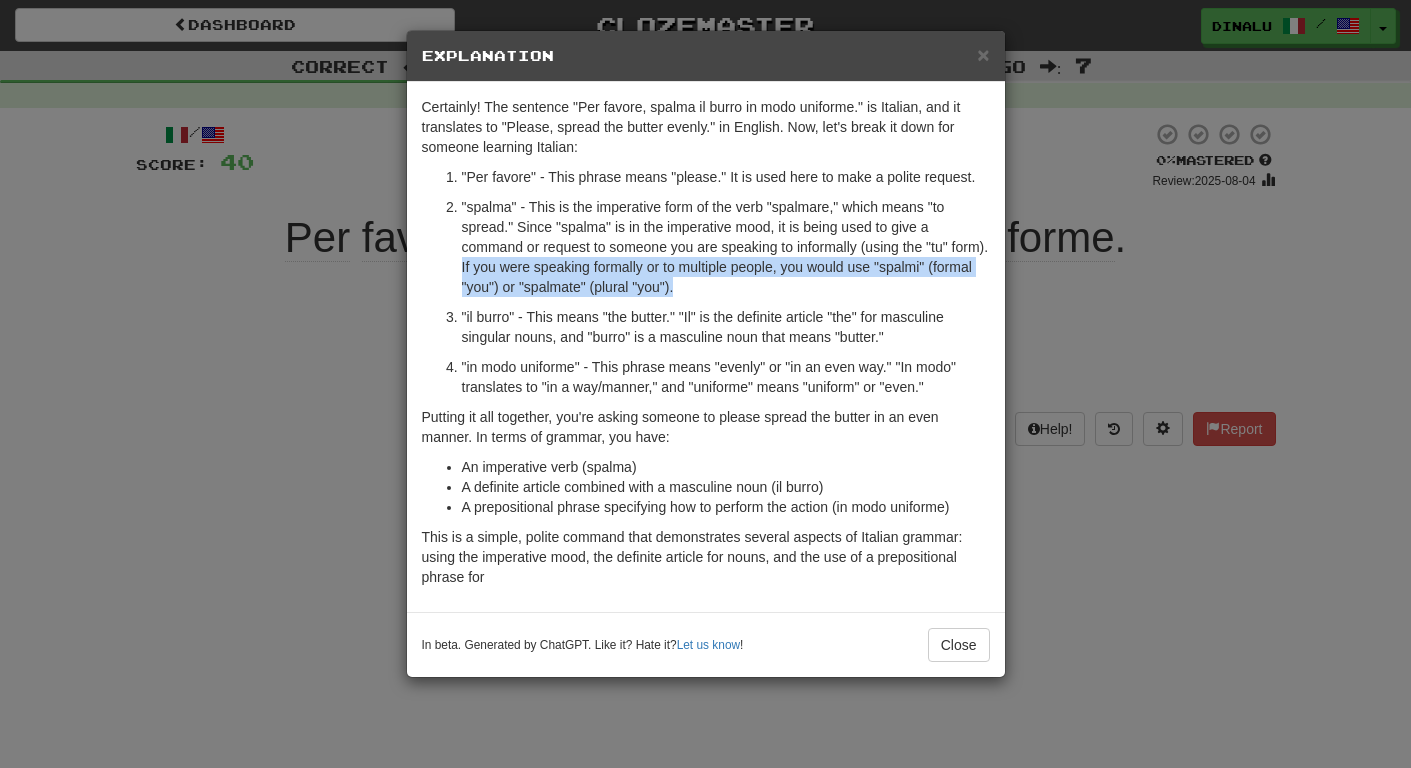 drag, startPoint x: 501, startPoint y: 267, endPoint x: 744, endPoint y: 291, distance: 244.18231 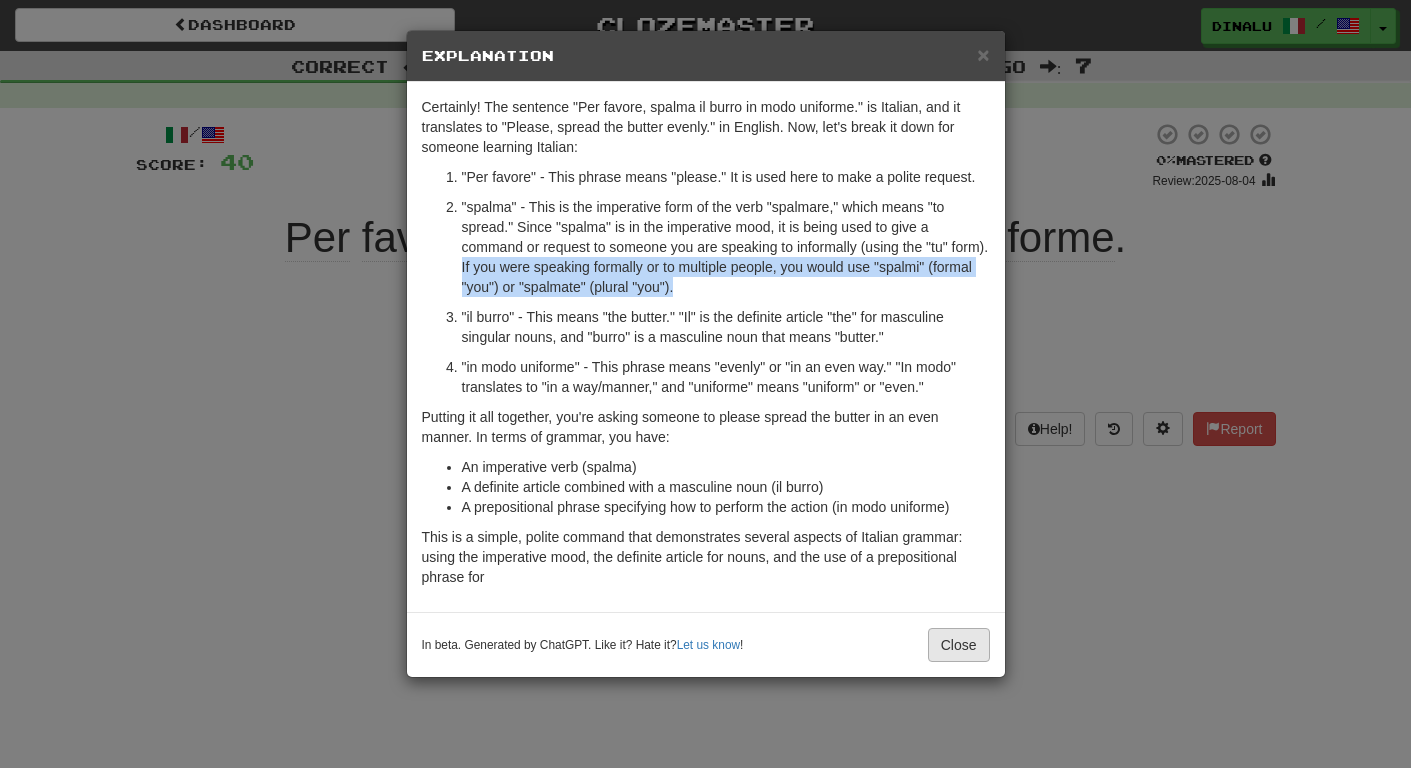 click on "Close" at bounding box center [959, 645] 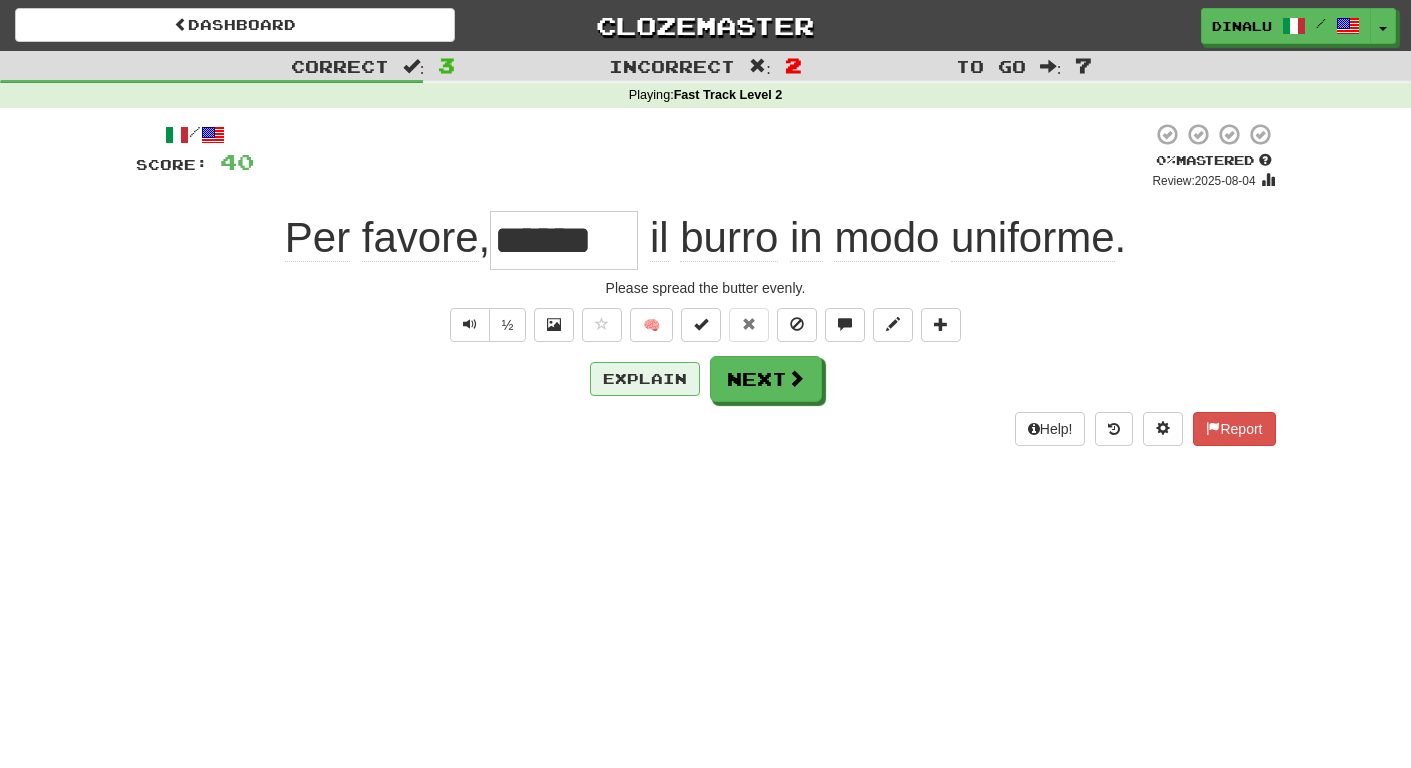 click on "Explain" at bounding box center [645, 379] 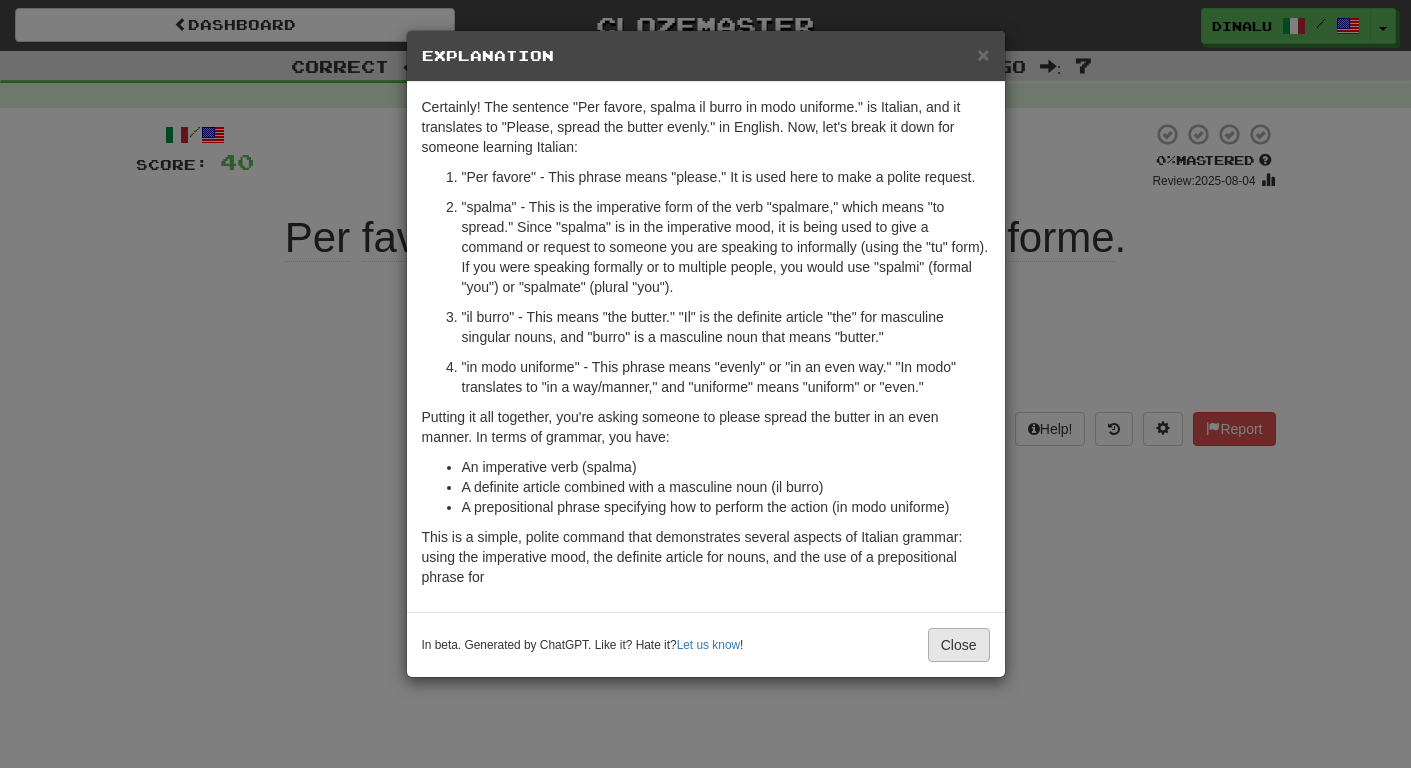 click on "Close" at bounding box center (959, 645) 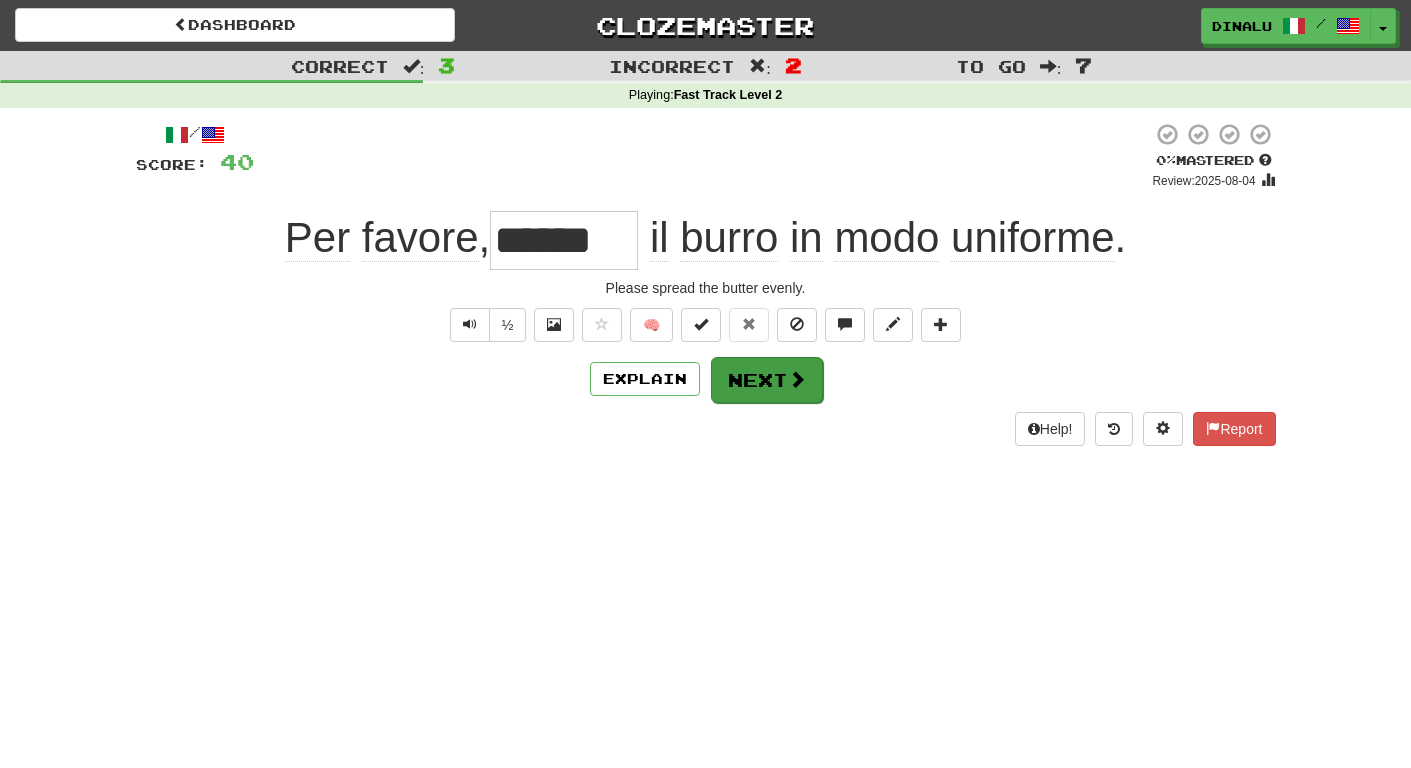 click on "Next" at bounding box center (767, 380) 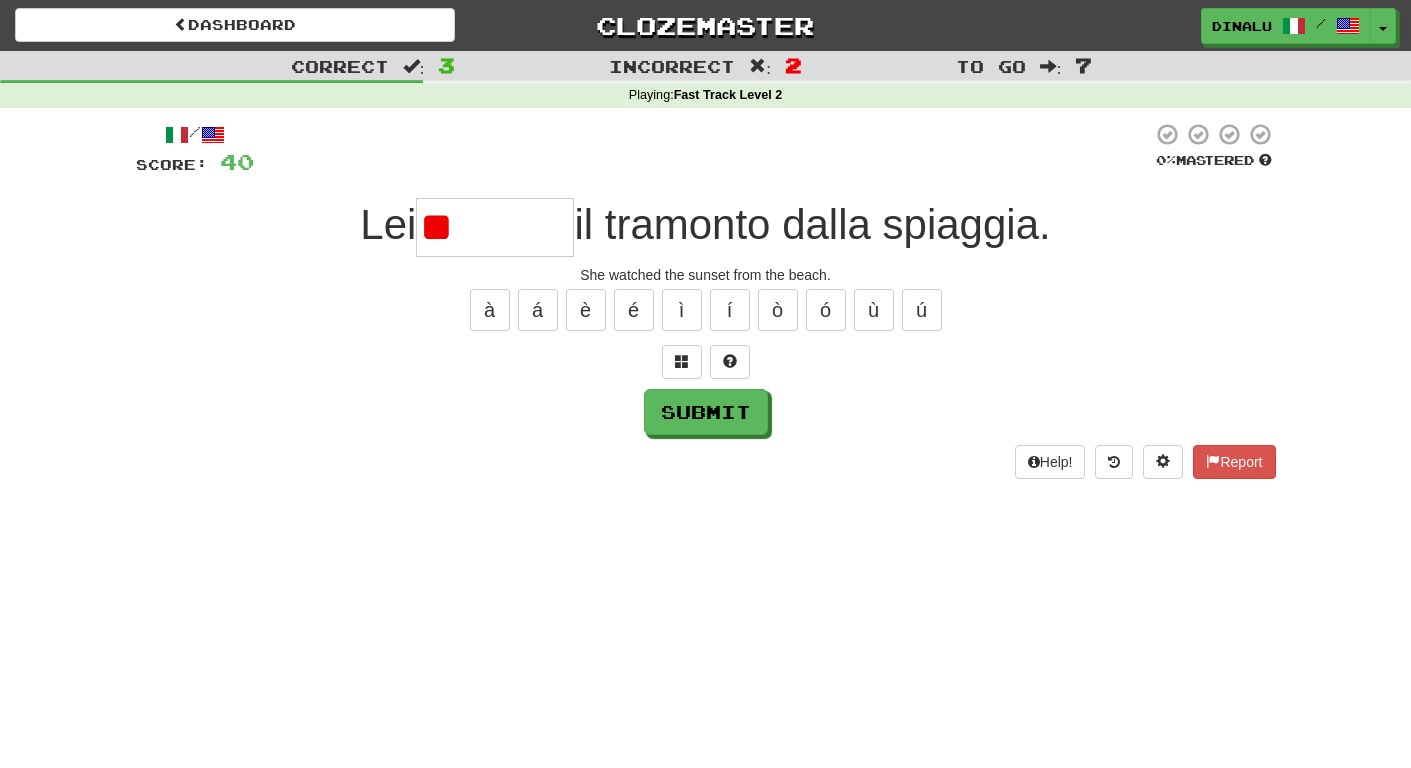 type on "*" 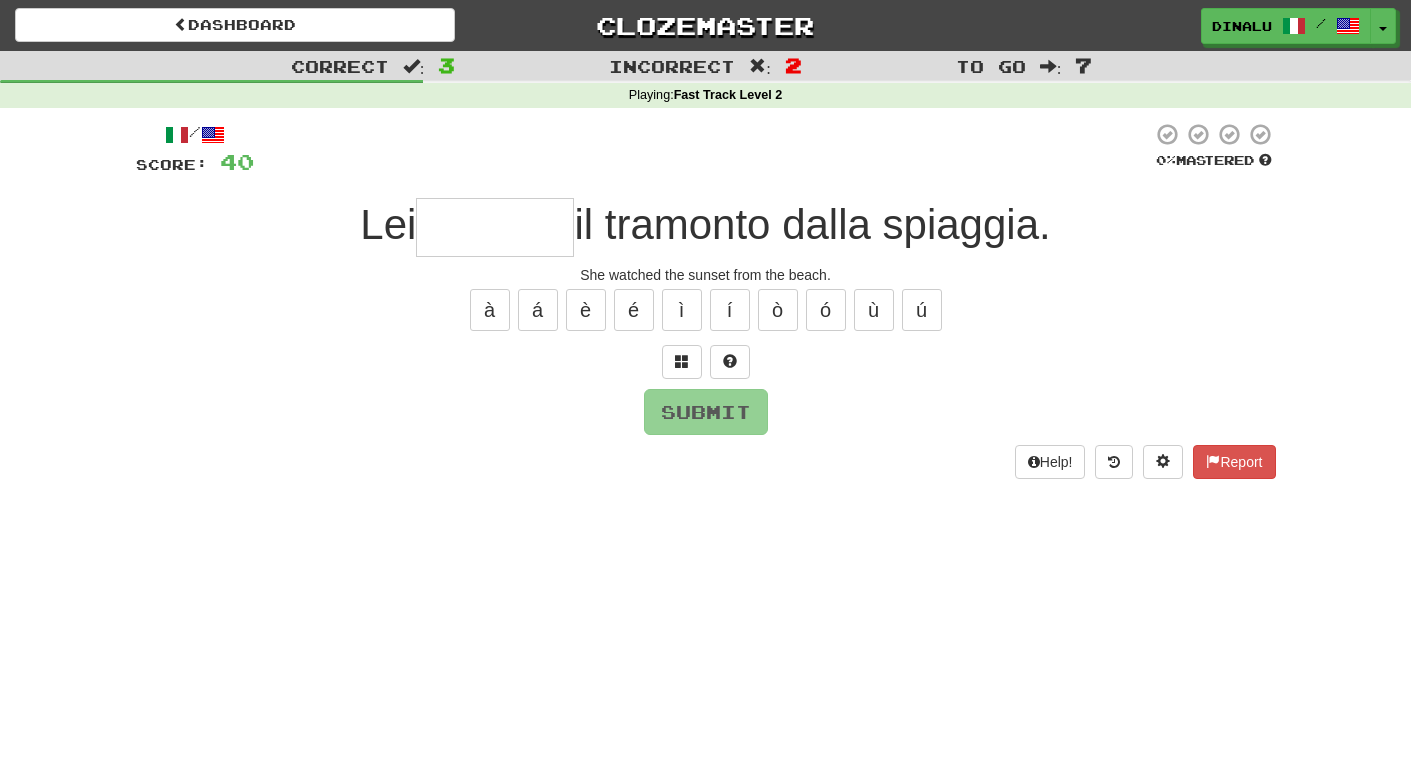 type on "*" 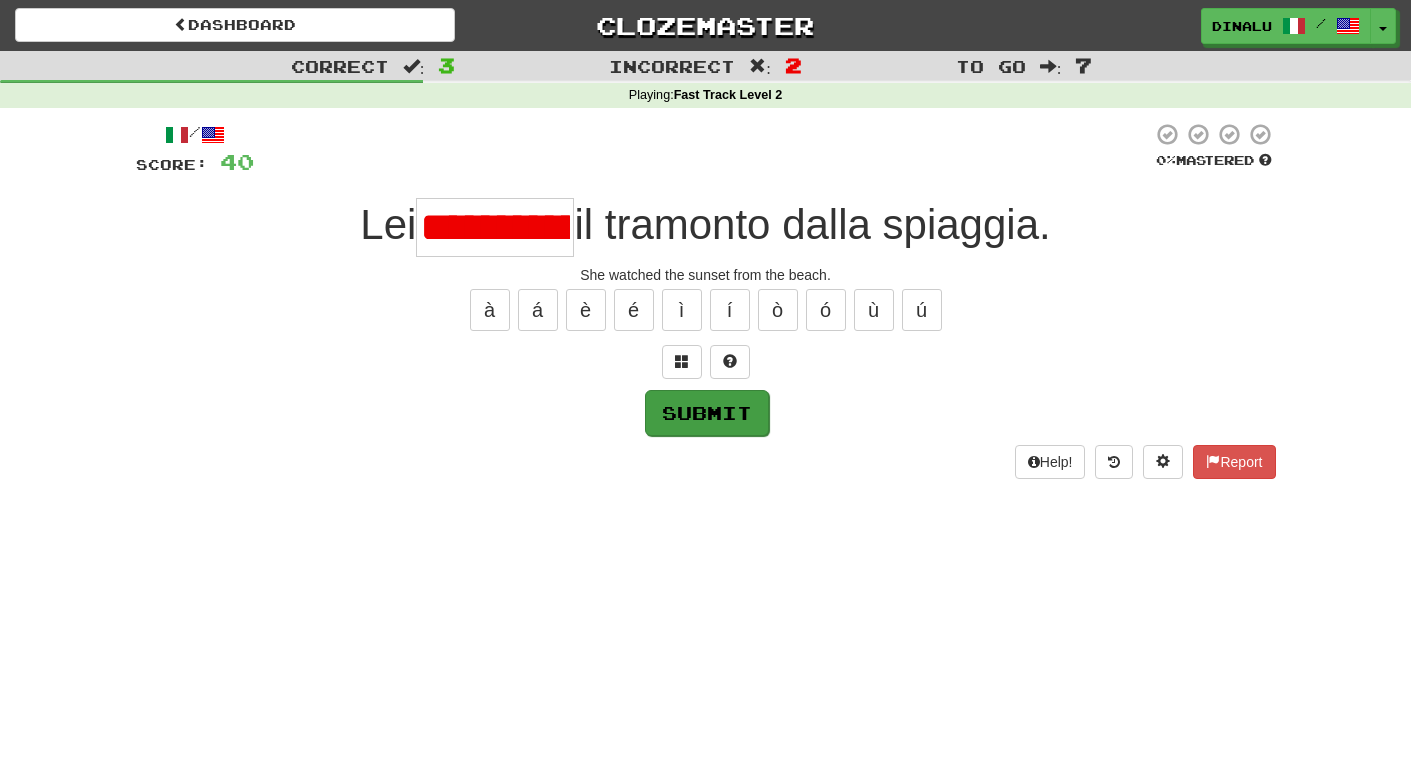 click on "Submit" at bounding box center [707, 413] 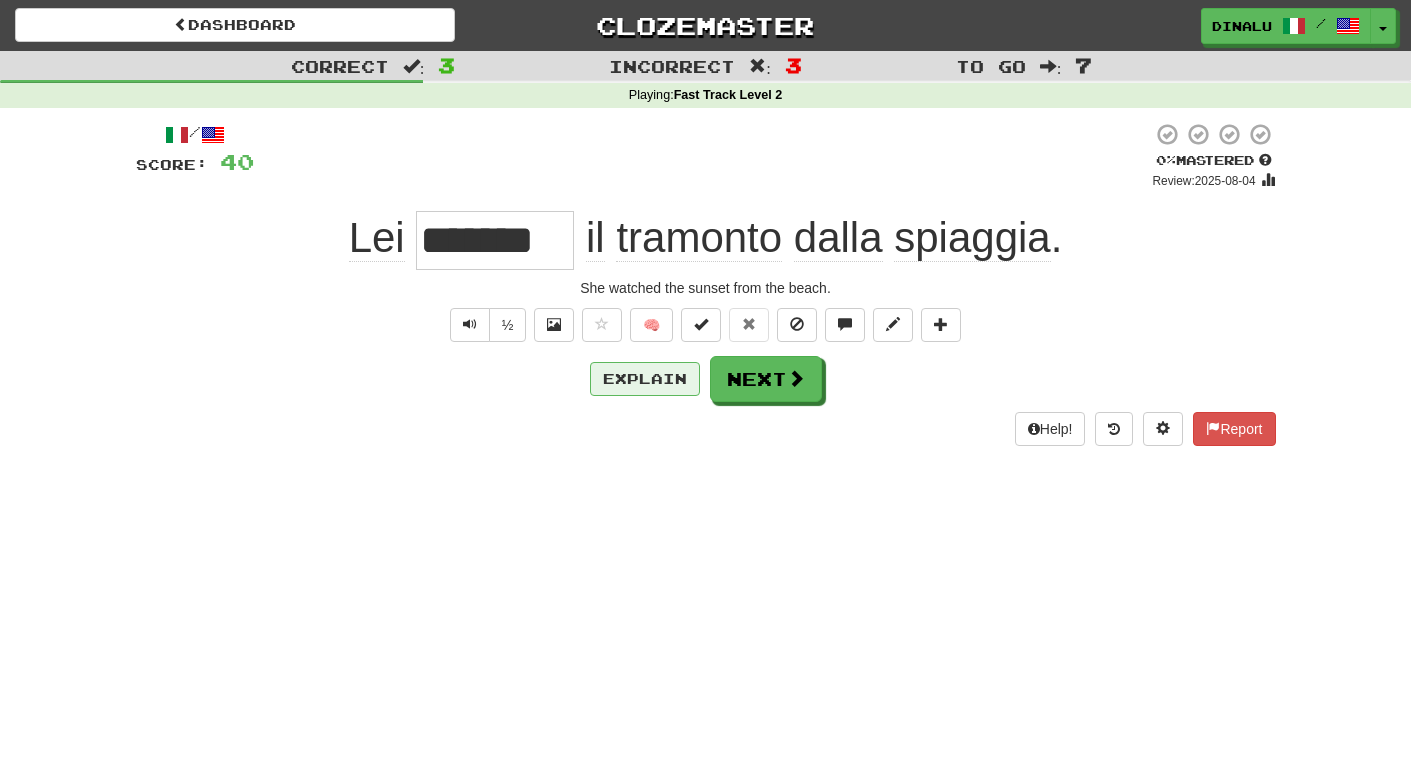 click on "Explain" at bounding box center [645, 379] 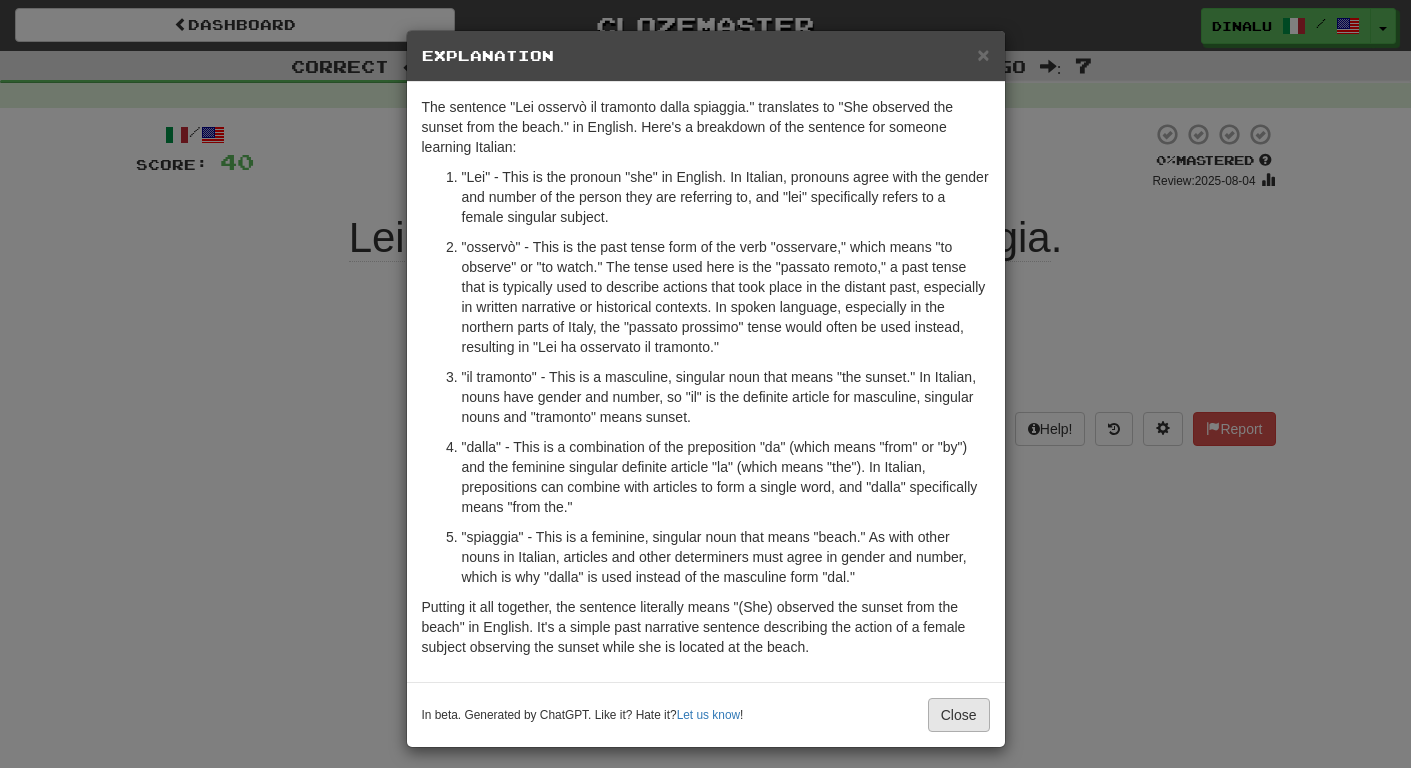 click on "Close" at bounding box center (959, 715) 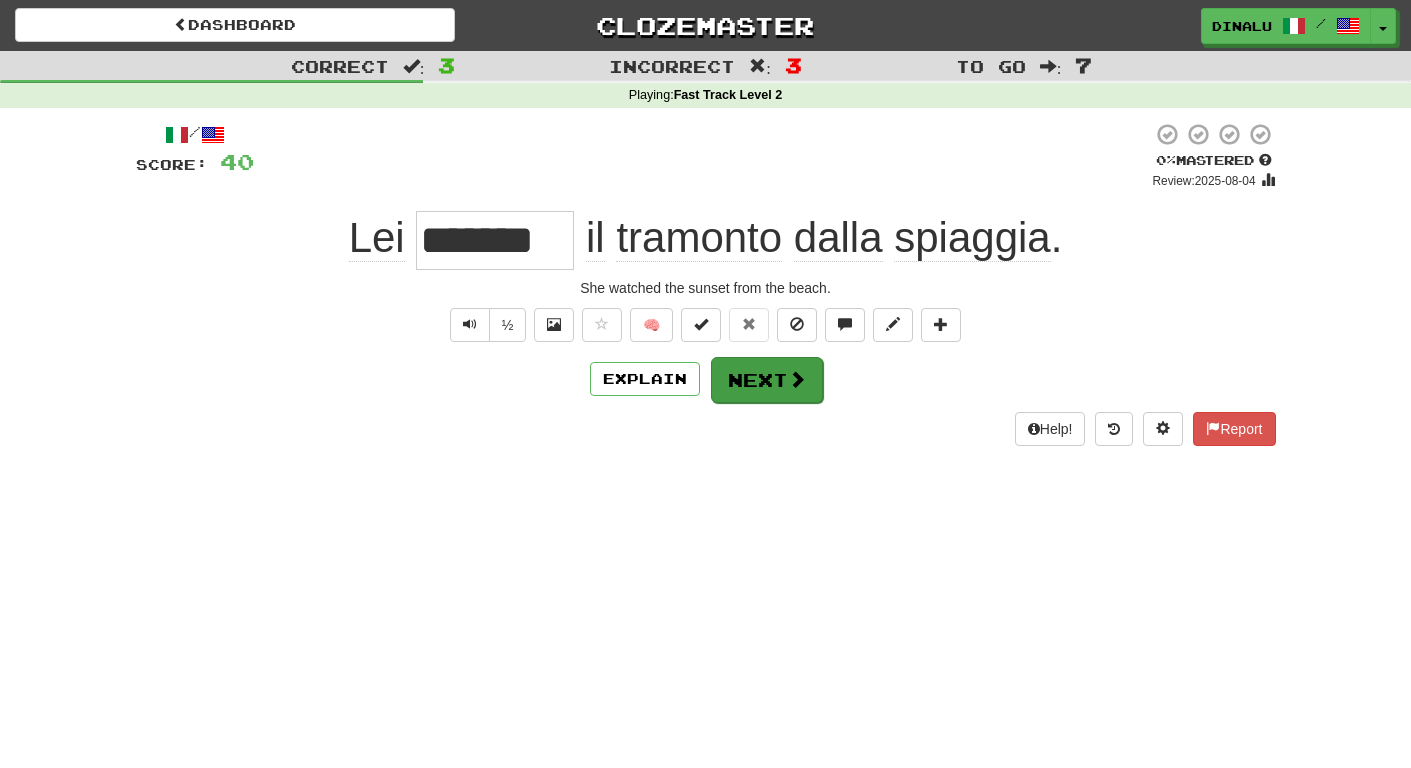 click on "Next" at bounding box center [767, 380] 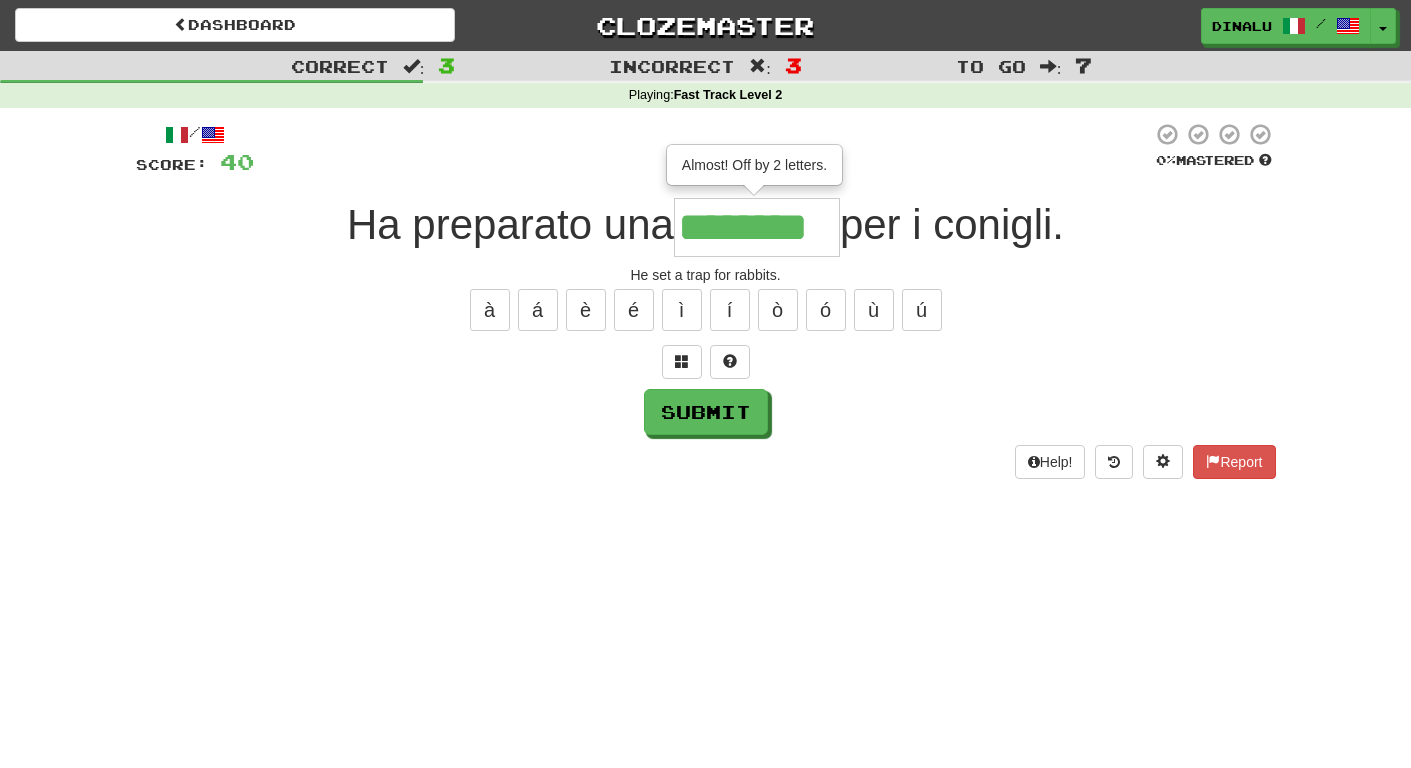 type on "********" 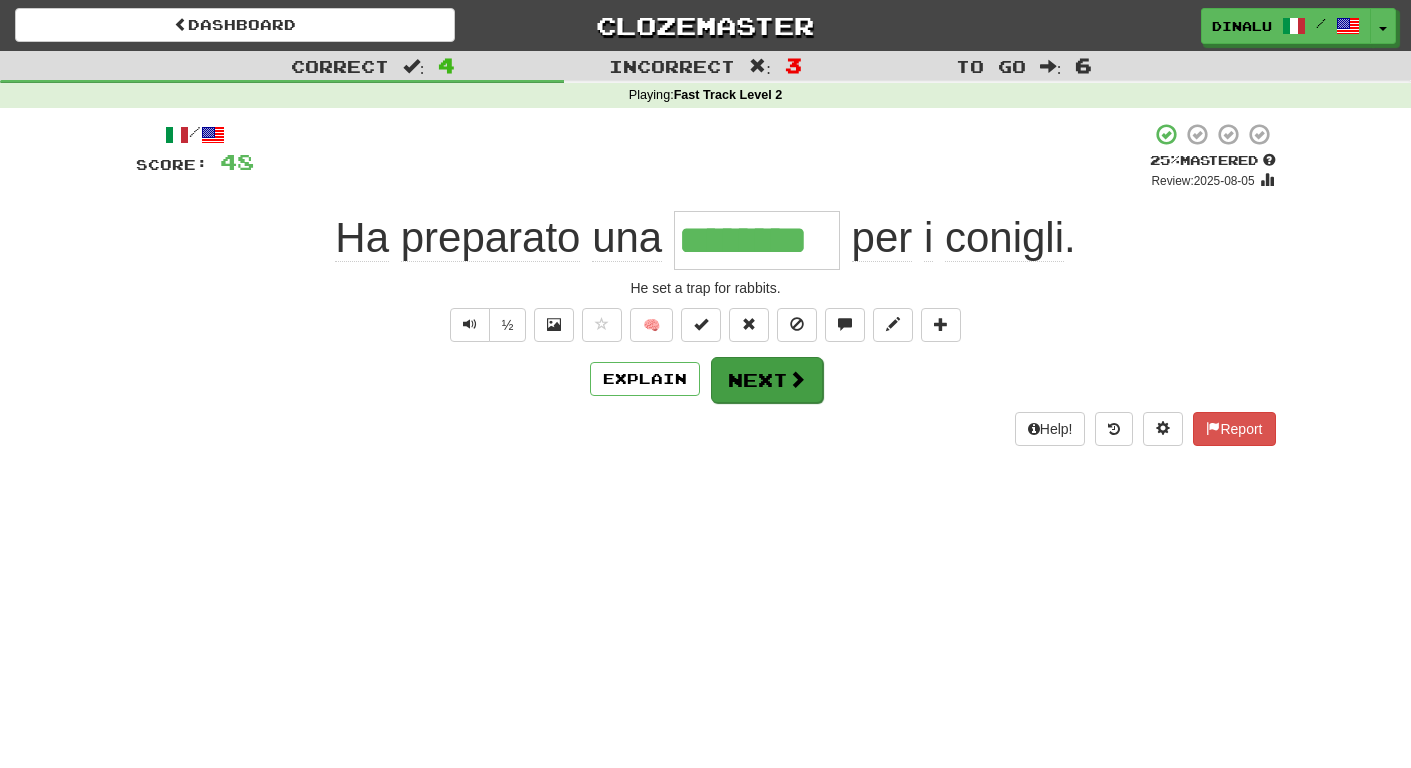 click on "Next" at bounding box center (767, 380) 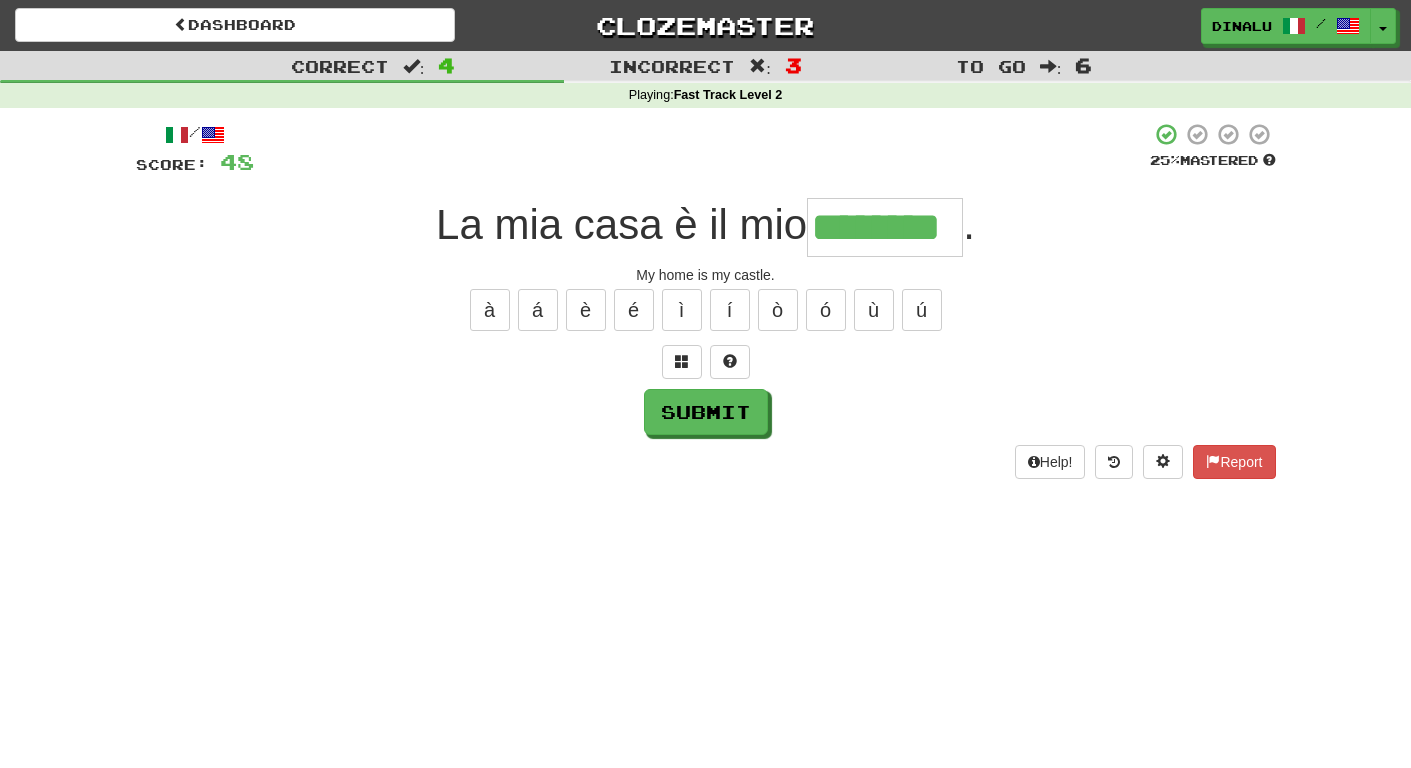 type on "********" 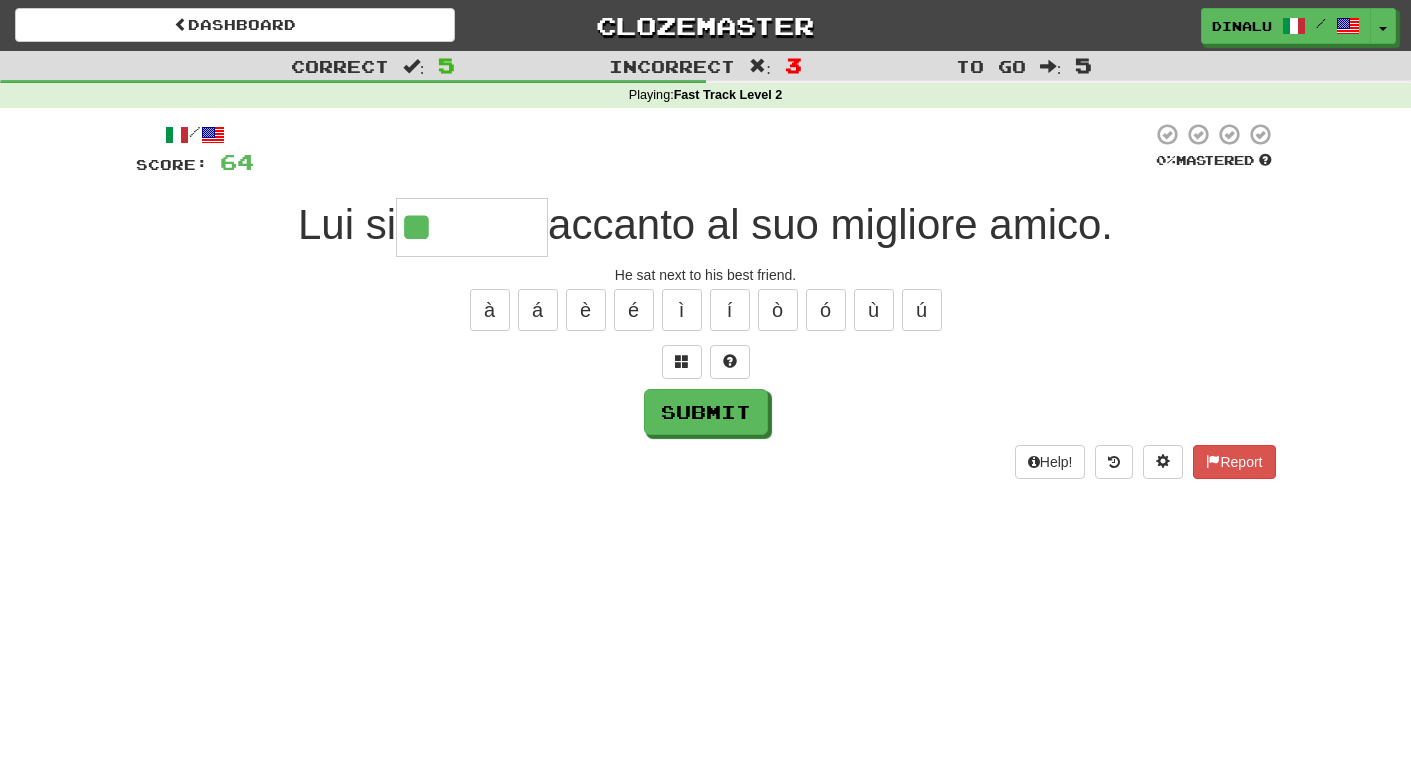 type on "*" 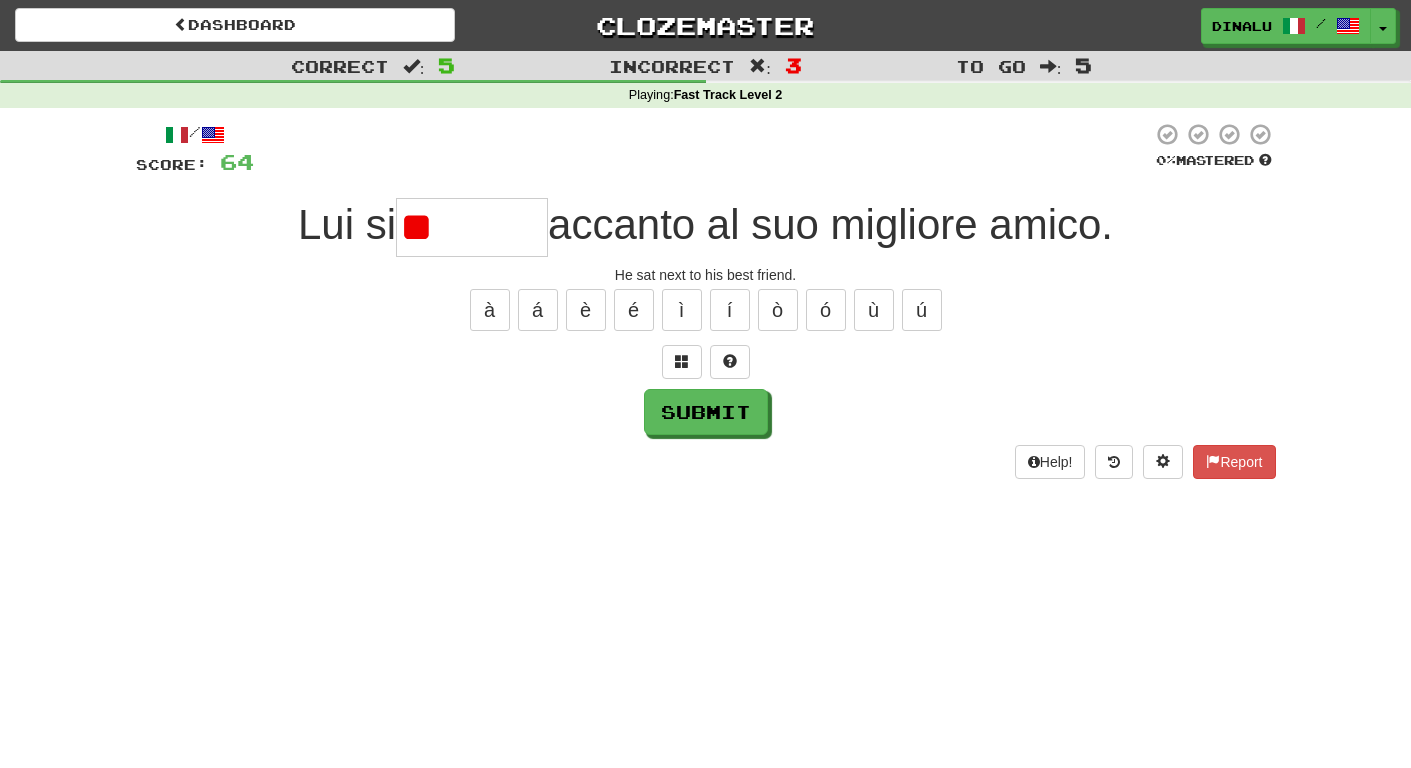 type on "*" 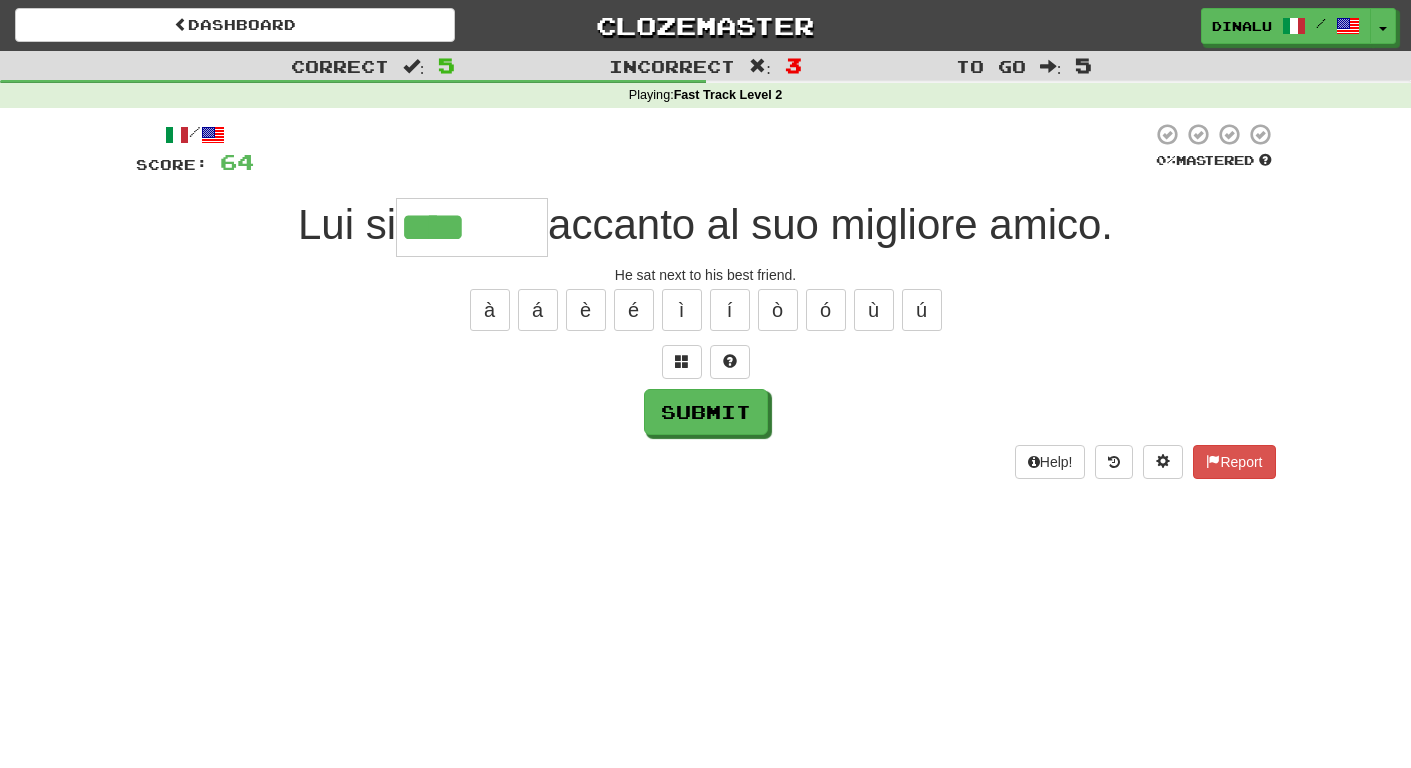 type on "*******" 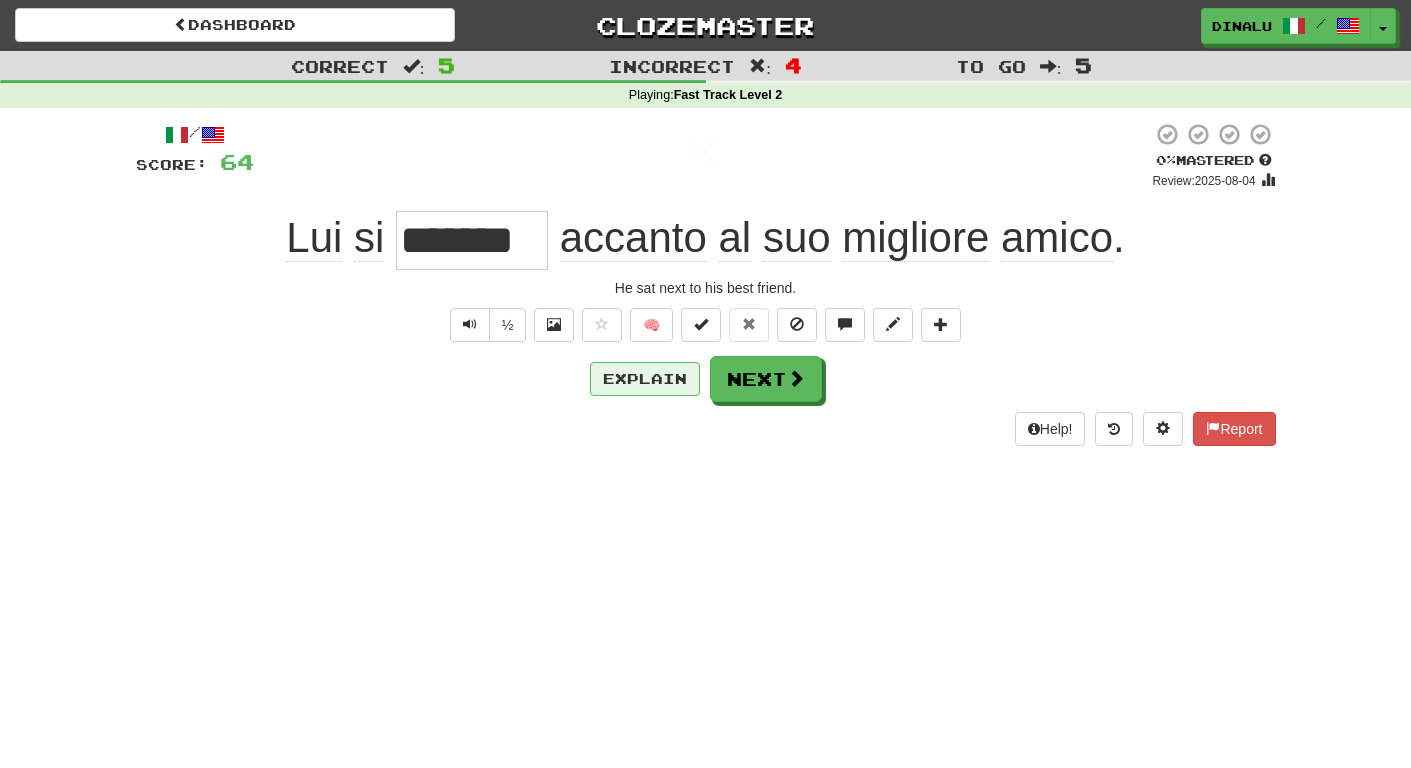 click on "Explain" at bounding box center [645, 379] 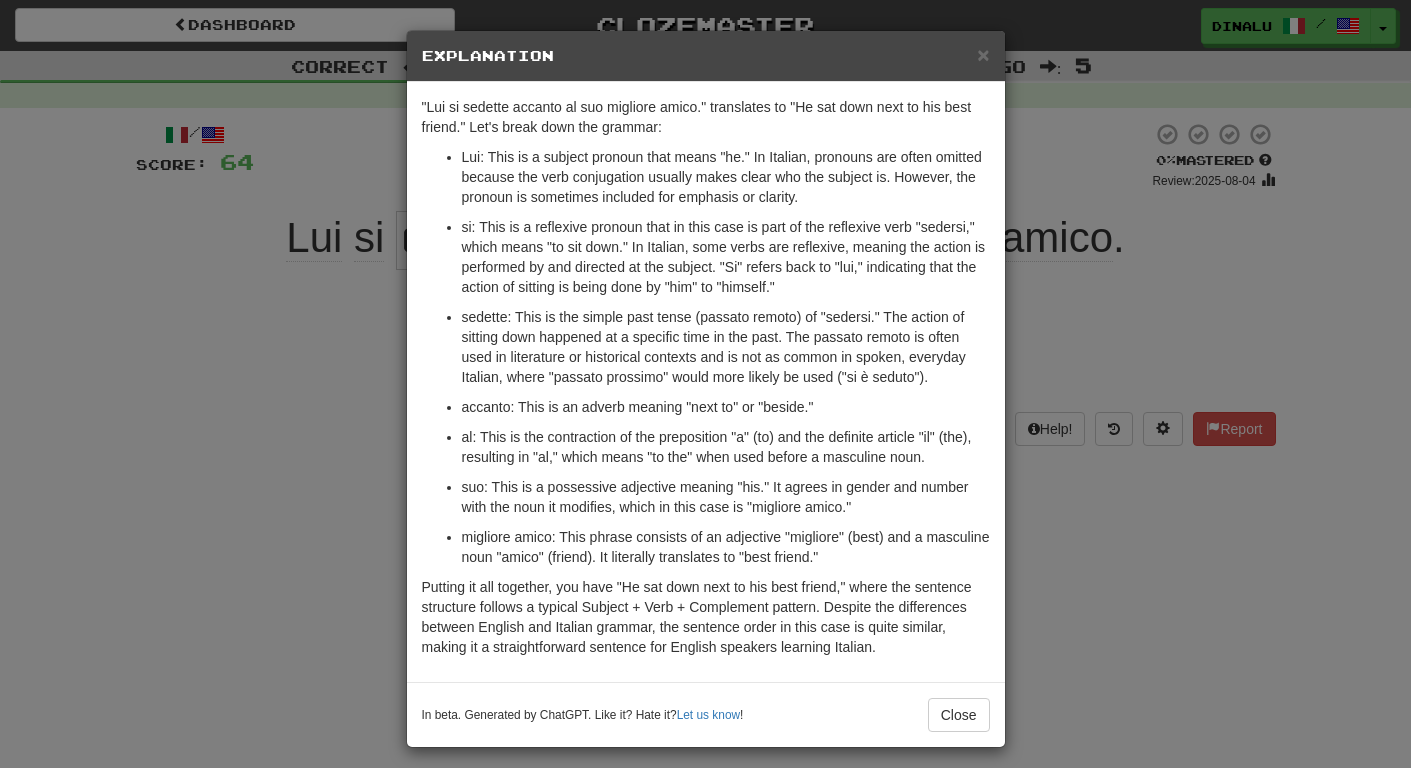 click on "× Explanation "Lui si sedette accanto al suo migliore amico." translates to "He sat down next to his best friend." Let's break down the grammar:
Lui: This is a subject pronoun that means "he." In Italian, pronouns are often omitted because the verb conjugation usually makes clear who the subject is. However, the pronoun is sometimes included for emphasis or clarity.
si: This is a reflexive pronoun that in this case is part of the reflexive verb "sedersi," which means "to sit down." In Italian, some verbs are reflexive, meaning the action is performed by and directed at the subject. "Si" refers back to "lui," indicating that the action of sitting is being done by "him" to "himself."
accanto: This is an adverb meaning "next to" or "beside."
al: This is the contraction of the preposition "a" (to) and the definite article "il" (the), resulting in "al," which means "to the" when used before a masculine noun.
In beta. Generated by ChatGPT. Like it? Hate it?  ! Close" at bounding box center [705, 384] 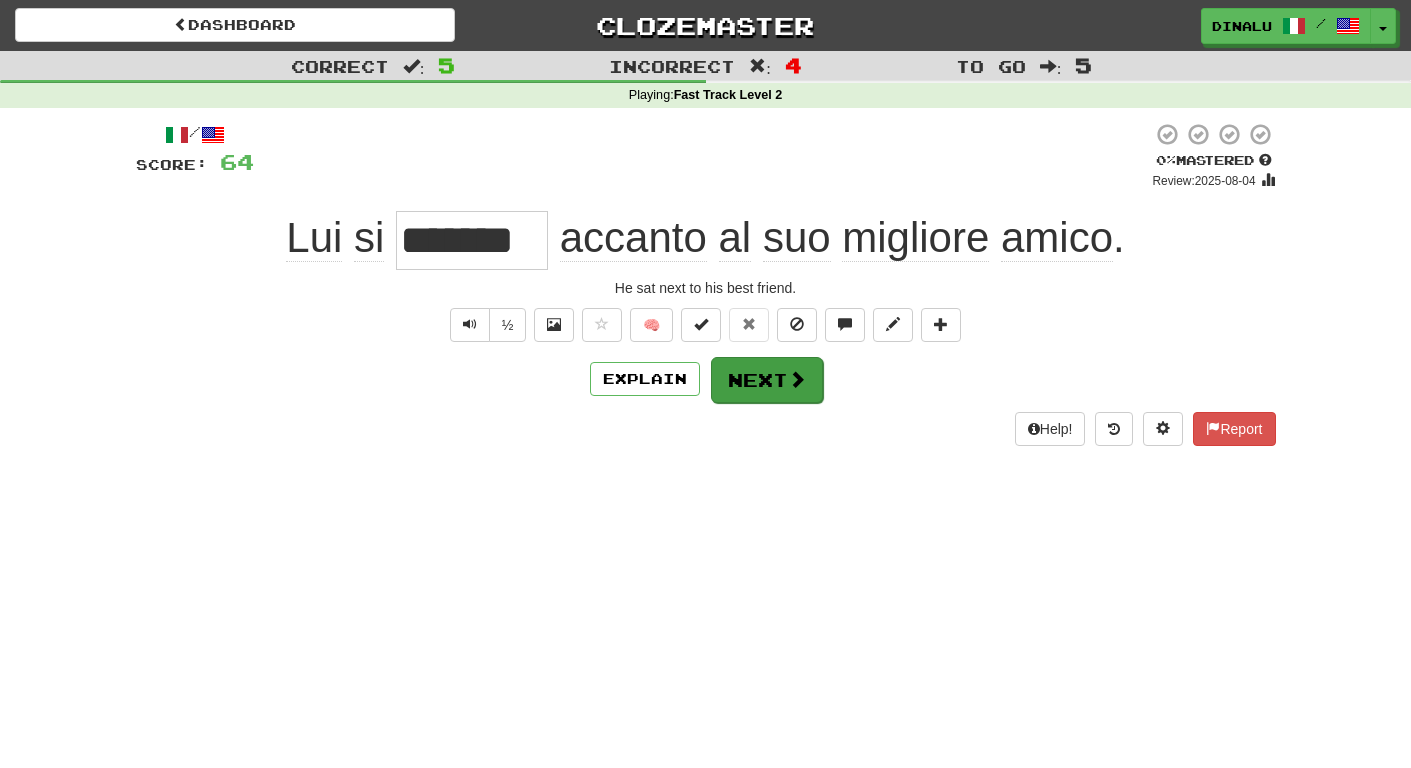 click on "Next" at bounding box center [767, 380] 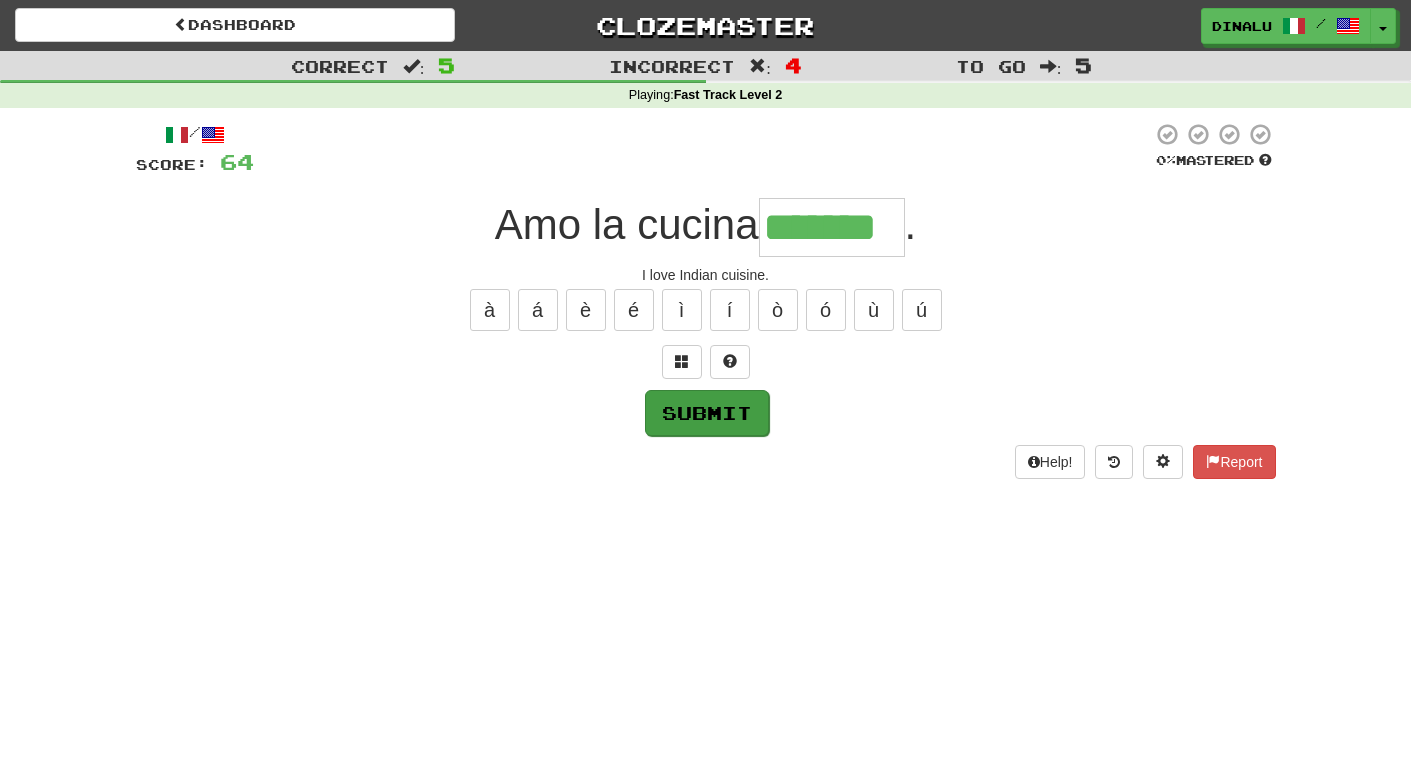 type on "*******" 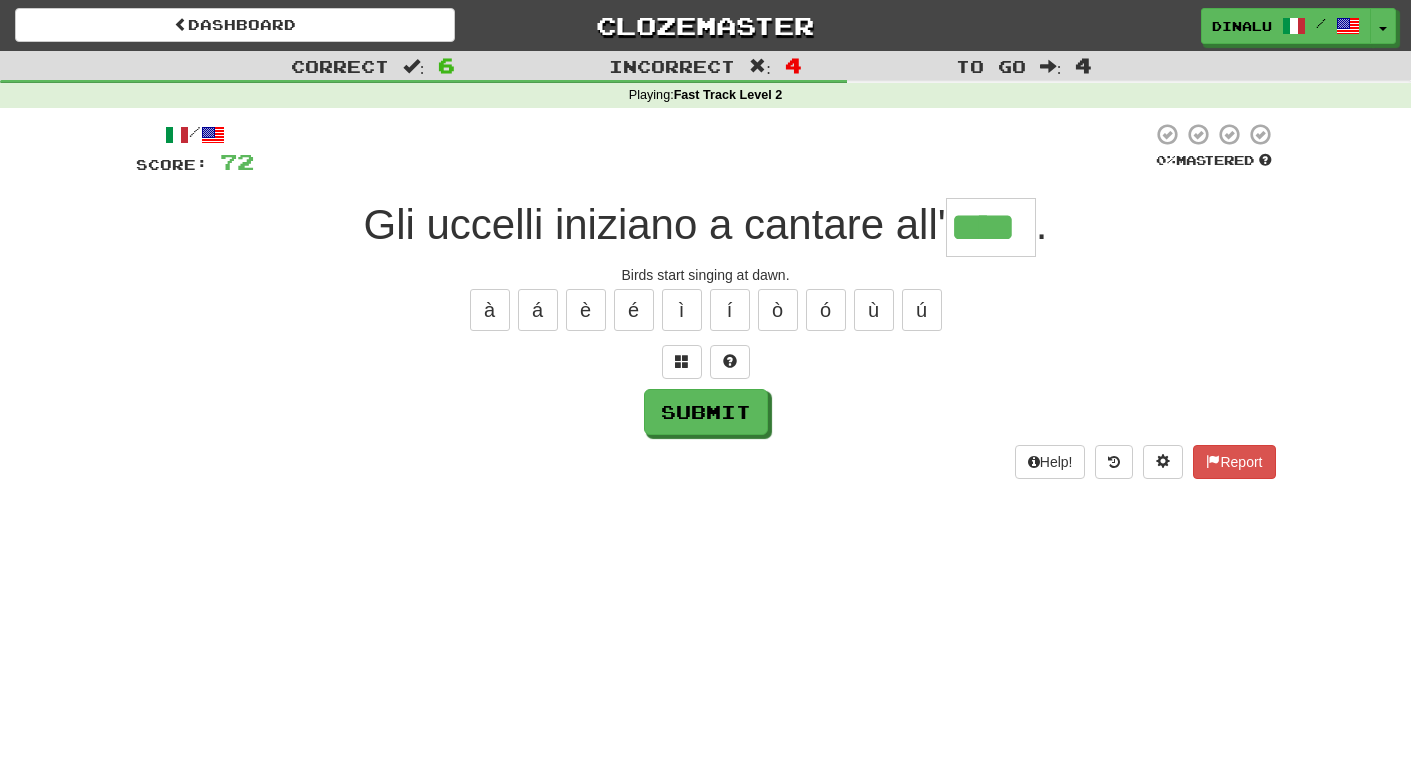 type on "****" 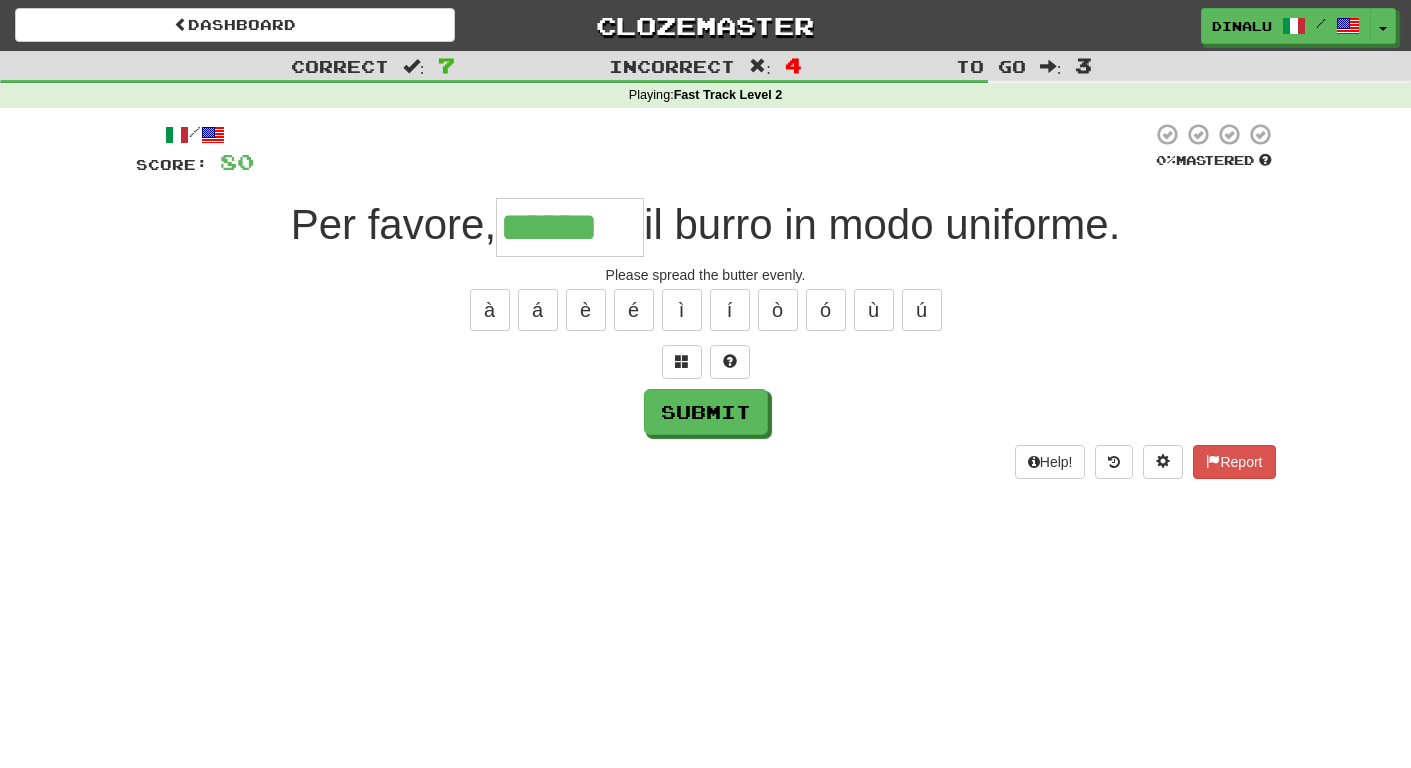 type on "******" 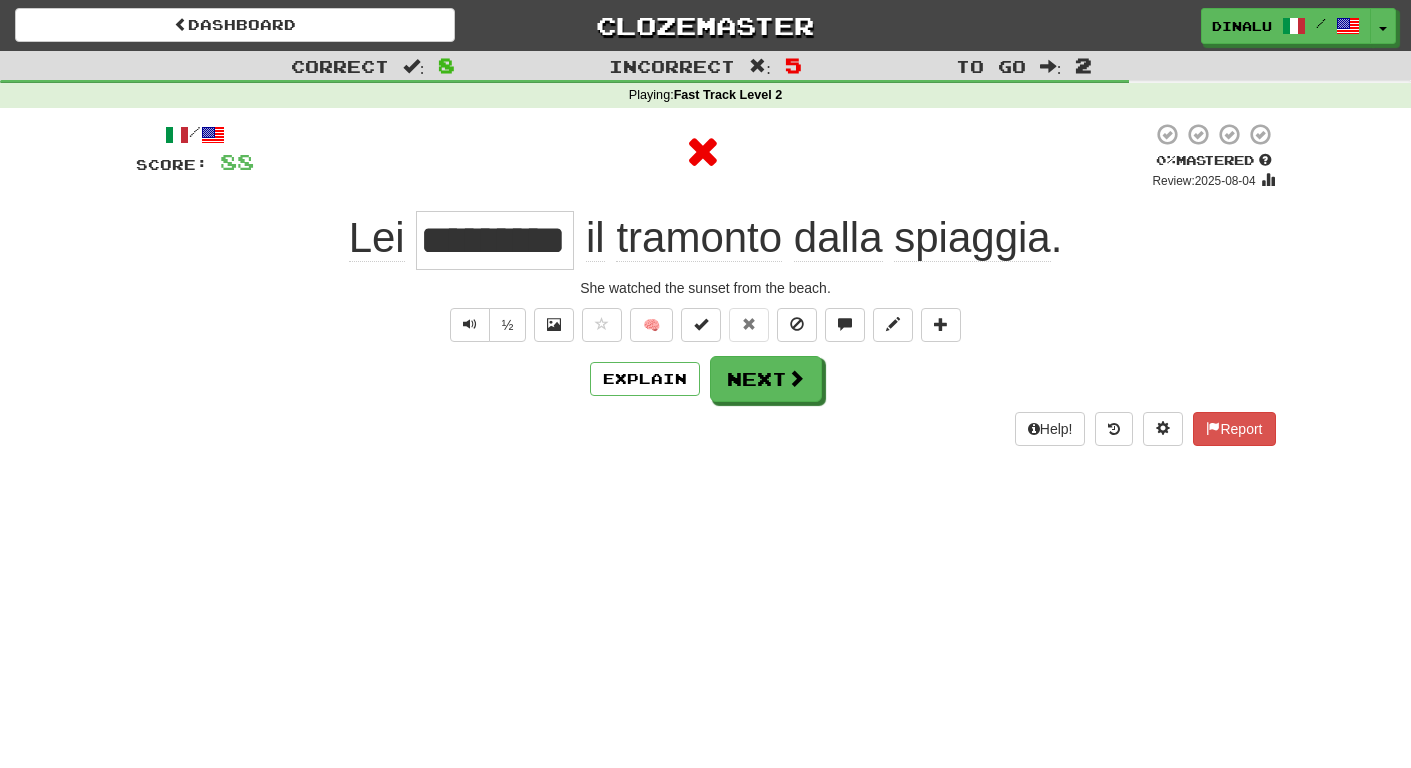type on "*******" 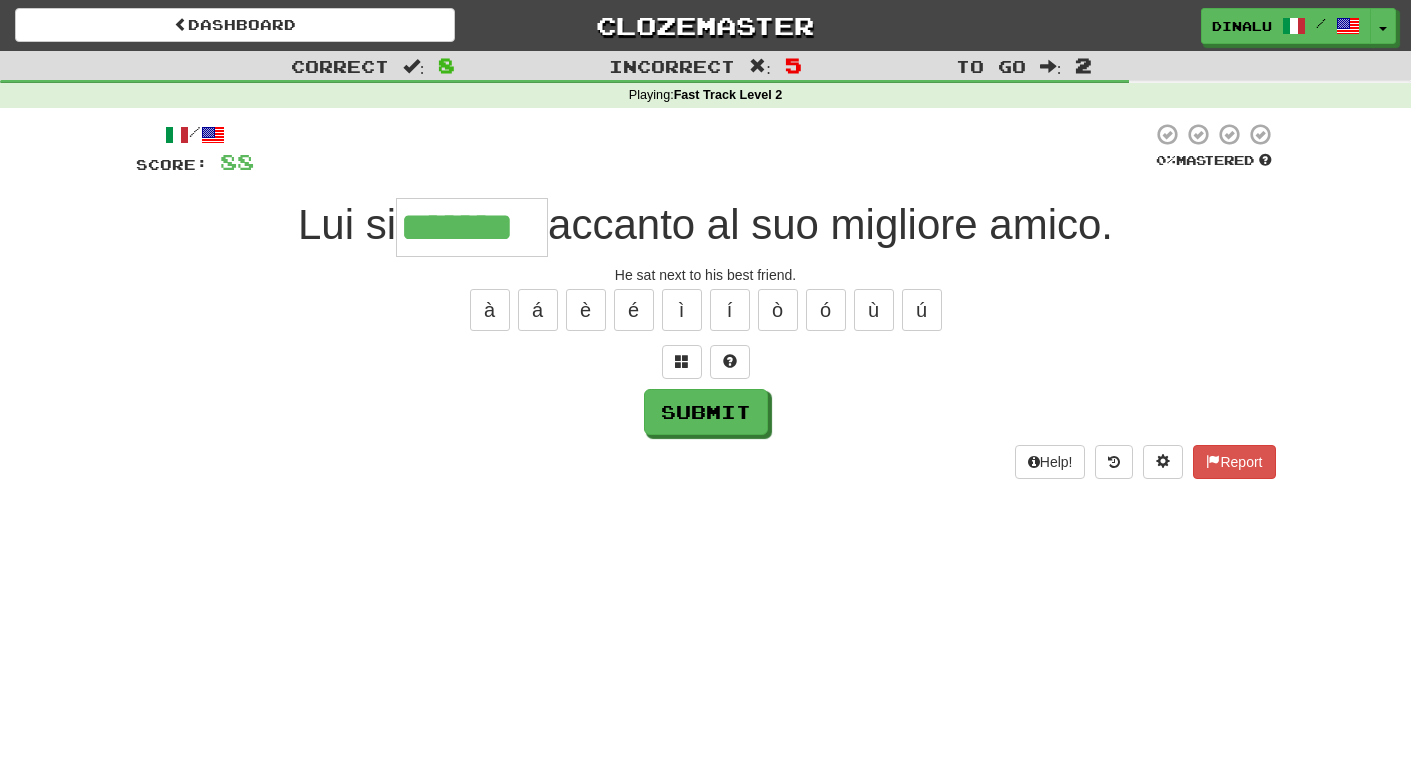 type on "*******" 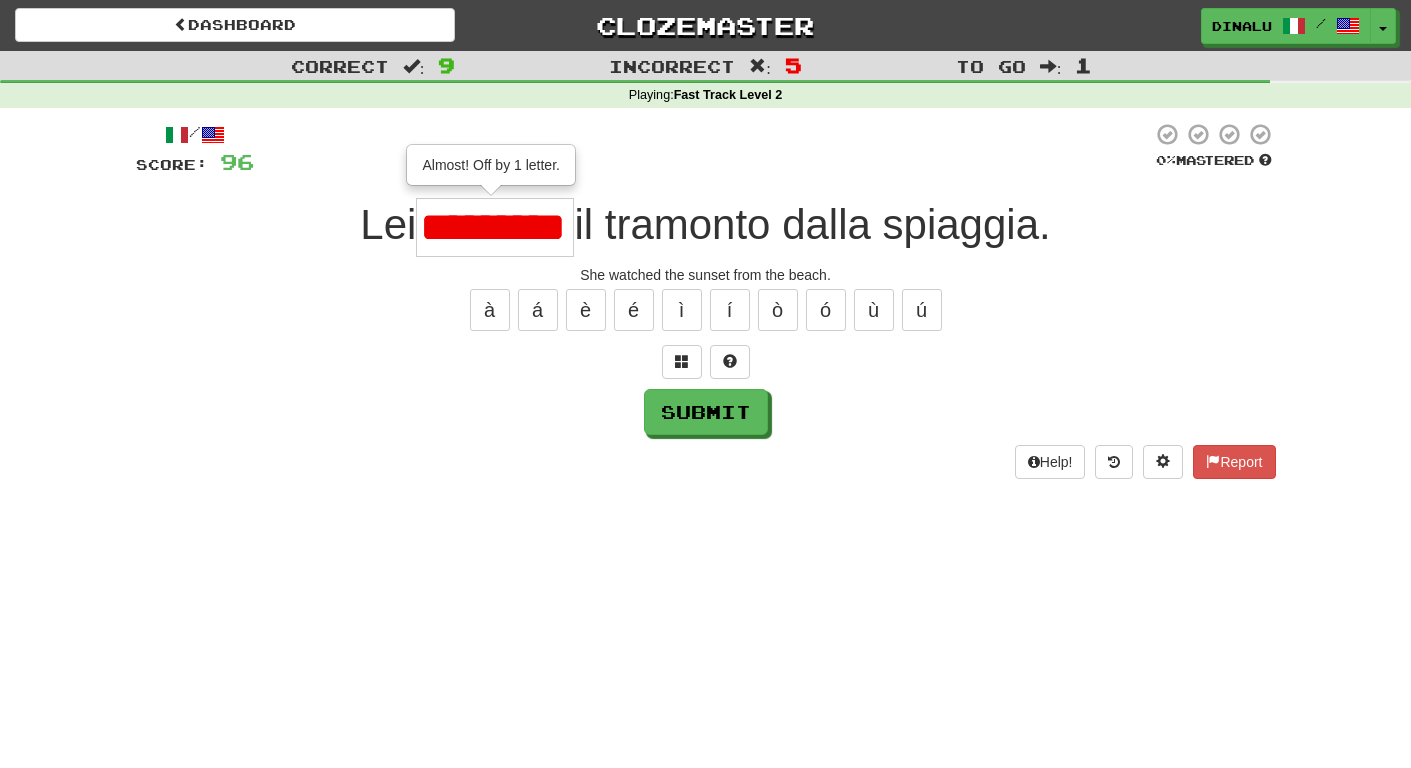 type on "*******" 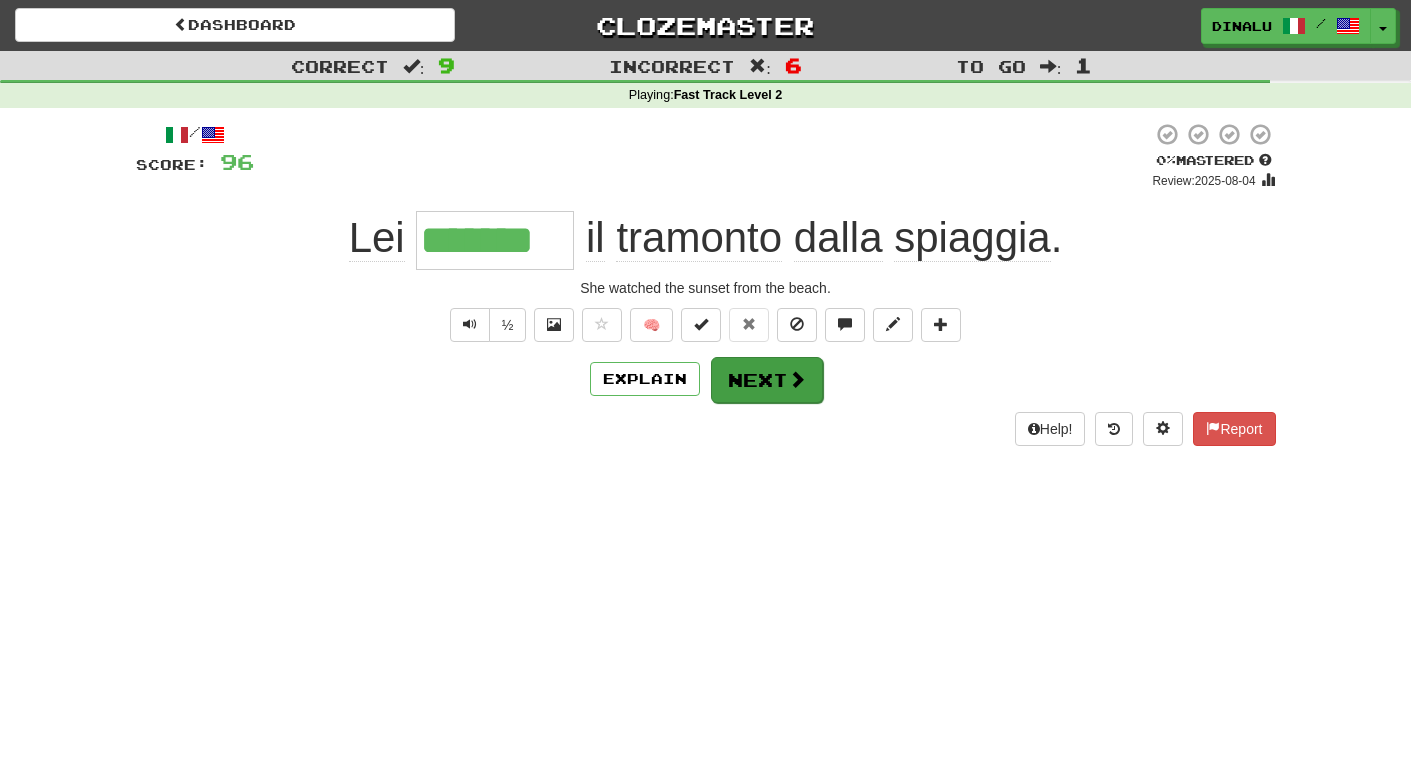 type on "*******" 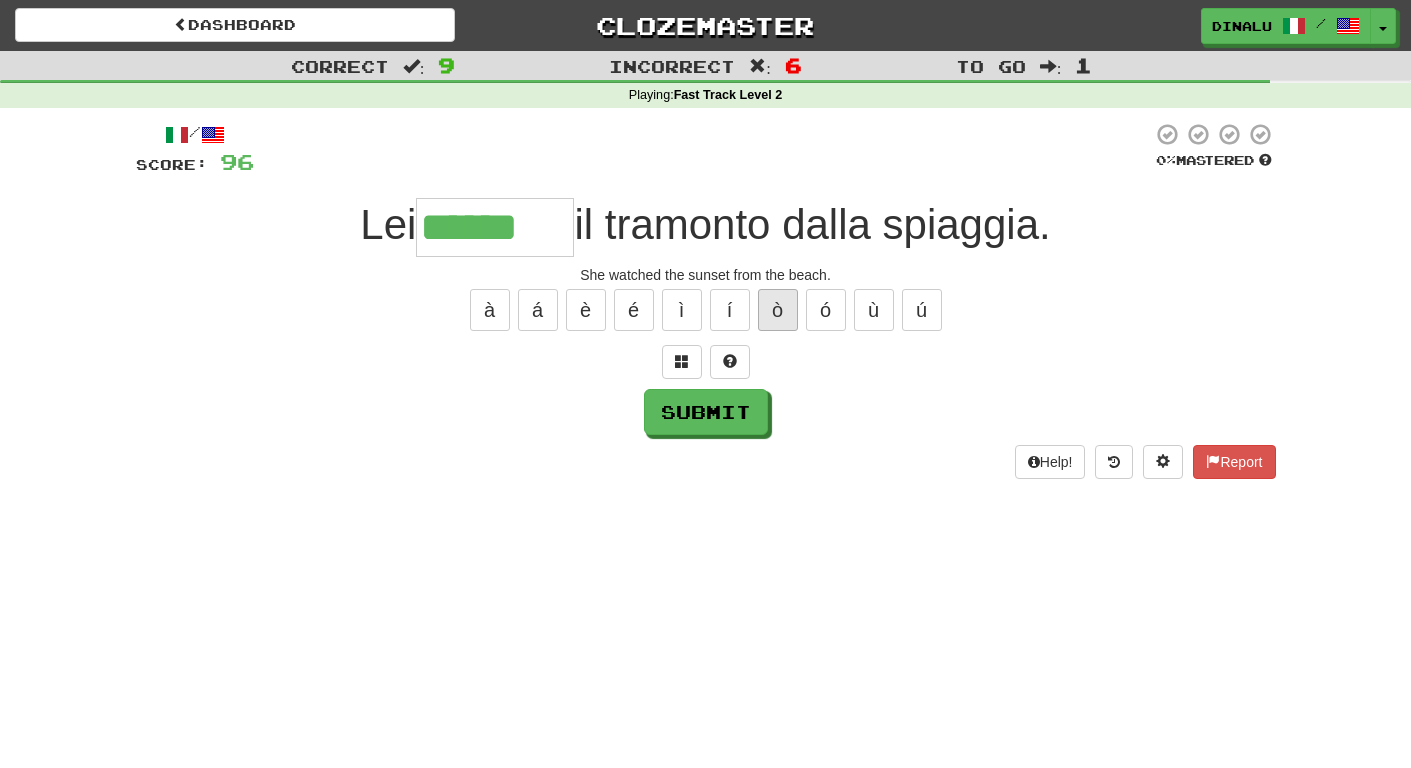 click on "ò" at bounding box center (778, 310) 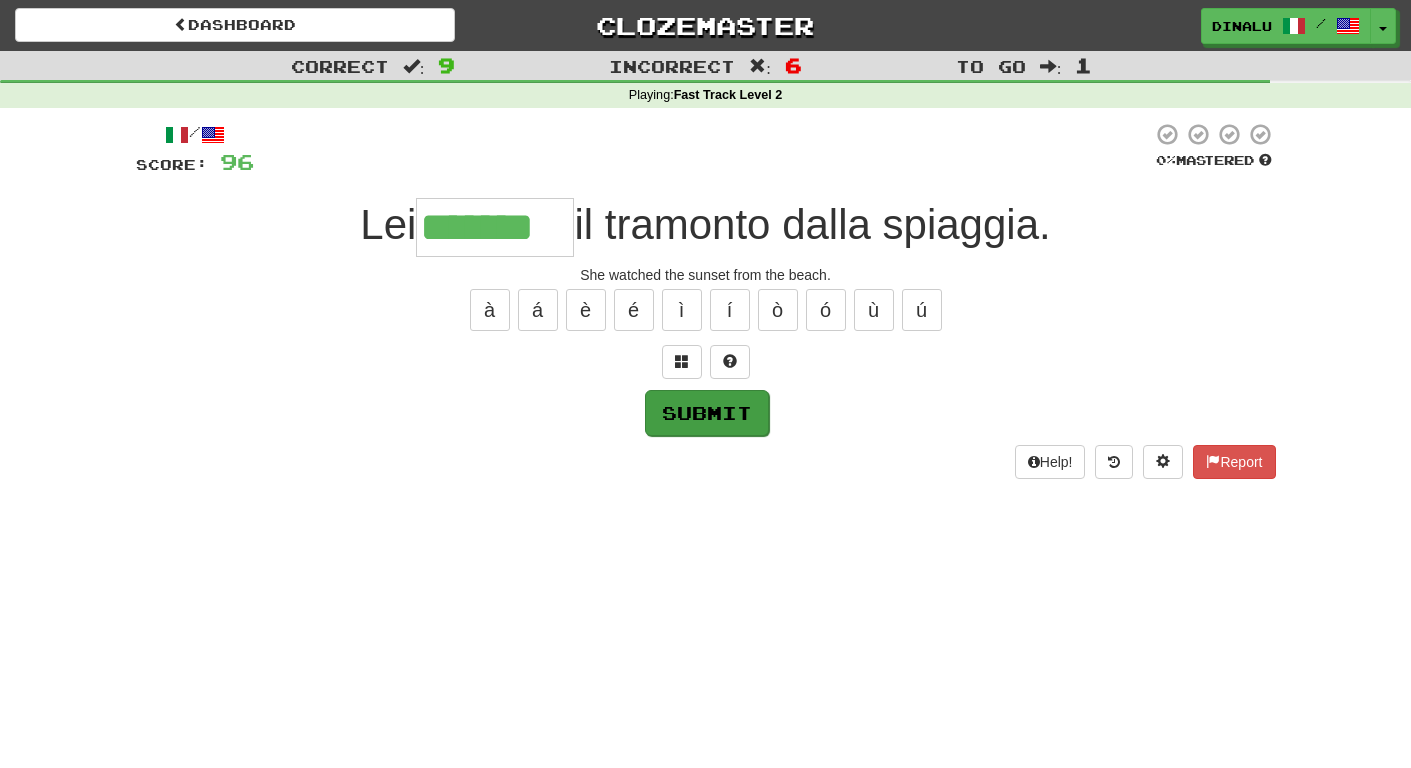 click on "Submit" at bounding box center [707, 413] 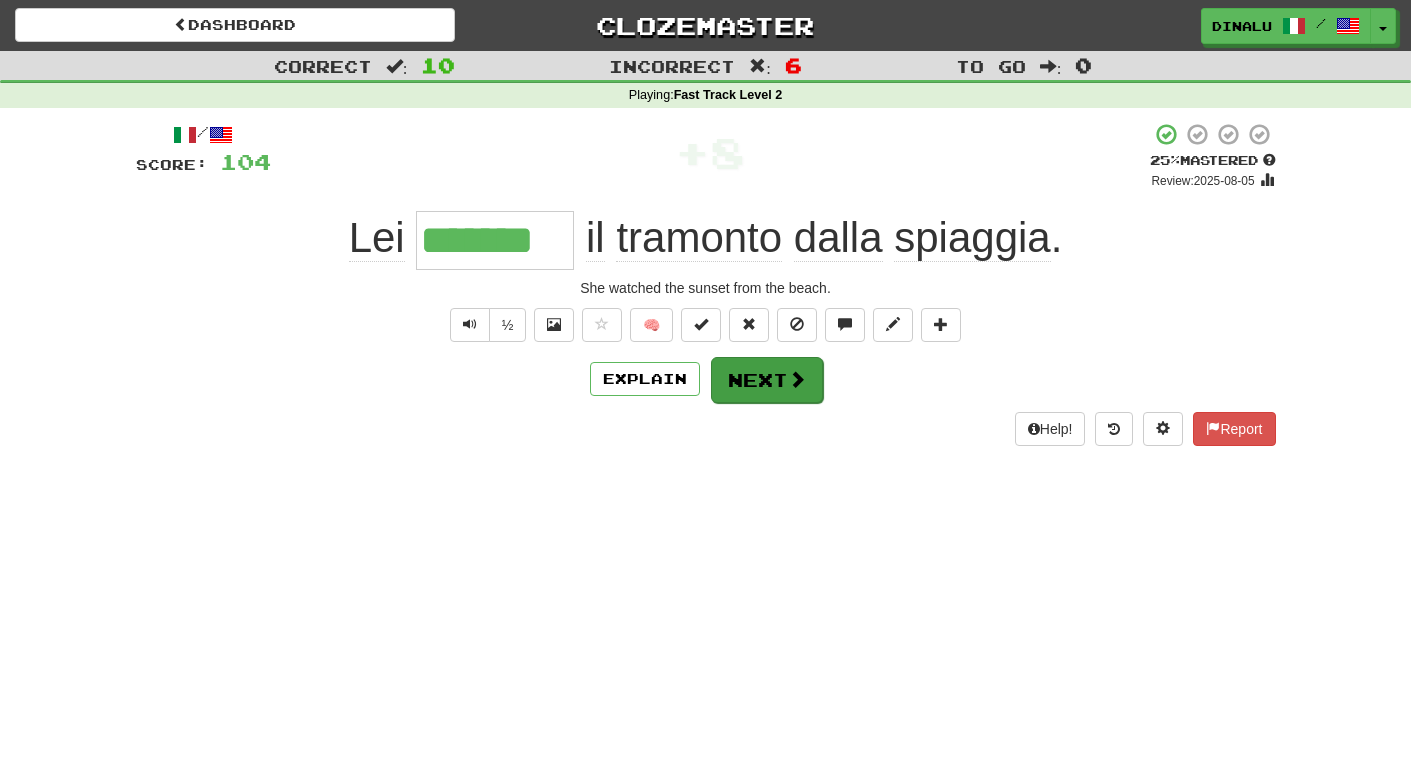 click on "Next" at bounding box center [767, 380] 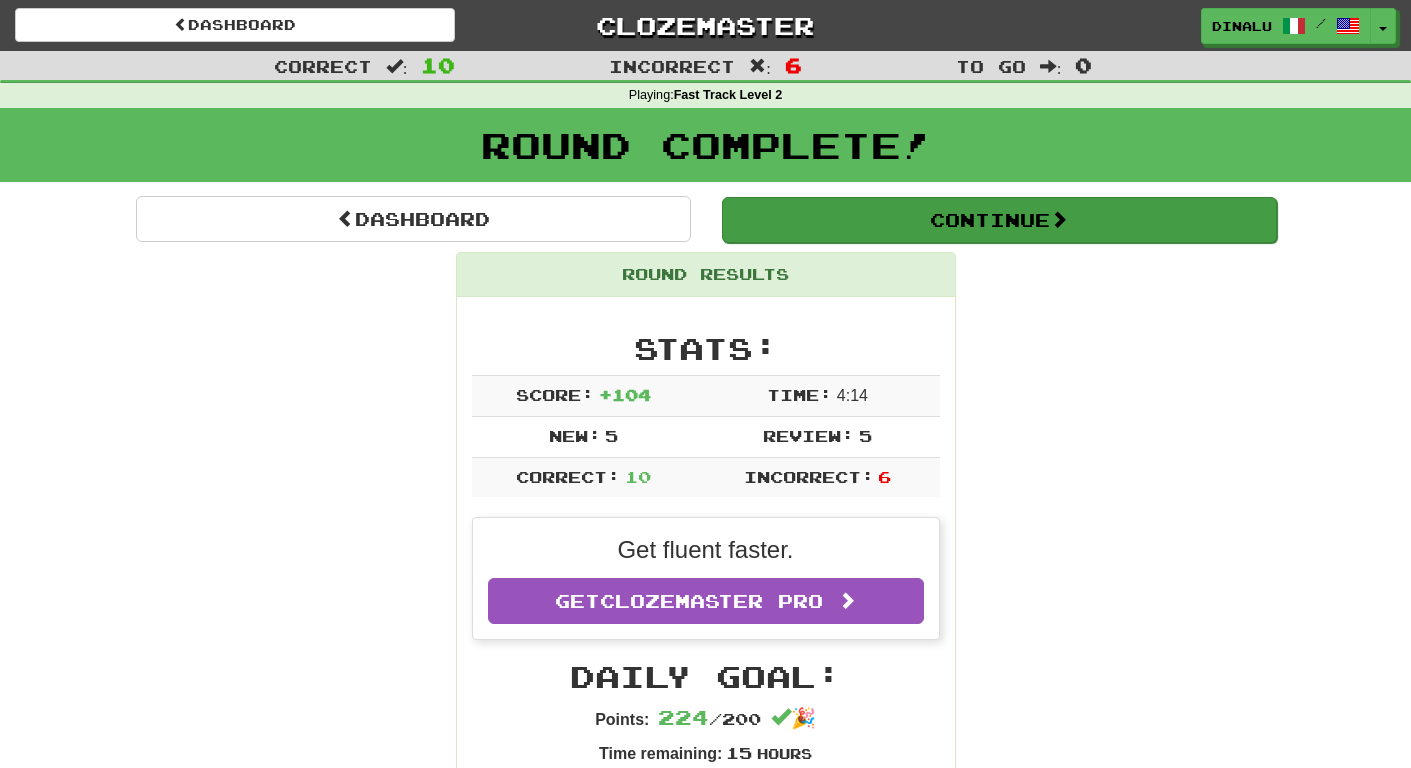 click on "Continue" at bounding box center [999, 220] 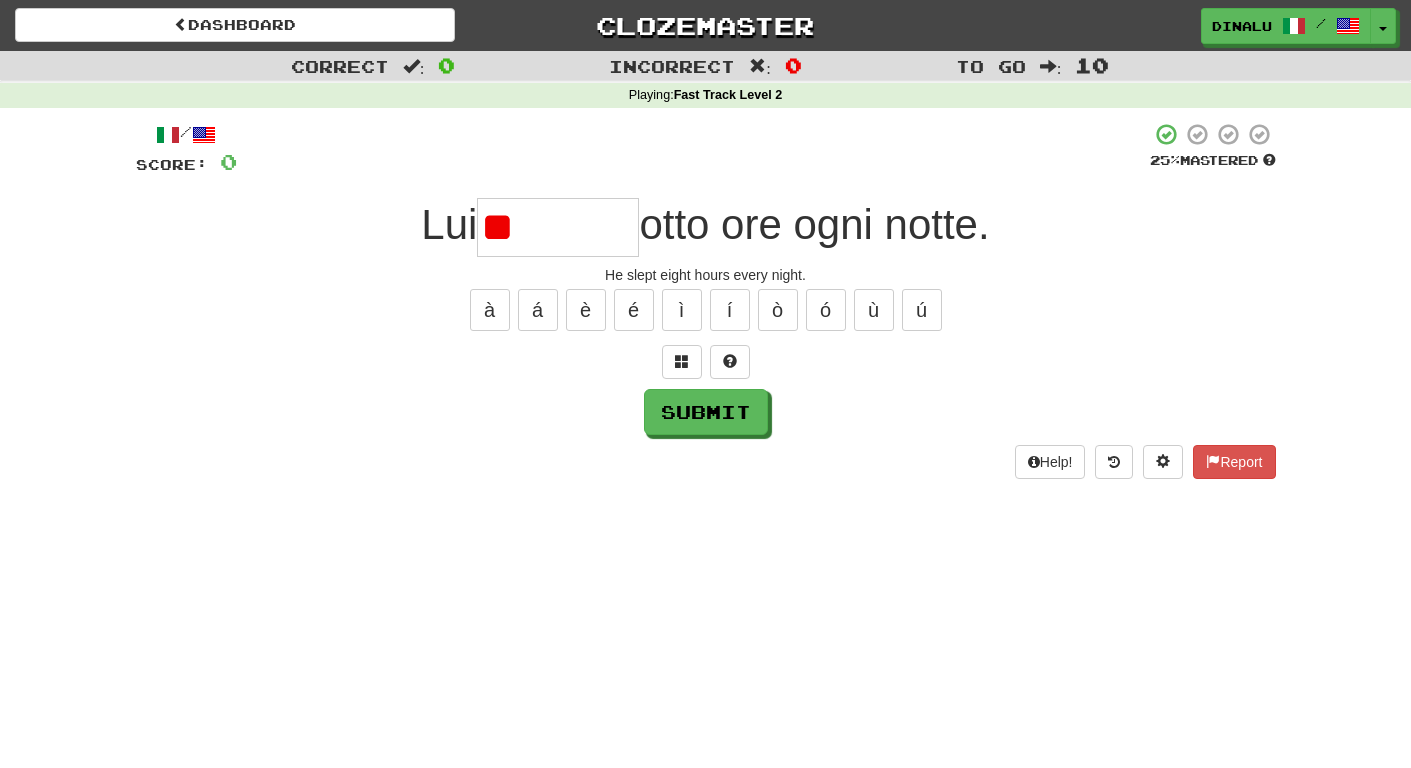 type on "*" 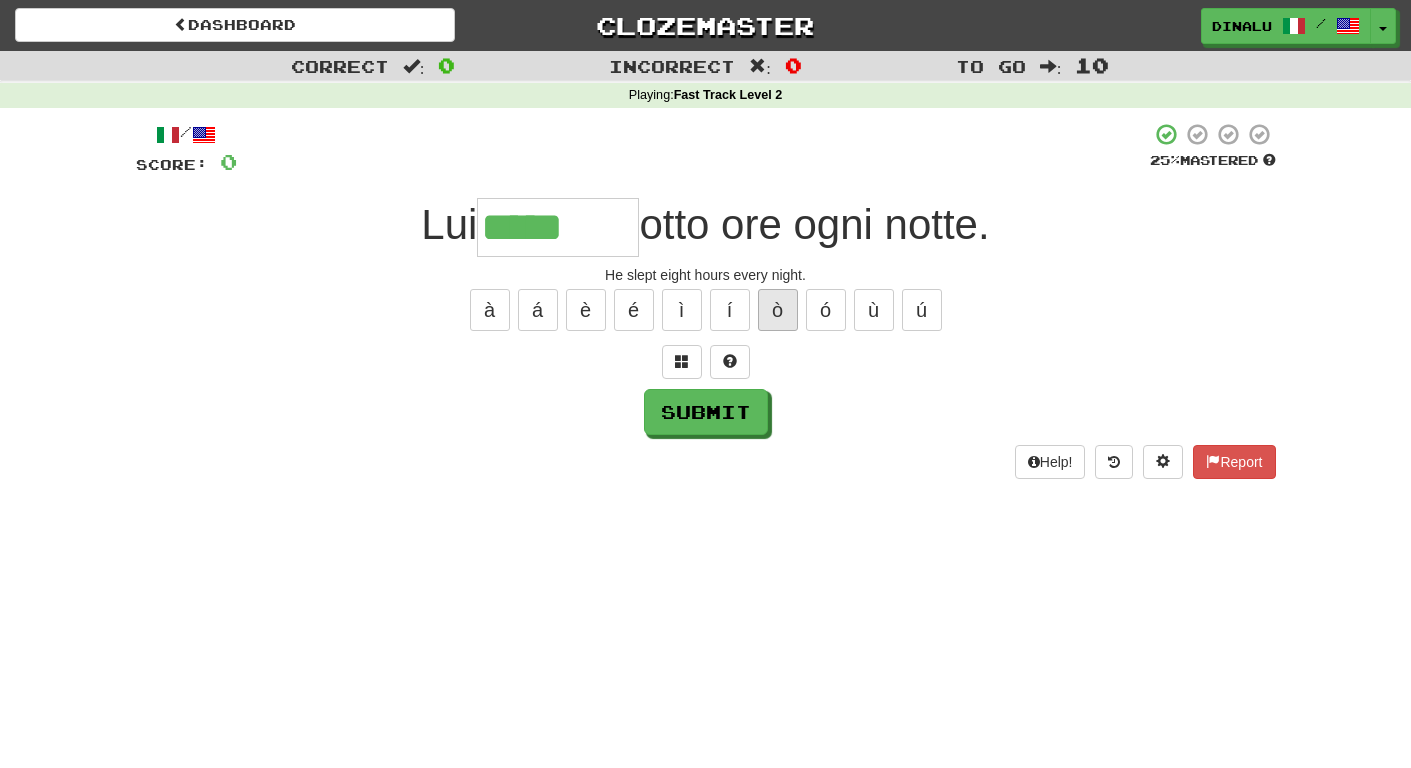 click on "ò" at bounding box center (778, 310) 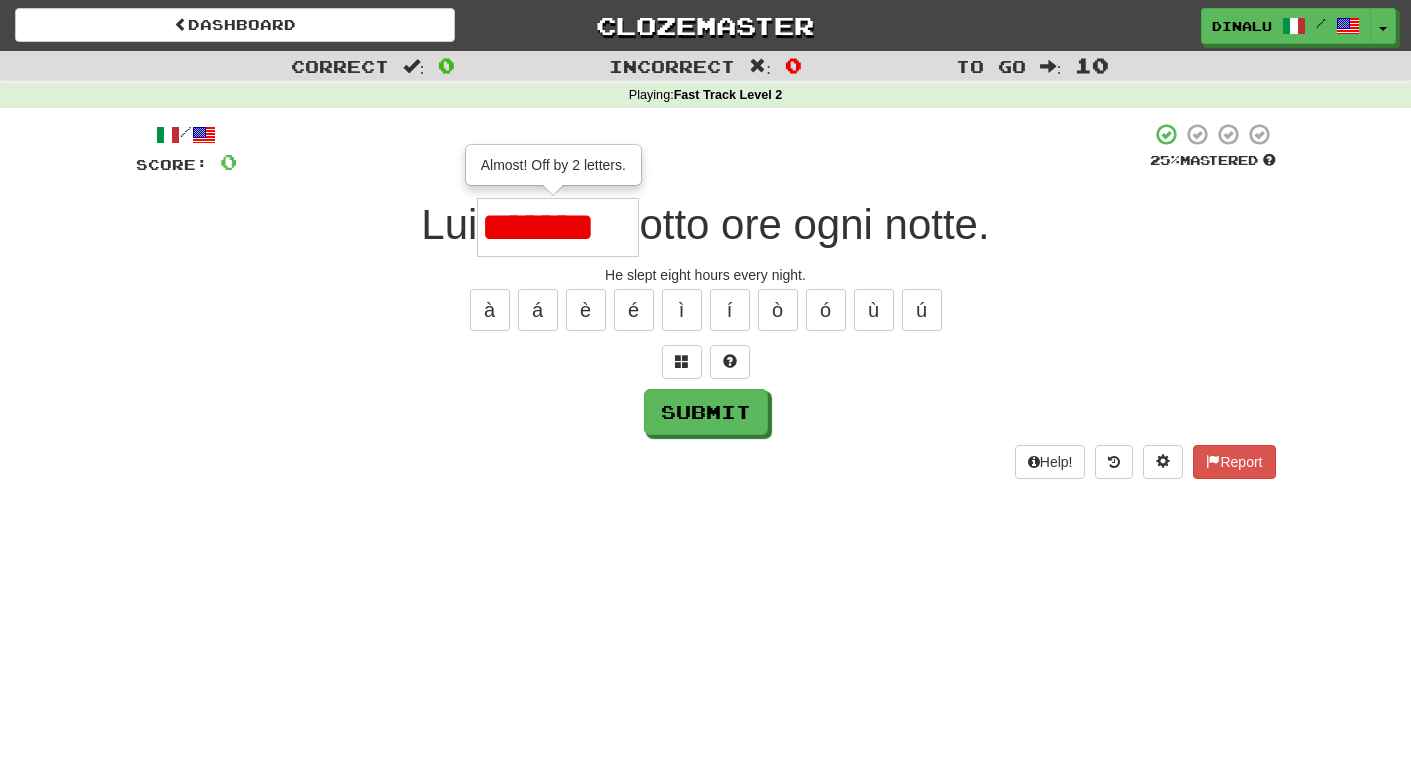 click on "/  Score:   0 25 %  Mastered Lui  ******* Almost! Off by 2 letters.  otto ore ogni notte. He slept eight hours every night. à á è é ì í ò ó ù ú Submit  Help!  Report" at bounding box center [706, 300] 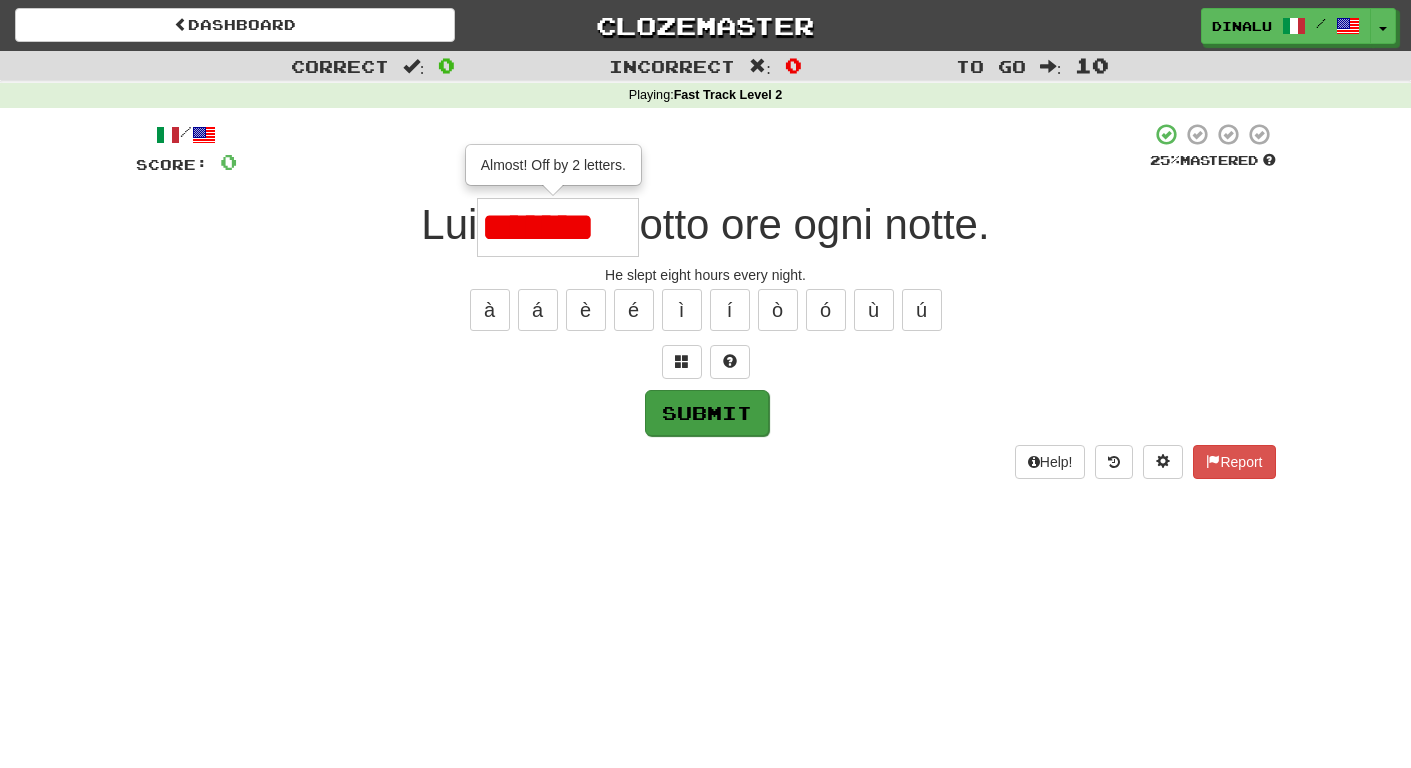 click on "Submit" at bounding box center (707, 413) 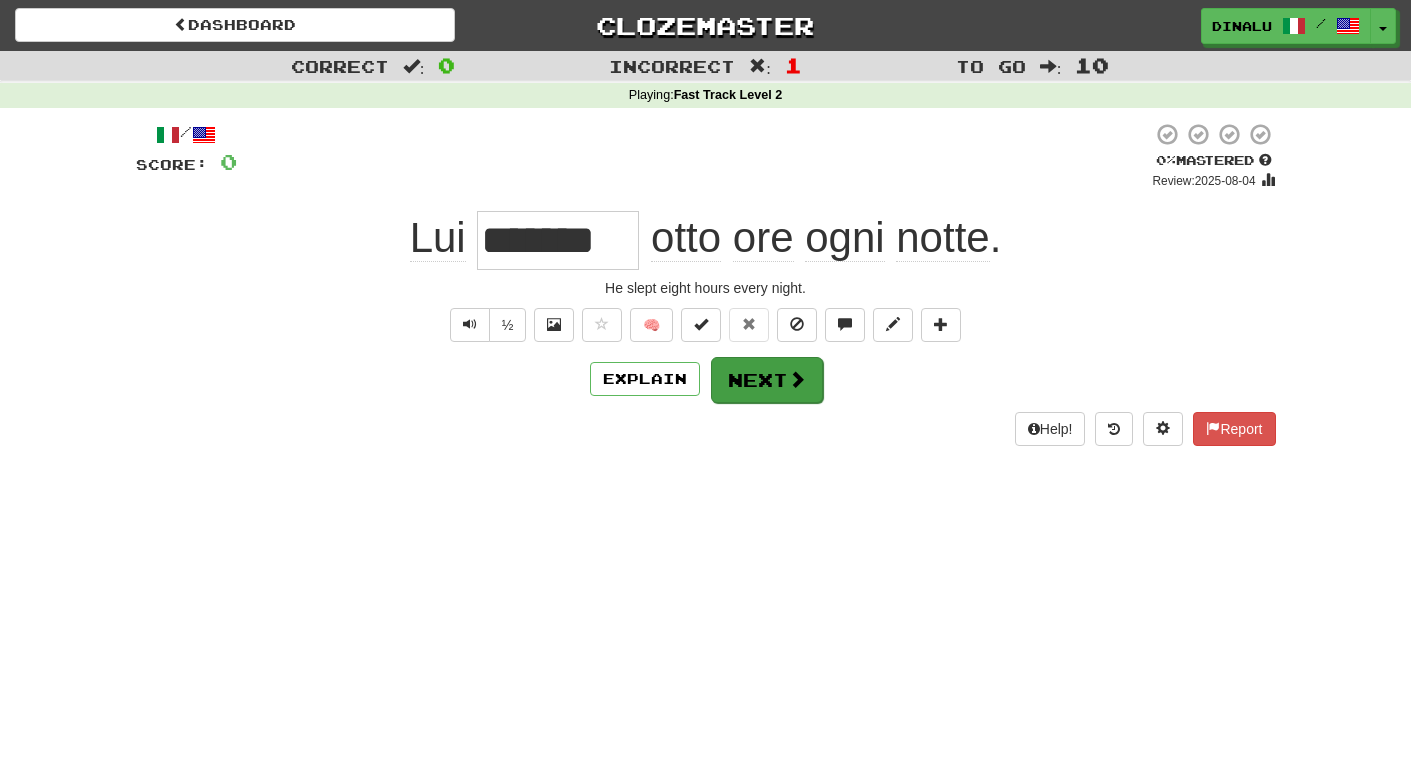 click on "Next" at bounding box center (767, 380) 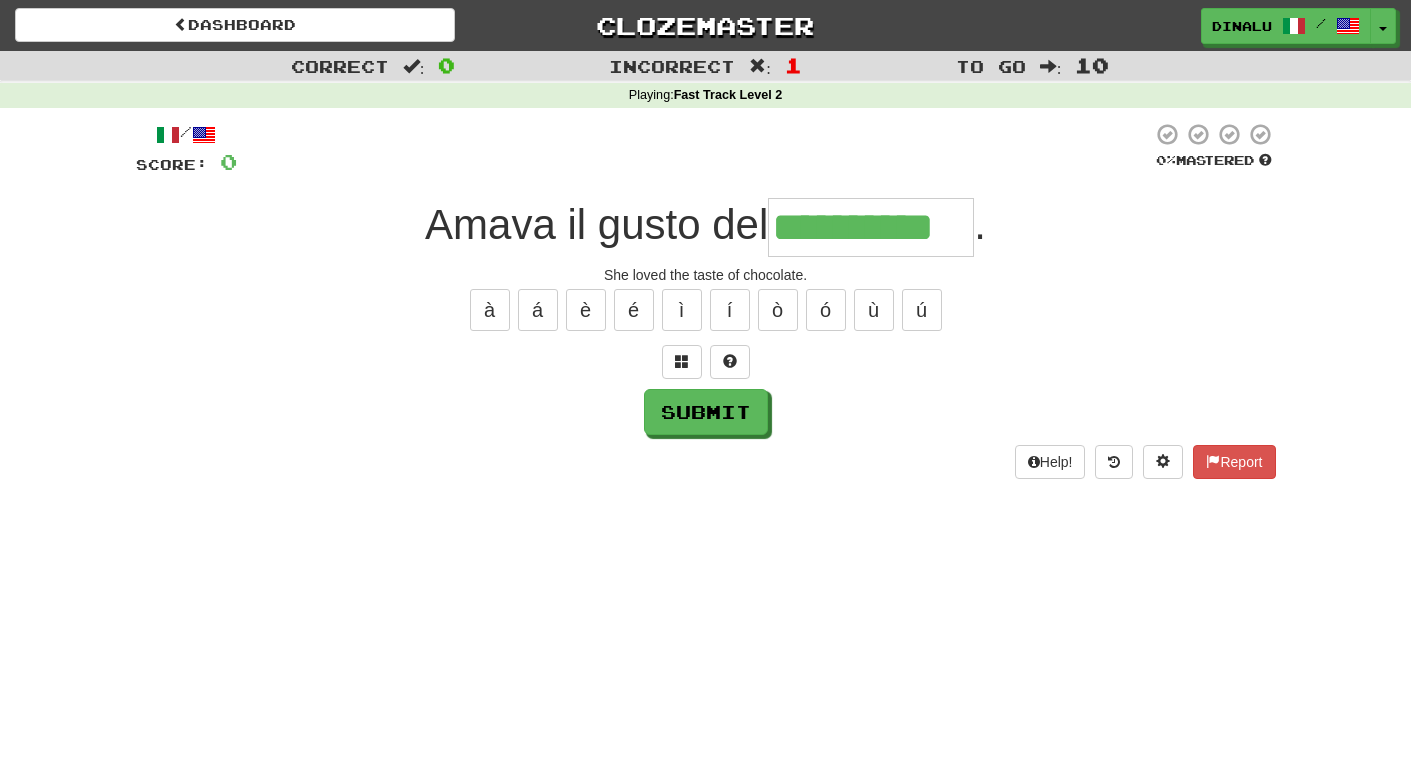 type on "**********" 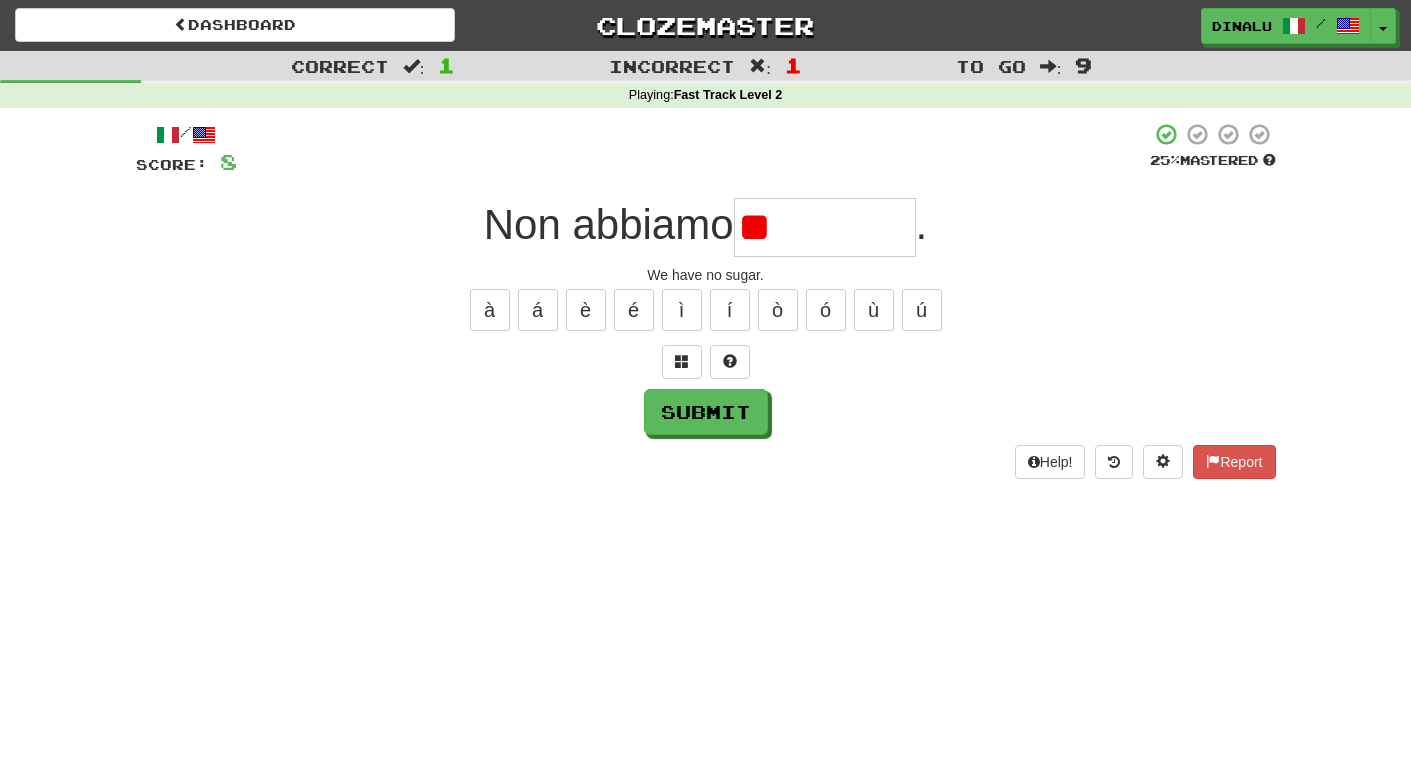 type on "*" 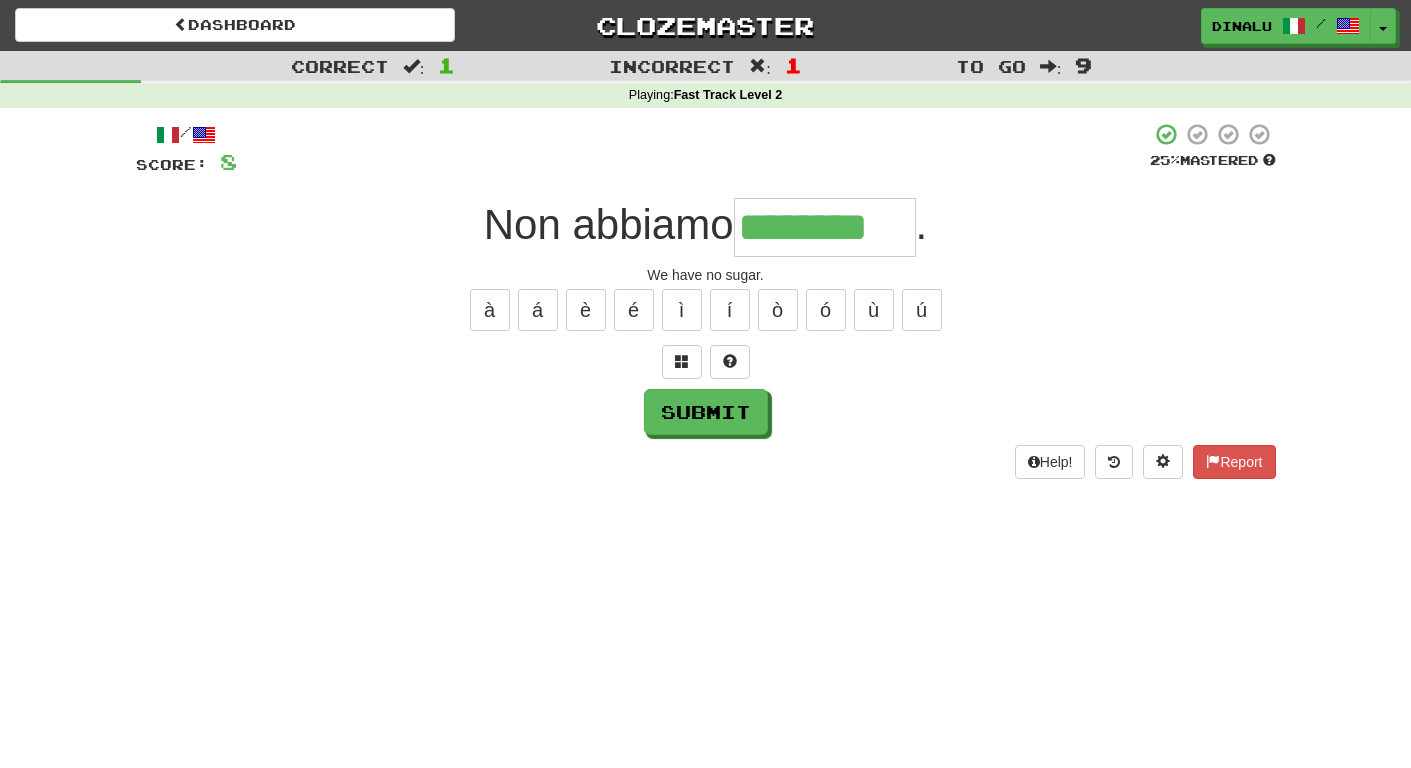type on "********" 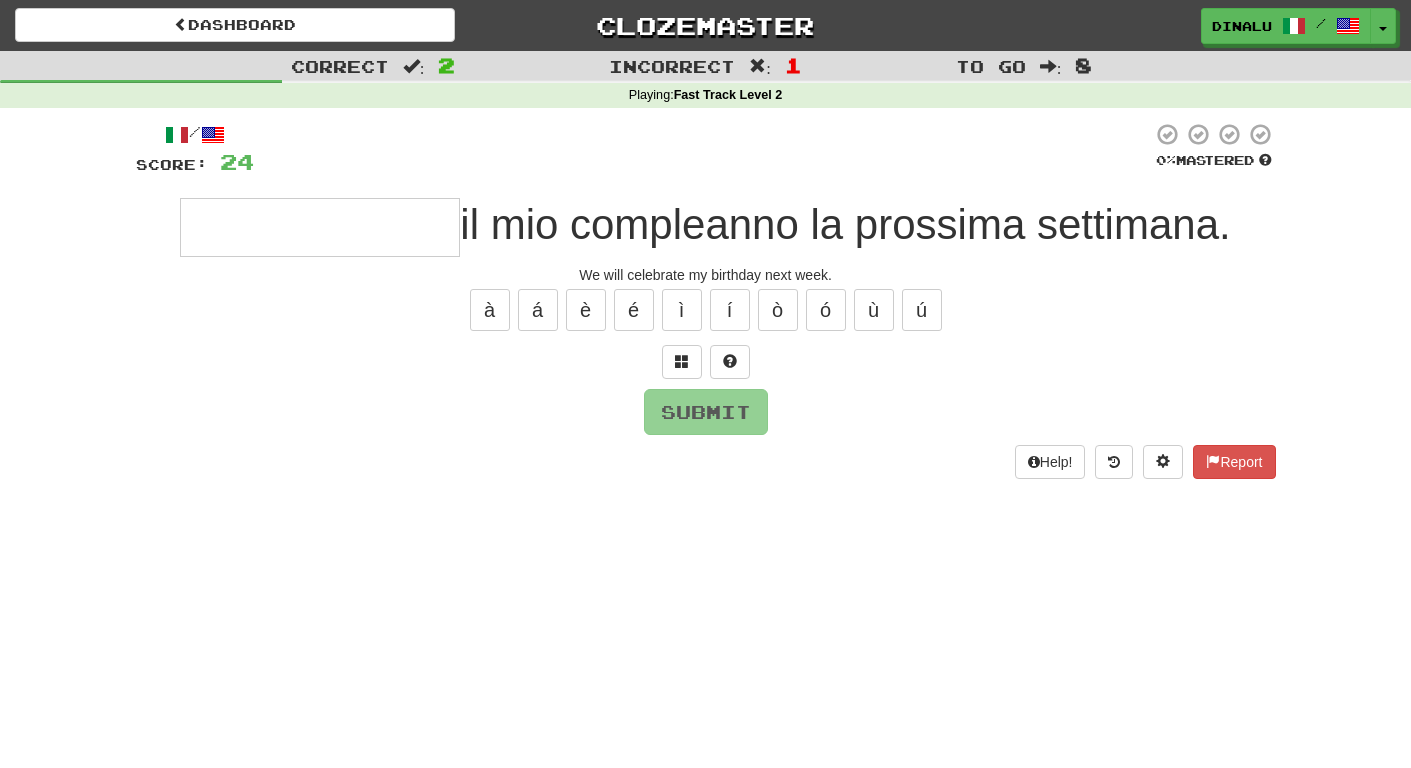 type on "*" 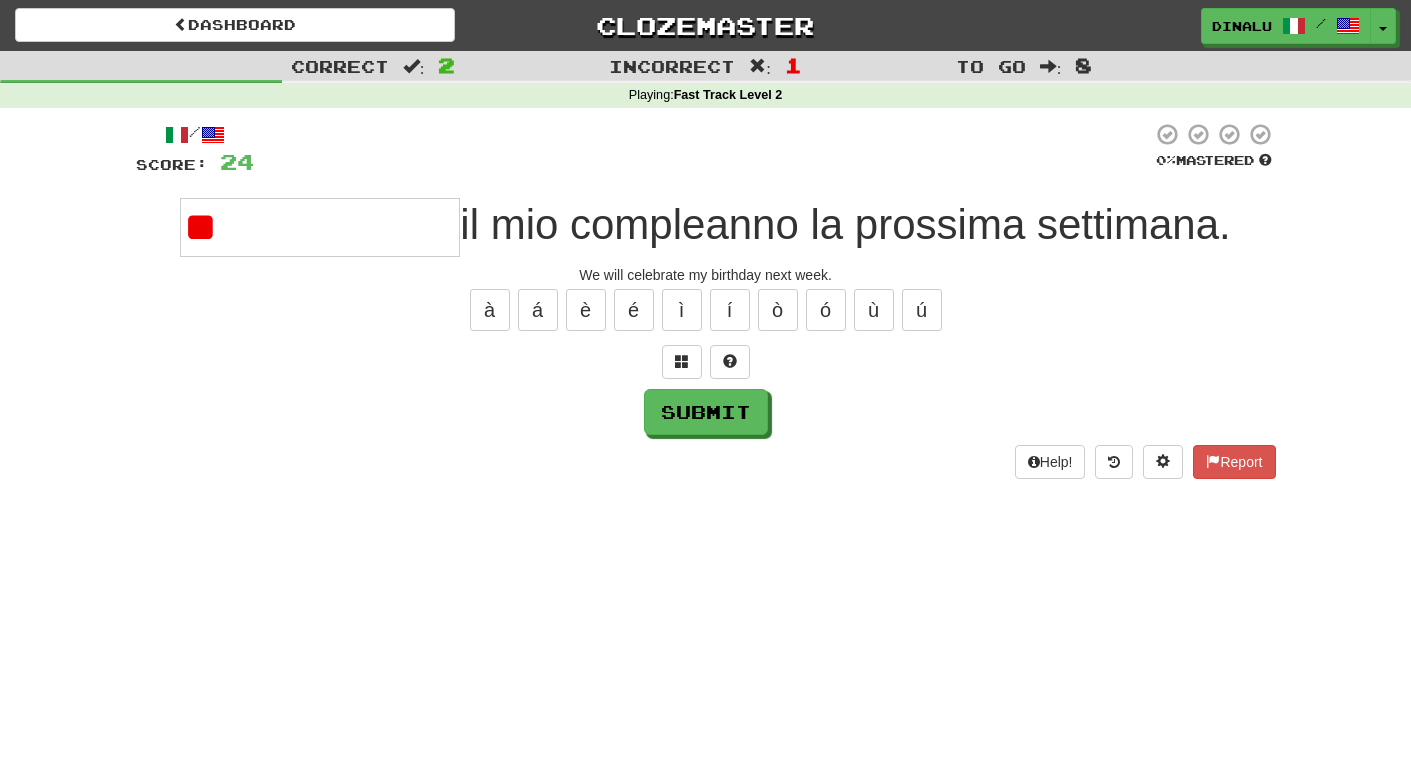 type on "*" 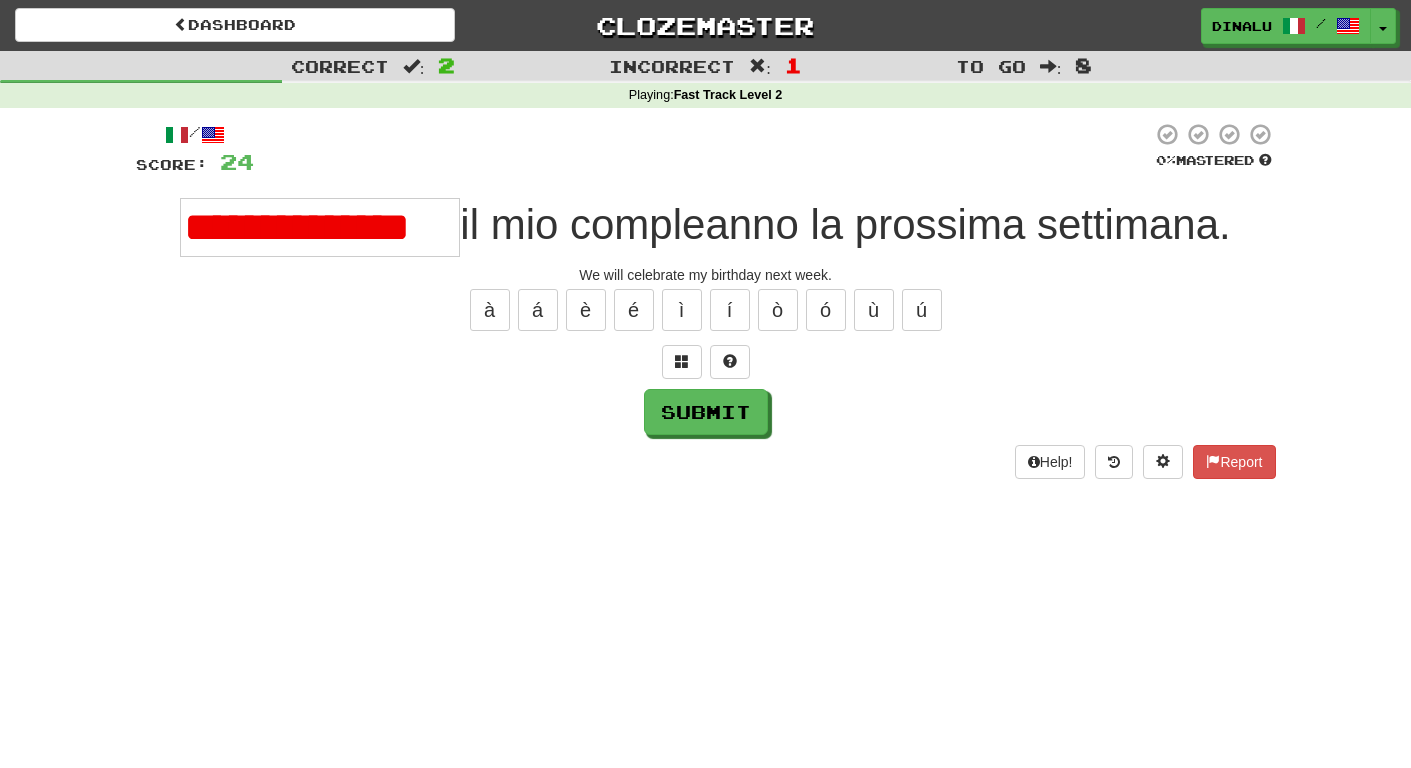 type on "**********" 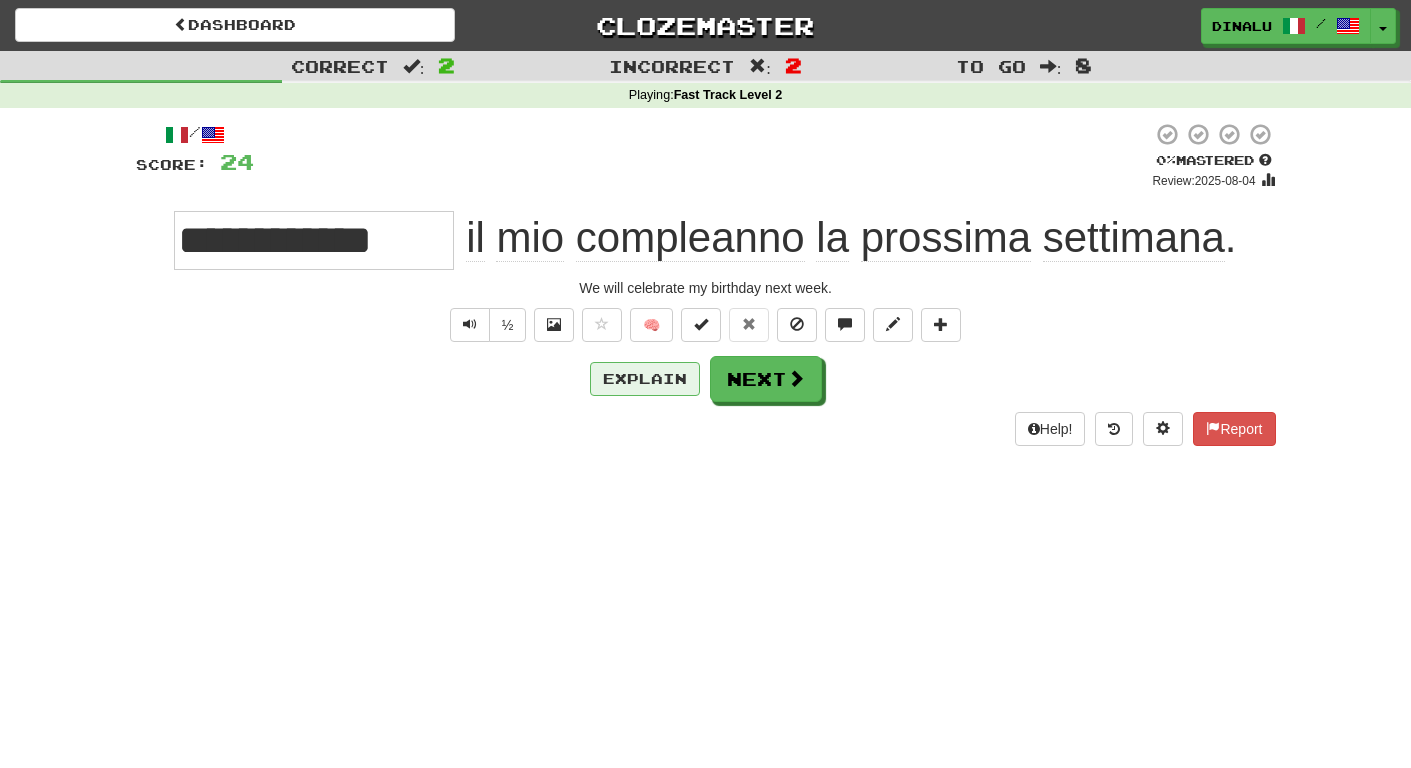 click on "Explain" at bounding box center [645, 379] 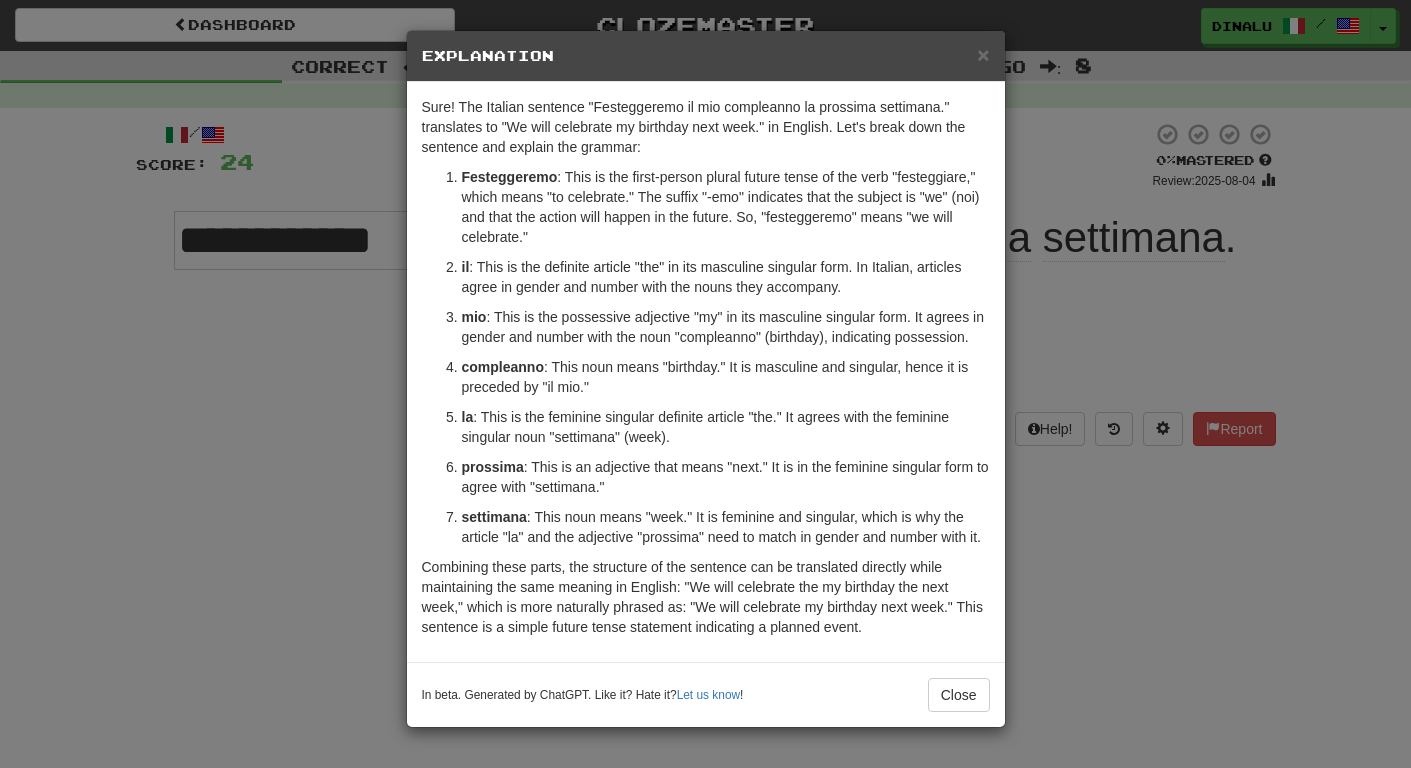 click on "× Explanation Sure! The Italian sentence "Festeggeremo il mio compleanno la prossima settimana." translates to "We will celebrate my birthday next week." in English. Let's break down the sentence and explain the grammar:
Festeggeremo : This is the first-person plural future tense of the verb "festeggiare," which means "to celebrate." The suffix "-emo" indicates that the subject is "we" (noi) and that the action will happen in the future. So, "festeggeremo" means "we will celebrate."
il : This is the definite article "the" in its masculine singular form. In Italian, articles agree in gender and number with the nouns they accompany.
mio : This is the possessive adjective "my" in its masculine singular form. It agrees in gender and number with the noun "compleanno" (birthday), indicating possession.
compleanno : This noun means "birthday." It is masculine and singular, hence it is preceded by "il mio."
la
prossima
settimana
Let us know ! Close" at bounding box center [705, 384] 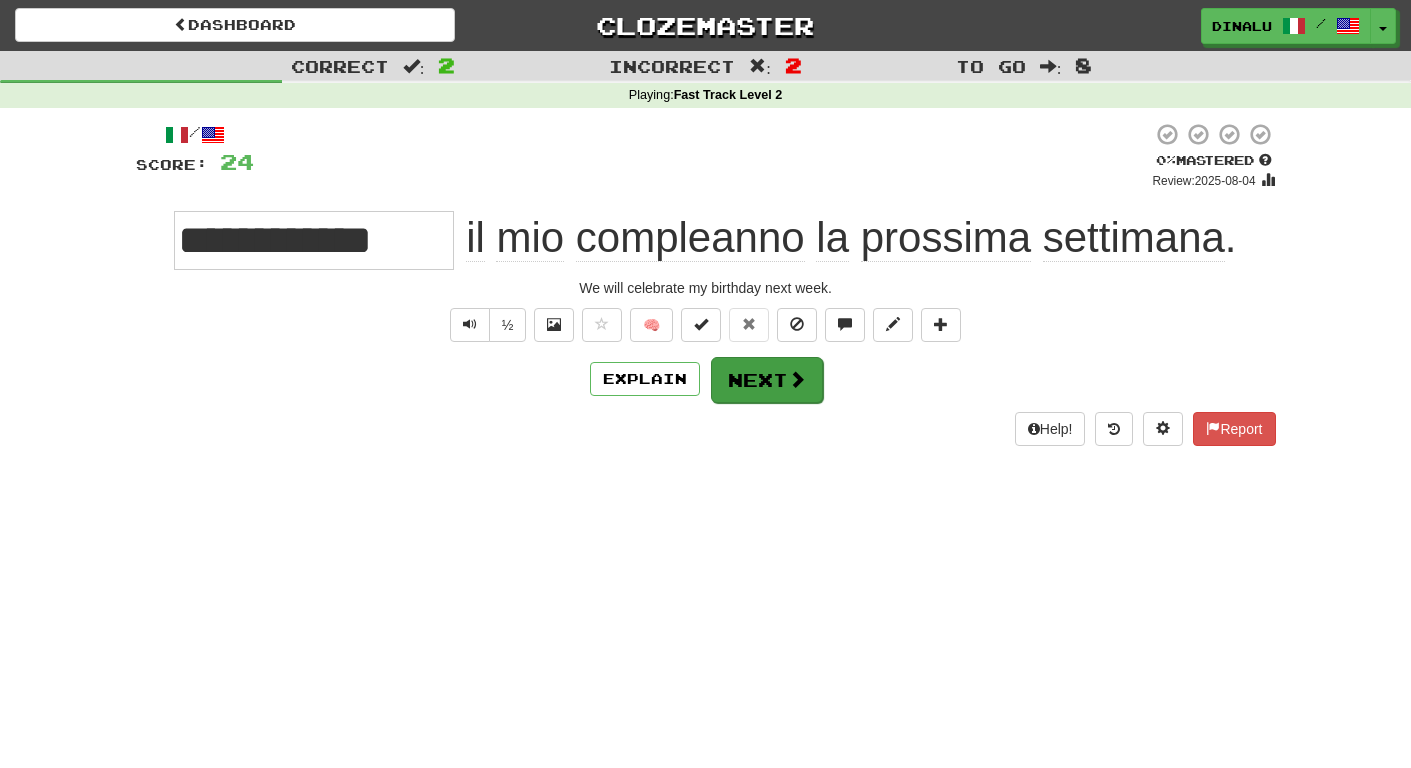 click at bounding box center (797, 379) 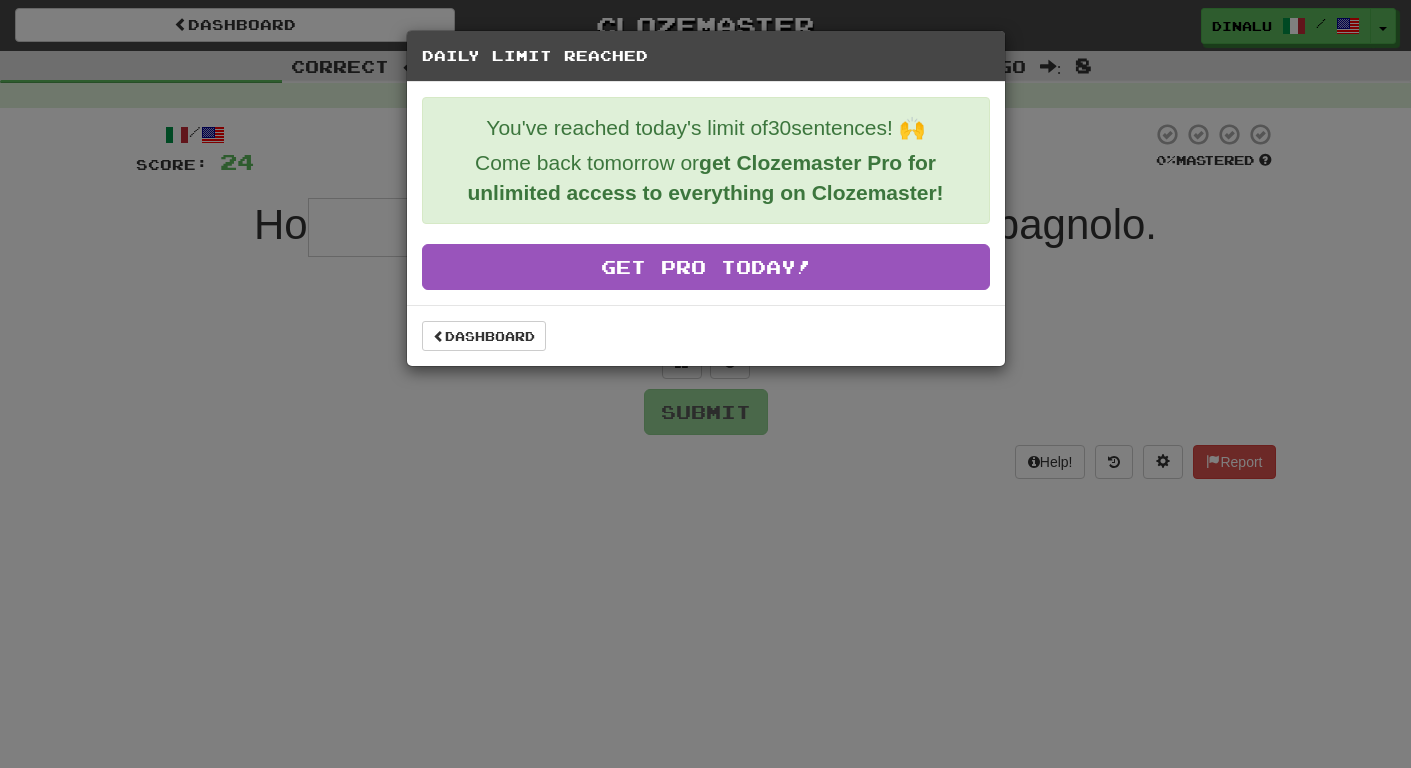 click on "Daily Limit Reached You've reached today's limit of  30  sentences! 🙌  Come back tomorrow or  get Clozemaster Pro for unlimited access to everything on Clozemaster! Get Pro Today! Dashboard" at bounding box center (705, 384) 